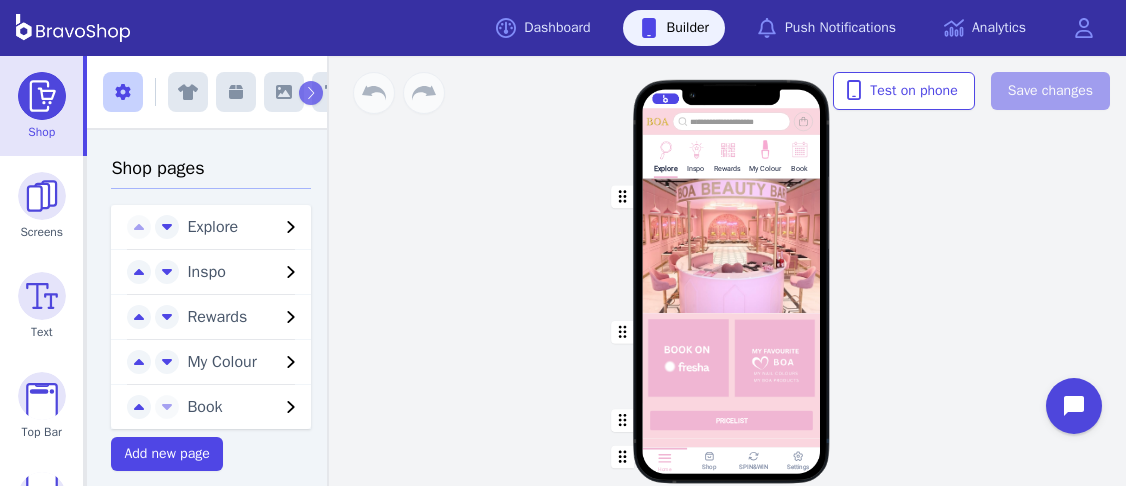 scroll, scrollTop: 0, scrollLeft: 0, axis: both 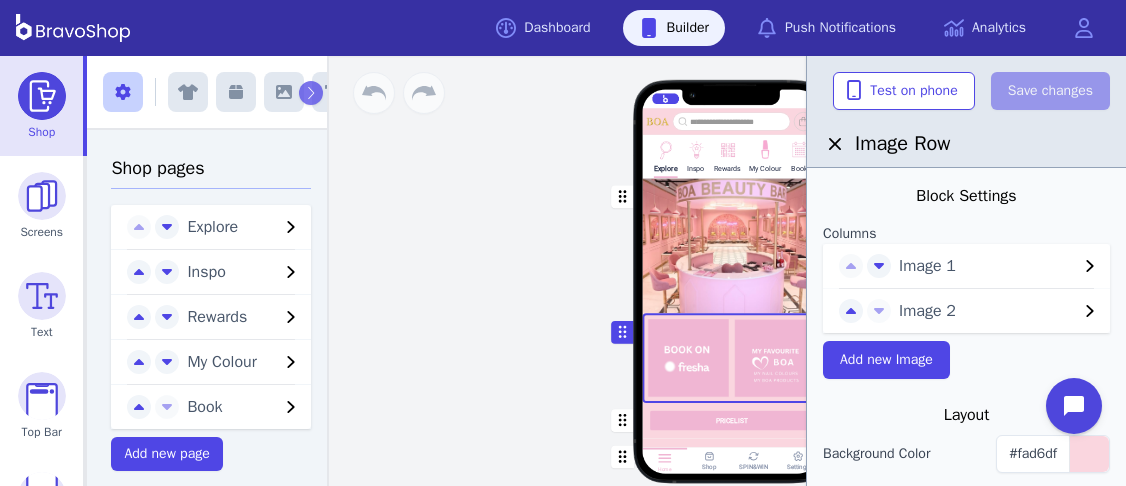 click on "Image 1" at bounding box center [988, 266] 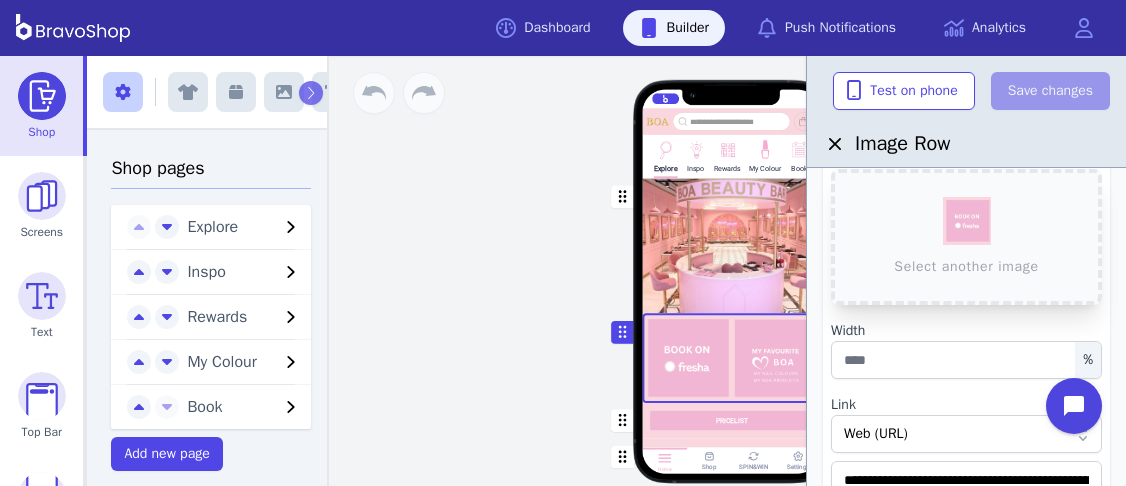 scroll, scrollTop: 145, scrollLeft: 0, axis: vertical 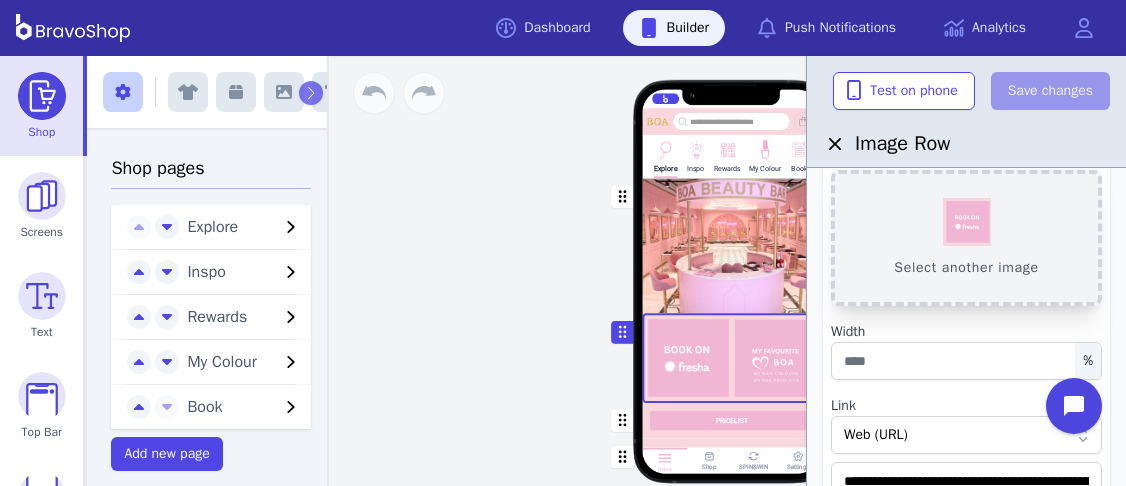 click on "Select another image" at bounding box center (966, 238) 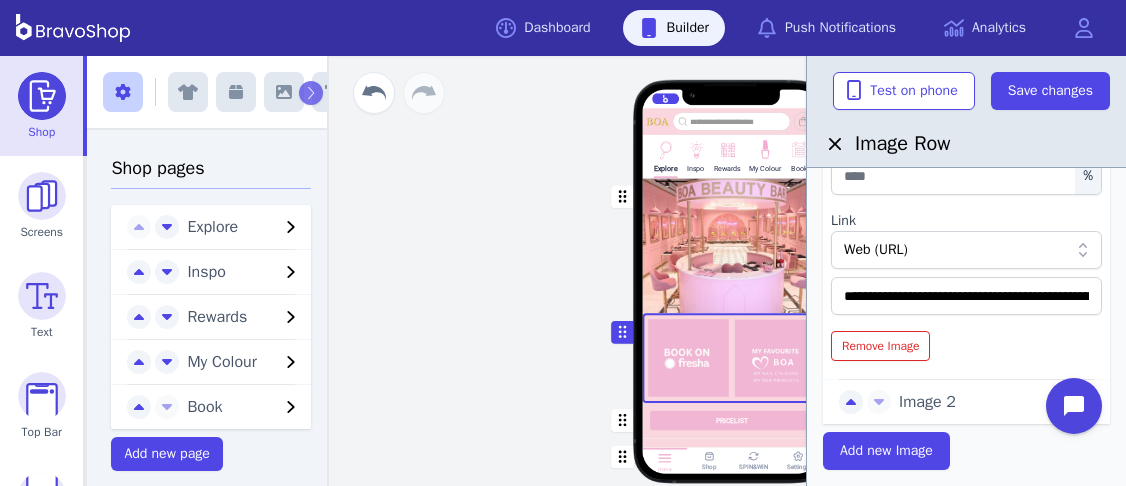 scroll, scrollTop: 331, scrollLeft: 0, axis: vertical 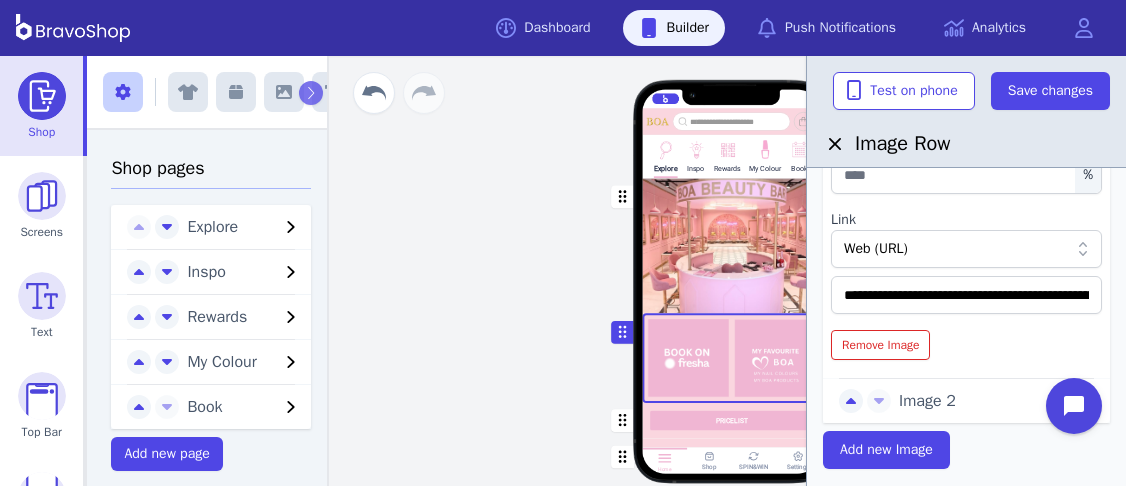 click on "Image 2" at bounding box center [988, 401] 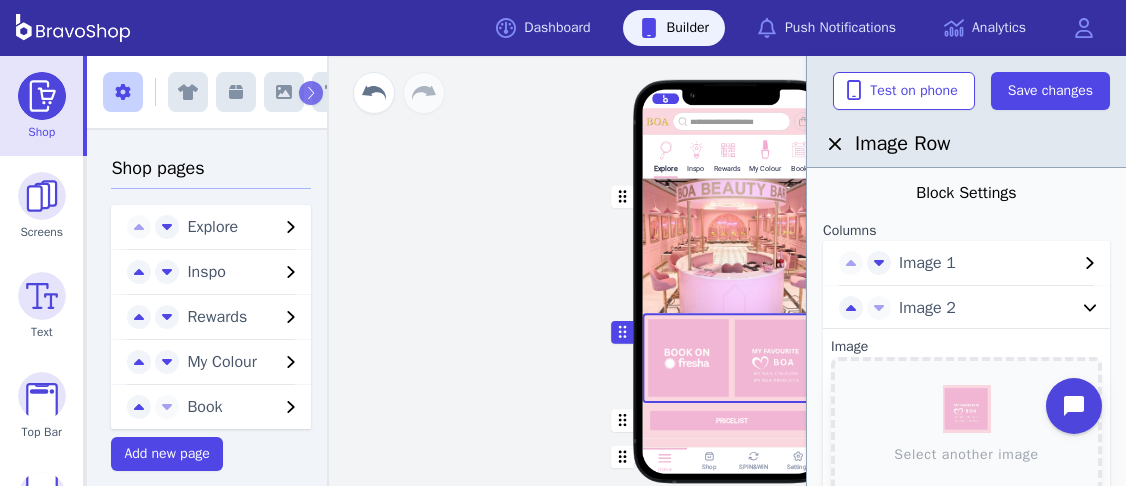 scroll, scrollTop: 0, scrollLeft: 0, axis: both 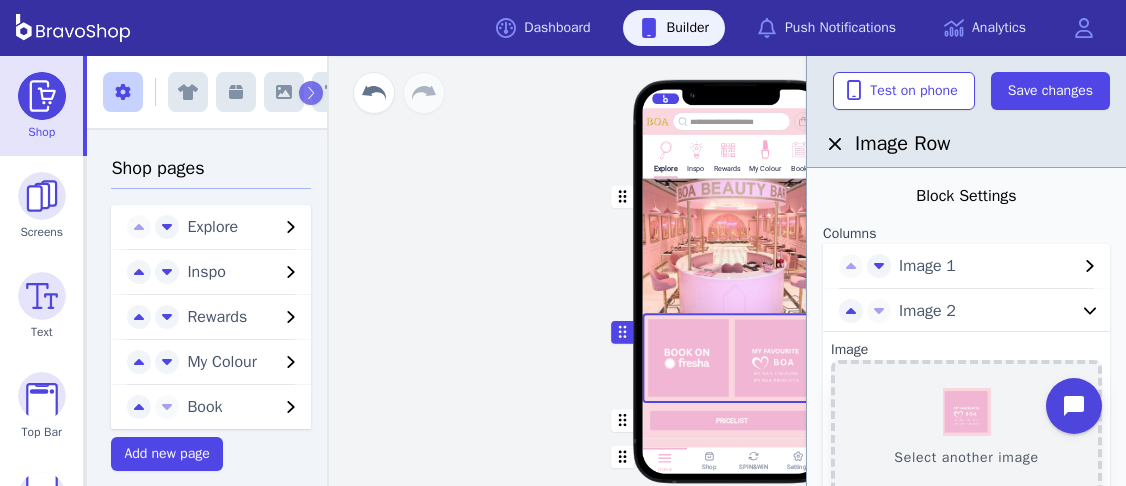 click on "Select another image" at bounding box center [966, 428] 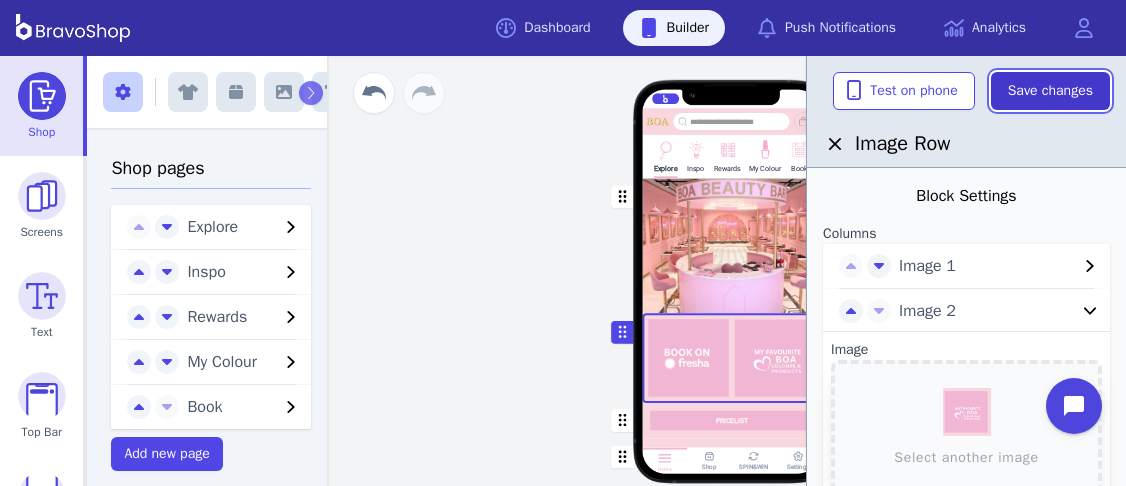 click on "Save changes" at bounding box center (1050, 91) 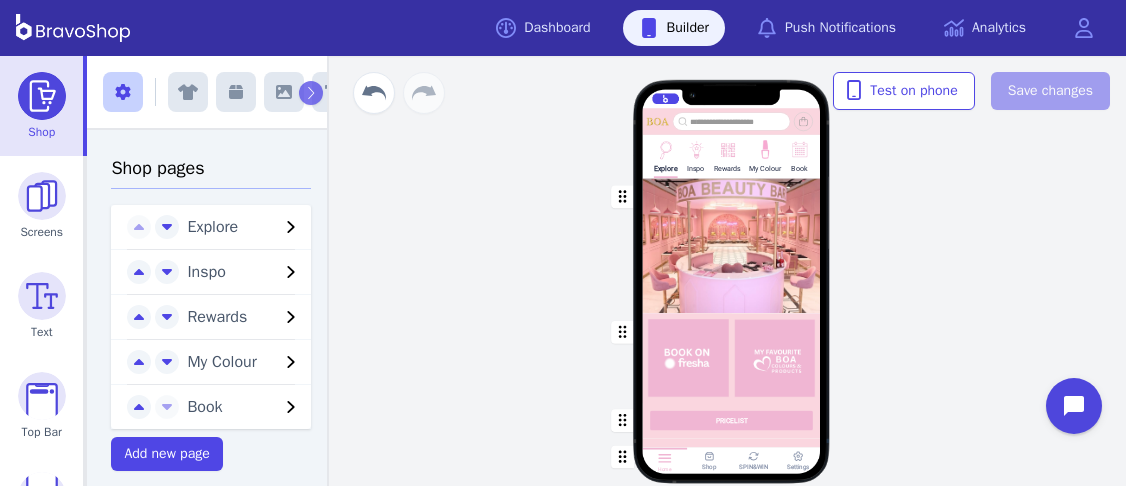 click on "Explore Inspo Rewards My Colour Book PRICELIST Featured Products Gift Vouchers Various Denominations Drag a block here to get started Home Shop SPIN&WIN Settings" at bounding box center (731, 271) 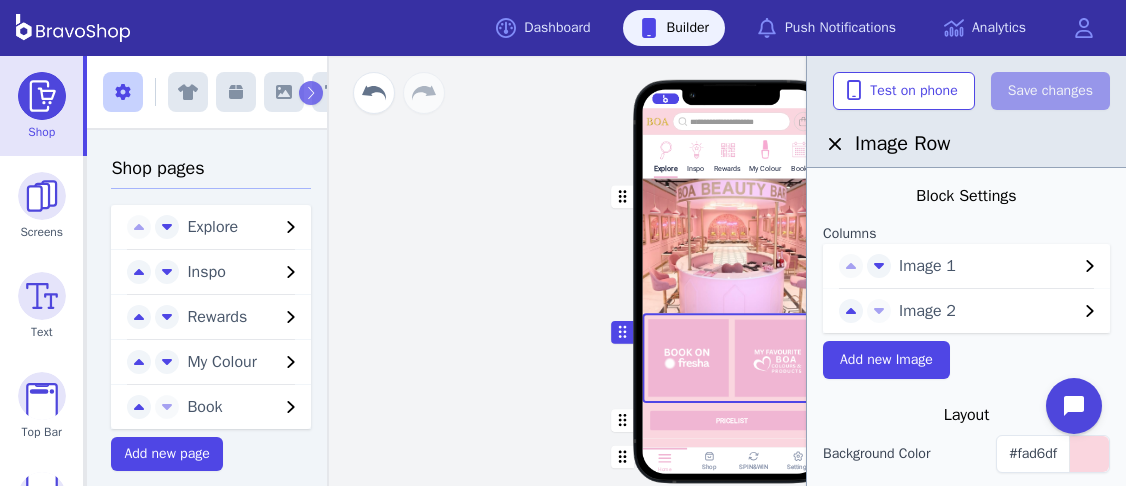 click on "Image 2" at bounding box center [988, 311] 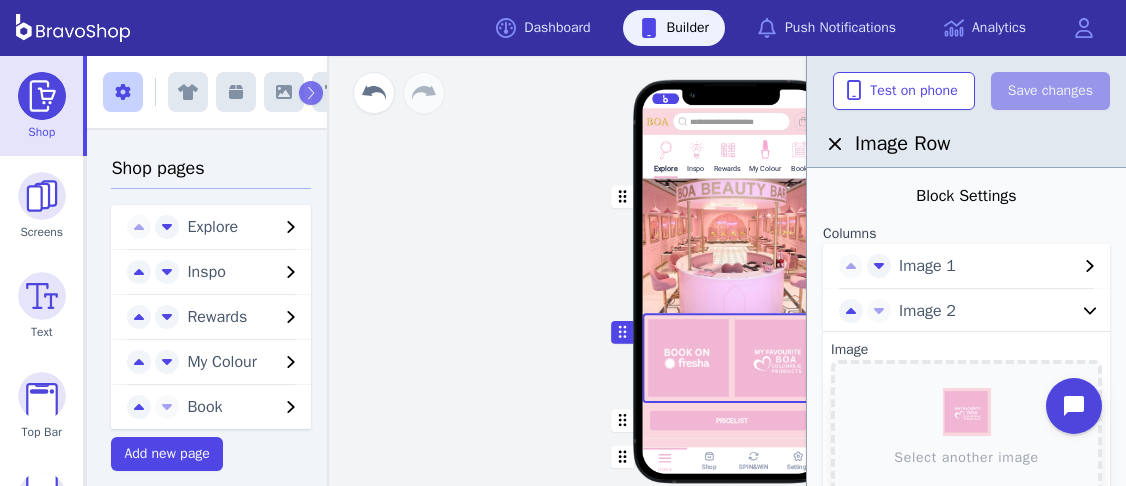 scroll, scrollTop: 165, scrollLeft: 0, axis: vertical 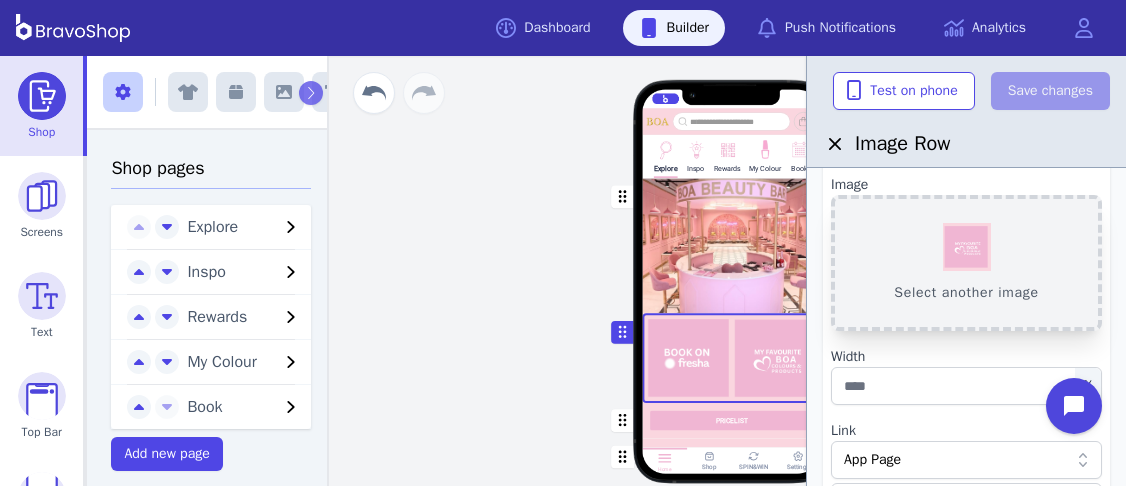 click on "Select another image" at bounding box center (966, 263) 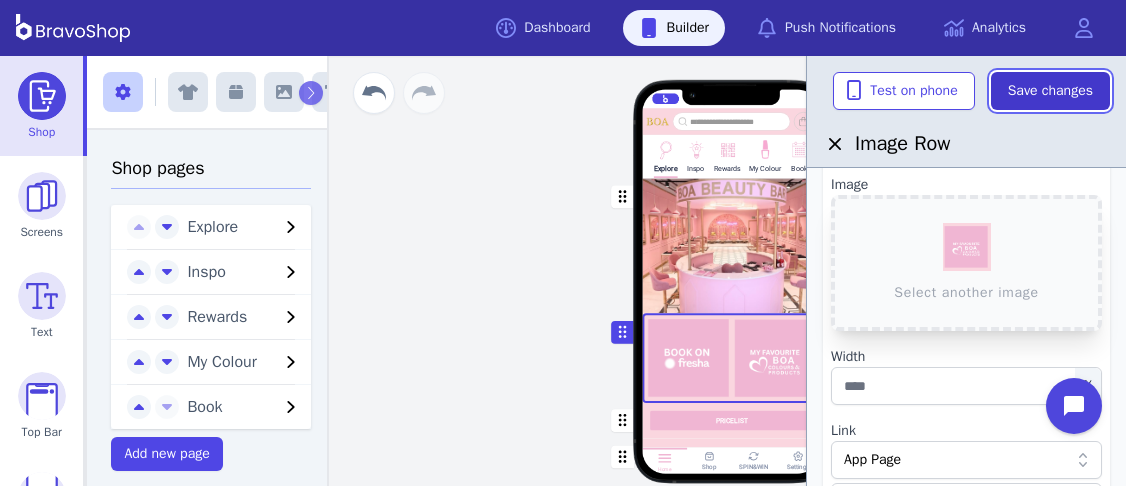 click on "Save changes" at bounding box center [1050, 91] 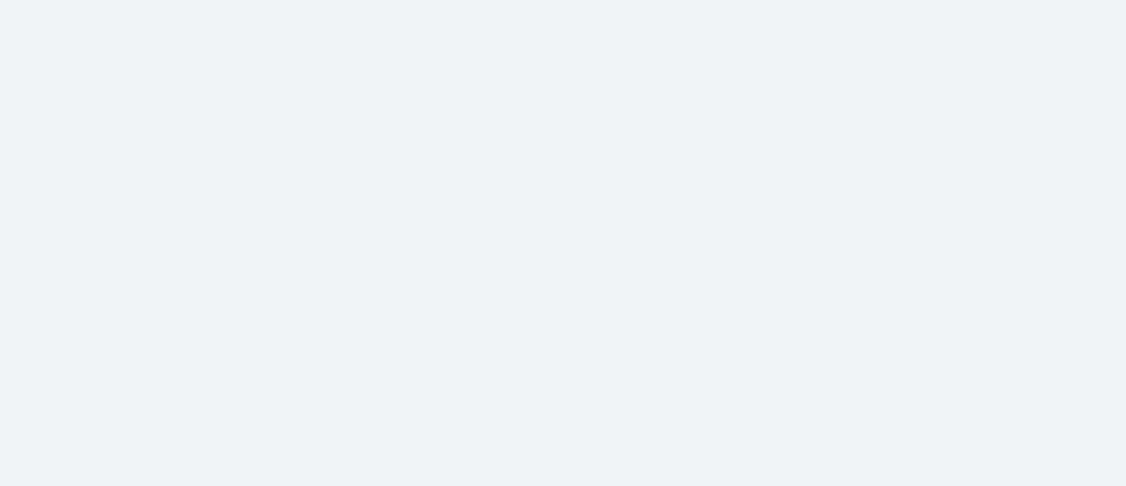 scroll, scrollTop: 0, scrollLeft: 0, axis: both 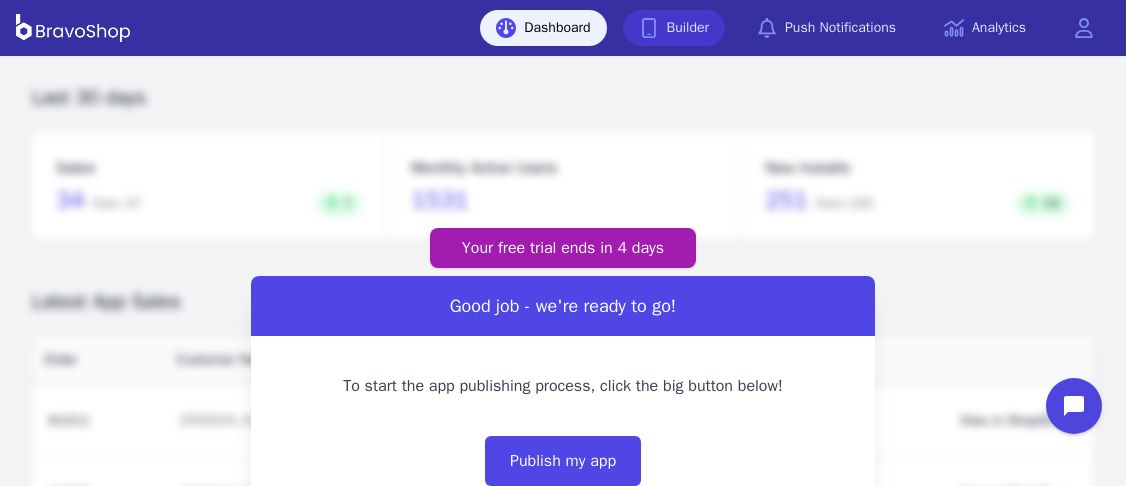 click on "Builder" at bounding box center [674, 28] 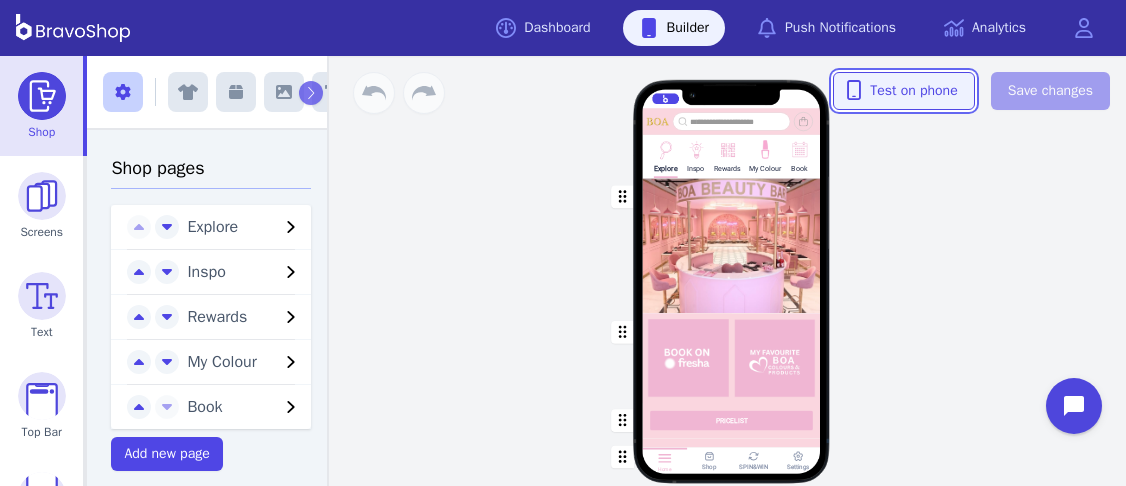 click on "Test on phone" at bounding box center (904, 91) 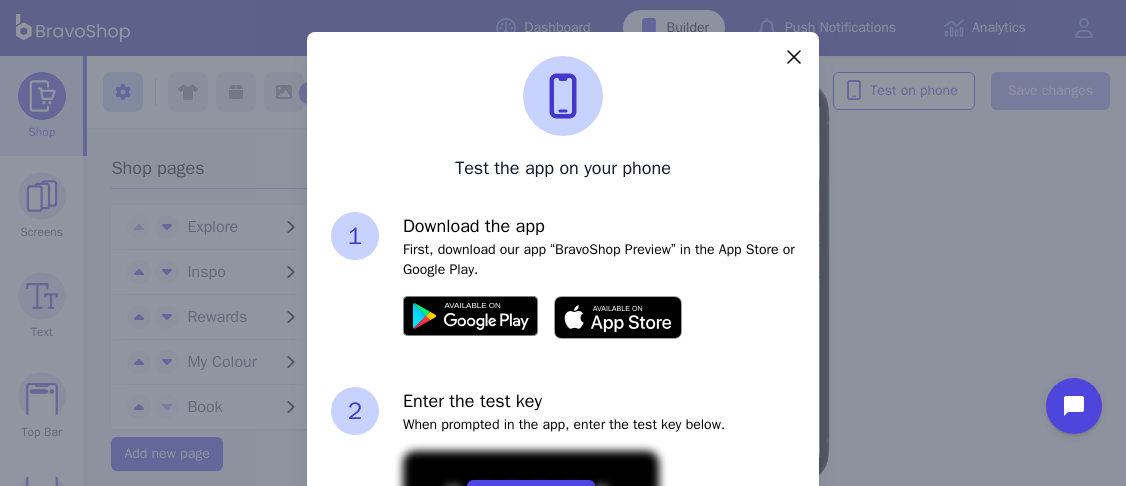 click on "Enter the test key" at bounding box center (599, 401) 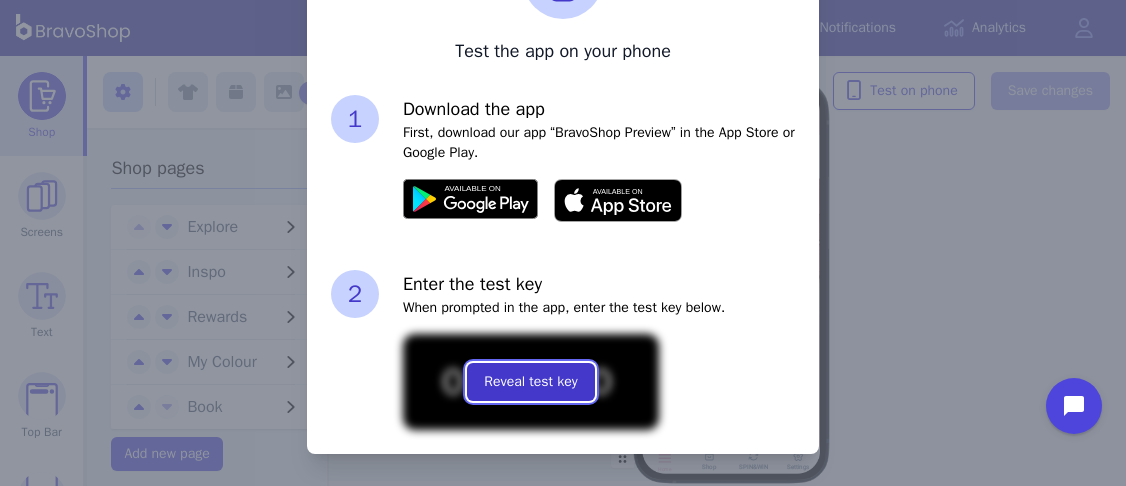 click on "Reveal test key" at bounding box center [530, 382] 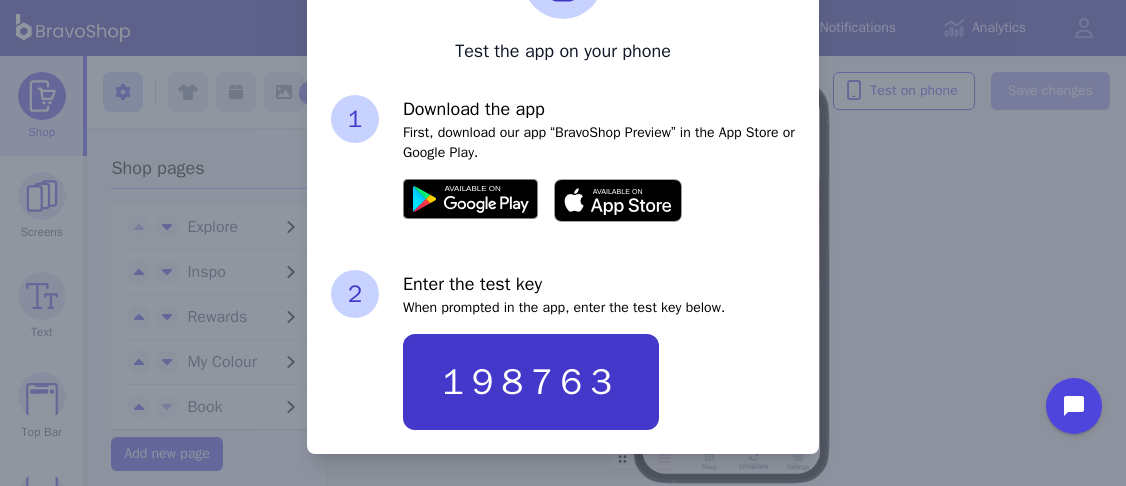 click on "Test the app on your phone 1 Download the app First, download our app “BravoShop Preview” in the App Store or Google Play. 2 Enter the test key When prompted in the app, enter the test key below. 198763" at bounding box center [563, 184] 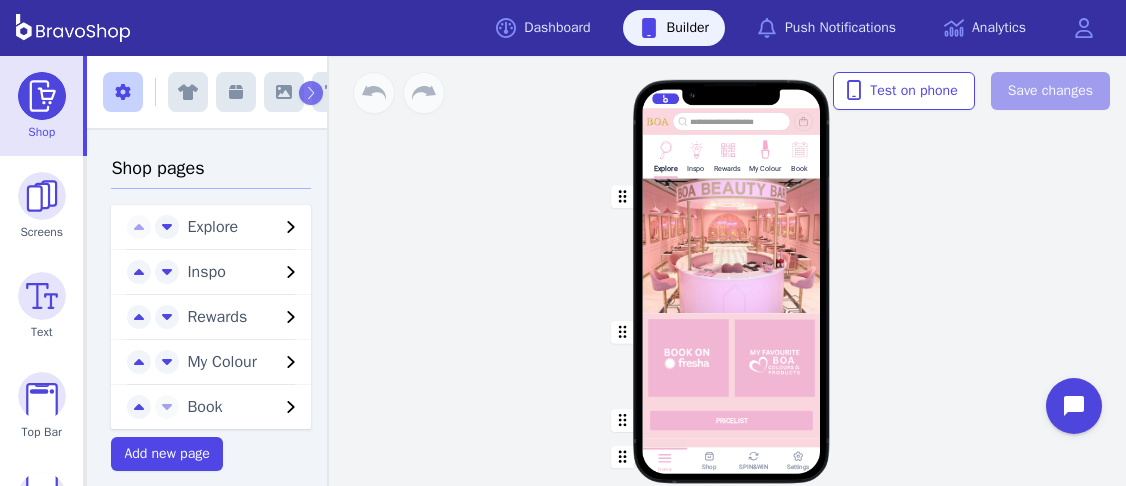 click on "Explore Inspo Rewards My Colour Book PRICELIST Featured Products Gift Vouchers Various Denominations Drag a block here to get started Home Shop SPIN&WIN Settings" at bounding box center (731, 271) 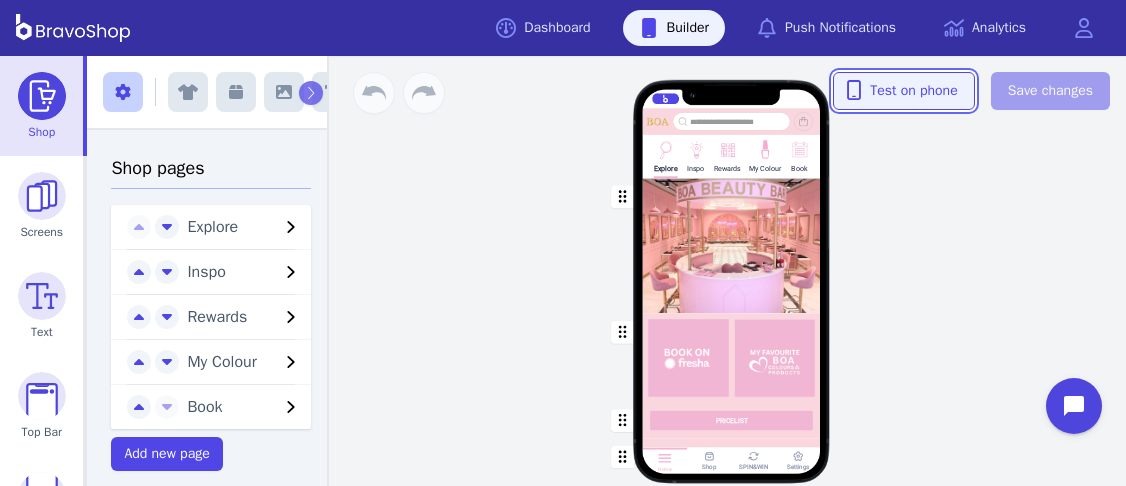 click on "Test on phone" at bounding box center [904, 91] 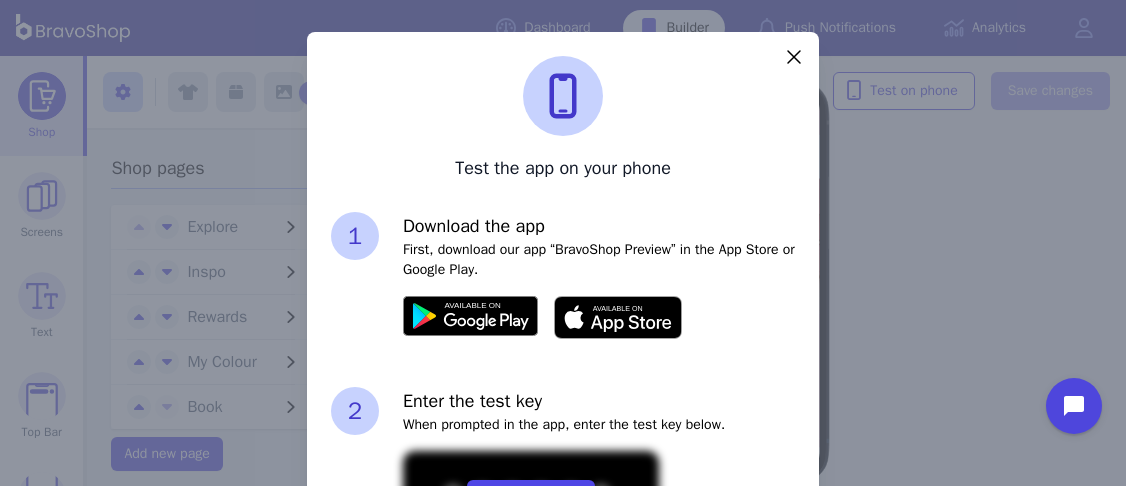 scroll, scrollTop: 117, scrollLeft: 0, axis: vertical 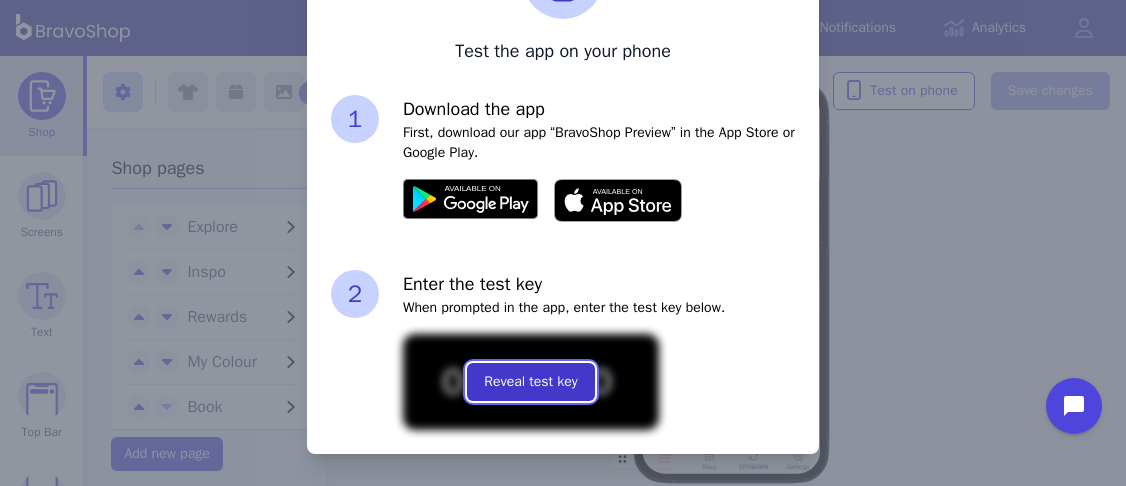 click on "Reveal test key" at bounding box center [530, 382] 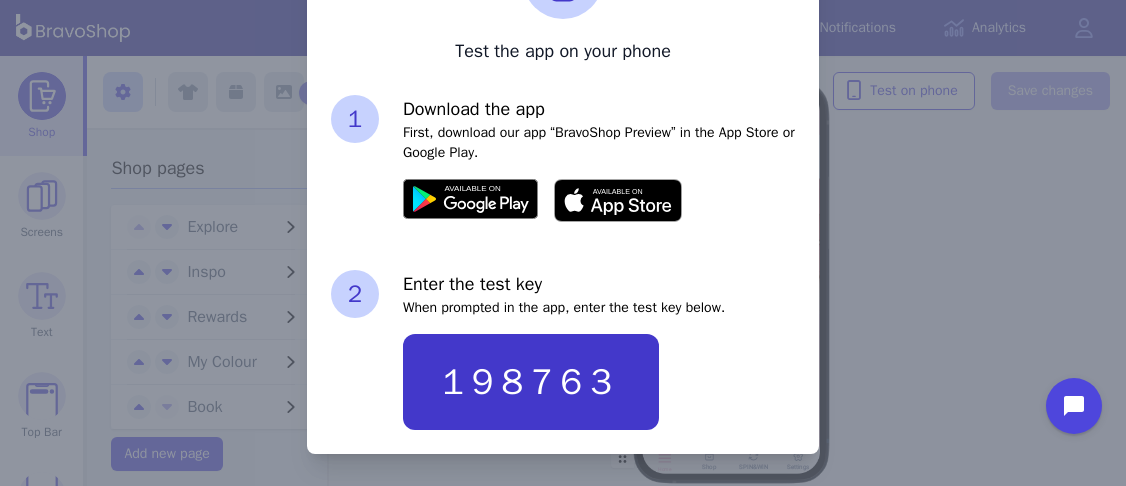 click on "Test the app on your phone 1 Download the app First, download our app “BravoShop Preview” in the App Store or Google Play. 2 Enter the test key When prompted in the app, enter the test key below. 198763" at bounding box center (563, 184) 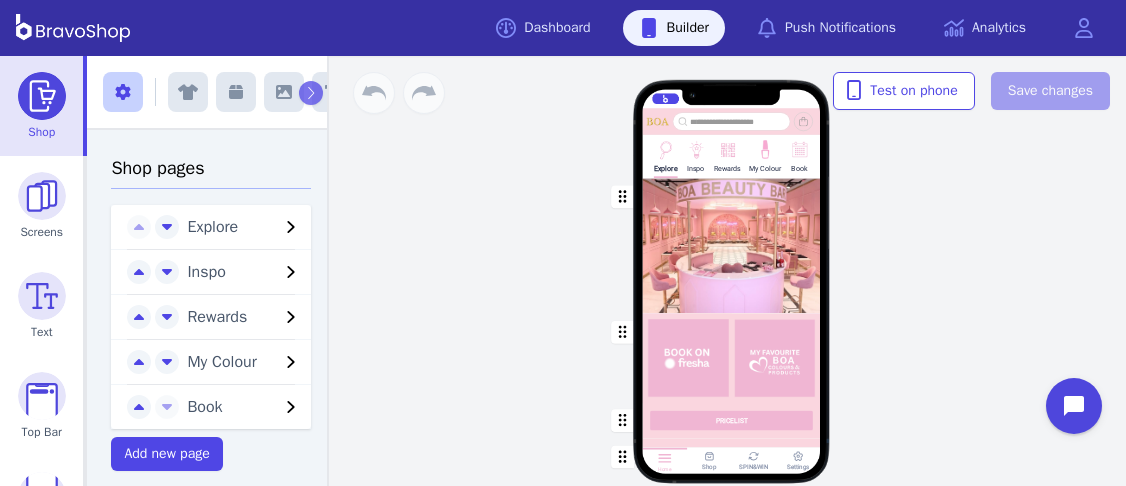 click on "Explore Inspo Rewards My Colour Book PRICELIST Featured Products Gift Vouchers Various Denominations Drag a block here to get started Home Shop SPIN&WIN Settings" at bounding box center [731, 271] 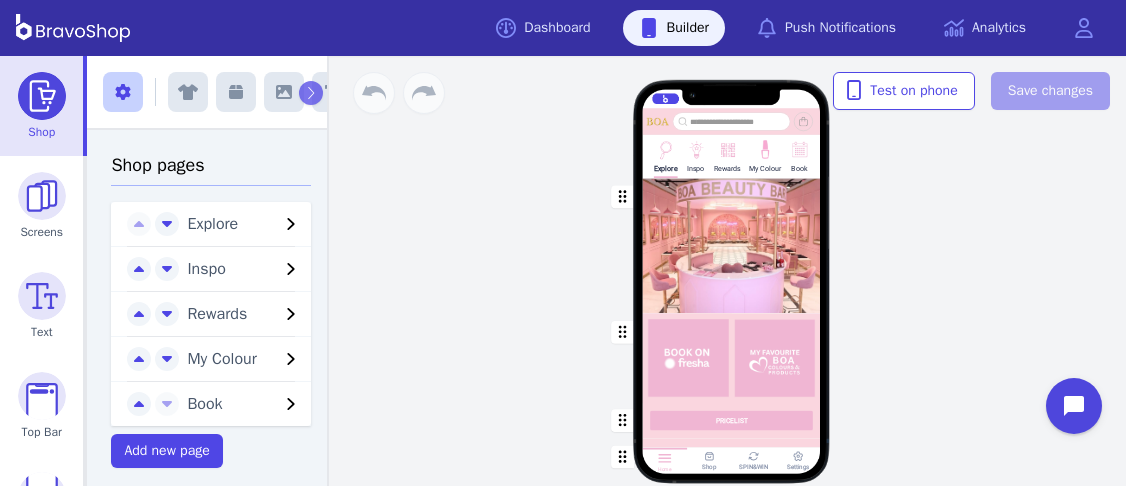 scroll, scrollTop: 2, scrollLeft: 0, axis: vertical 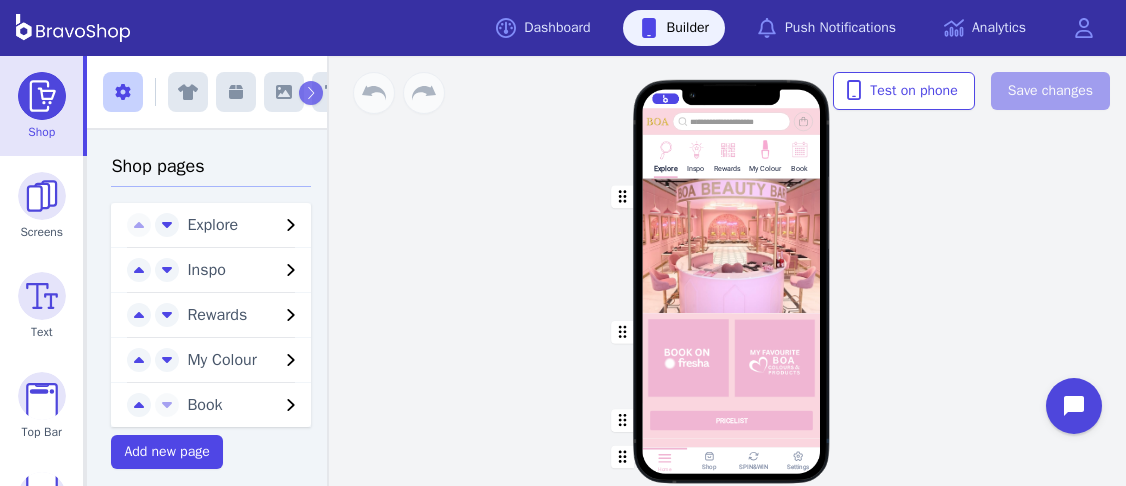 click 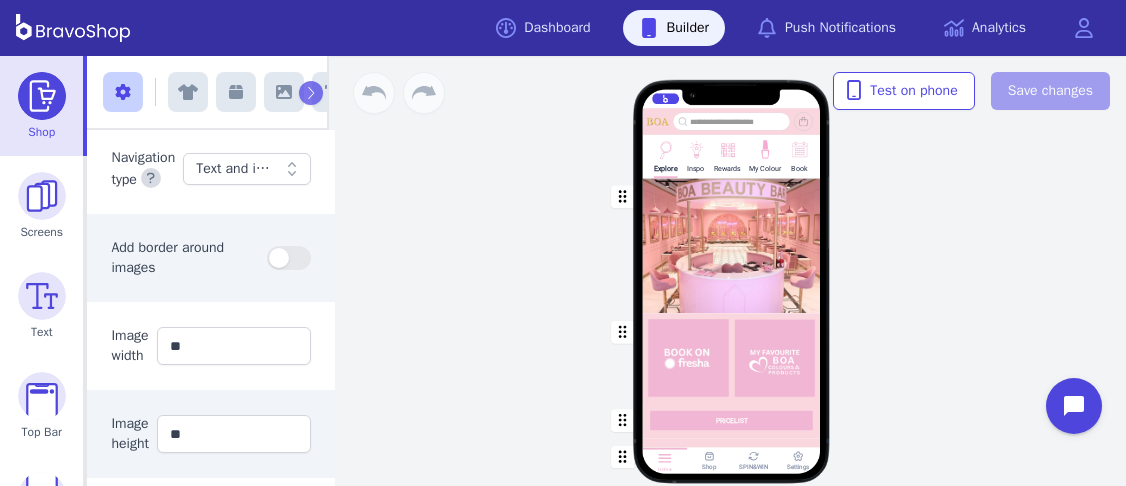 scroll, scrollTop: 413, scrollLeft: 0, axis: vertical 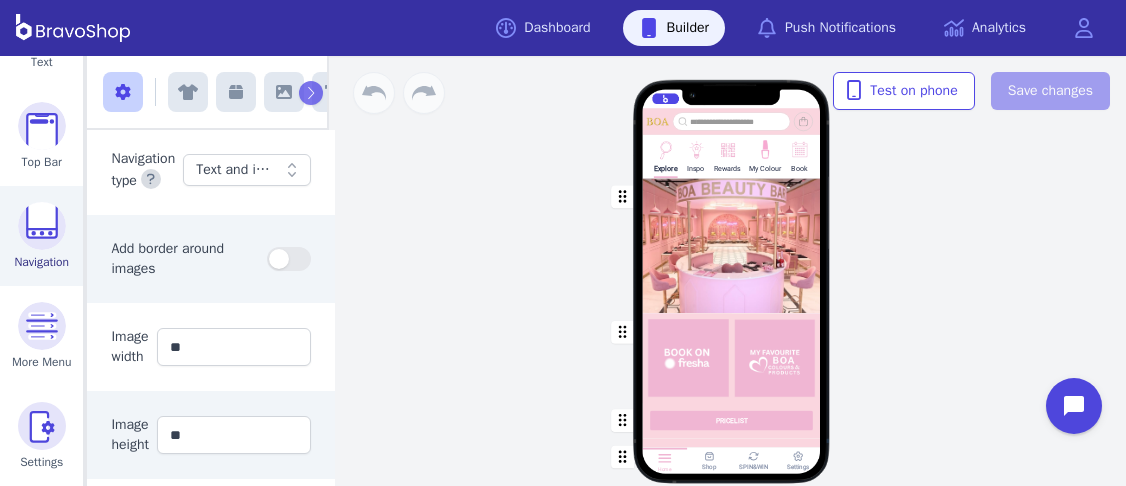 click at bounding box center [42, 226] 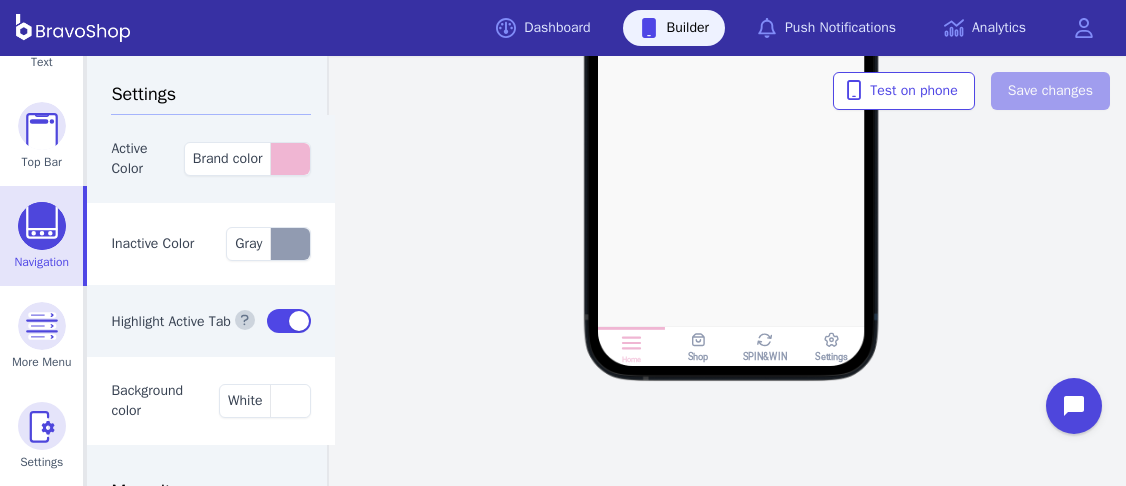 click 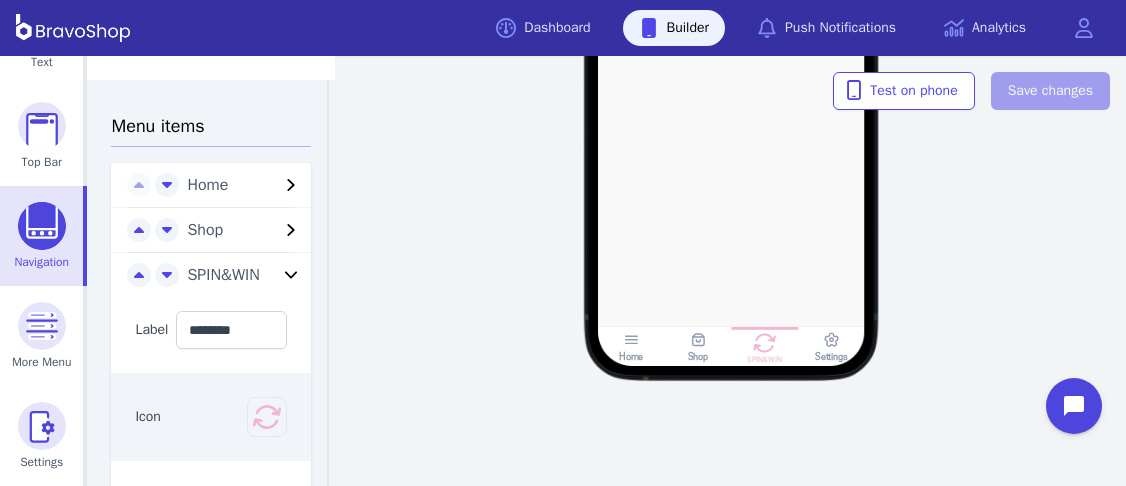 scroll, scrollTop: 371, scrollLeft: 0, axis: vertical 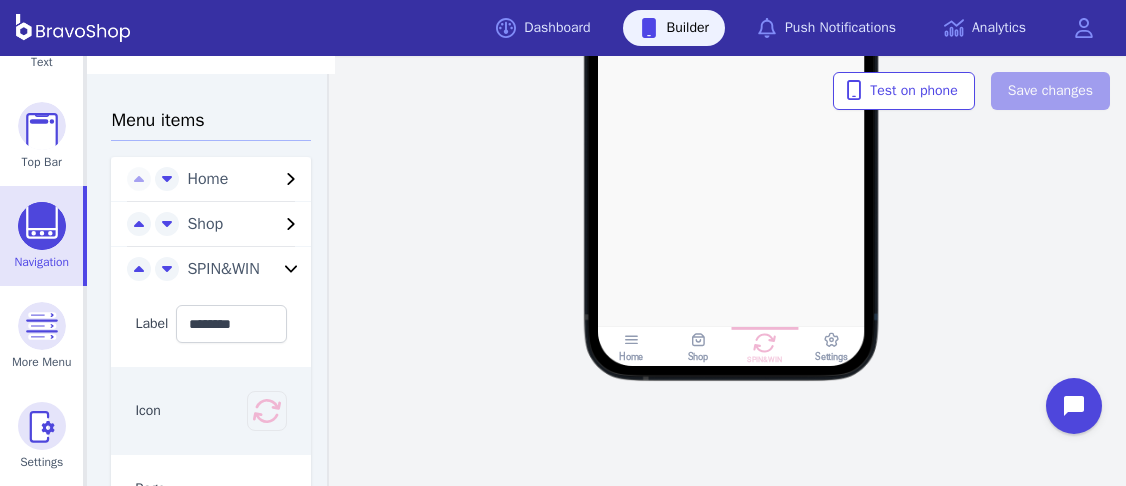 click 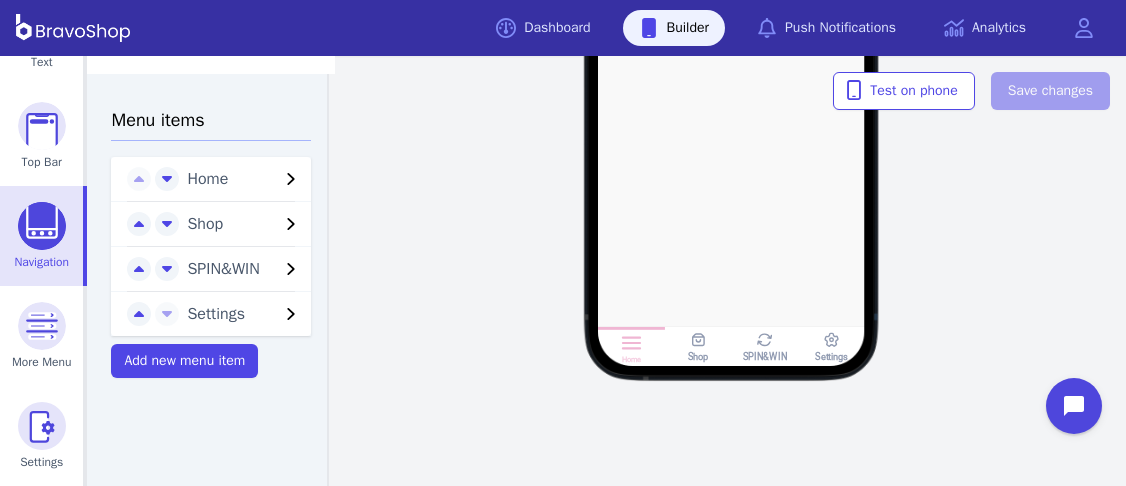 scroll, scrollTop: 312, scrollLeft: 0, axis: vertical 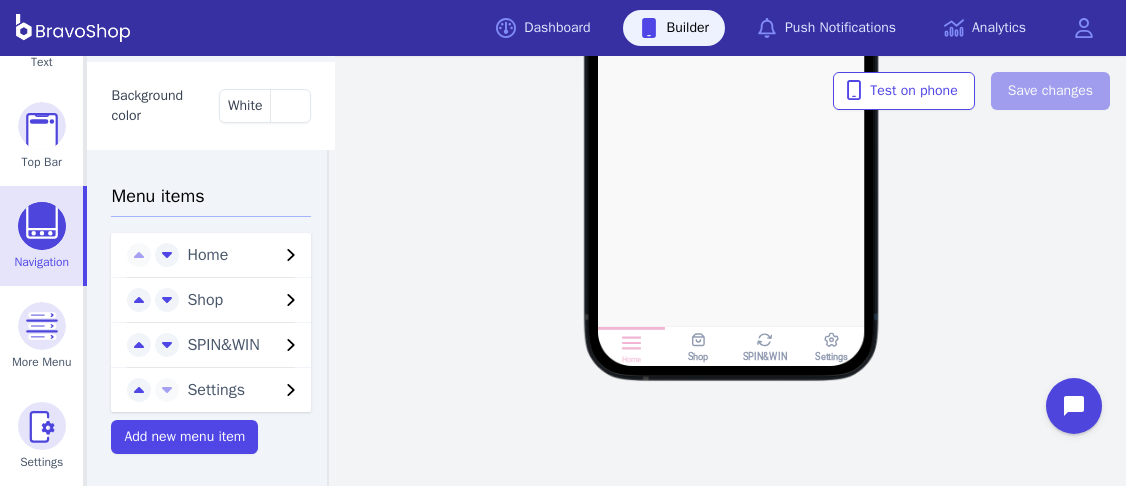 click 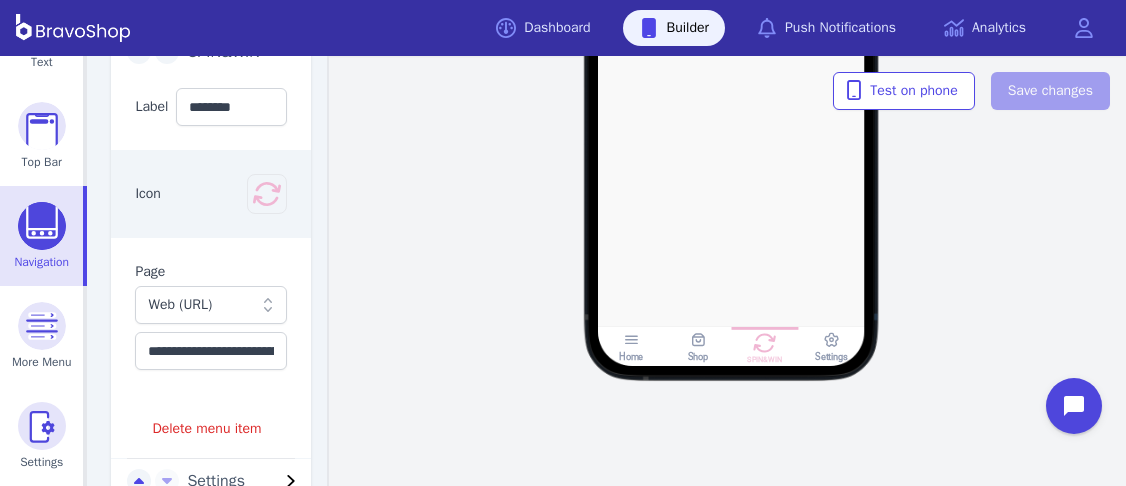 scroll, scrollTop: 593, scrollLeft: 0, axis: vertical 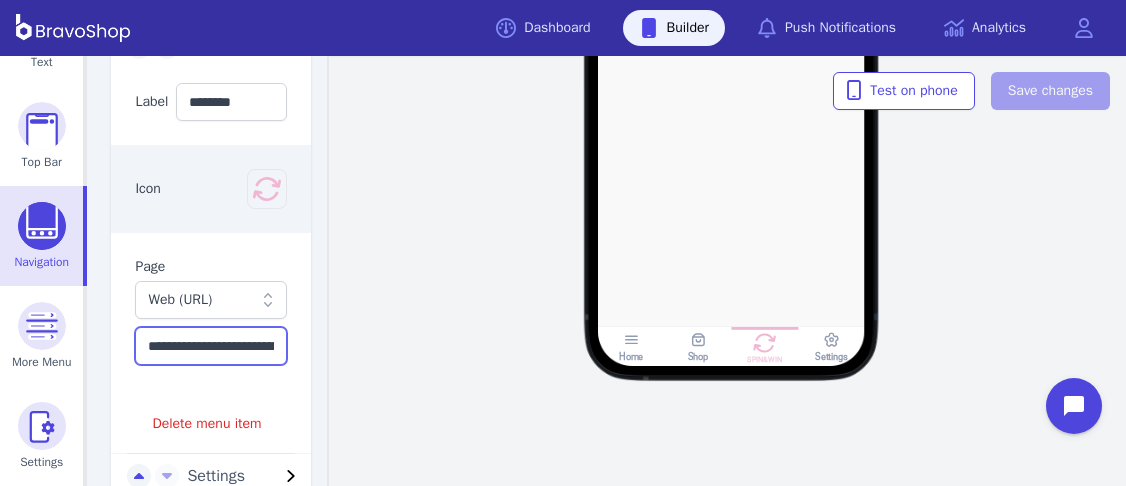 click on "**********" at bounding box center [211, 346] 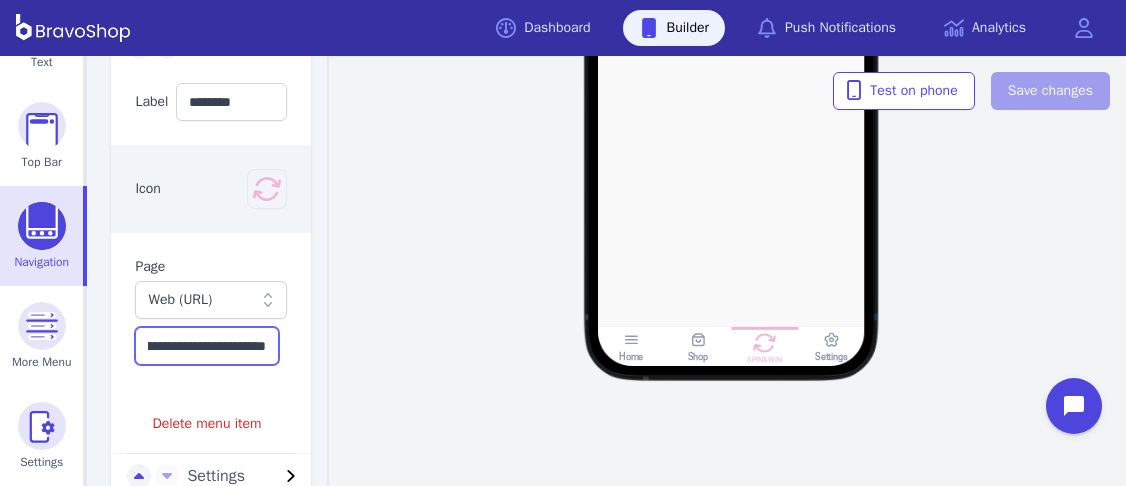 scroll, scrollTop: 0, scrollLeft: 150, axis: horizontal 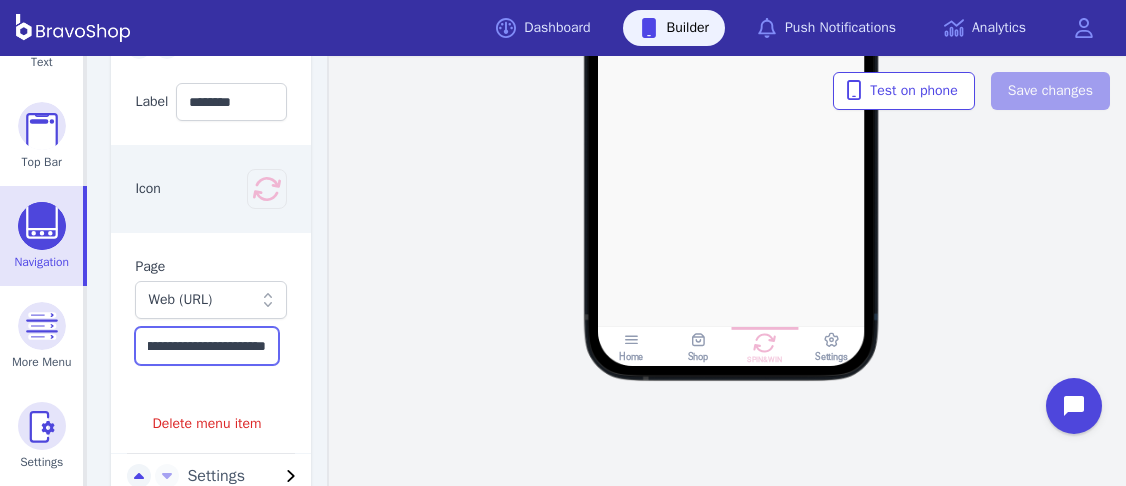 click on "**********" at bounding box center (207, 346) 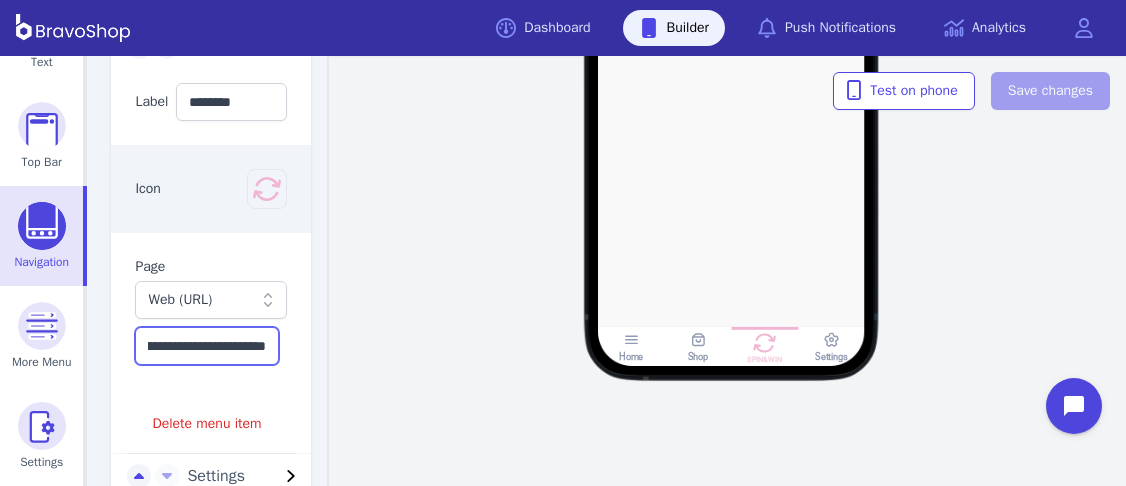 scroll, scrollTop: 696, scrollLeft: 0, axis: vertical 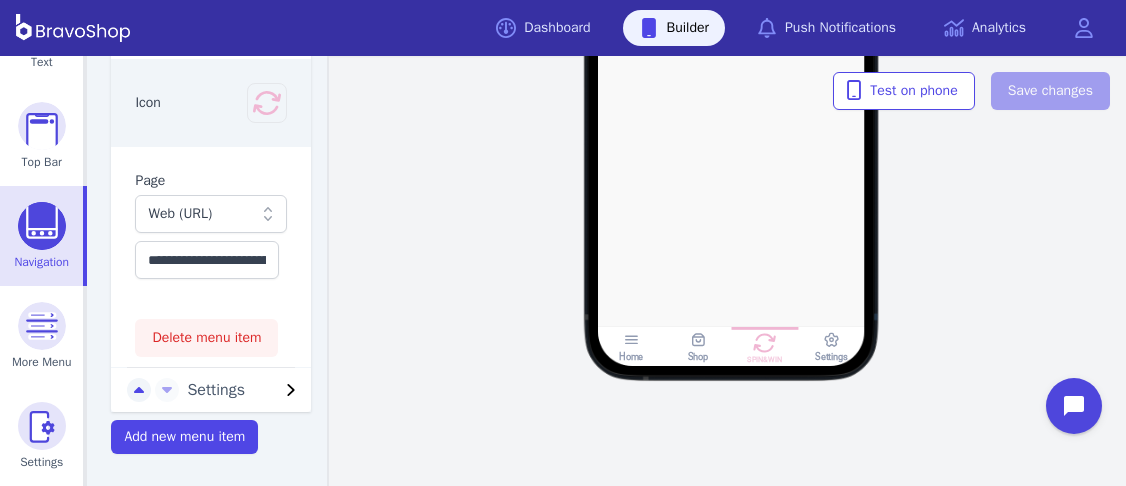 click on "Delete menu item" at bounding box center [206, 338] 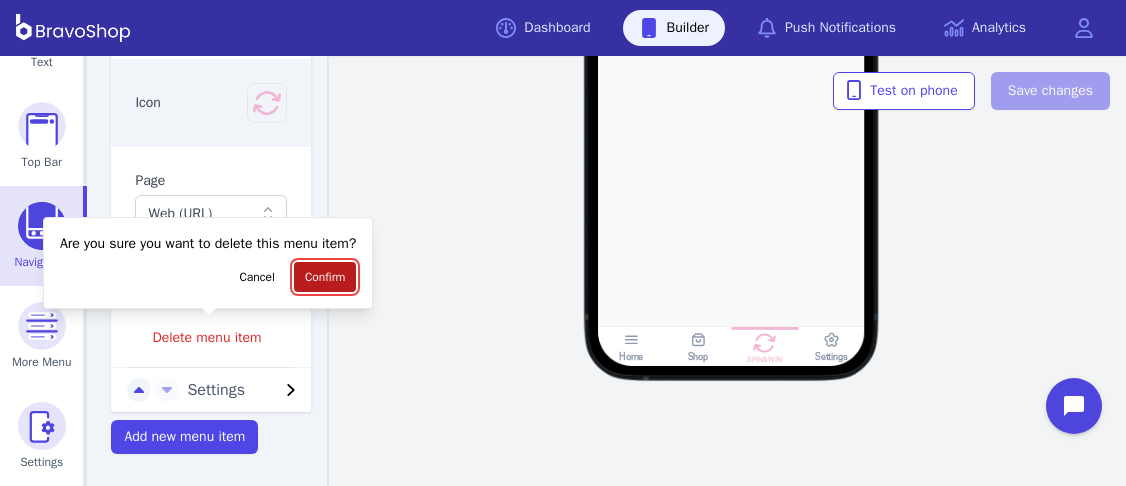 click on "Confirm" at bounding box center [325, 277] 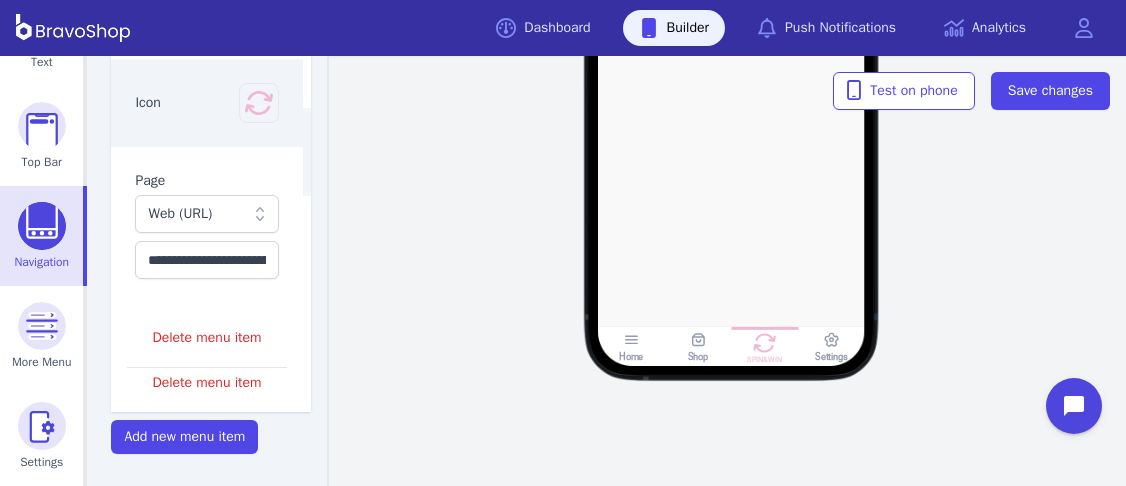 scroll, scrollTop: 647, scrollLeft: 0, axis: vertical 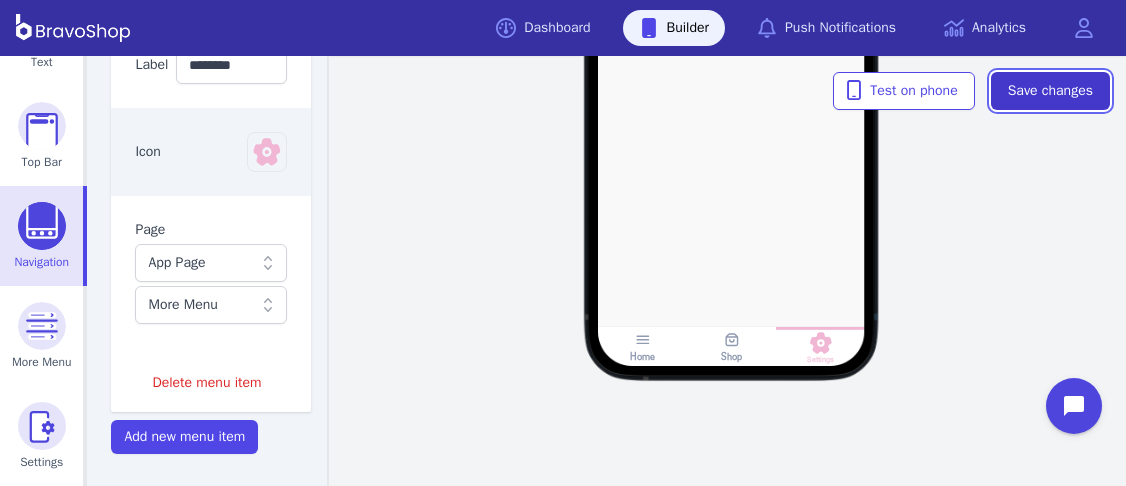 click on "Save changes" at bounding box center (1050, 91) 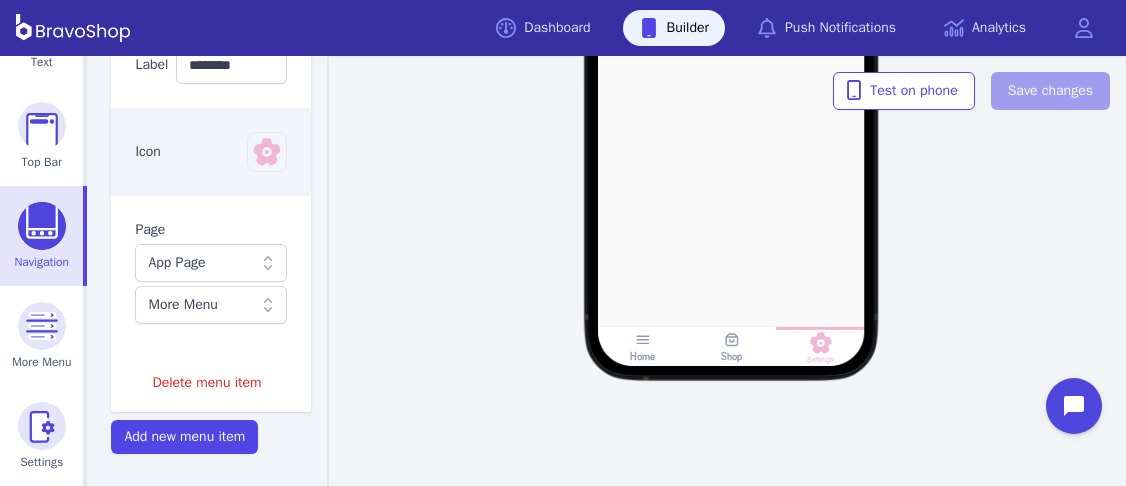 click on "Home Shop Settings" at bounding box center [731, 92] 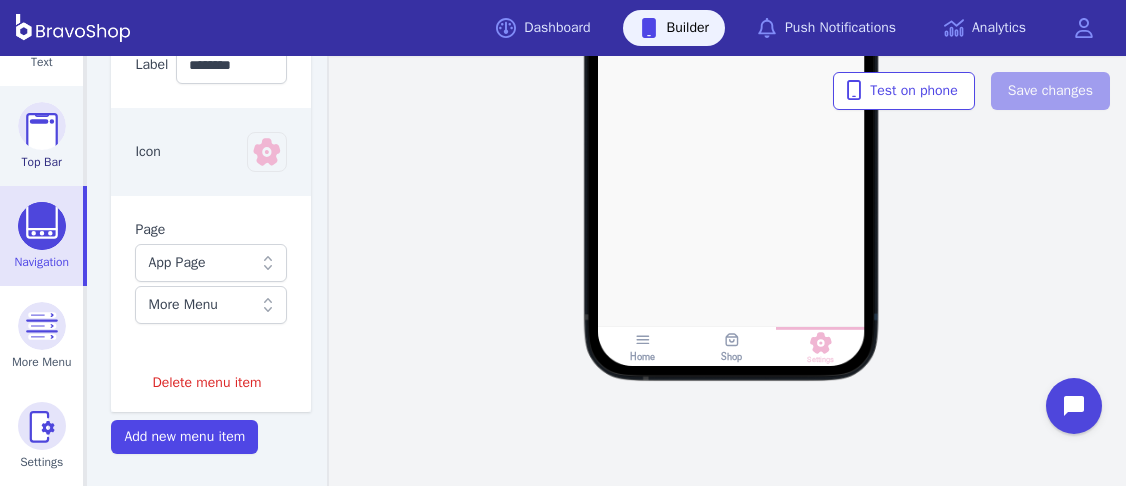 scroll, scrollTop: 0, scrollLeft: 0, axis: both 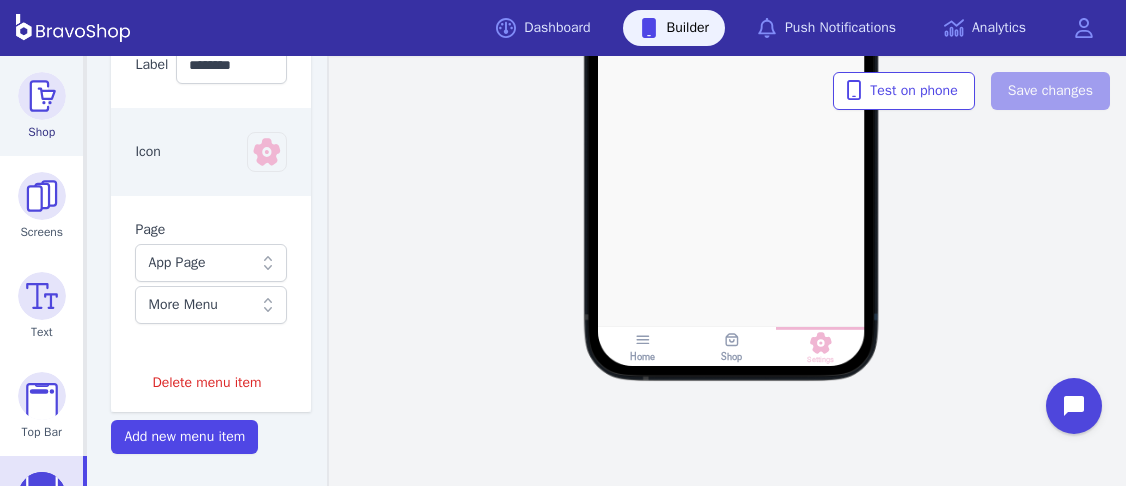 click on "Shop" at bounding box center [41, 132] 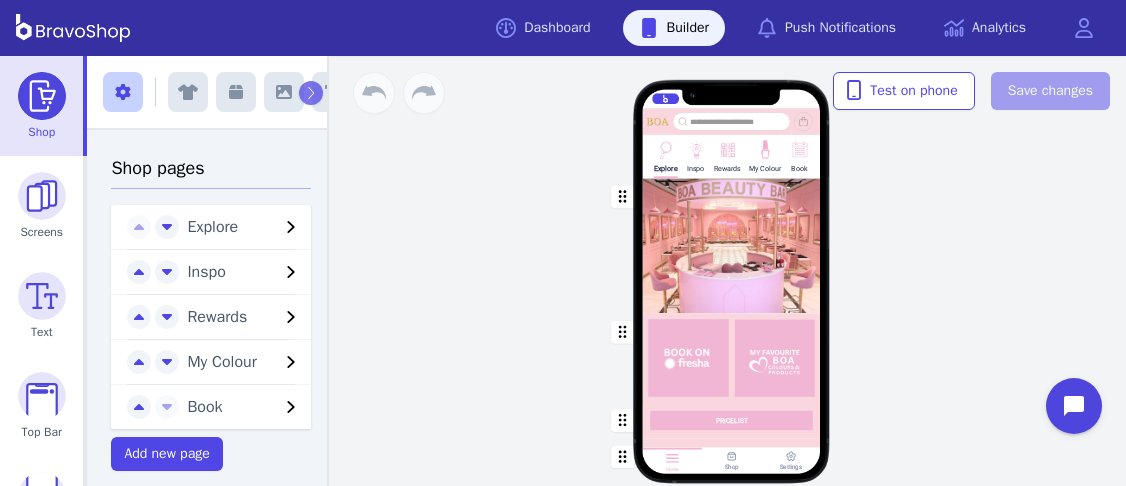 click at bounding box center (764, 148) 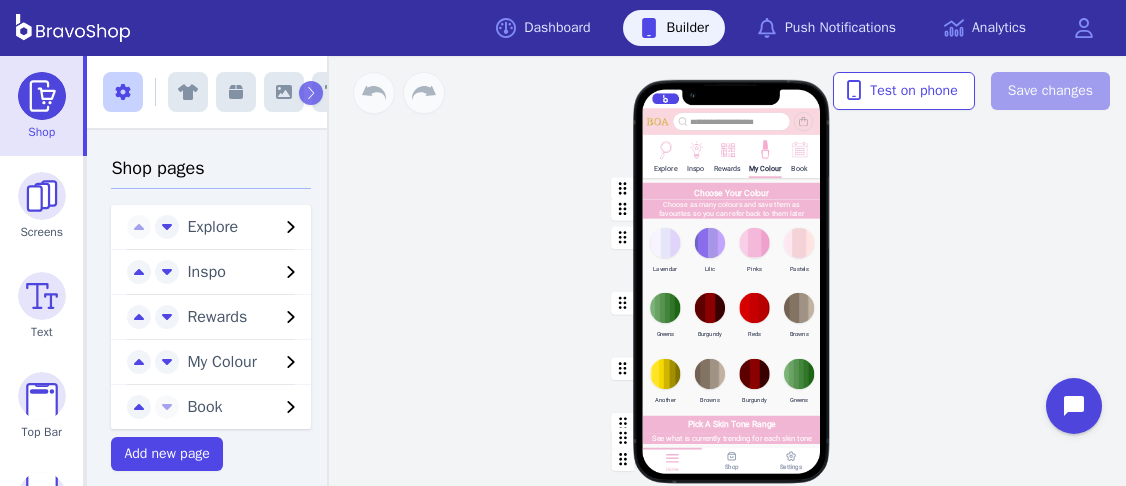click at bounding box center [732, 252] 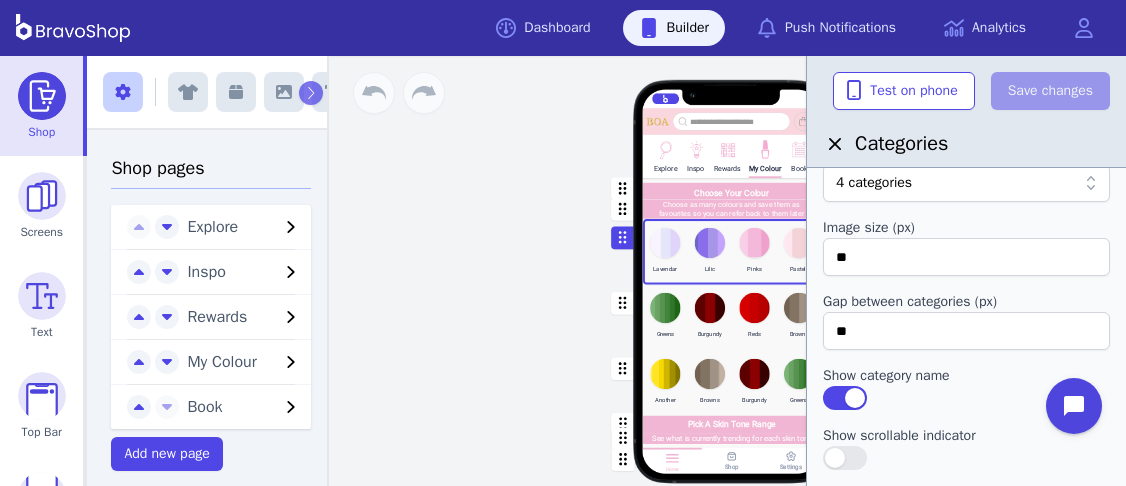 scroll, scrollTop: 85, scrollLeft: 0, axis: vertical 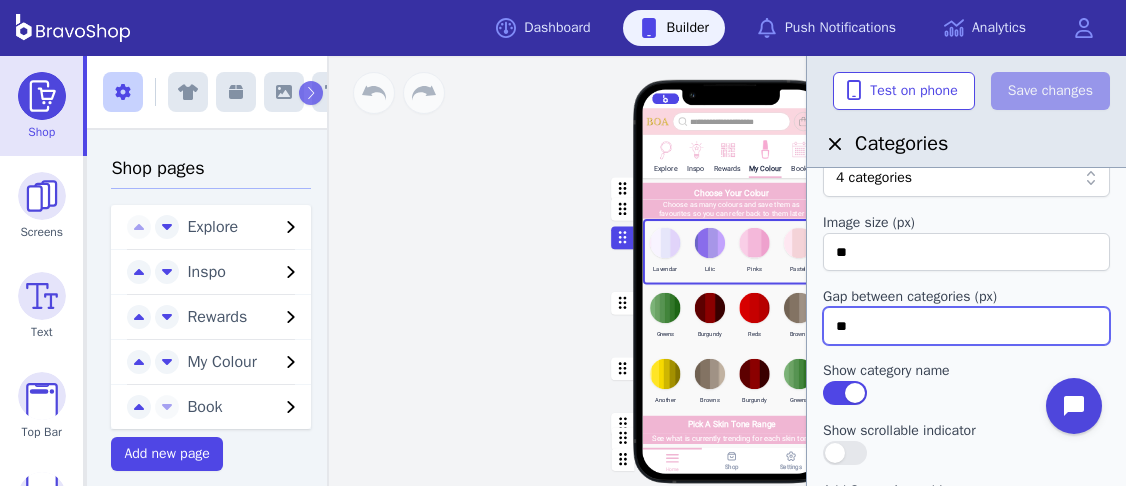click on "**" at bounding box center [966, 326] 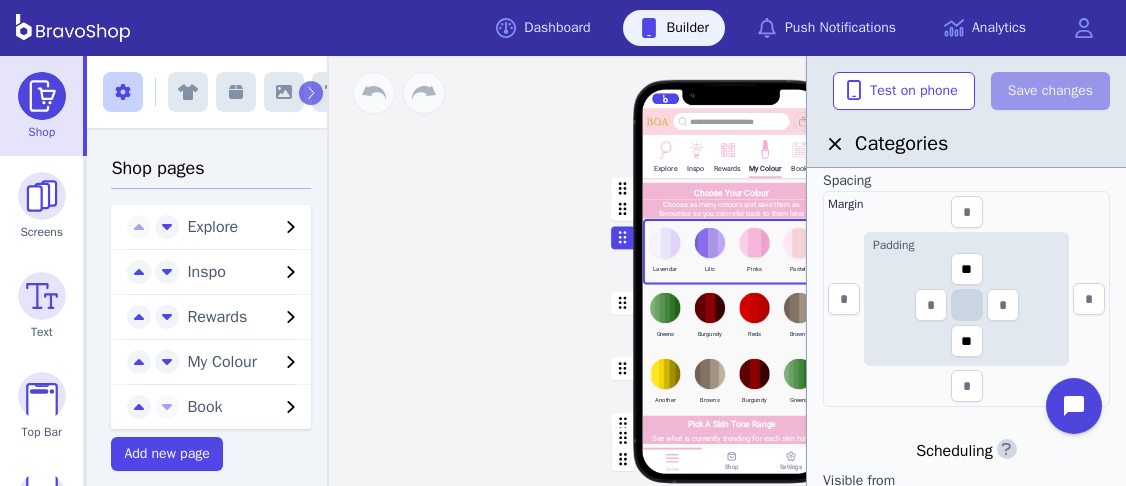 scroll, scrollTop: 561, scrollLeft: 0, axis: vertical 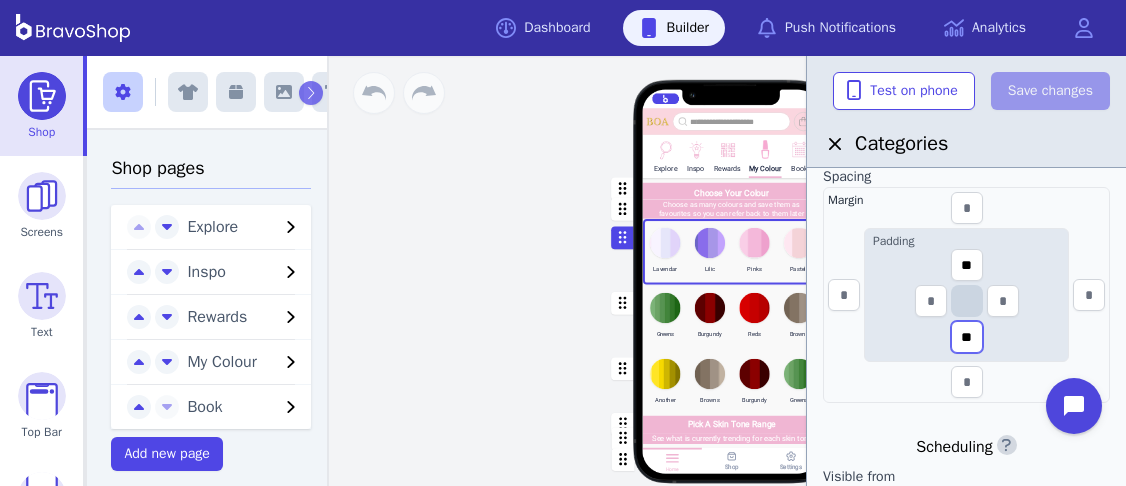 drag, startPoint x: 978, startPoint y: 333, endPoint x: 952, endPoint y: 332, distance: 26.019224 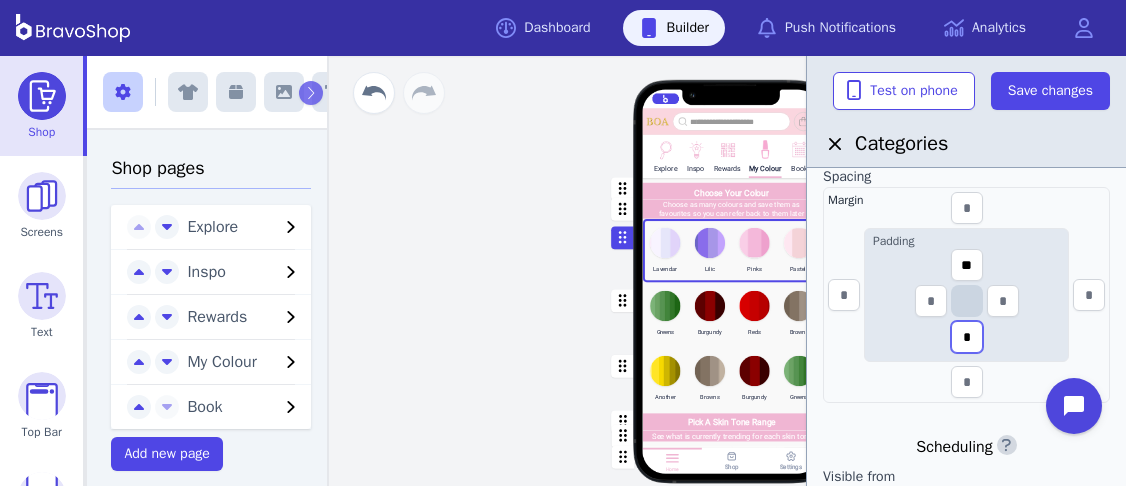 type on "*" 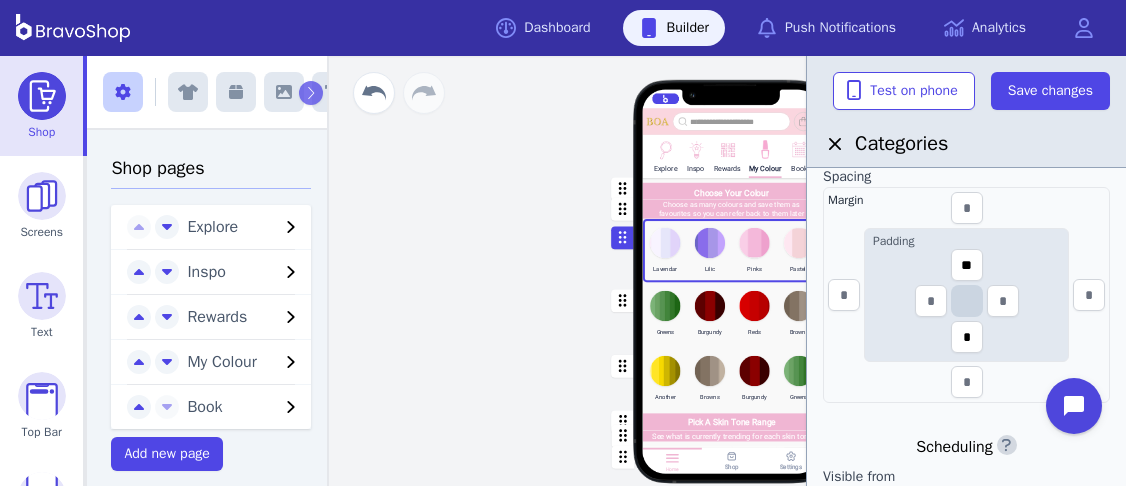 click at bounding box center [732, 315] 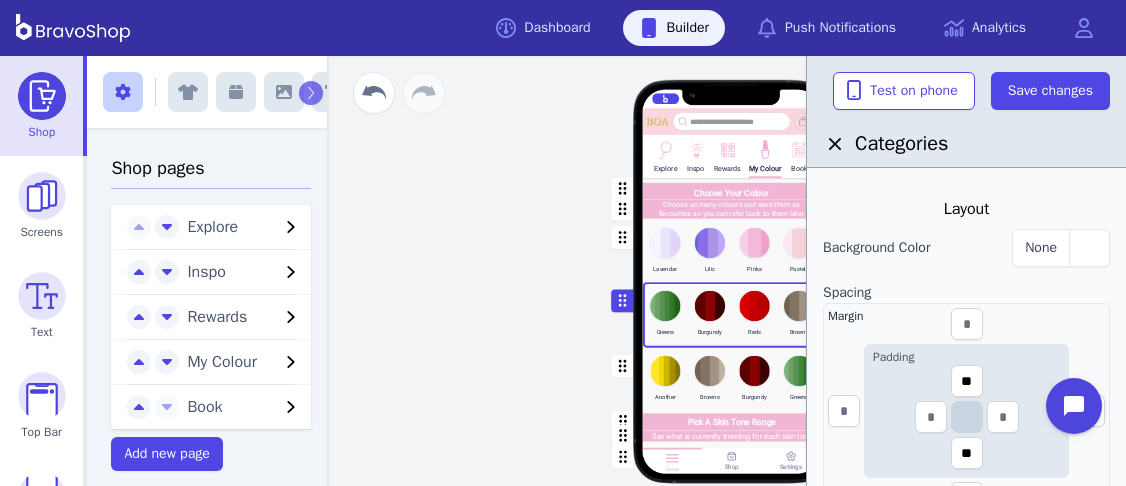 scroll, scrollTop: 454, scrollLeft: 0, axis: vertical 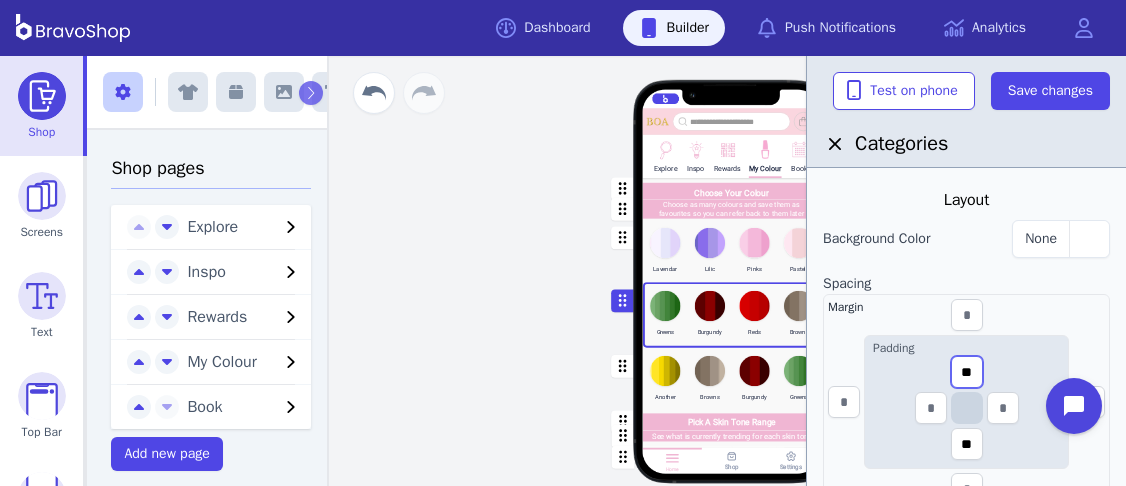 drag, startPoint x: 974, startPoint y: 371, endPoint x: 956, endPoint y: 366, distance: 18.681541 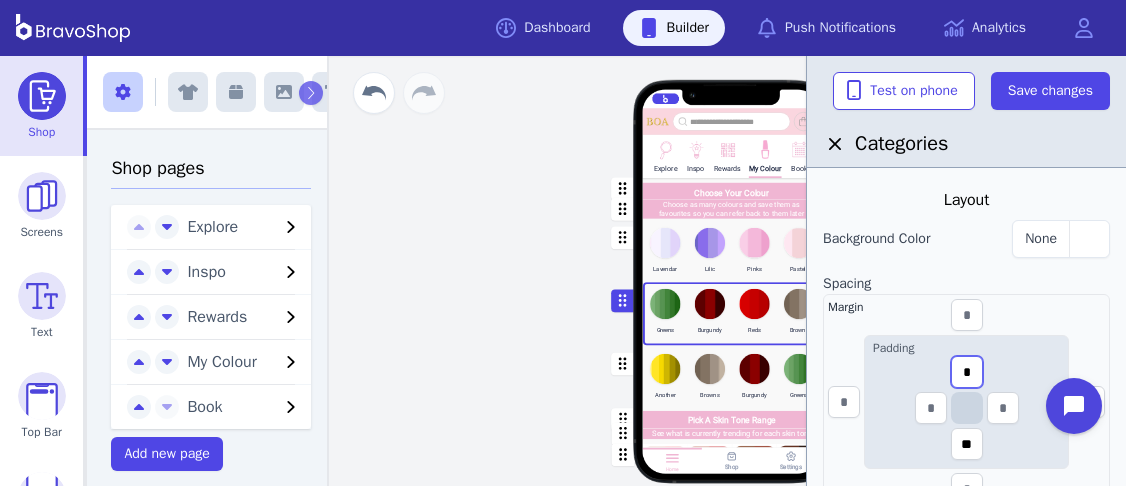 type on "*" 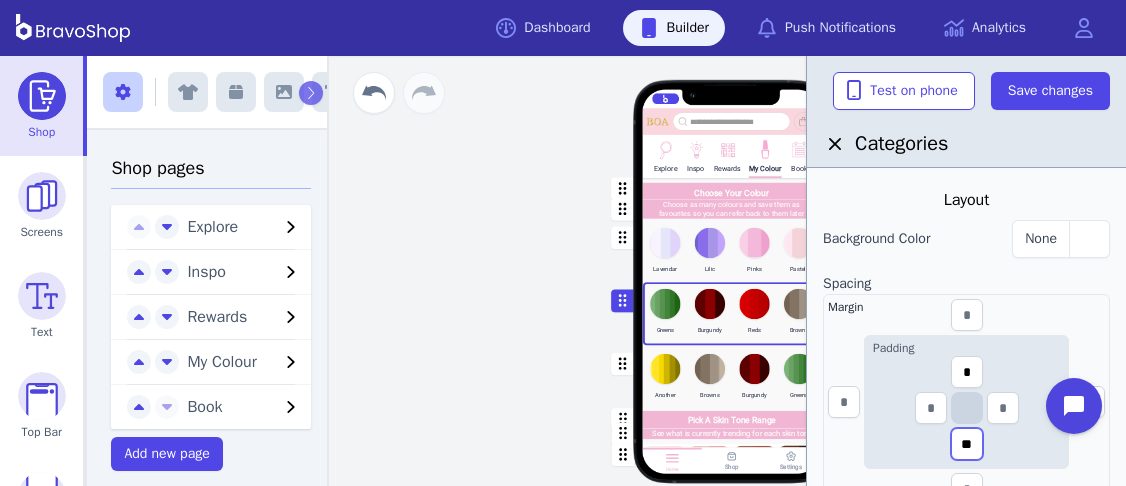 drag, startPoint x: 979, startPoint y: 438, endPoint x: 954, endPoint y: 436, distance: 25.079872 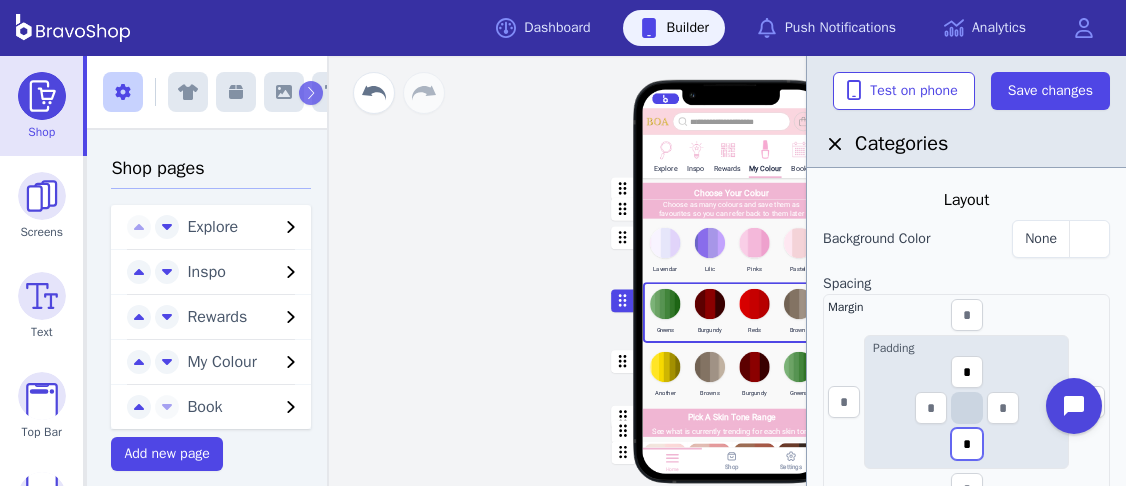 type on "*" 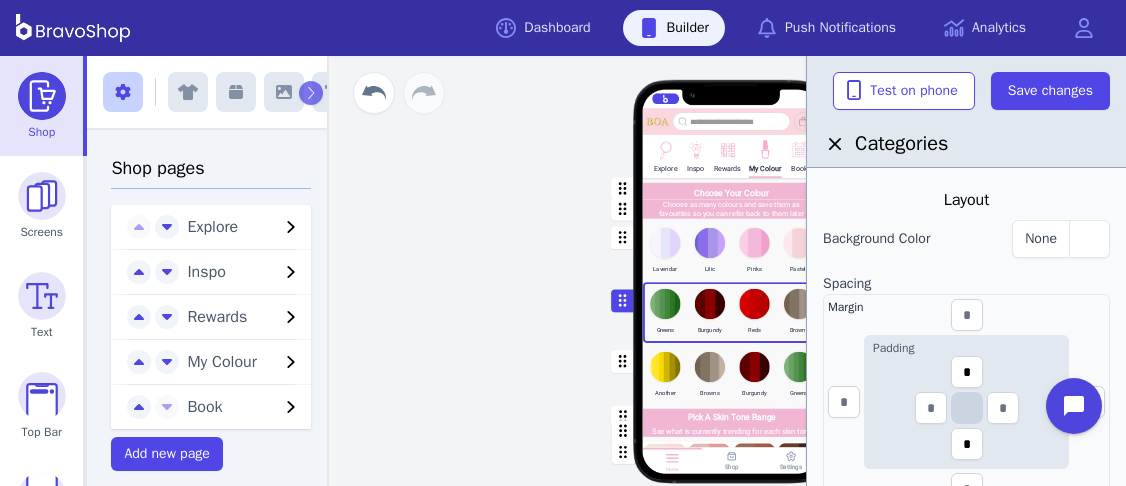 click at bounding box center [732, 375] 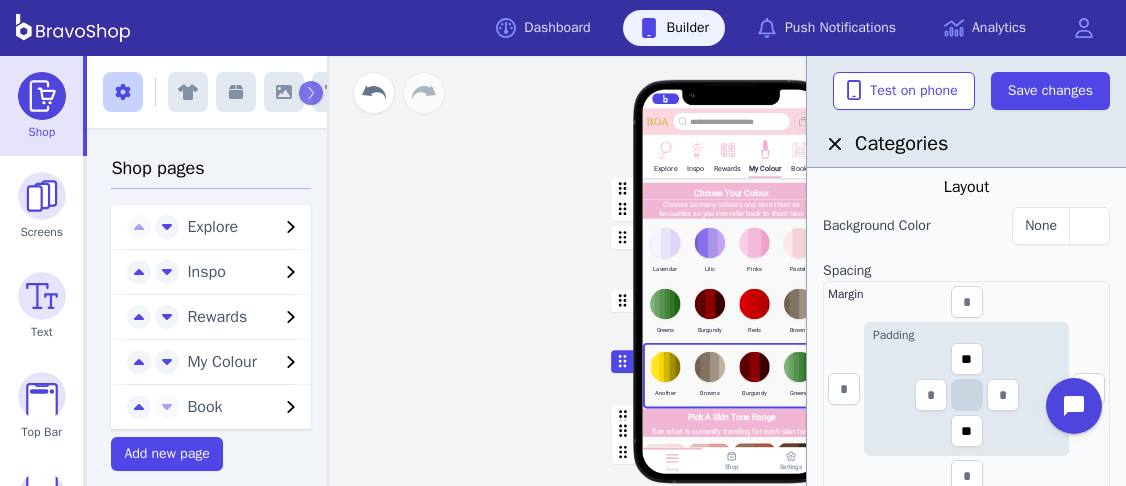 scroll, scrollTop: 473, scrollLeft: 0, axis: vertical 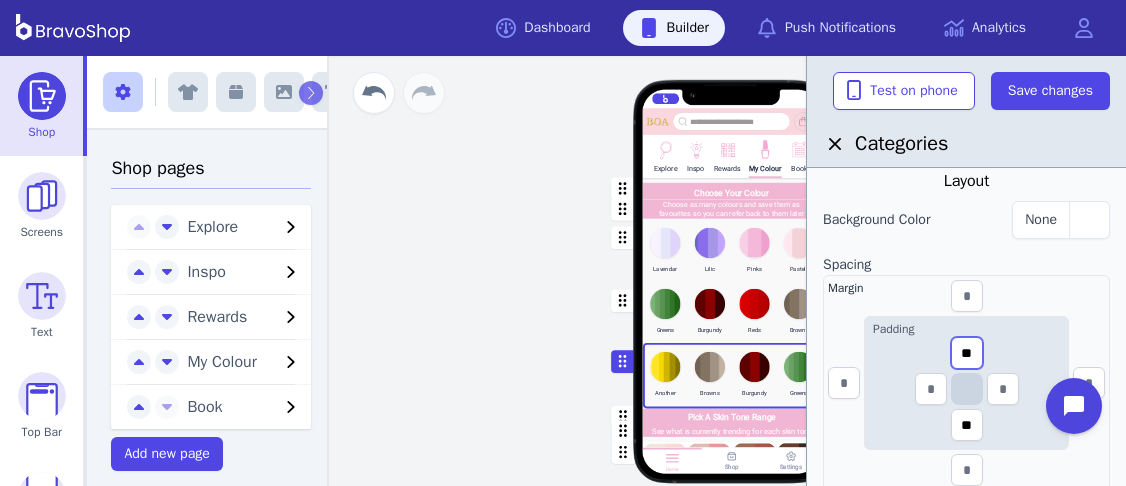 drag, startPoint x: 978, startPoint y: 356, endPoint x: 952, endPoint y: 354, distance: 26.076809 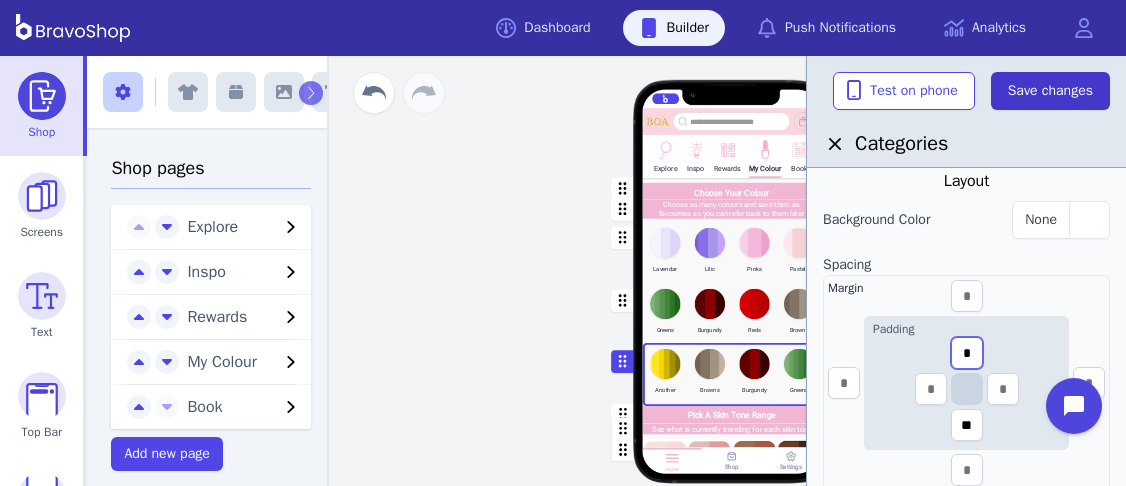 type on "*" 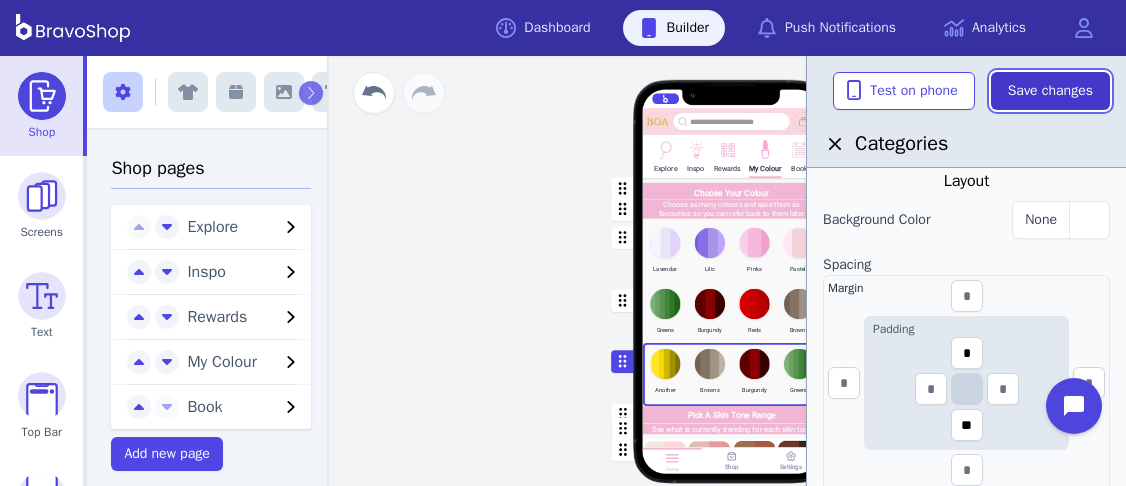 click on "Save changes" at bounding box center [1050, 91] 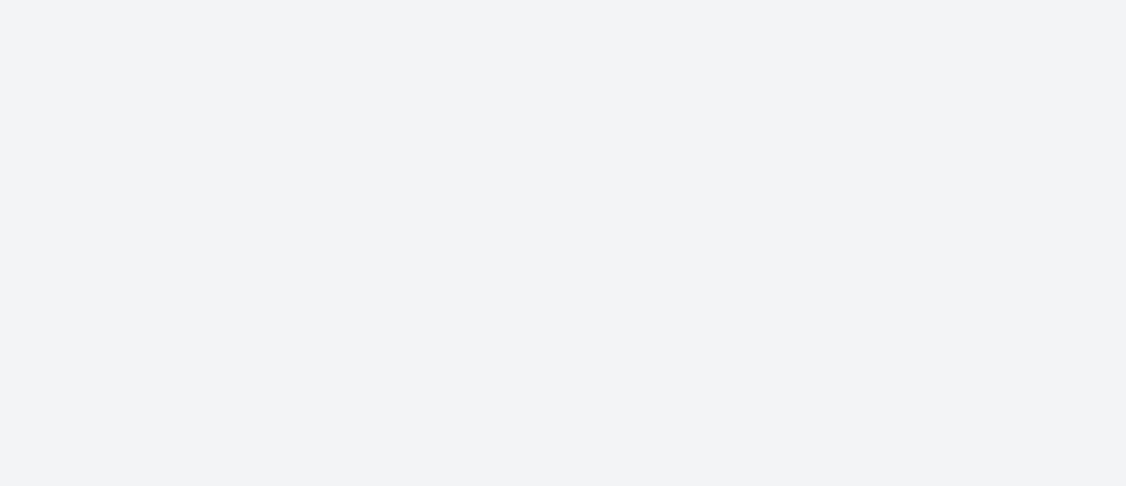 scroll, scrollTop: 0, scrollLeft: 0, axis: both 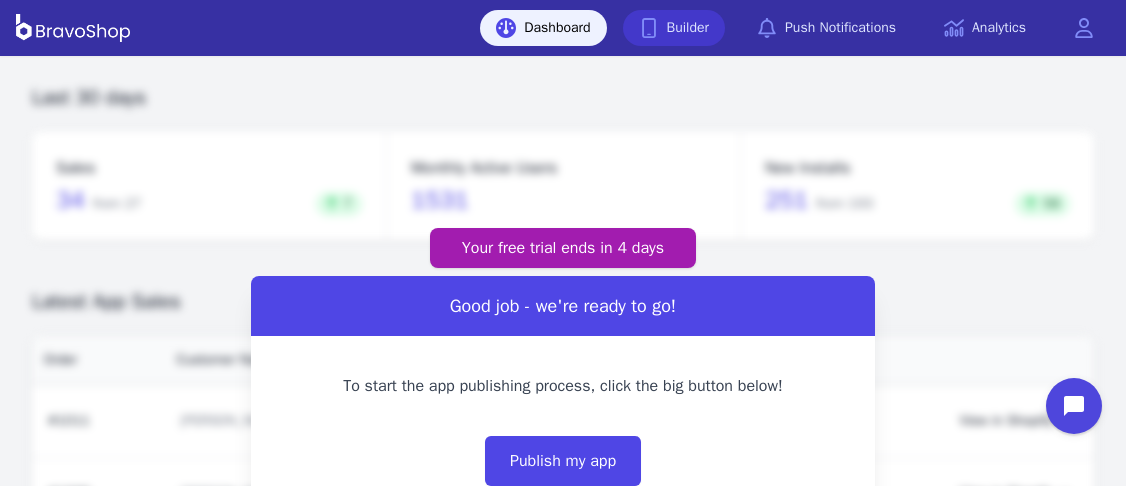 click on "Builder" at bounding box center [674, 28] 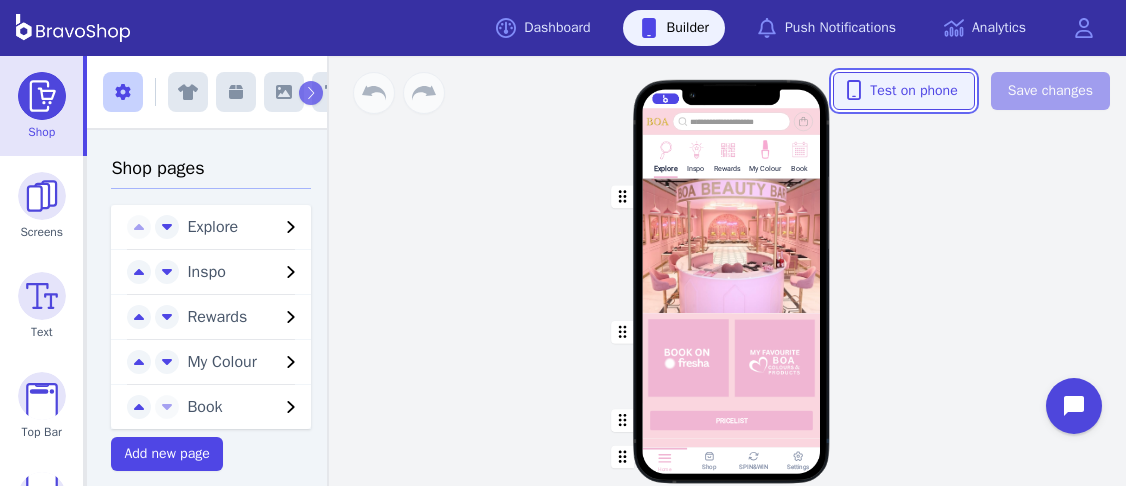 click on "Test on phone" at bounding box center (904, 91) 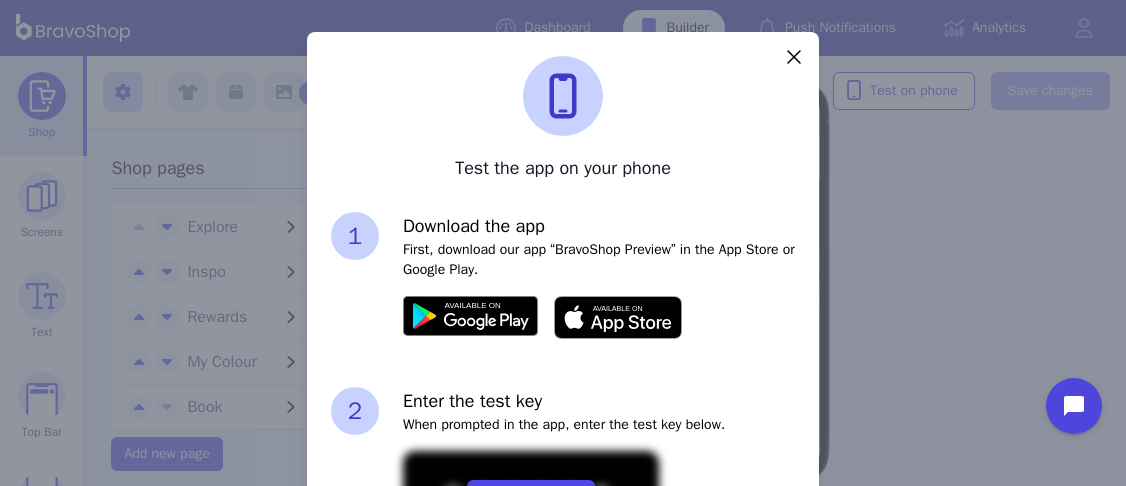 click on "Enter the test key" at bounding box center (599, 401) 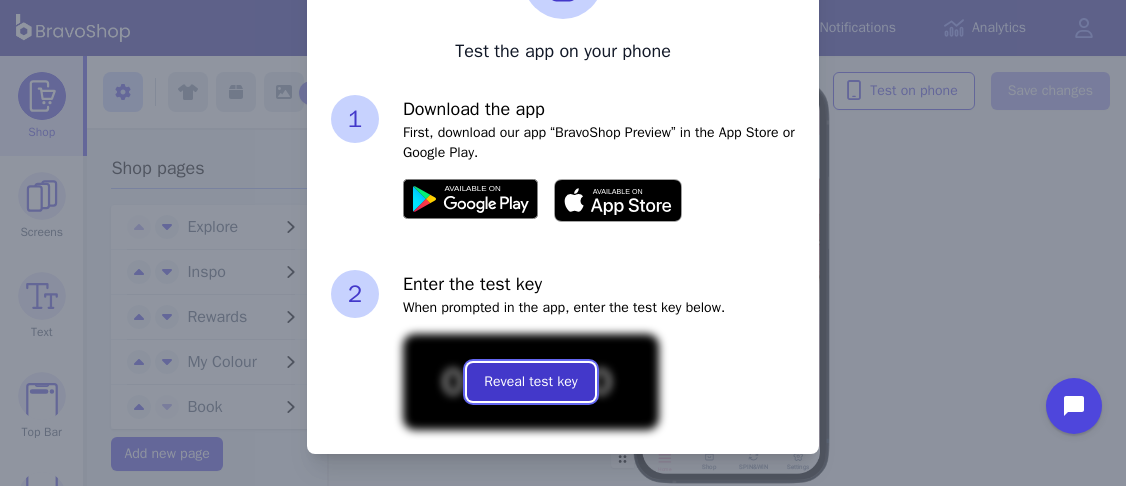 click on "Reveal test key" at bounding box center (530, 382) 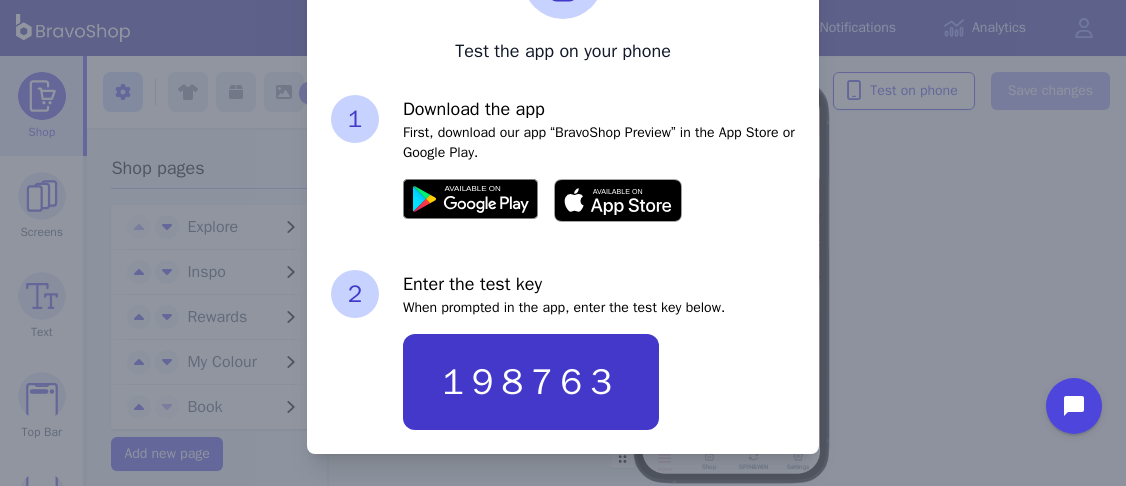 click on "Test the app on your phone 1 Download the app First, download our app “BravoShop Preview” in the App Store or Google Play. 2 Enter the test key When prompted in the app, enter the test key below. 198763" at bounding box center (563, 184) 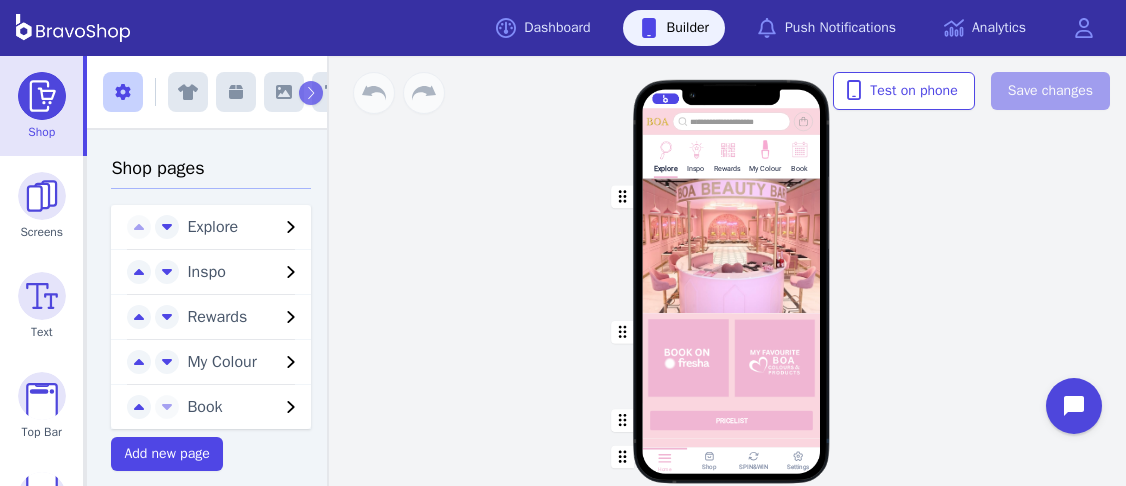 click on "Explore Inspo Rewards My Colour Book PRICELIST Featured Products Gift Vouchers Various Denominations Drag a block here to get started Home Shop SPIN&WIN Settings" at bounding box center (731, 271) 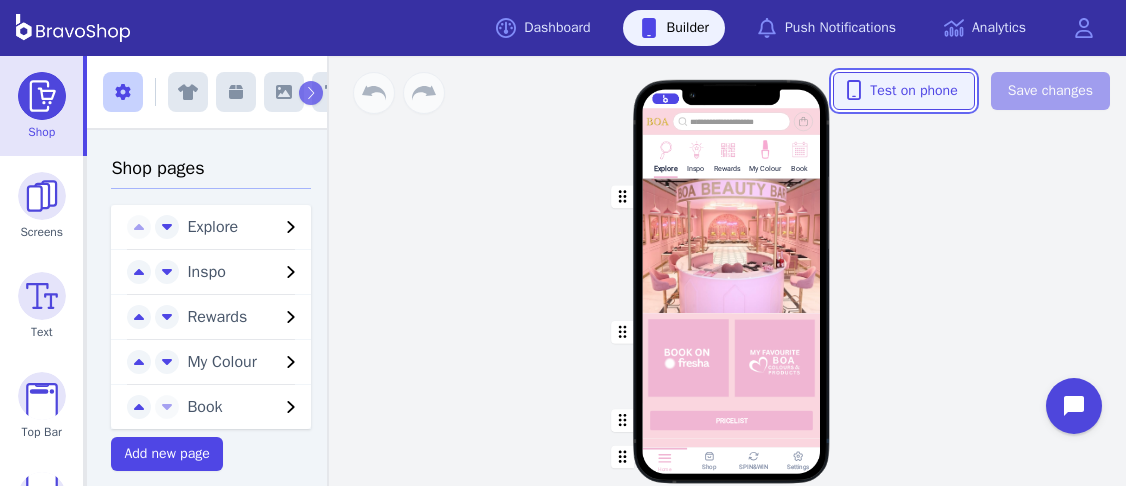 click on "Test on phone" at bounding box center [904, 91] 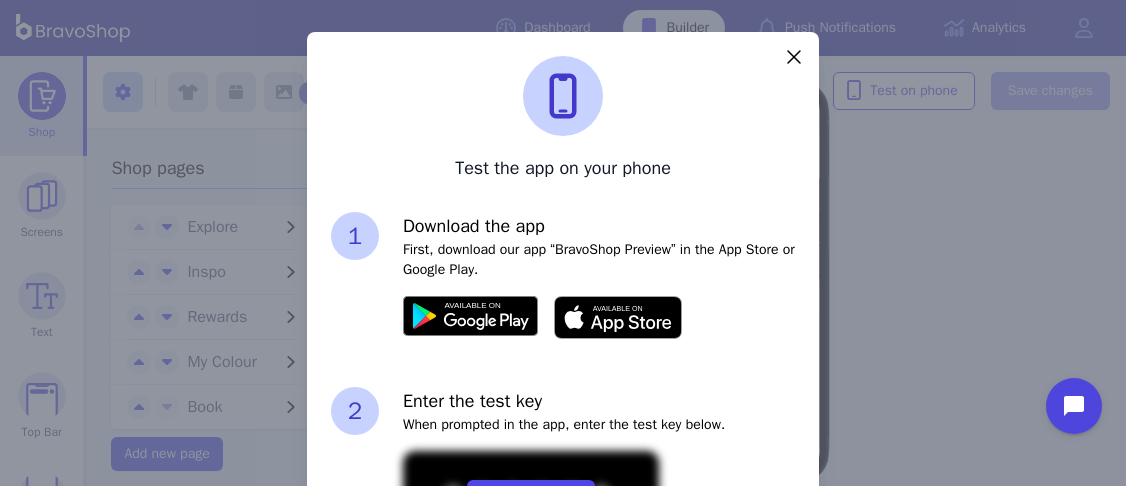 scroll, scrollTop: 117, scrollLeft: 0, axis: vertical 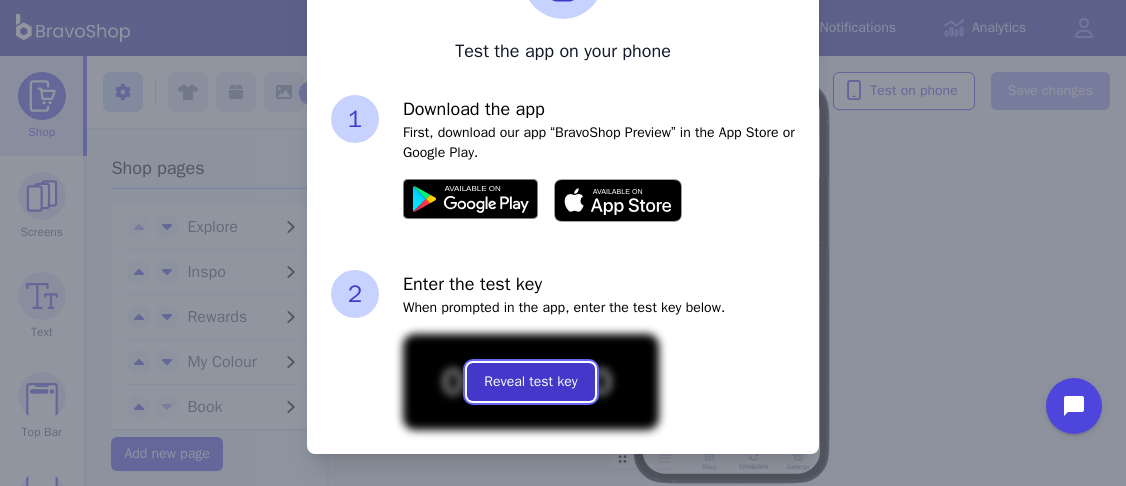 click on "Reveal test key" at bounding box center (530, 382) 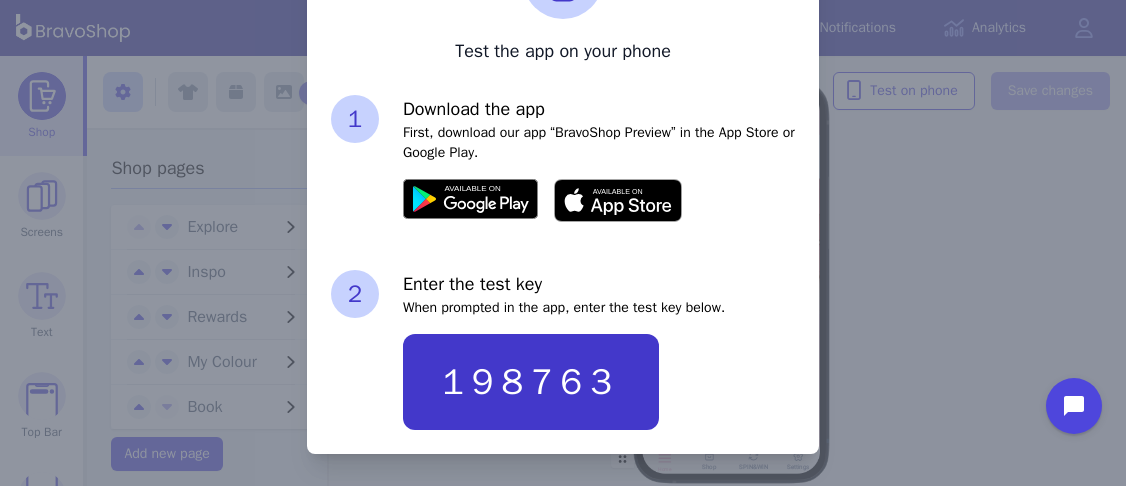 click on "Test the app on your phone 1 Download the app First, download our app “BravoShop Preview” in the App Store or Google Play. 2 Enter the test key When prompted in the app, enter the test key below. 198763" at bounding box center [563, 184] 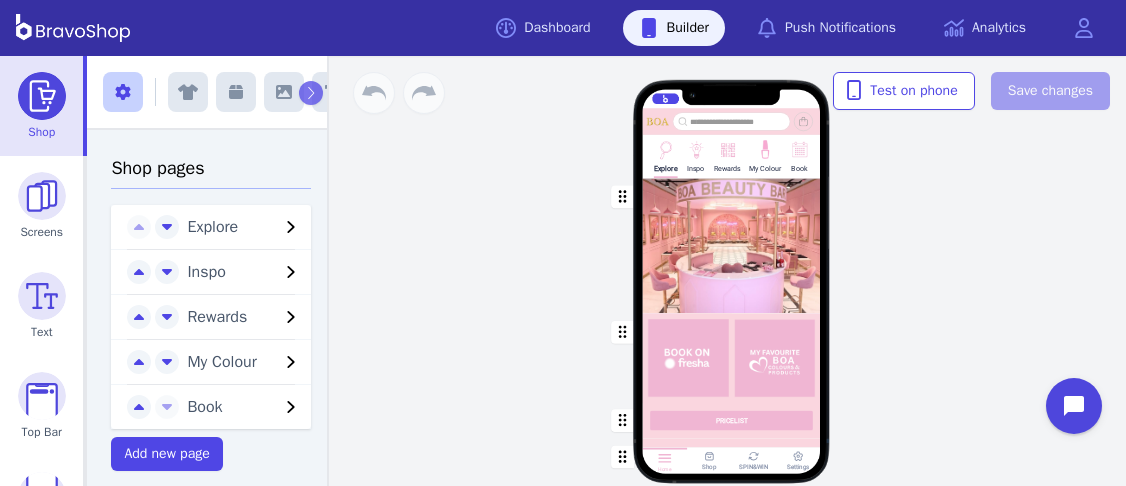 click on "Explore Inspo Rewards My Colour Book PRICELIST Featured Products Gift Vouchers Various Denominations Drag a block here to get started Home Shop SPIN&WIN Settings" at bounding box center [731, 271] 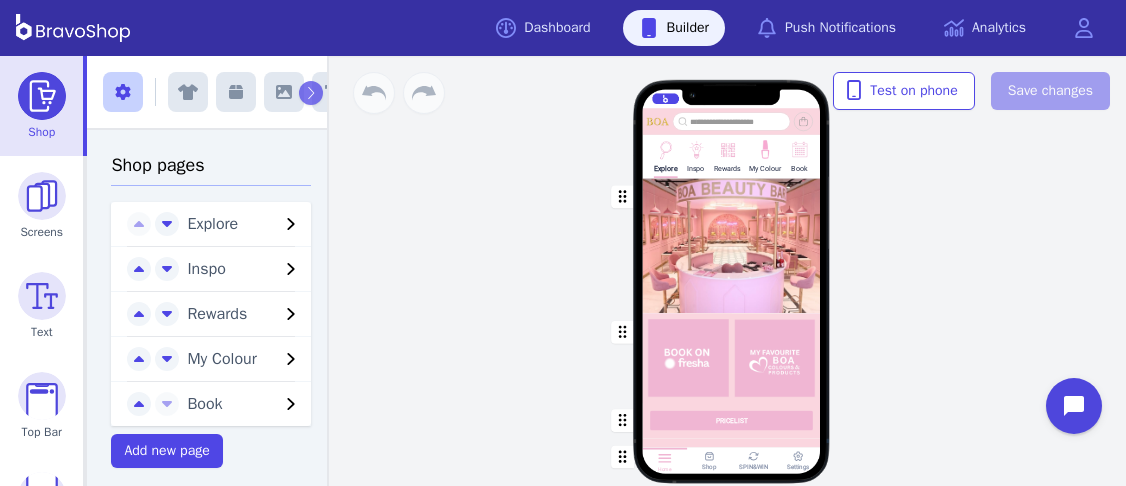 scroll, scrollTop: 2, scrollLeft: 0, axis: vertical 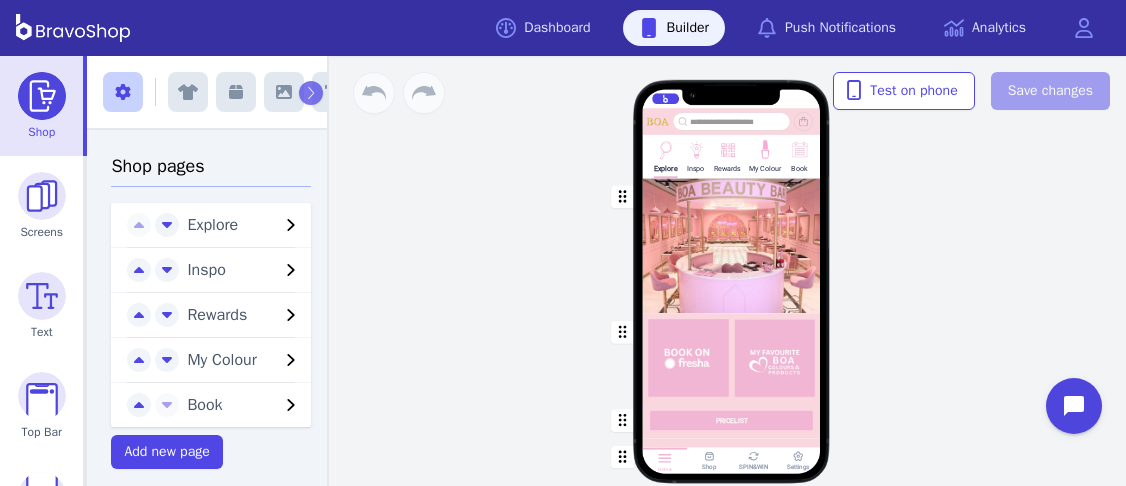 click 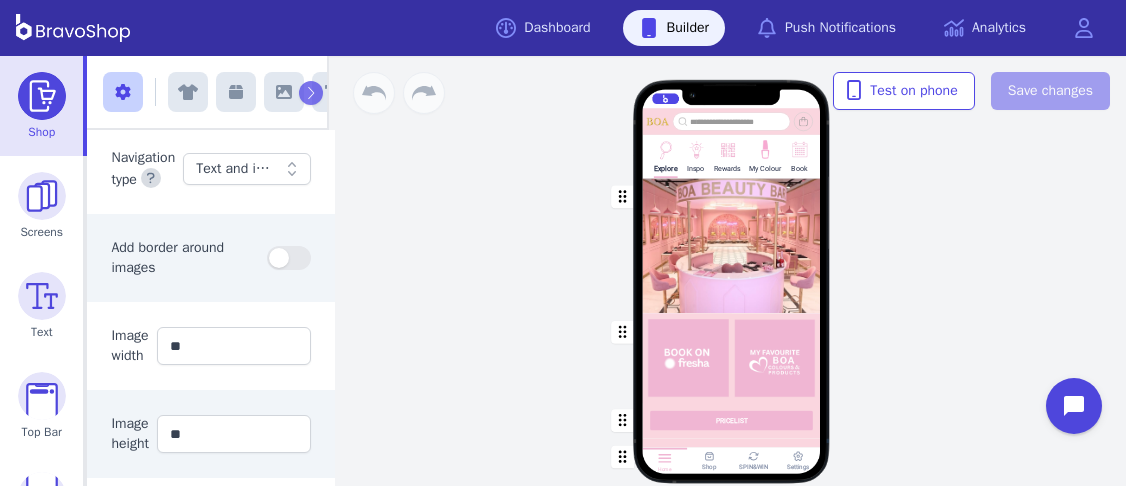 scroll, scrollTop: 413, scrollLeft: 0, axis: vertical 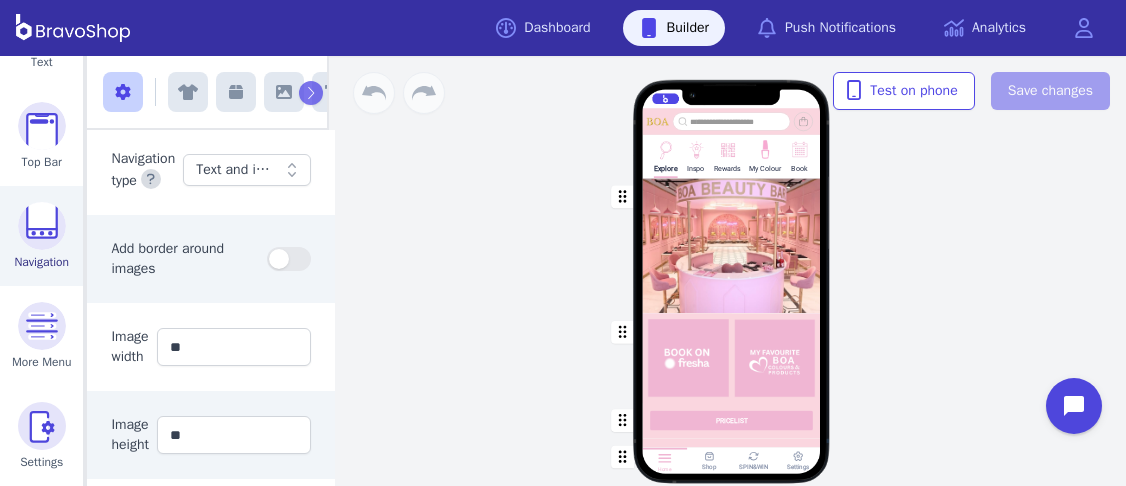 click at bounding box center (42, 226) 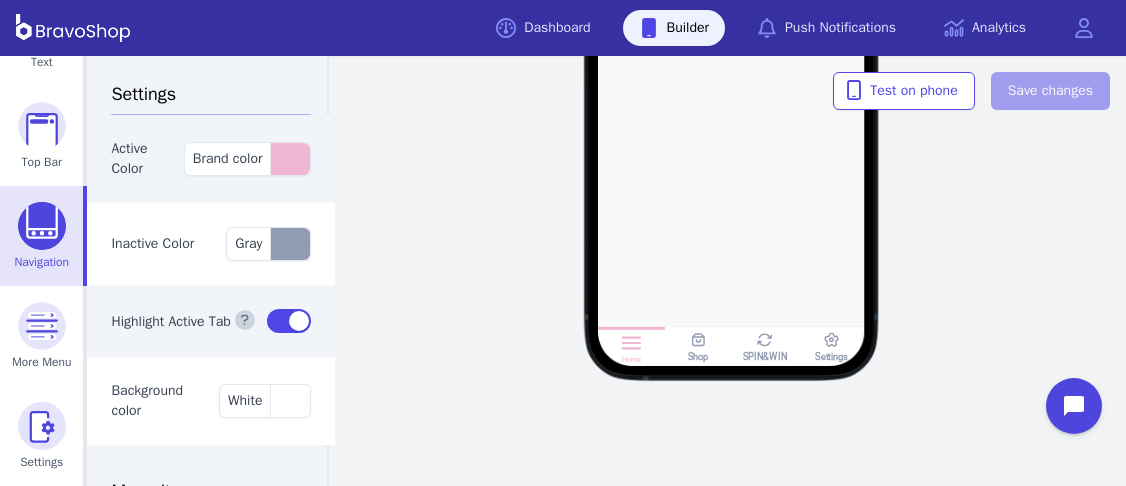 click 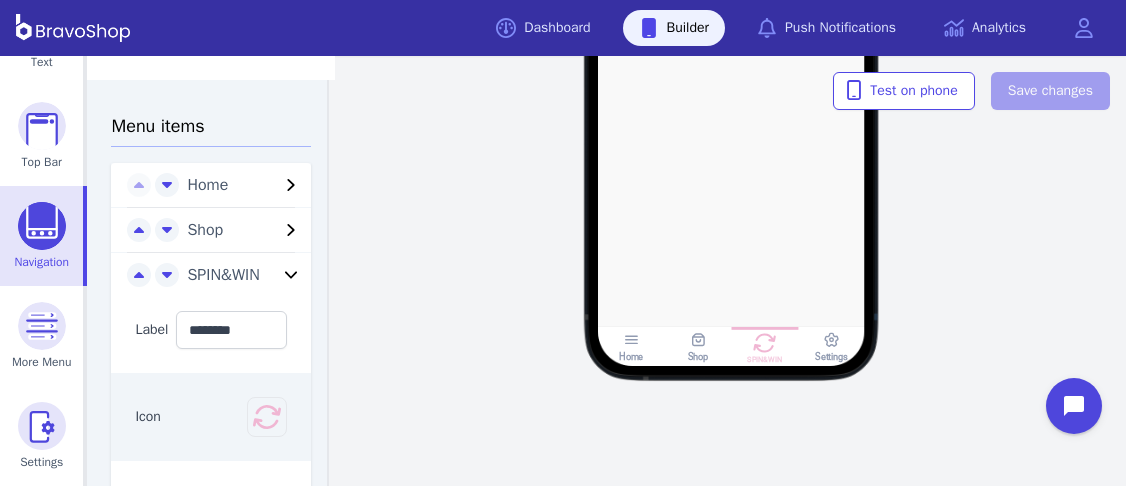 scroll, scrollTop: 371, scrollLeft: 0, axis: vertical 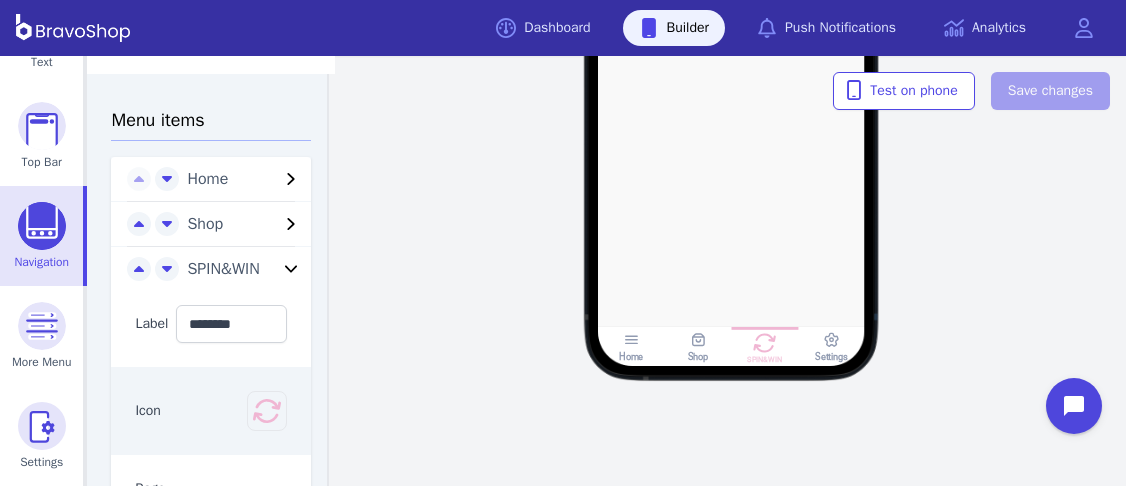 click 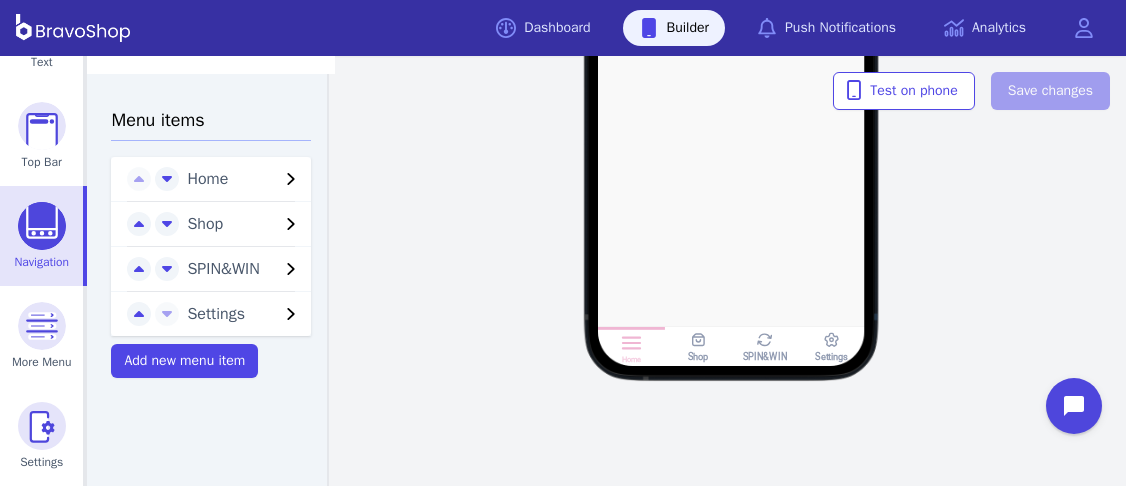 scroll, scrollTop: 312, scrollLeft: 0, axis: vertical 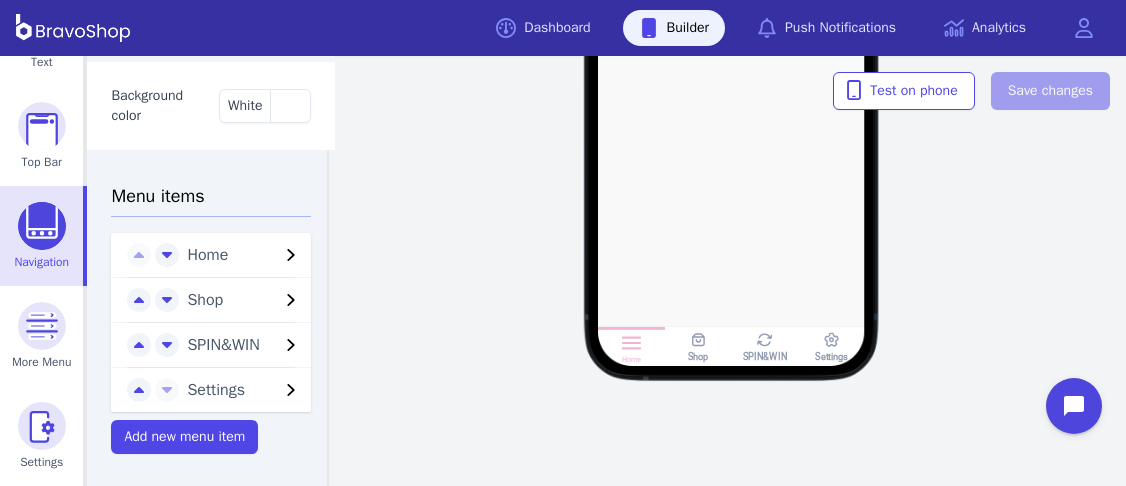 click 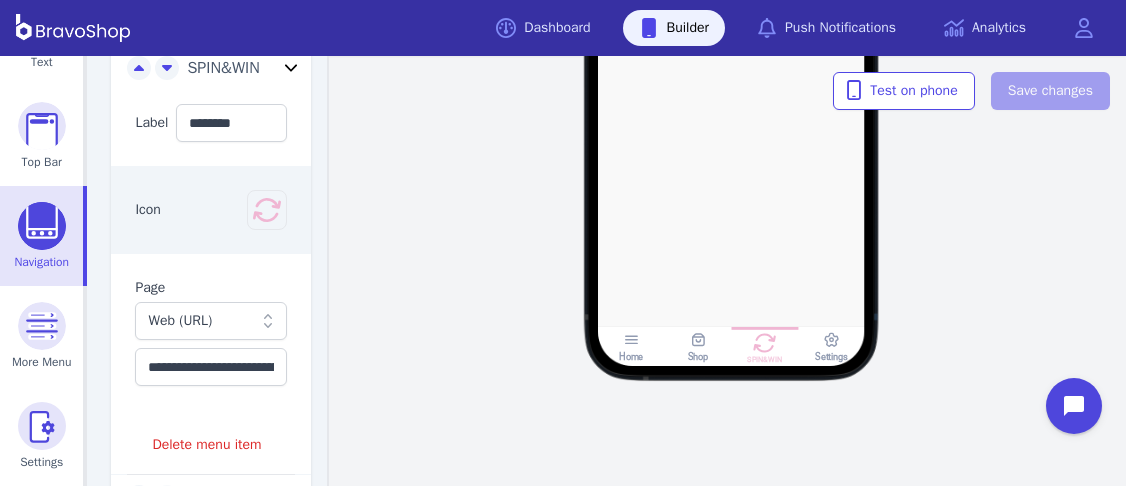 scroll, scrollTop: 593, scrollLeft: 0, axis: vertical 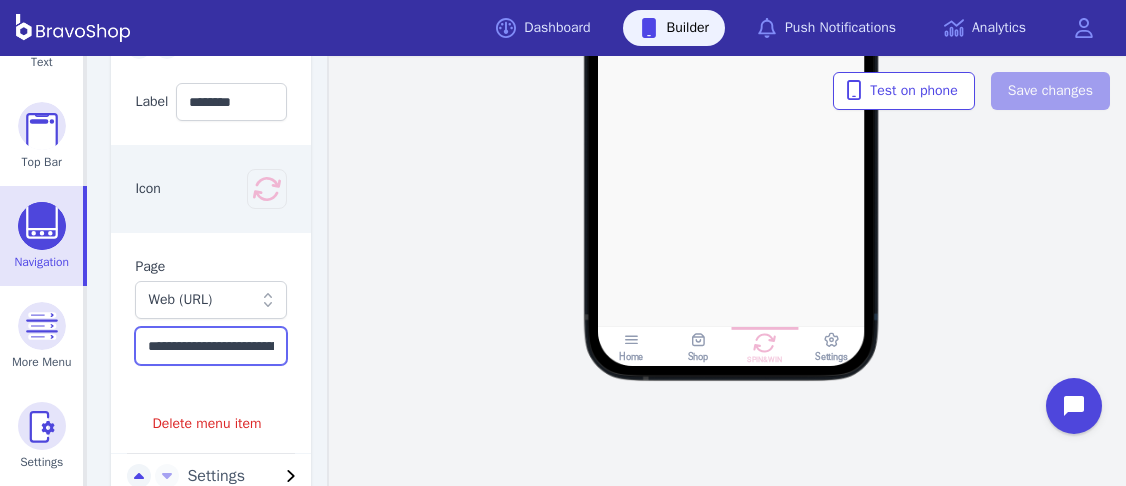click on "**********" at bounding box center (211, 346) 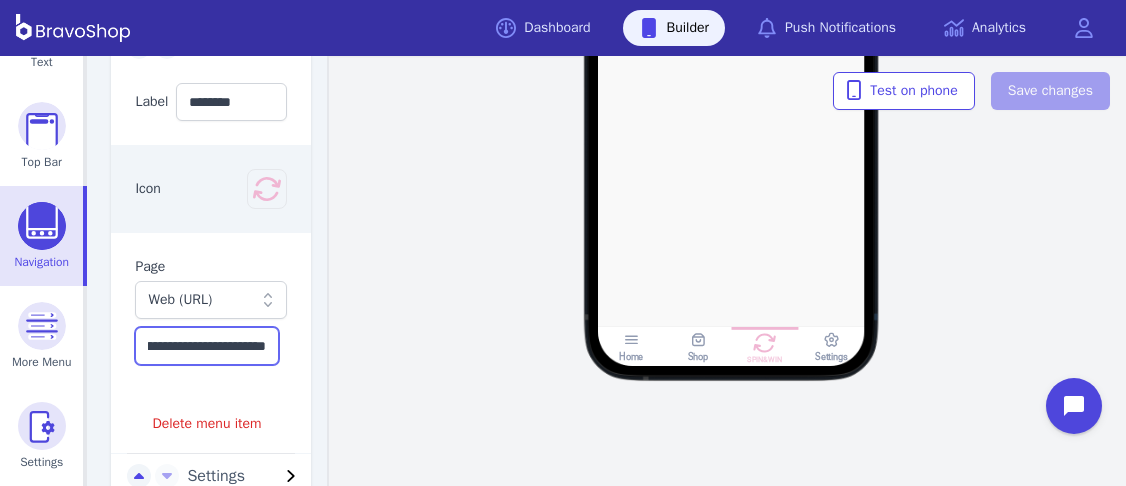 scroll, scrollTop: 0, scrollLeft: 150, axis: horizontal 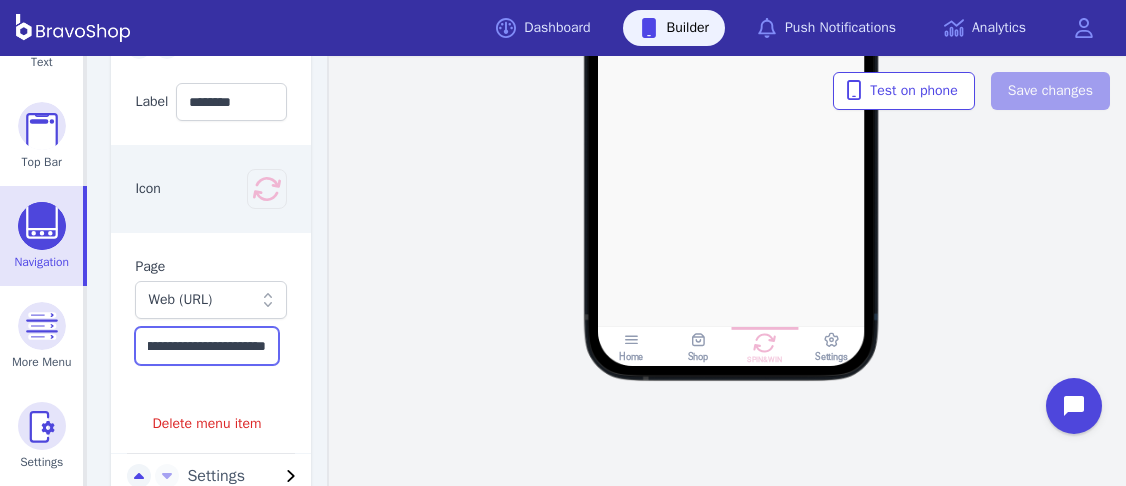 click on "**********" at bounding box center [207, 346] 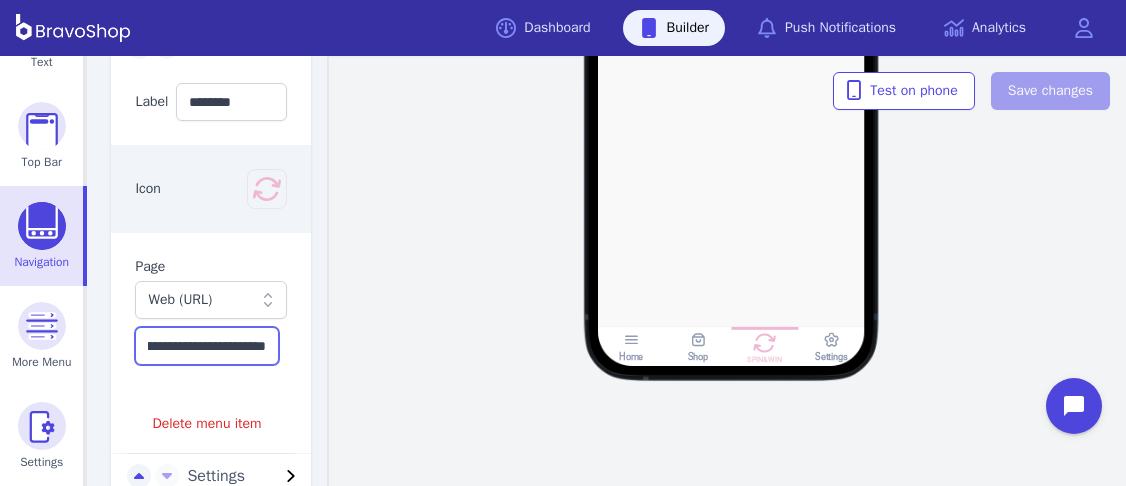 scroll, scrollTop: 696, scrollLeft: 0, axis: vertical 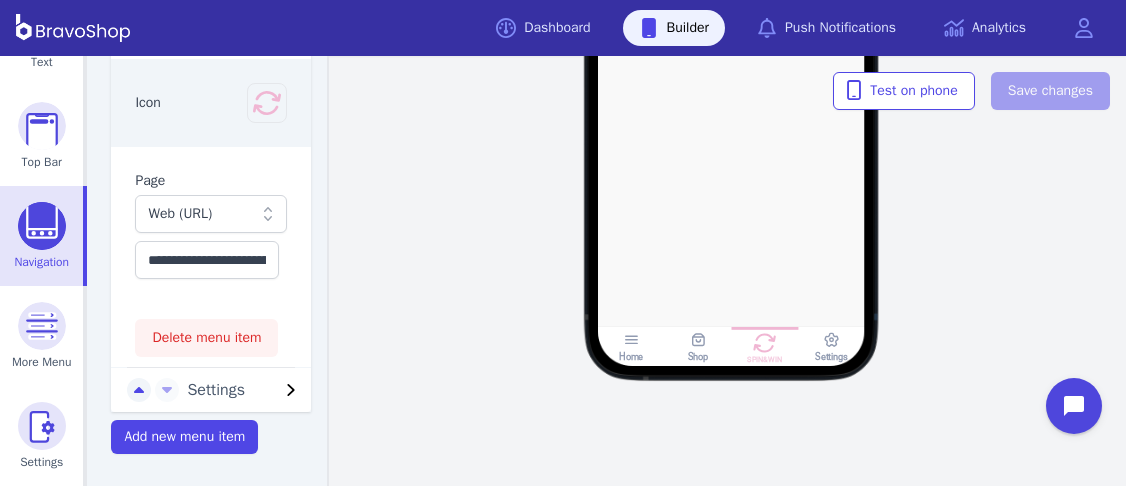 click on "Delete menu item" at bounding box center (206, 338) 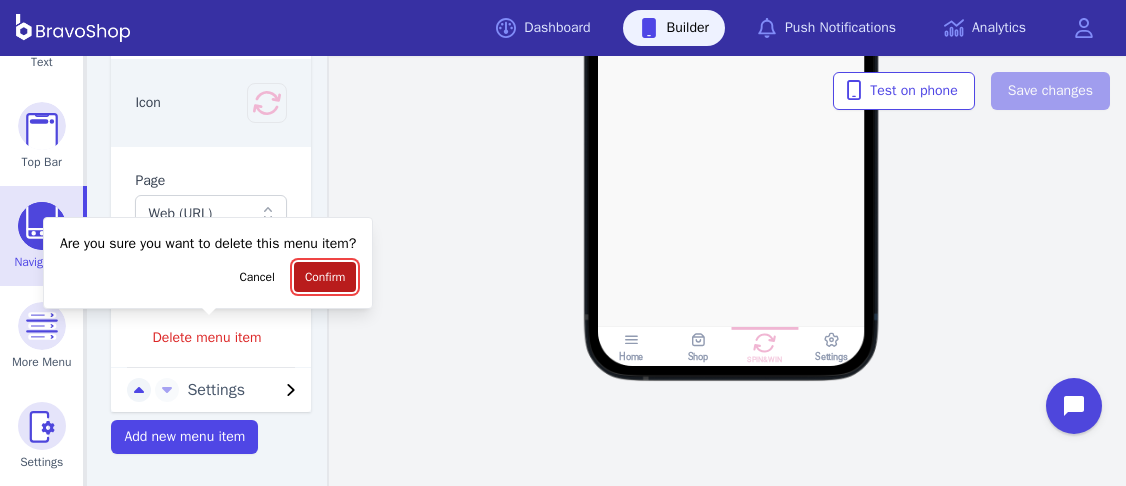 click on "Confirm" at bounding box center [325, 277] 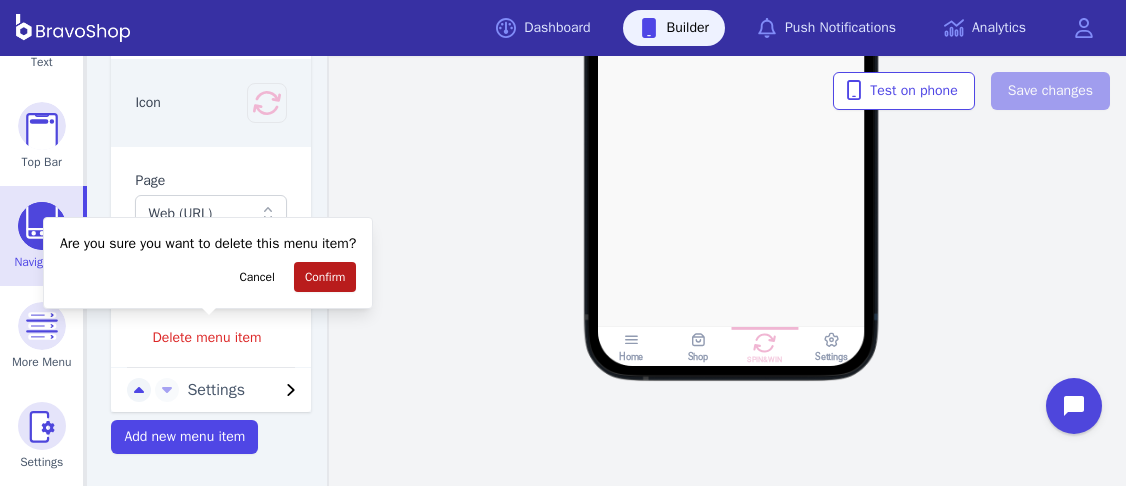 scroll, scrollTop: 647, scrollLeft: 0, axis: vertical 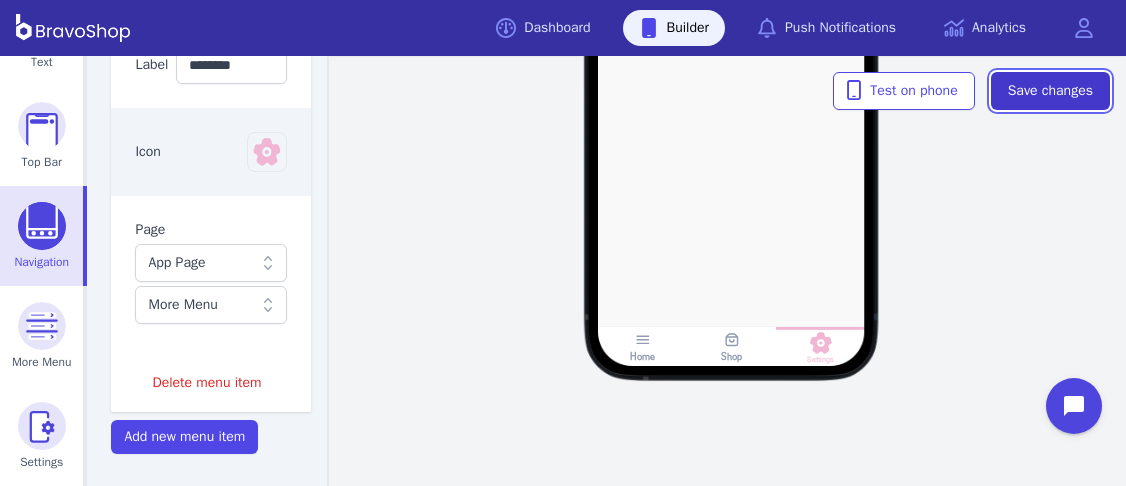 click on "Save changes" at bounding box center (1050, 91) 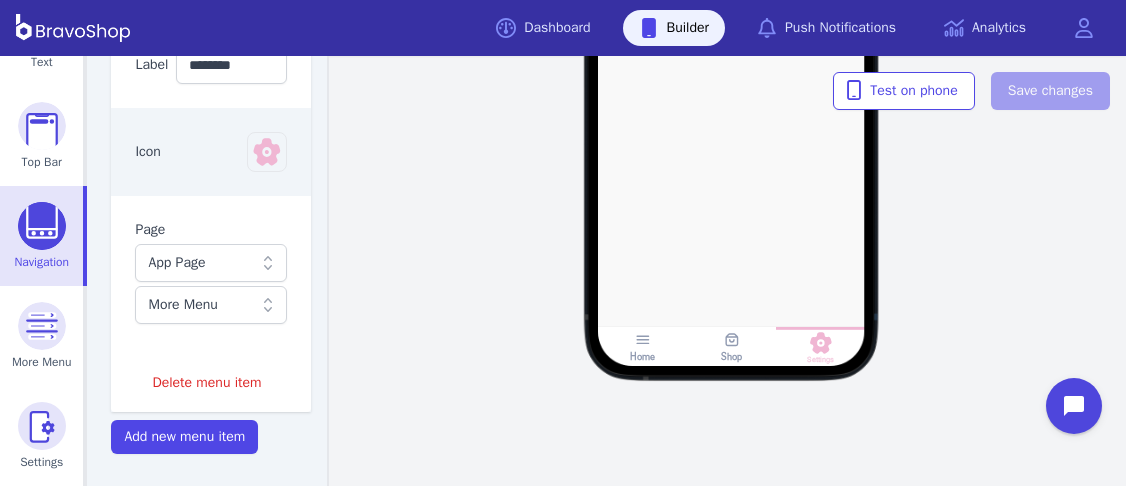 click on "Home Shop Settings" at bounding box center (731, 92) 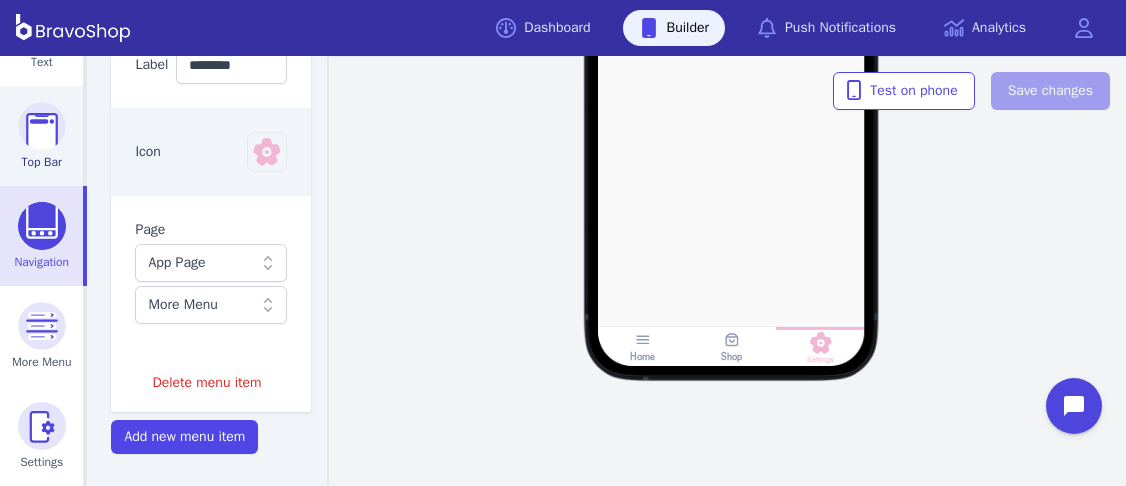 scroll, scrollTop: 0, scrollLeft: 0, axis: both 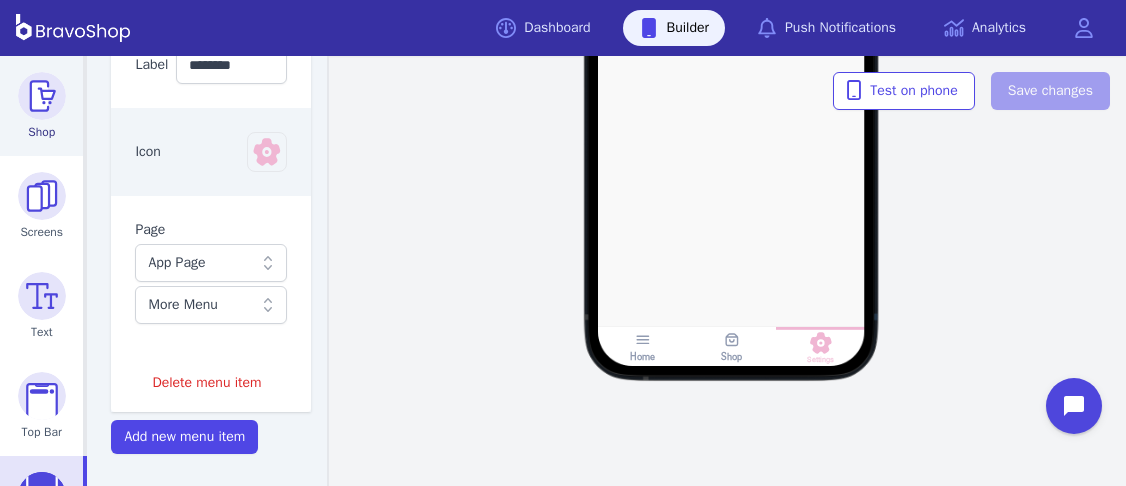 click on "Shop" at bounding box center (41, 132) 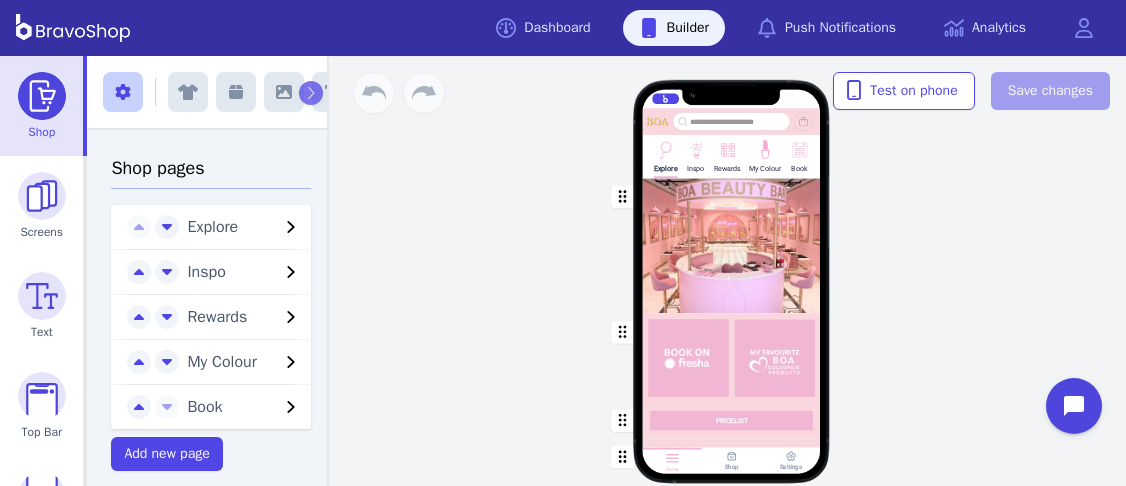 click at bounding box center [764, 148] 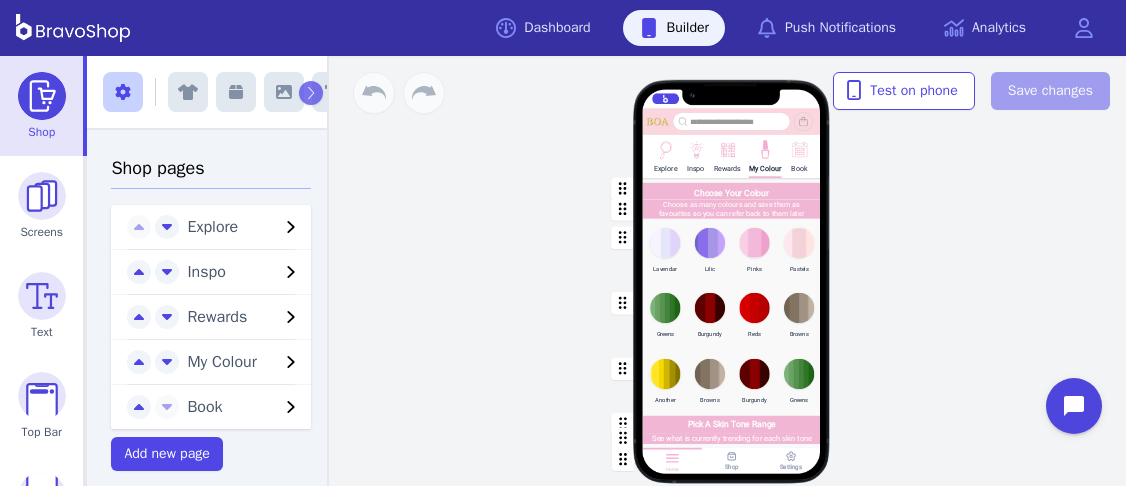 click at bounding box center (732, 252) 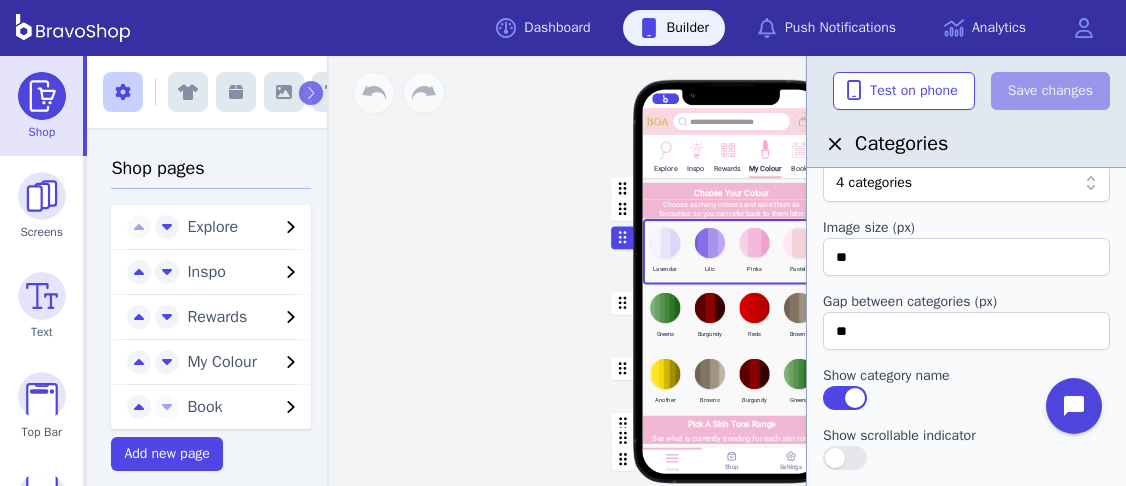 scroll, scrollTop: 85, scrollLeft: 0, axis: vertical 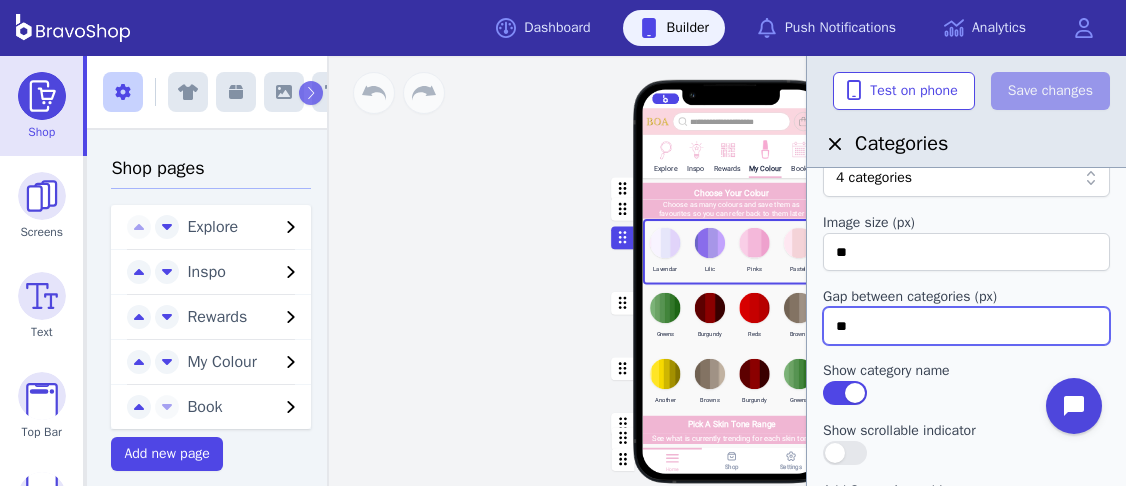 click on "**" at bounding box center [966, 326] 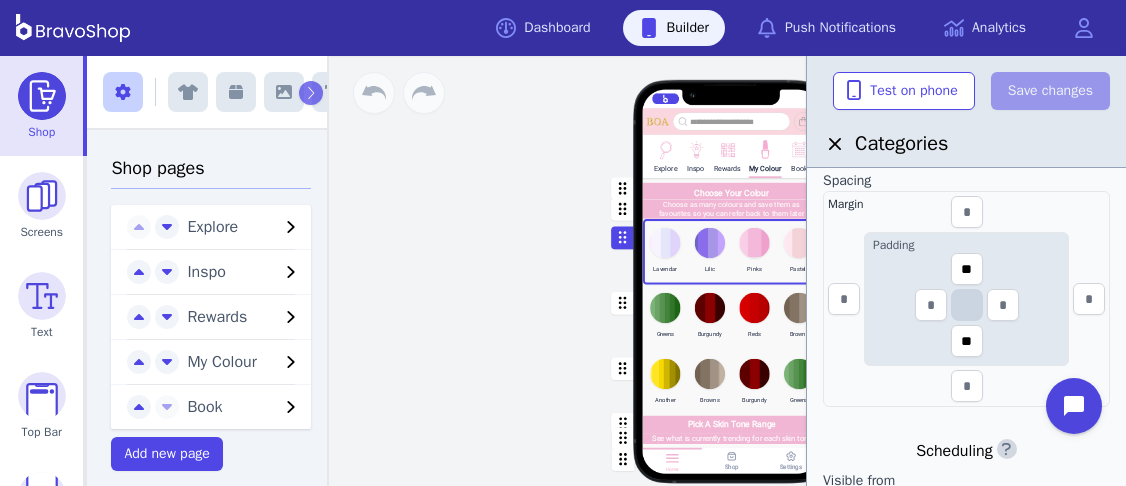 scroll, scrollTop: 561, scrollLeft: 0, axis: vertical 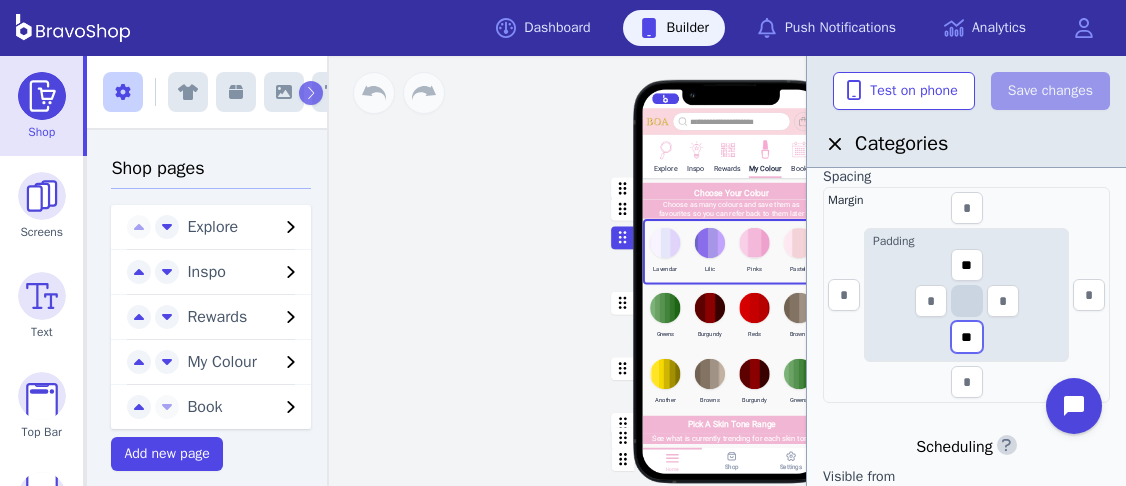 drag, startPoint x: 978, startPoint y: 333, endPoint x: 952, endPoint y: 332, distance: 26.019224 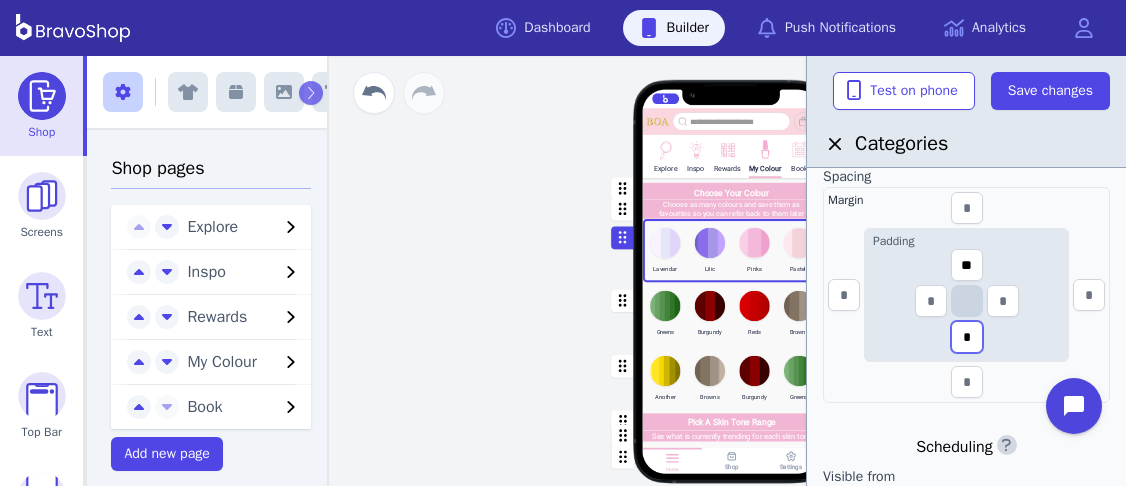 type on "*" 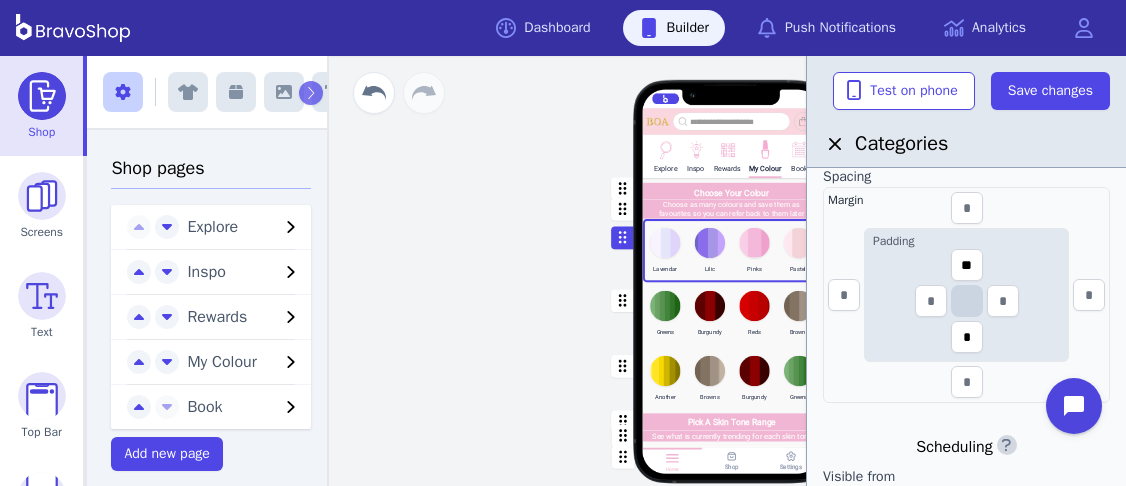click at bounding box center (732, 315) 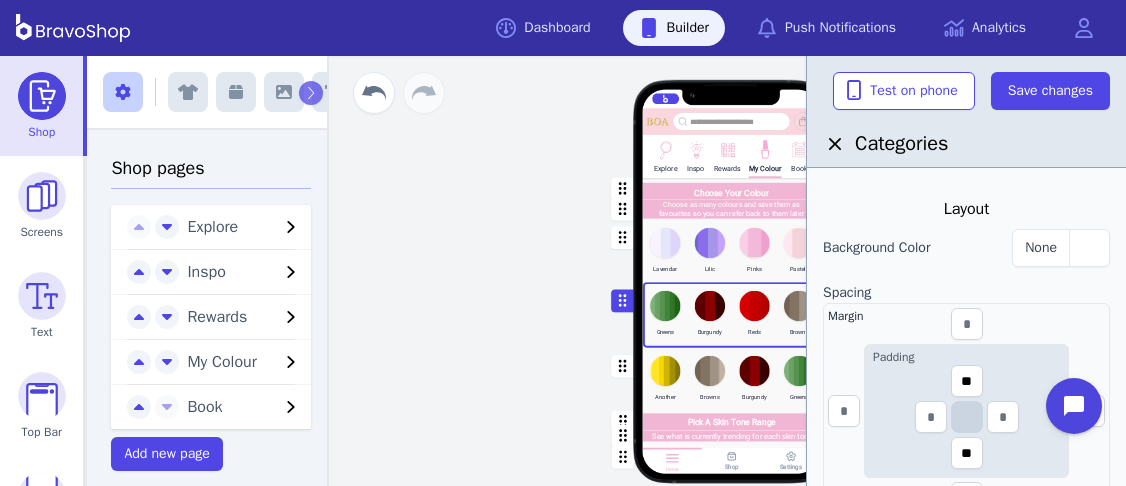 scroll, scrollTop: 454, scrollLeft: 0, axis: vertical 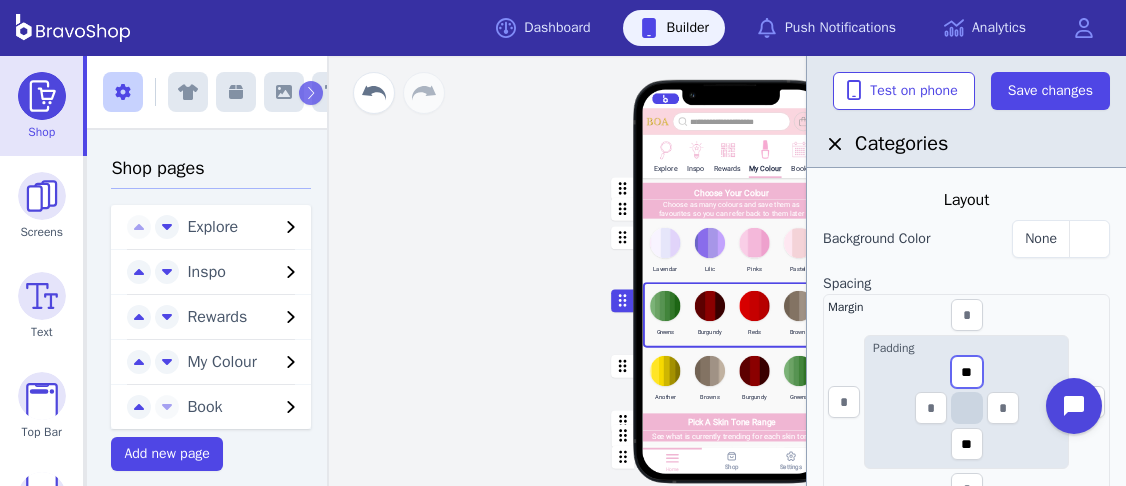 drag, startPoint x: 974, startPoint y: 371, endPoint x: 956, endPoint y: 366, distance: 18.681541 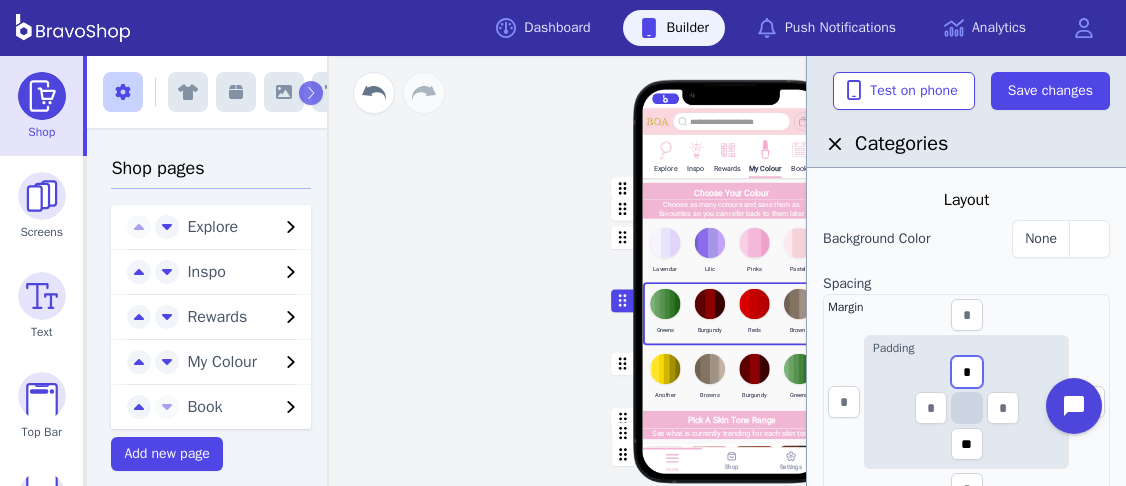 type on "*" 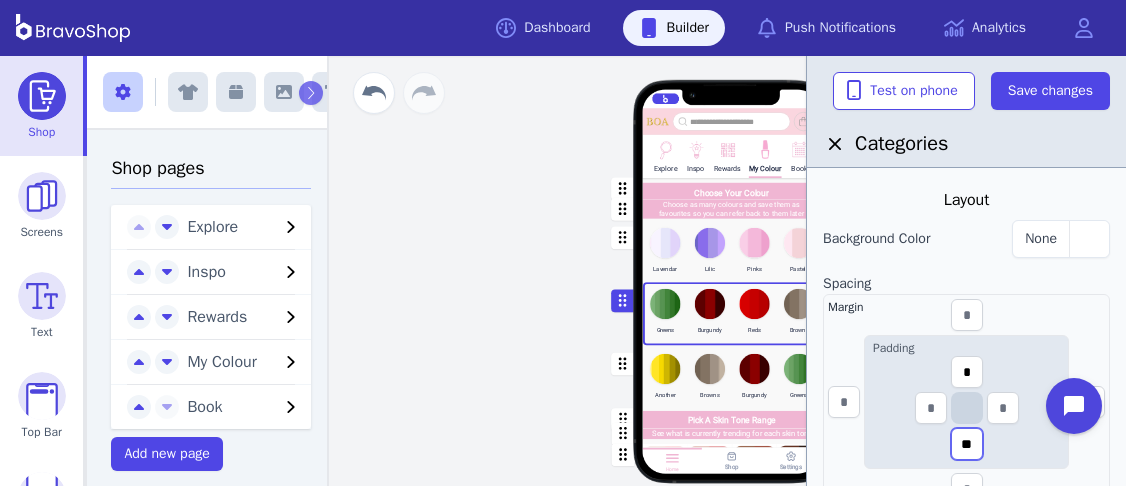 drag, startPoint x: 979, startPoint y: 438, endPoint x: 954, endPoint y: 436, distance: 25.079872 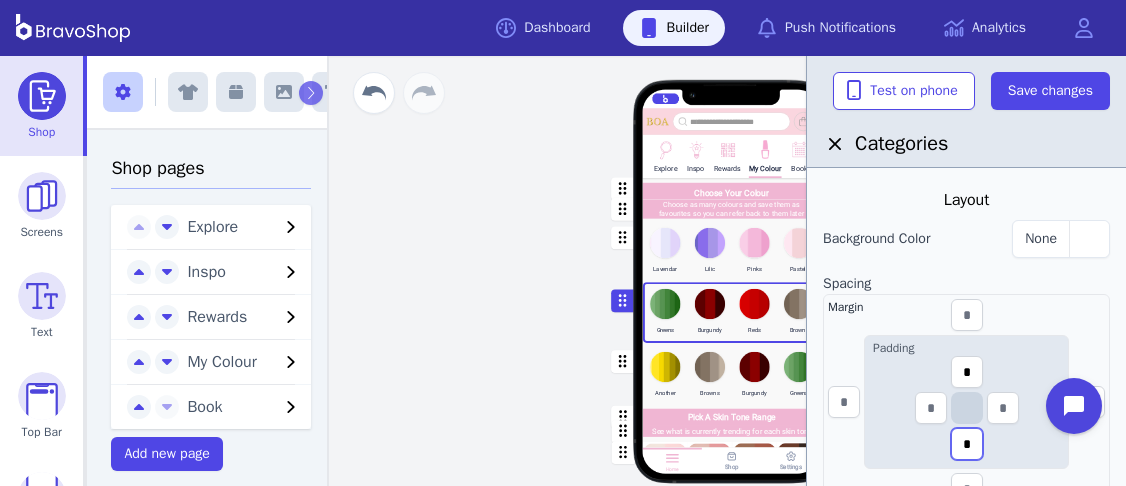 type on "*" 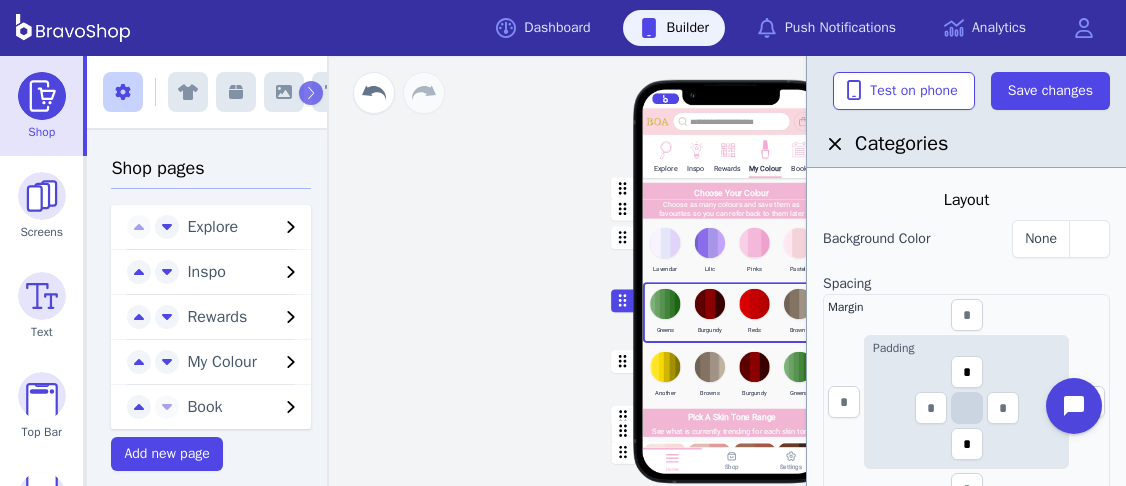 click at bounding box center [732, 375] 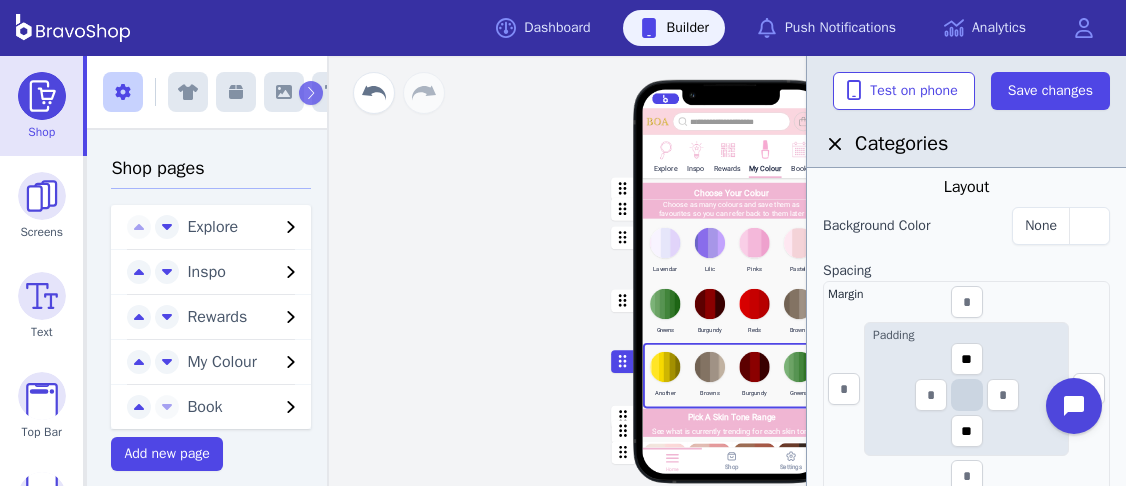 scroll, scrollTop: 473, scrollLeft: 0, axis: vertical 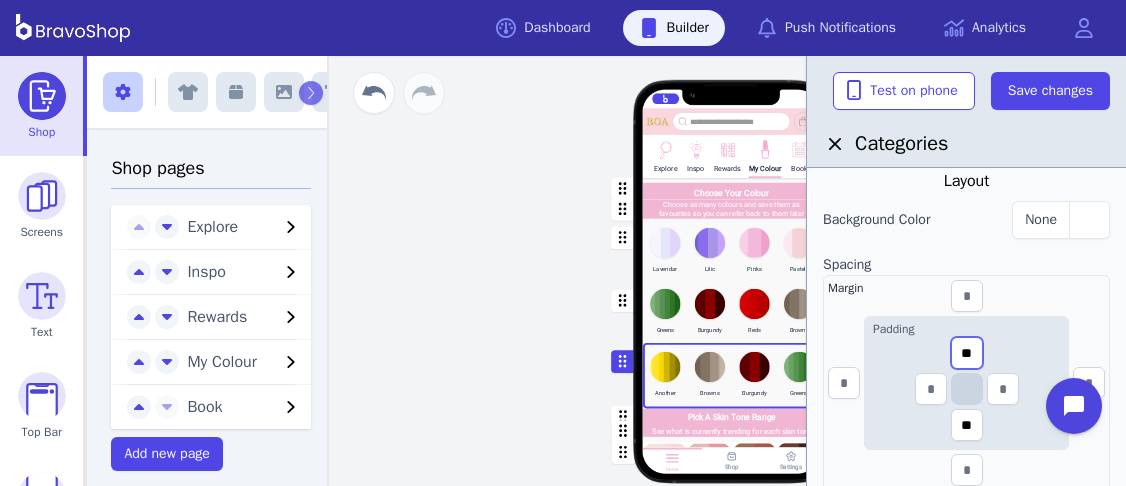 drag, startPoint x: 978, startPoint y: 356, endPoint x: 952, endPoint y: 354, distance: 26.076809 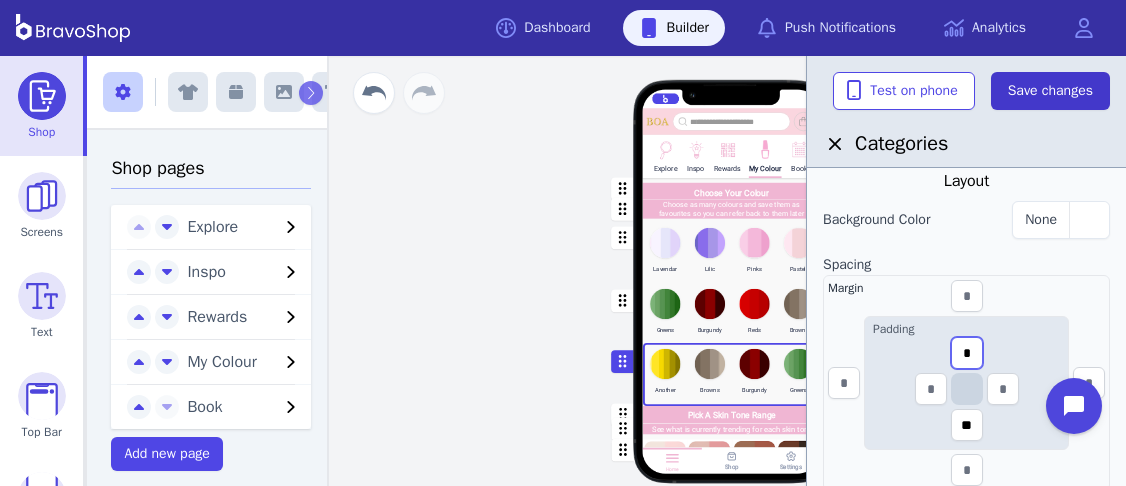 type on "*" 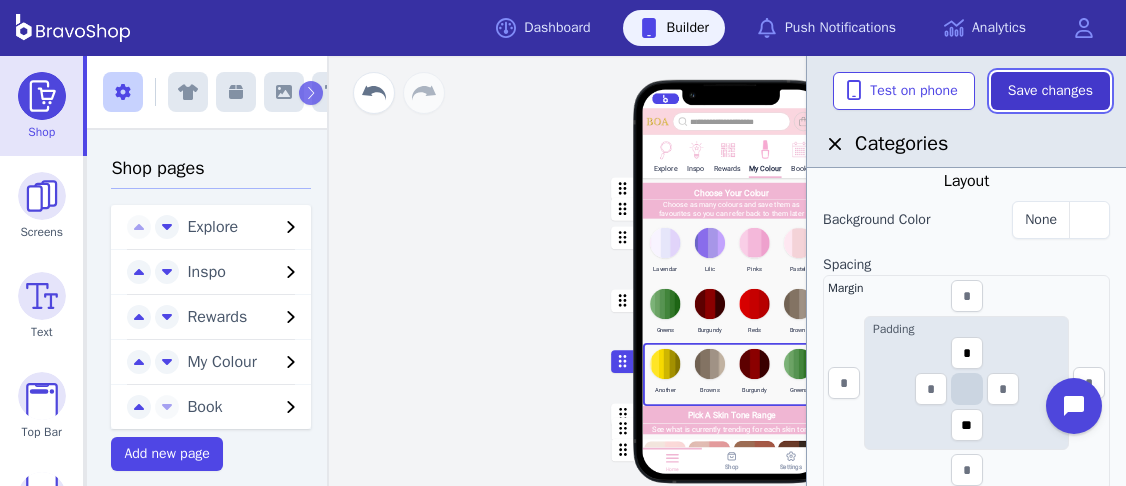 click on "Save changes" at bounding box center (1050, 91) 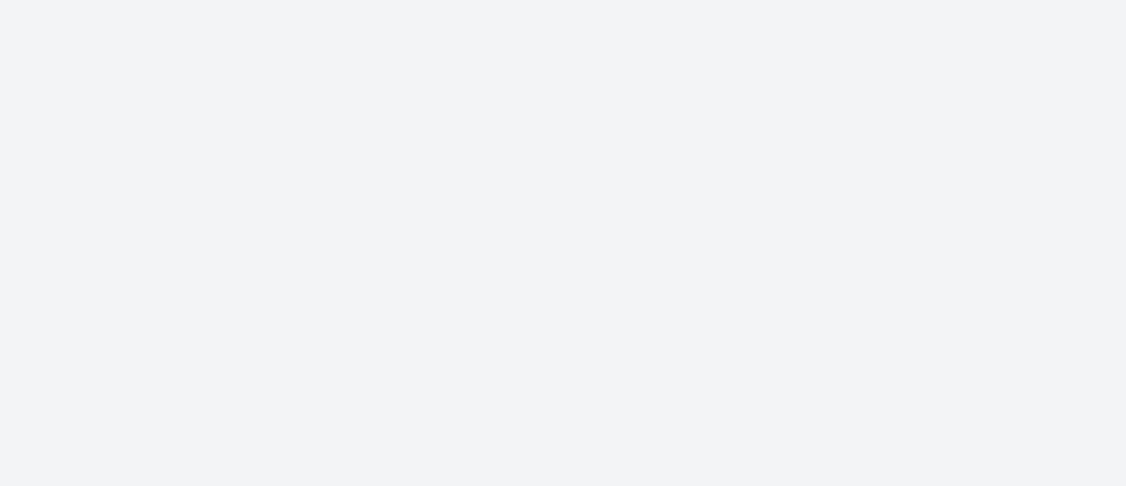 scroll, scrollTop: 0, scrollLeft: 0, axis: both 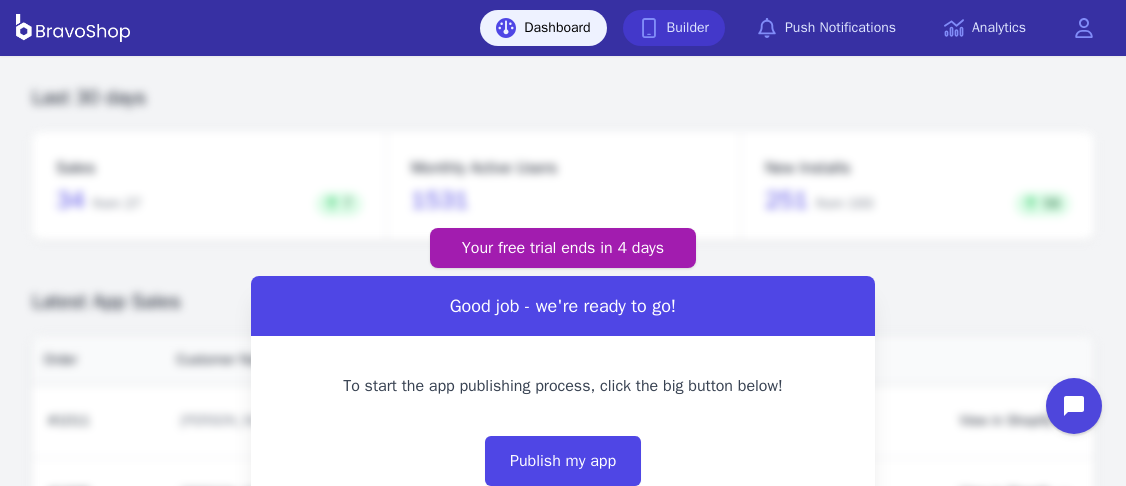 click on "Builder" at bounding box center (674, 28) 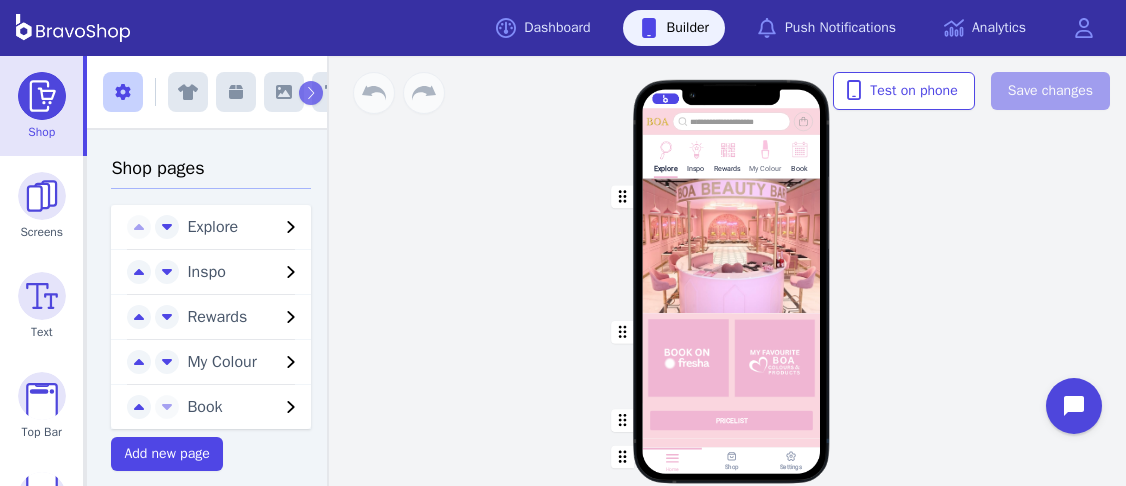 click at bounding box center (764, 148) 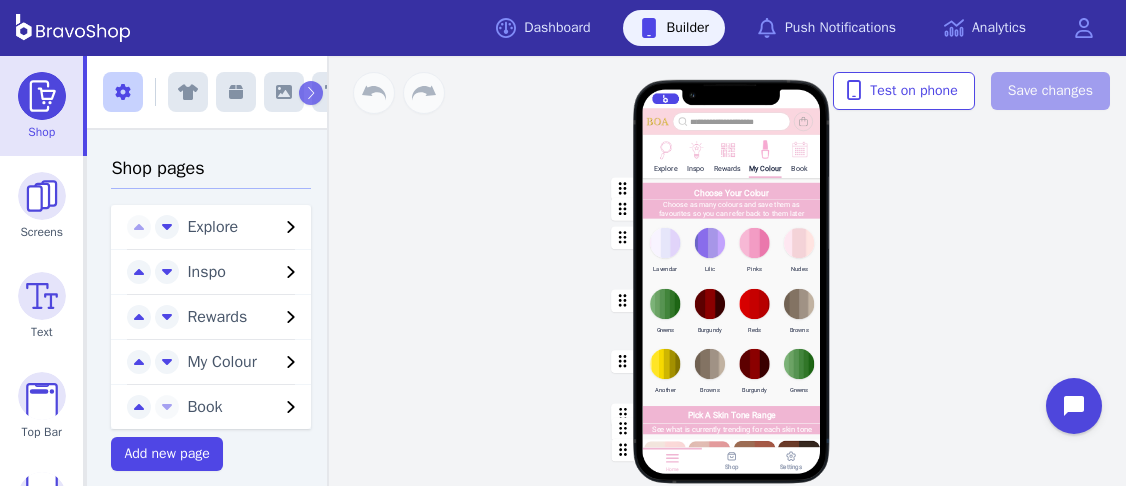 click at bounding box center [732, 250] 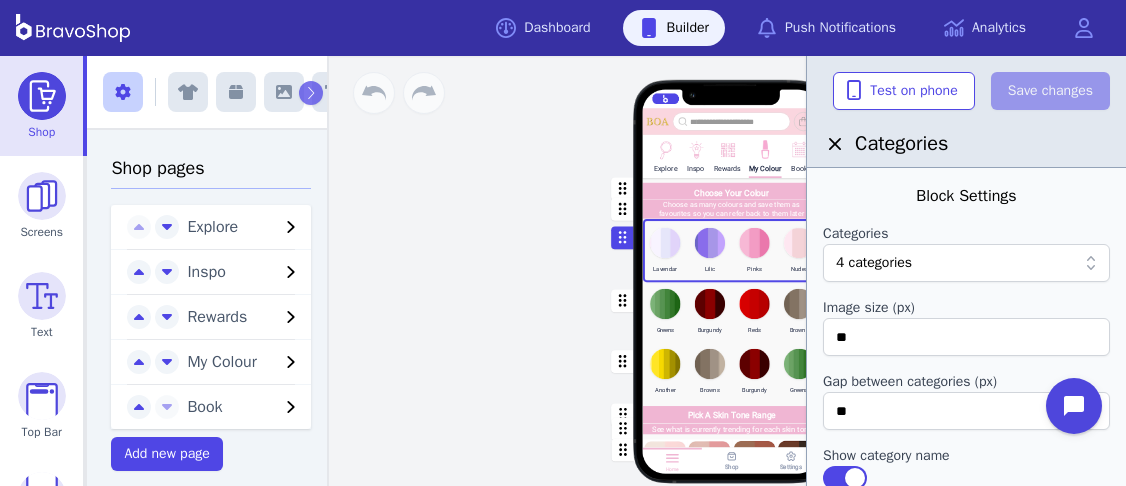 click at bounding box center [994, 263] 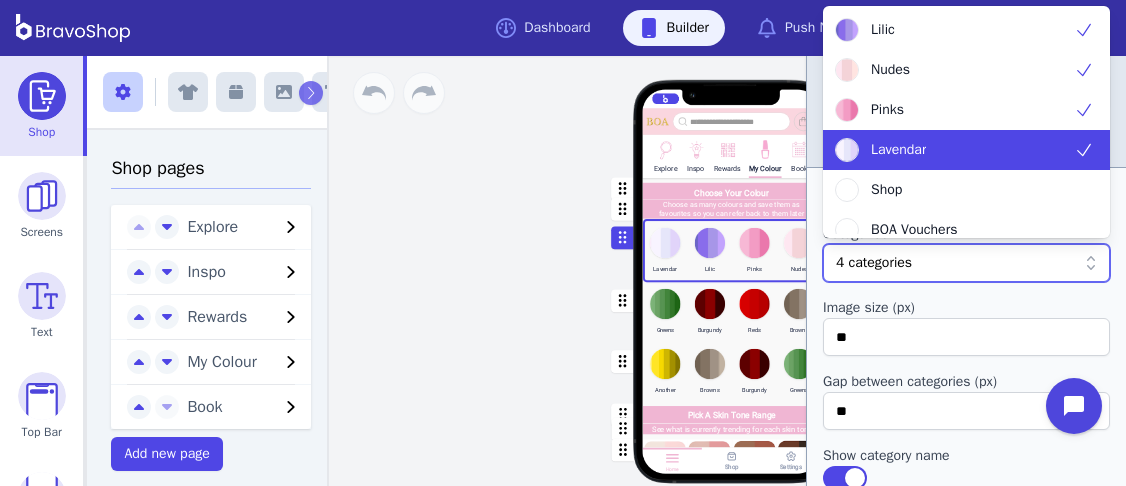 click 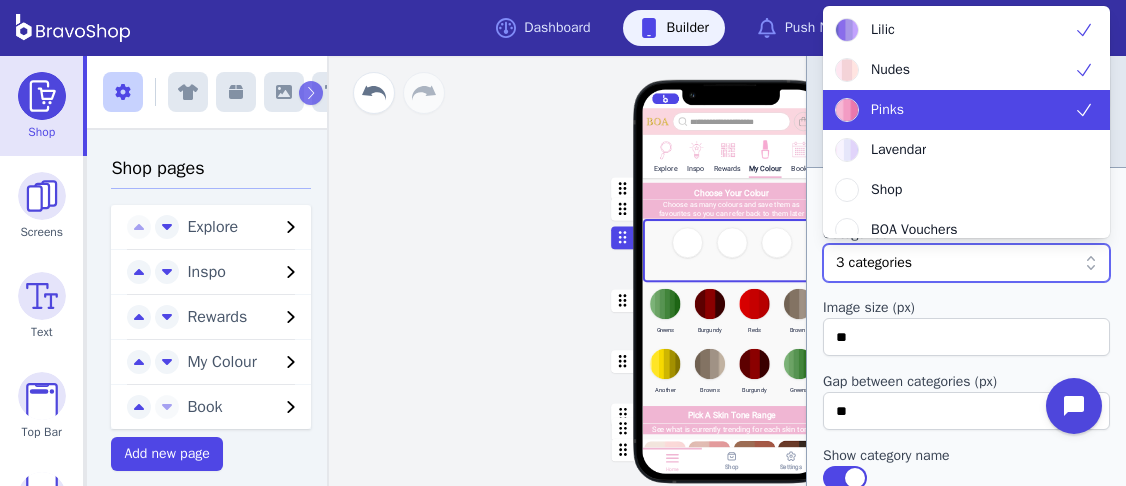 click 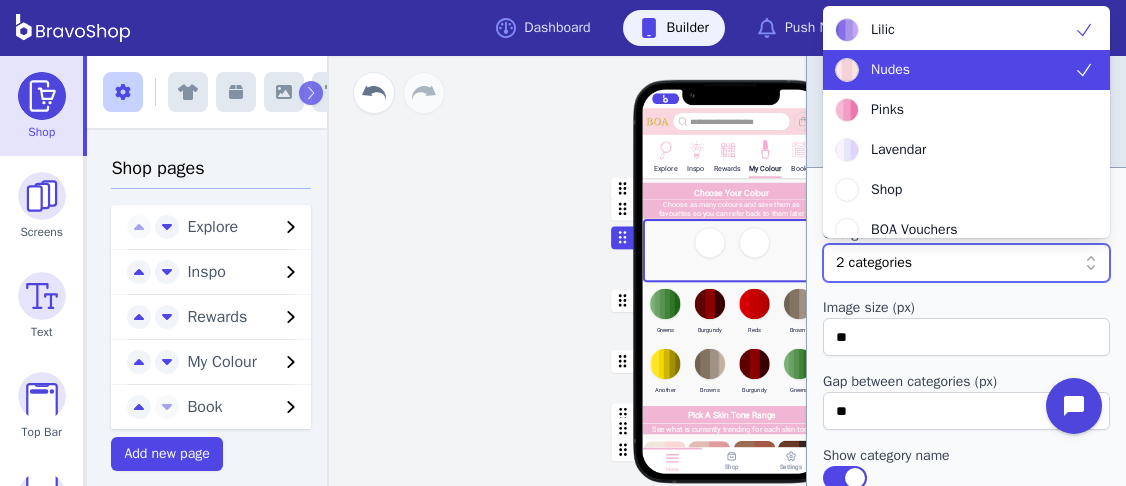 click 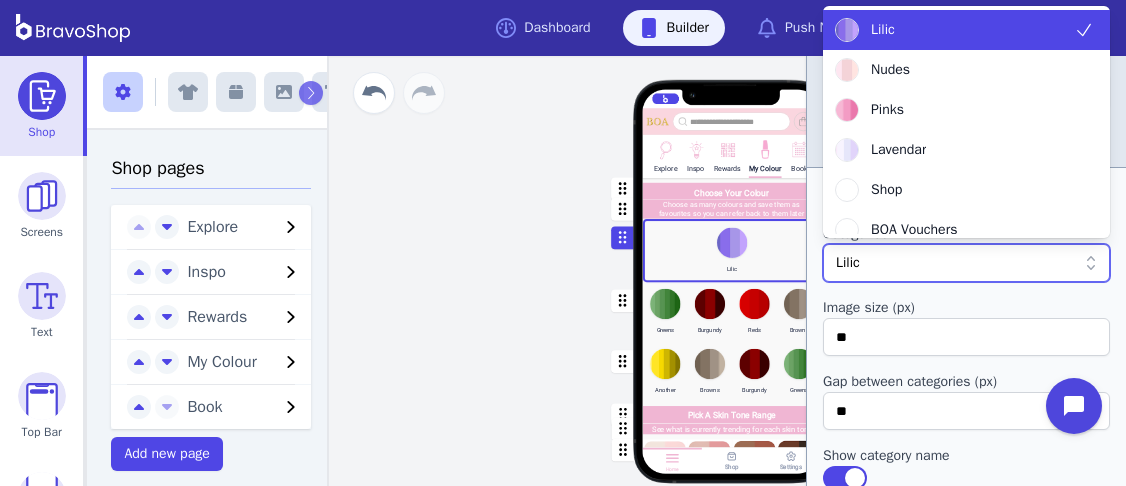 click 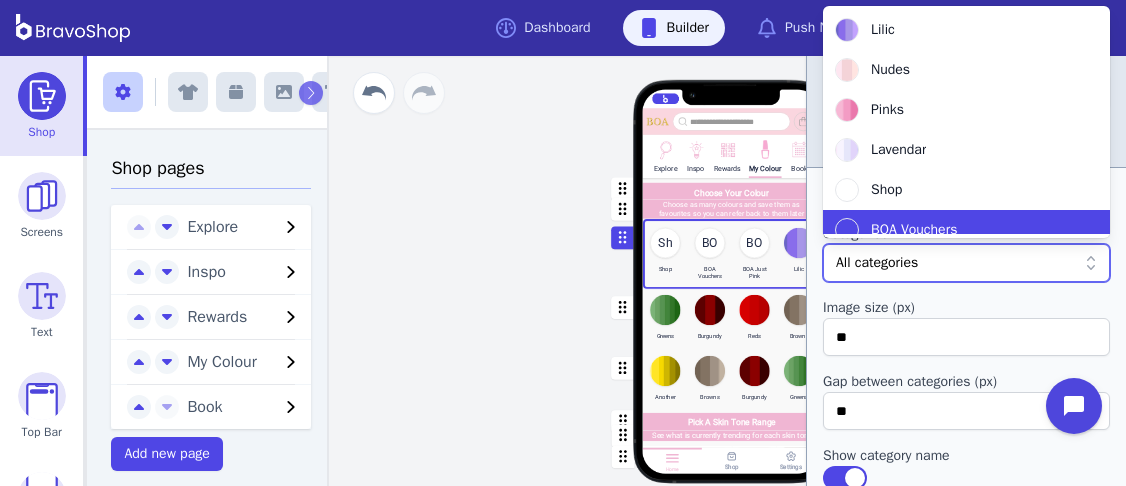 click on "Show category name" at bounding box center [966, 456] 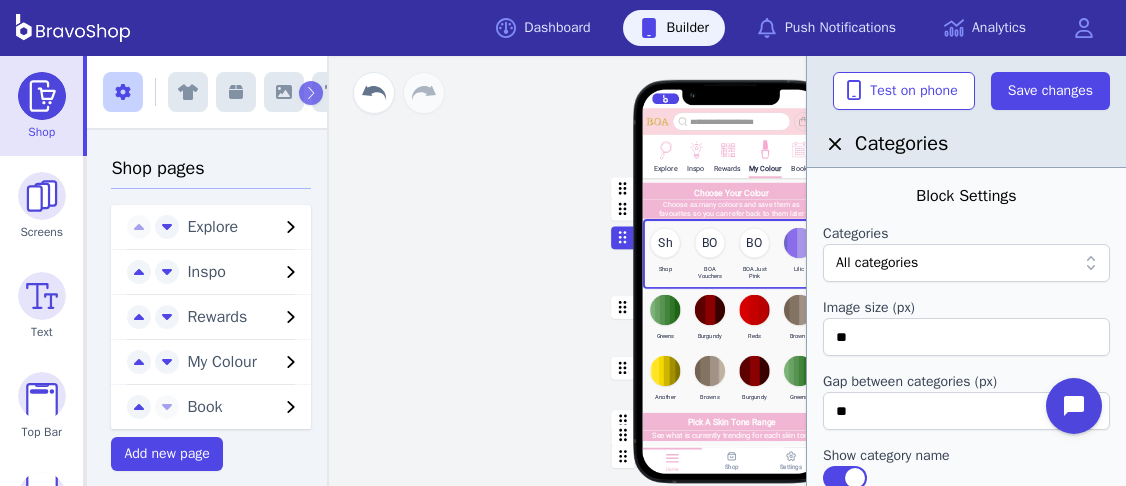 click on "Categories" at bounding box center [966, 144] 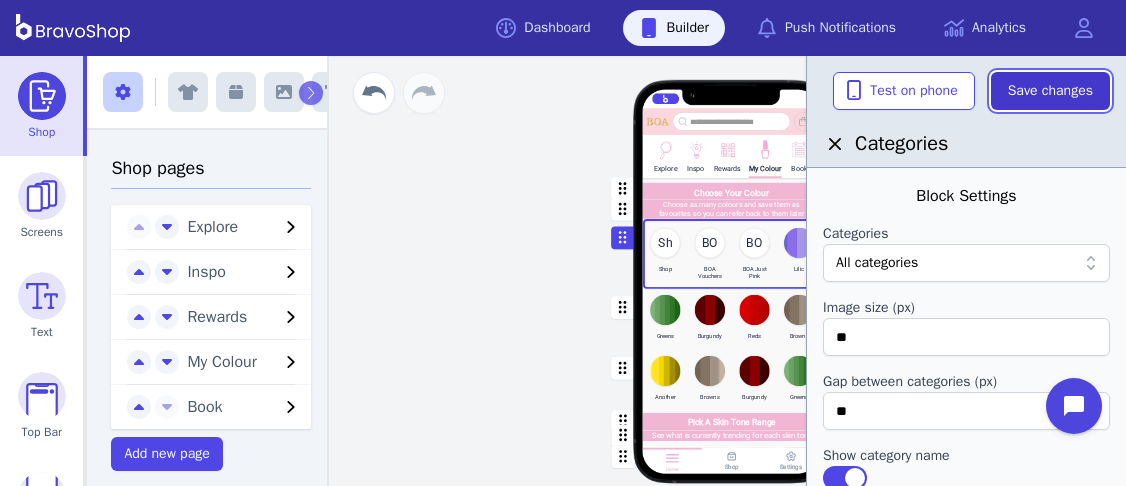 click on "Save changes" at bounding box center [1050, 91] 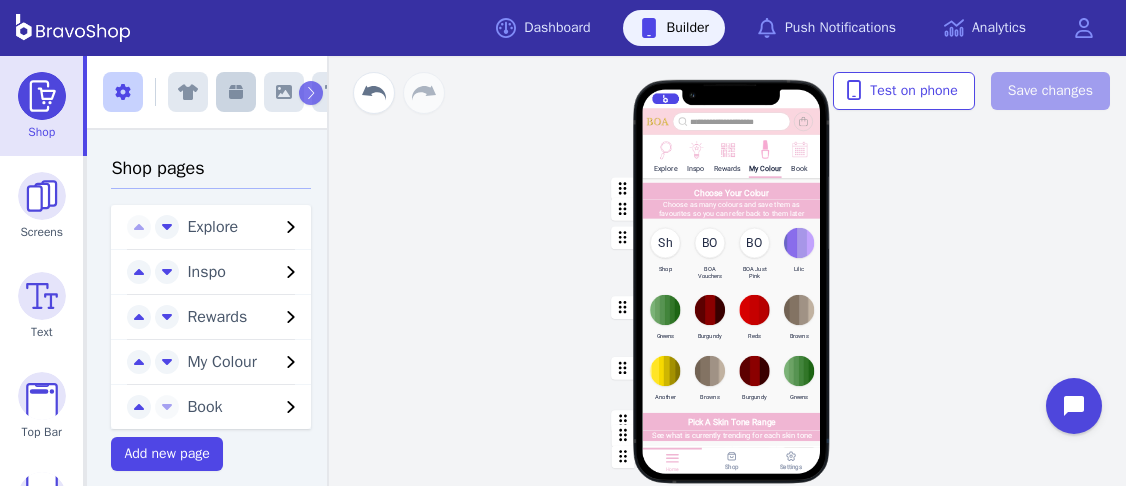 click 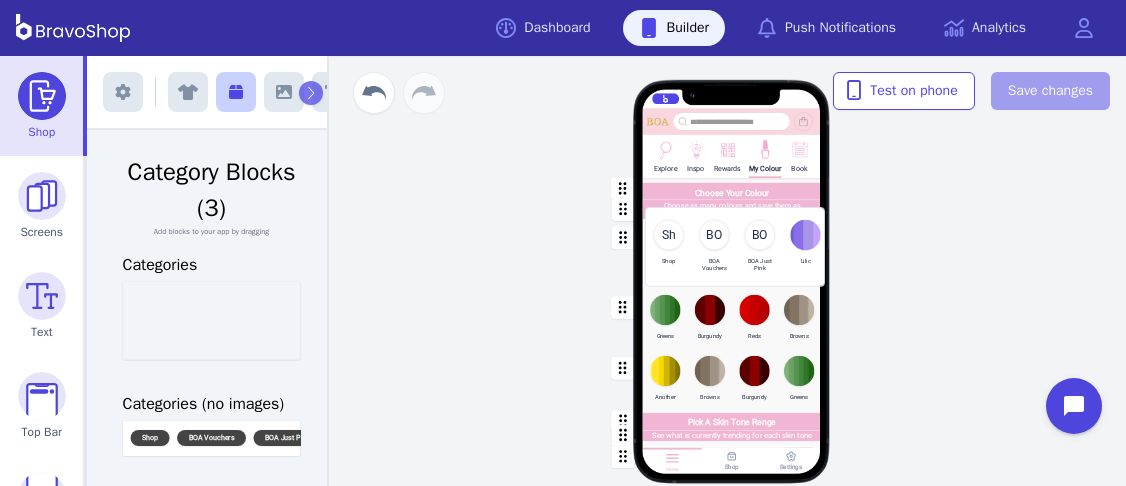 drag, startPoint x: 235, startPoint y: 327, endPoint x: 761, endPoint y: 253, distance: 531.1798 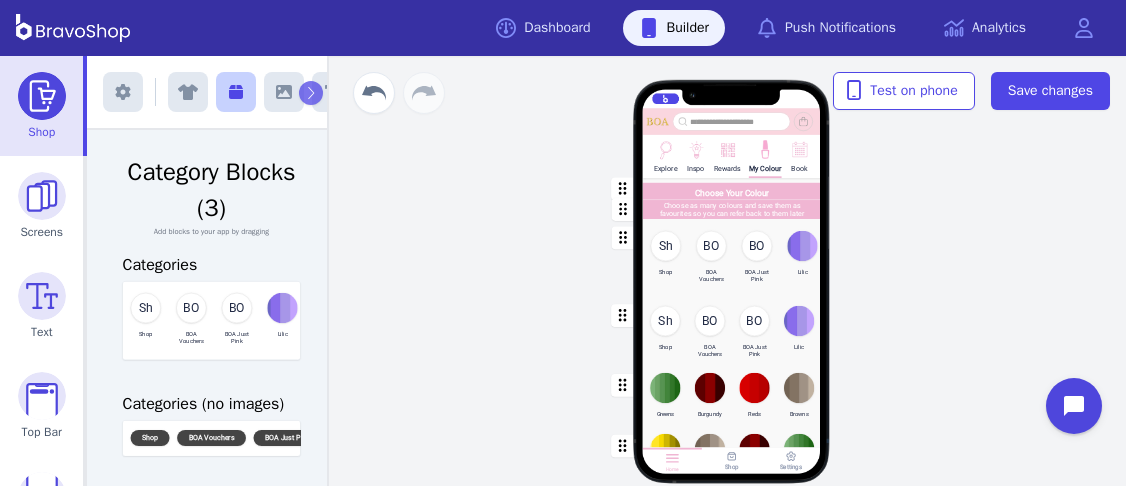 click at bounding box center [732, 258] 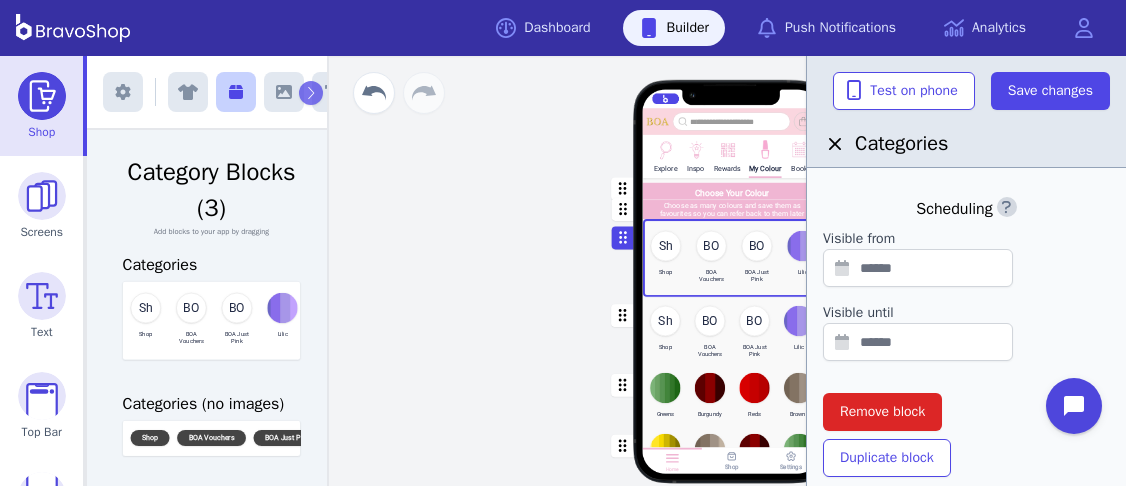 scroll, scrollTop: 0, scrollLeft: 0, axis: both 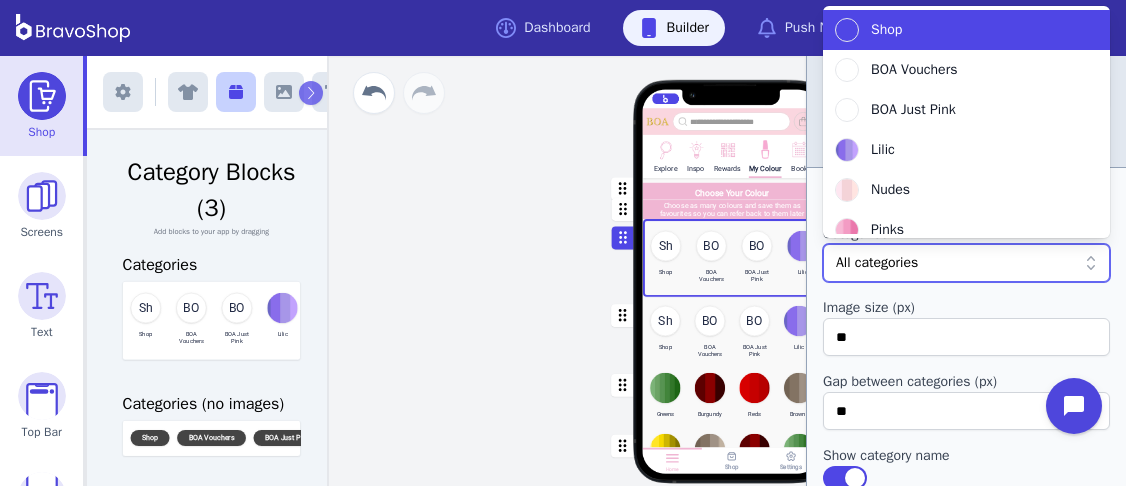 click at bounding box center [956, 263] 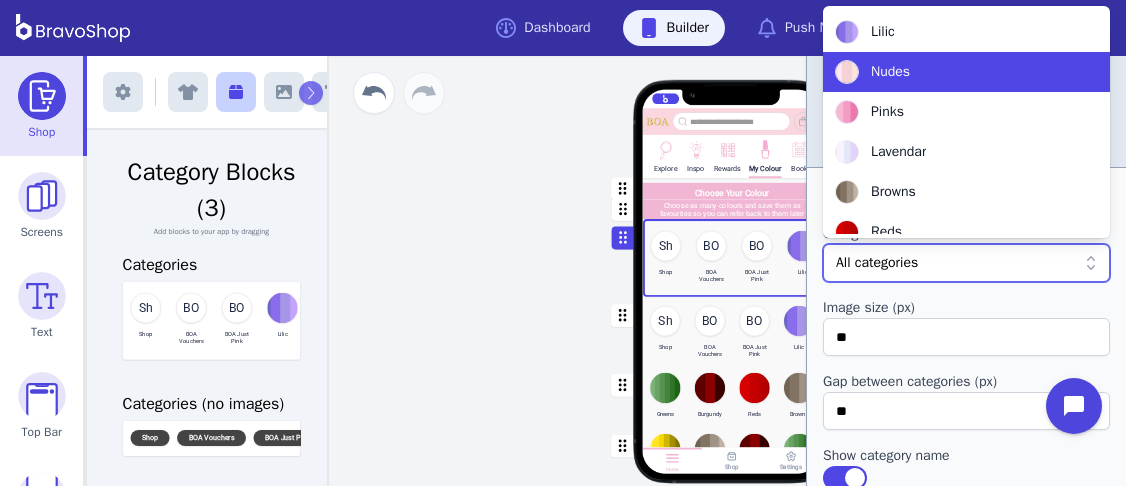 scroll, scrollTop: 0, scrollLeft: 0, axis: both 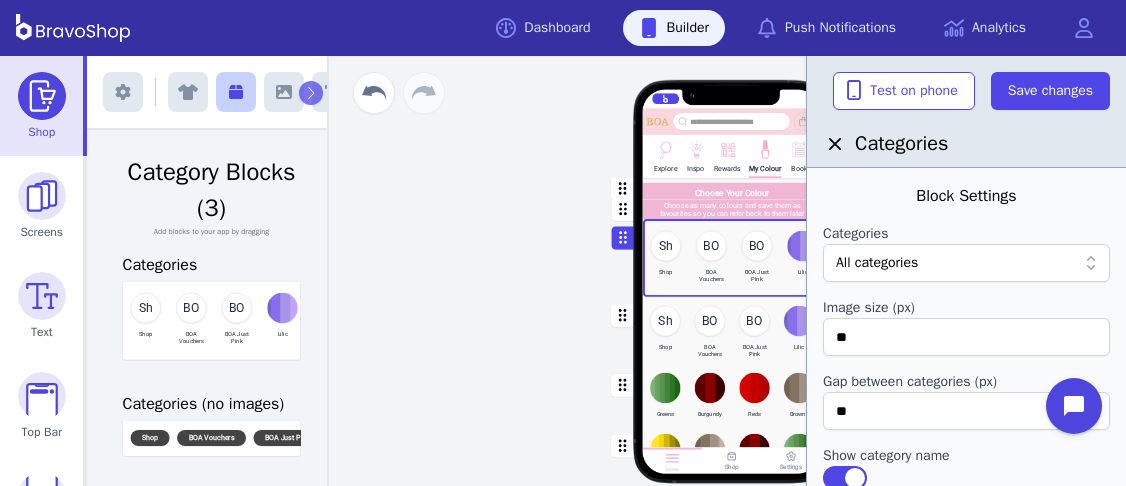 click on "Explore Inspo Rewards My Colour Book Choose Your Colour Choose as many colours and save them as favourites so you can refer back to them later
Sh Shop BO BOA Vouchers BO BOA Just Pink Lilic Nudes Pinks Lavendar Browns Reds Burgundy Greens Another Sh Shop BO BOA Vouchers BO BOA Just Pink Lilic Nudes Pinks Lavendar Browns Reds Burgundy Greens Another Greens Burgundy Reds Browns Another Browns Burgundy Greens Pick A Skin Tone Range See what is currently trending for each skin tone
Drag a block here to get started Home Shop Settings" at bounding box center (731, 271) 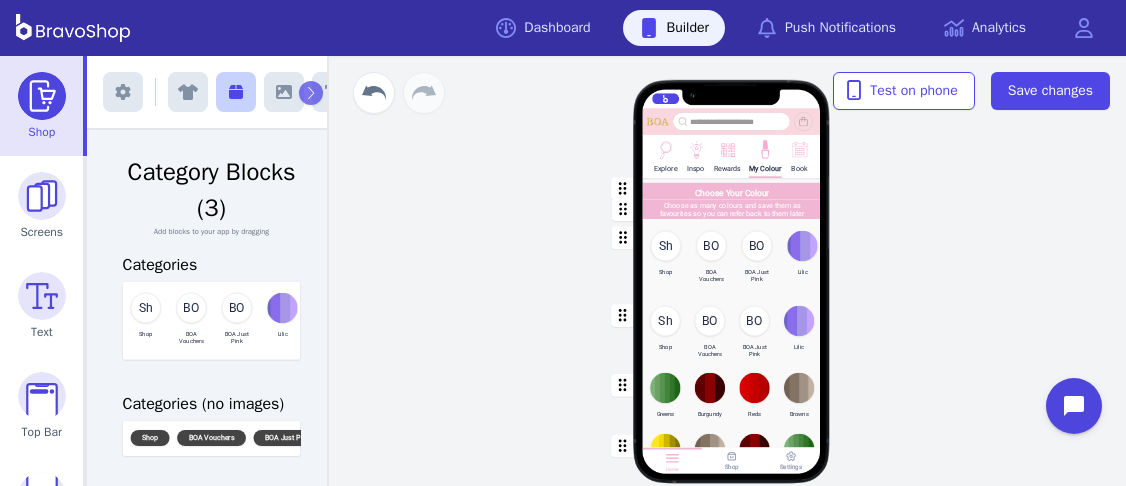 click at bounding box center (732, 258) 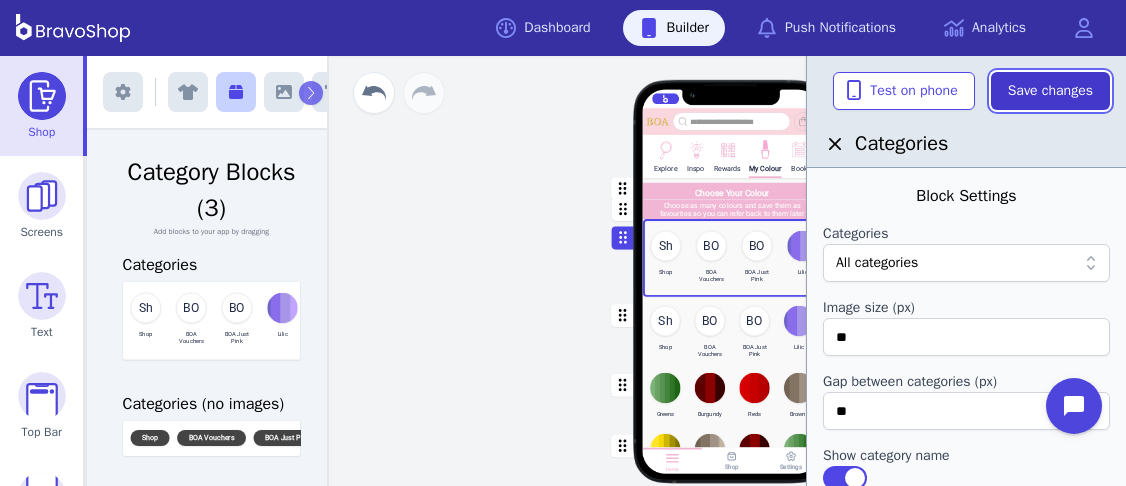 click on "Save changes" at bounding box center (1050, 91) 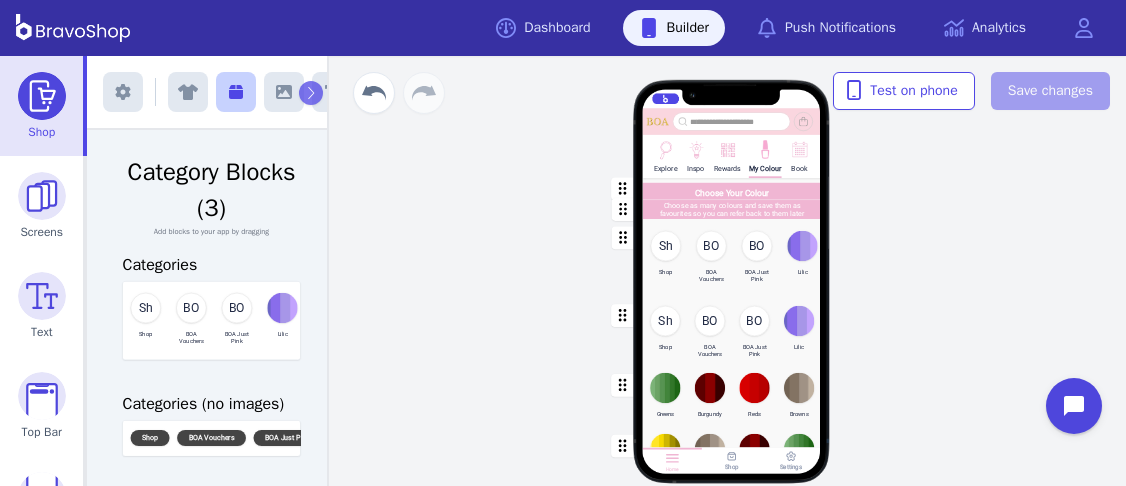 click at bounding box center [732, 331] 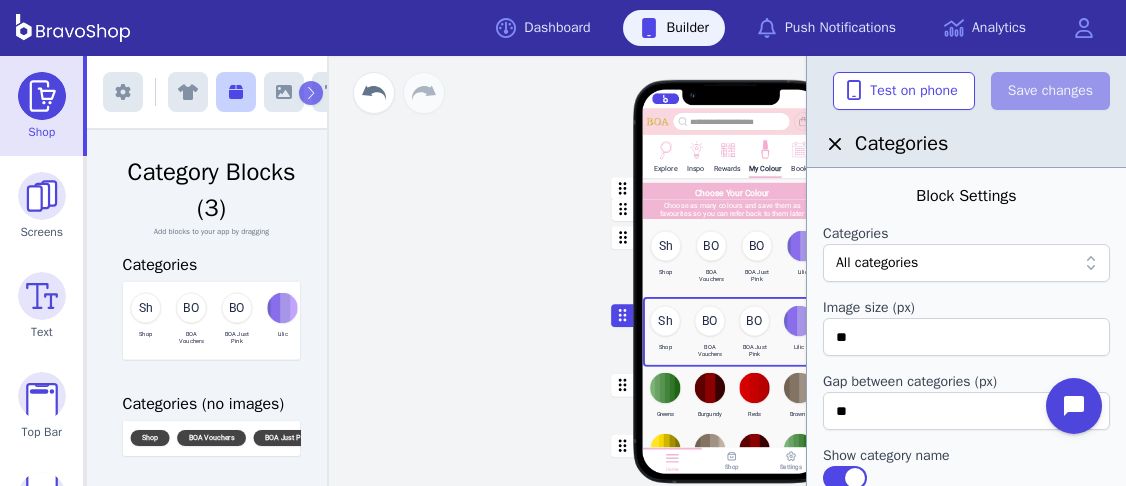 scroll, scrollTop: 878, scrollLeft: 0, axis: vertical 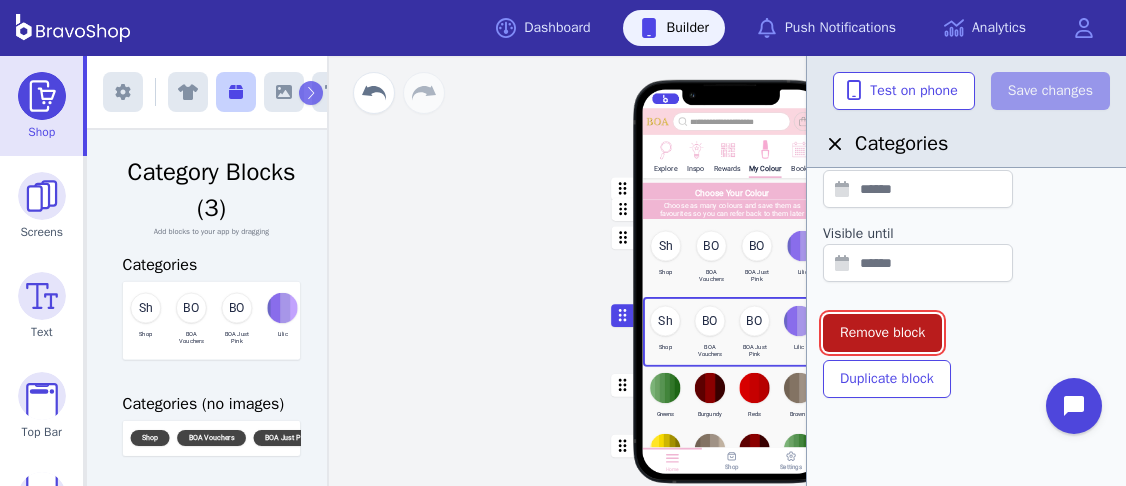 click on "Remove block" at bounding box center (882, 333) 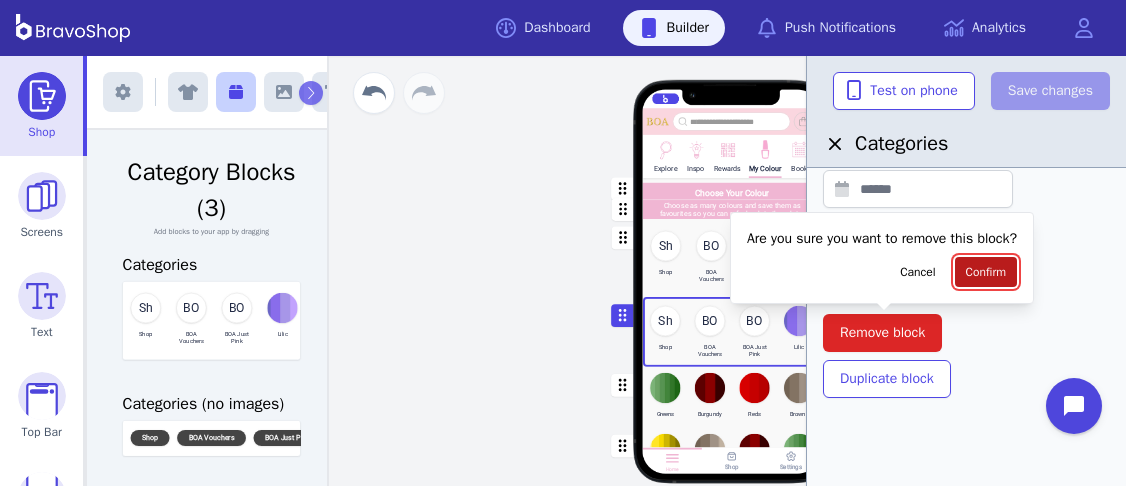 click on "Confirm" at bounding box center (986, 272) 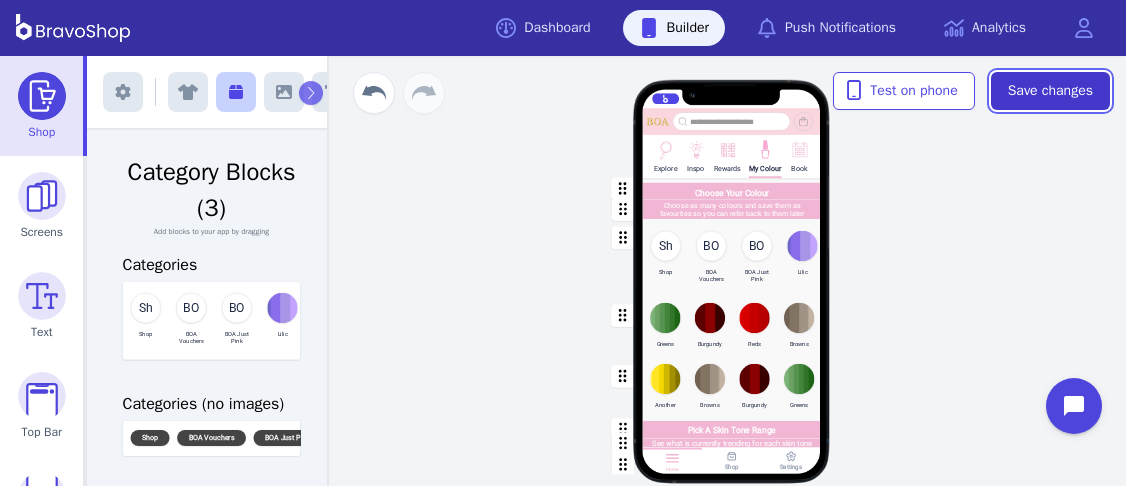 click on "Save changes" at bounding box center (1050, 91) 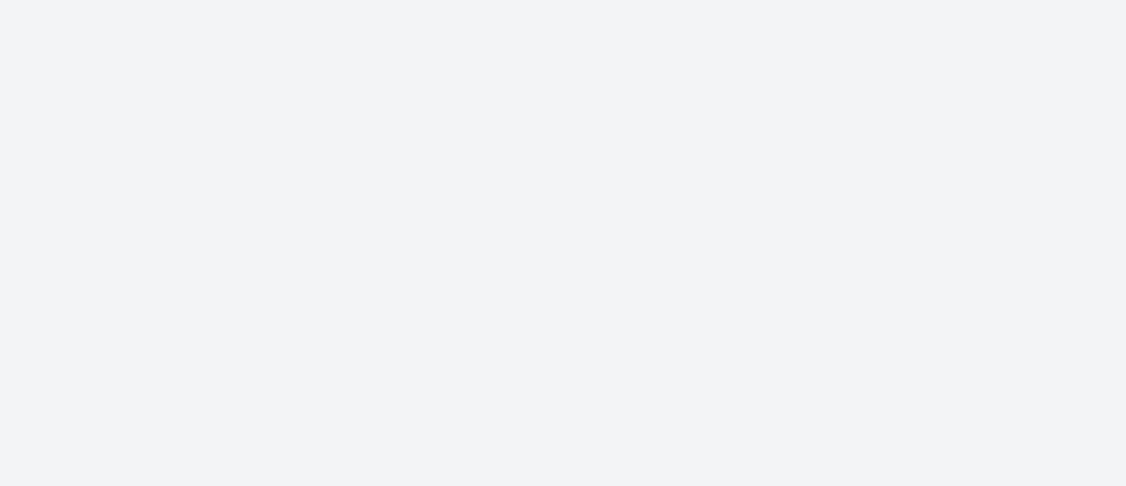 scroll, scrollTop: 0, scrollLeft: 0, axis: both 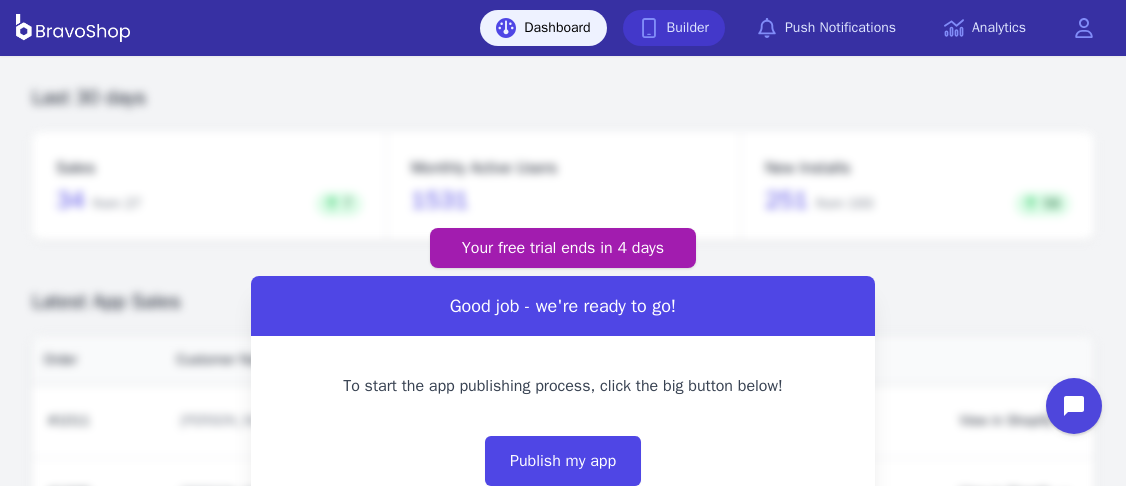 click on "Builder" at bounding box center [674, 28] 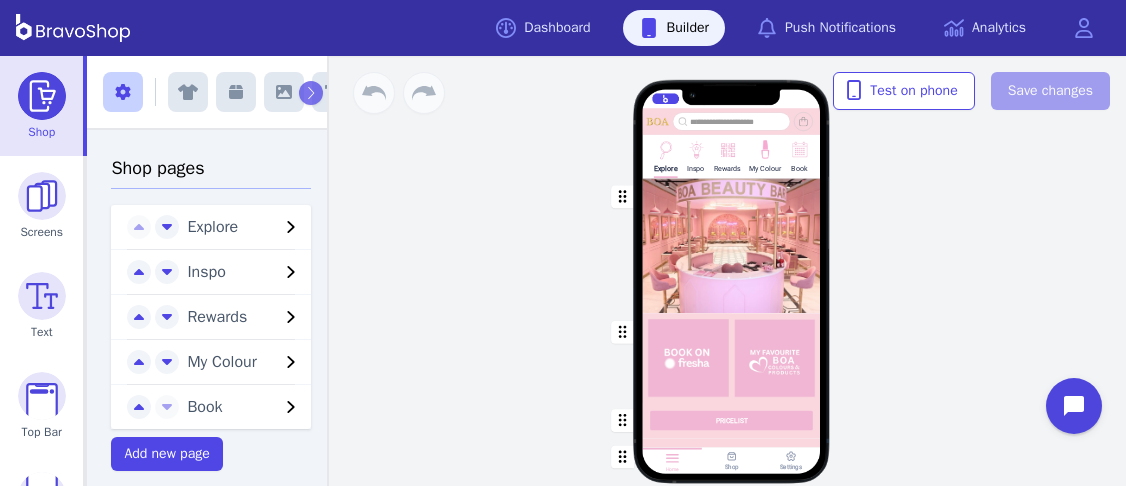 click at bounding box center (764, 148) 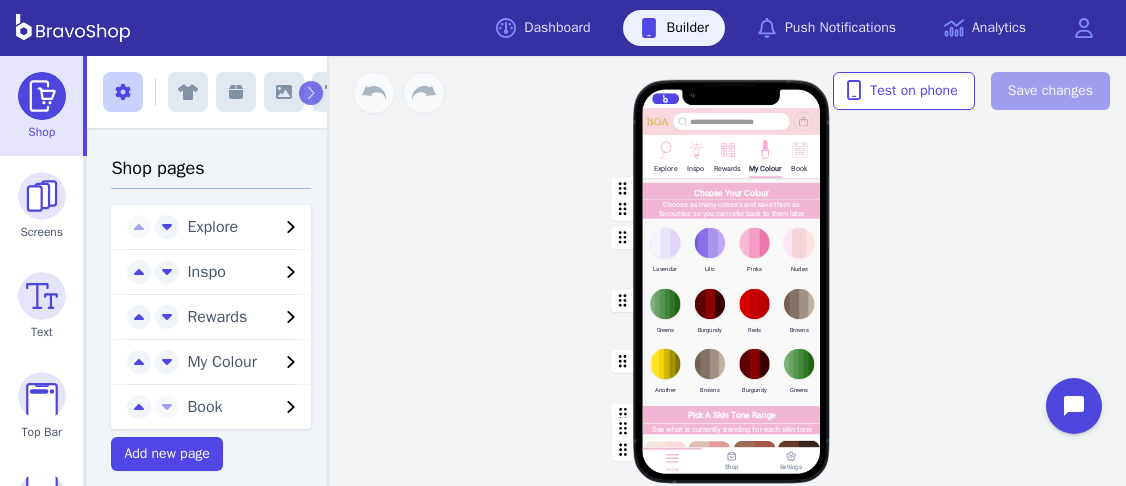 click at bounding box center [732, 250] 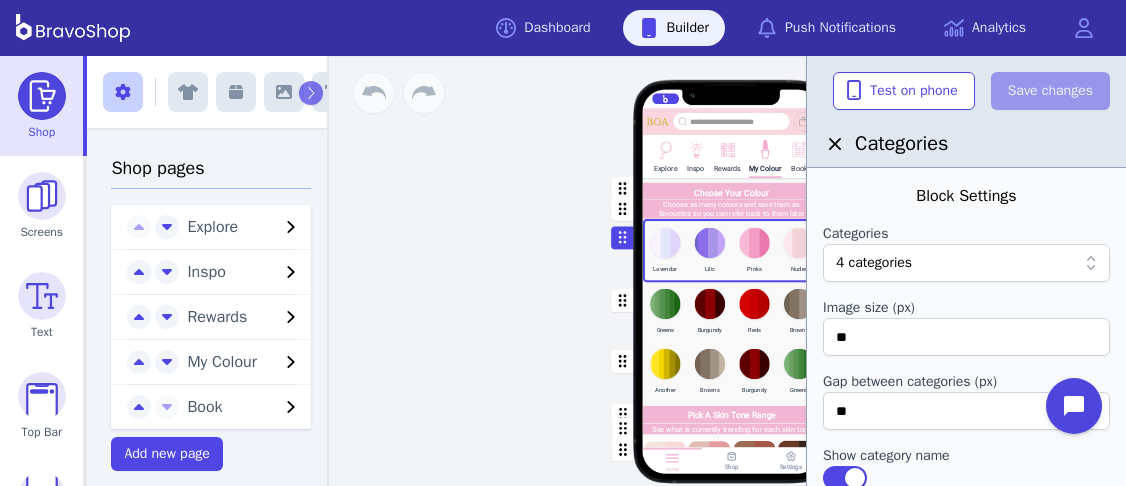 click at bounding box center (994, 263) 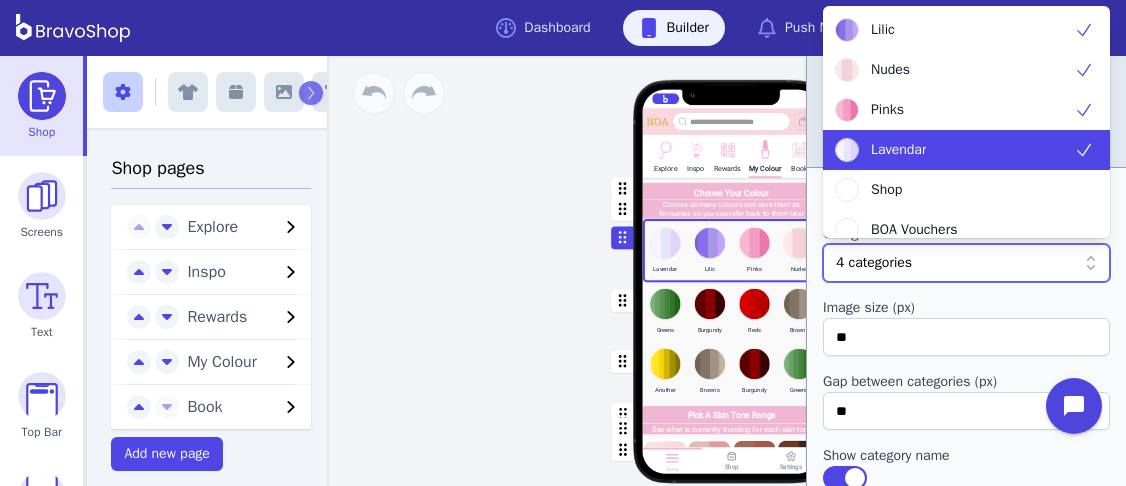 click 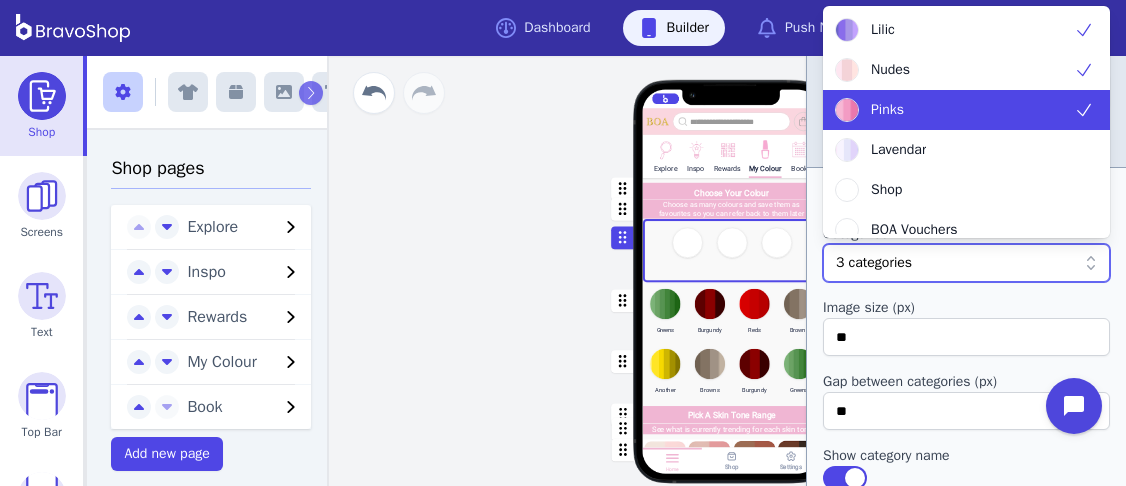 click 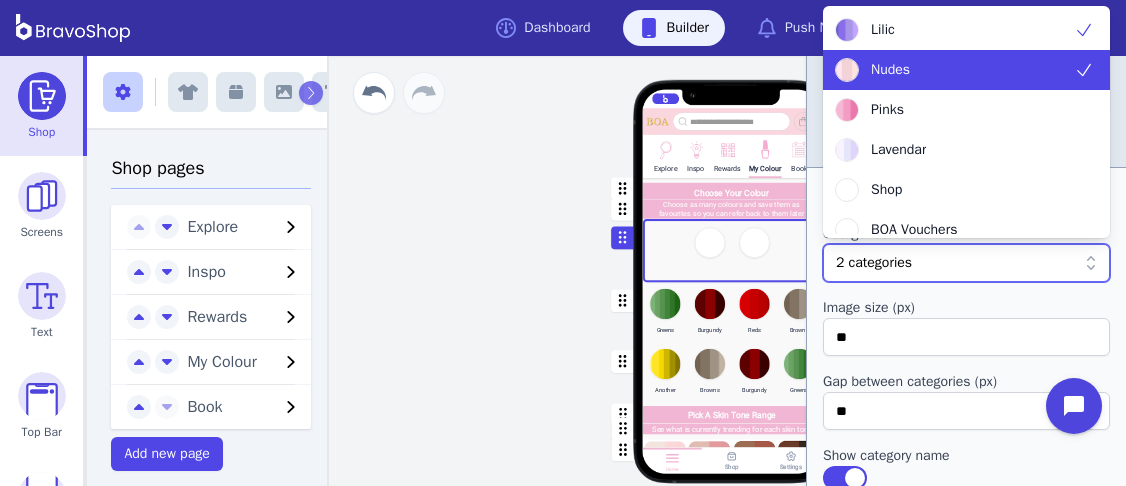 click 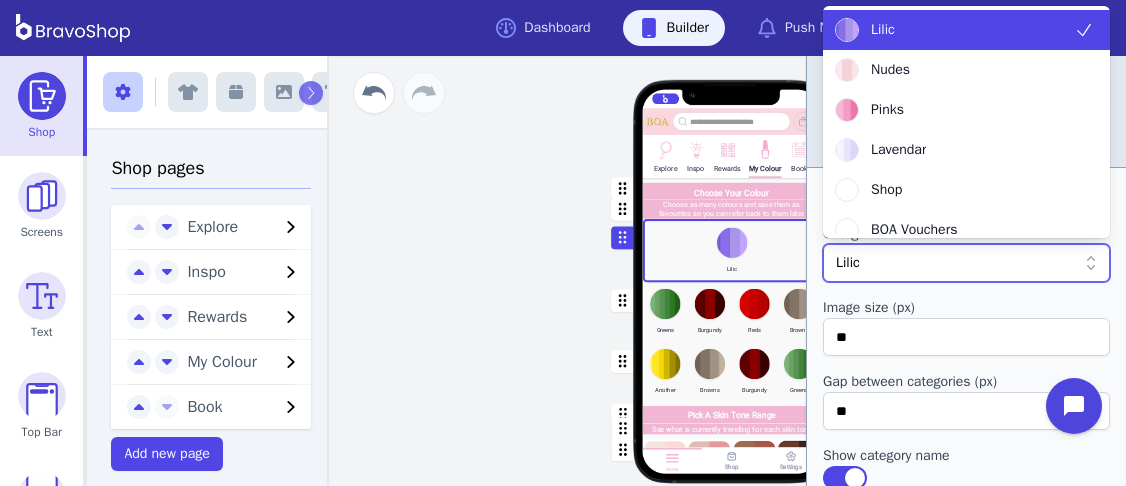 click 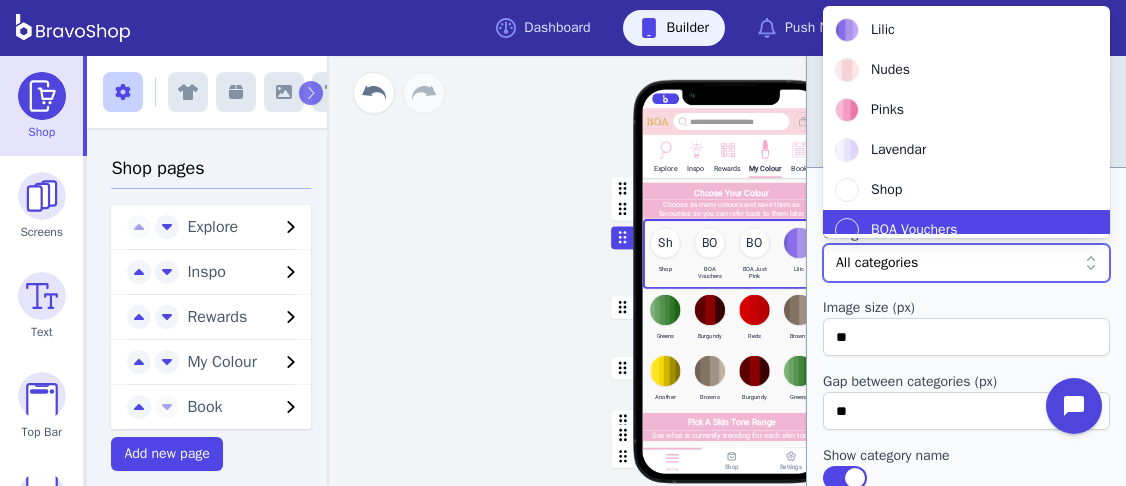 click on "Show category name" at bounding box center (966, 456) 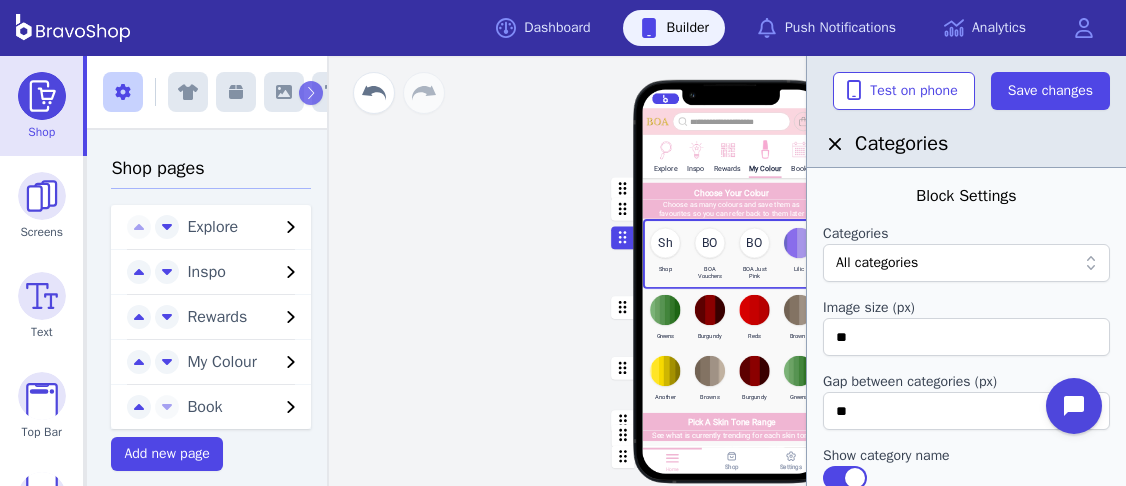 click on "Categories" at bounding box center (966, 144) 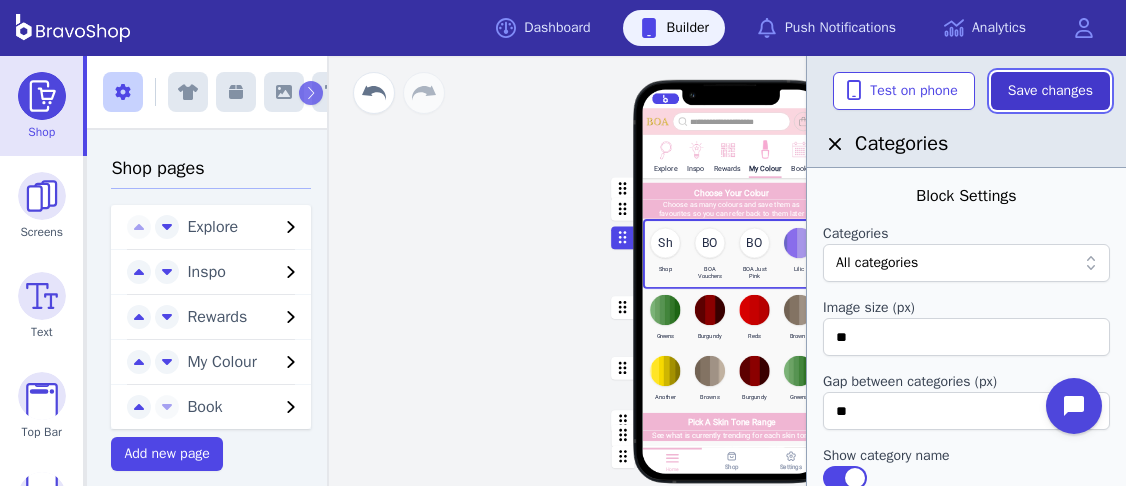 click on "Save changes" at bounding box center (1050, 91) 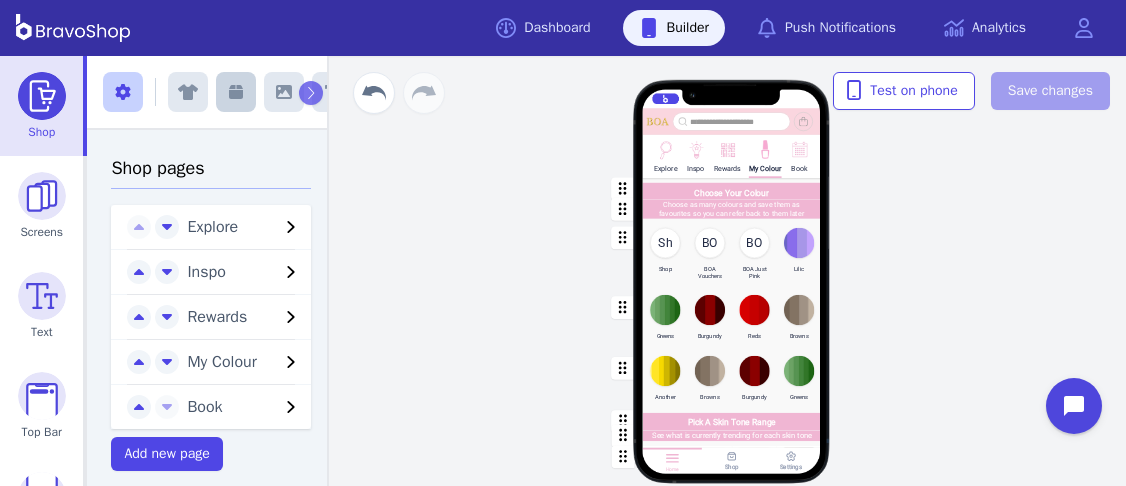 click 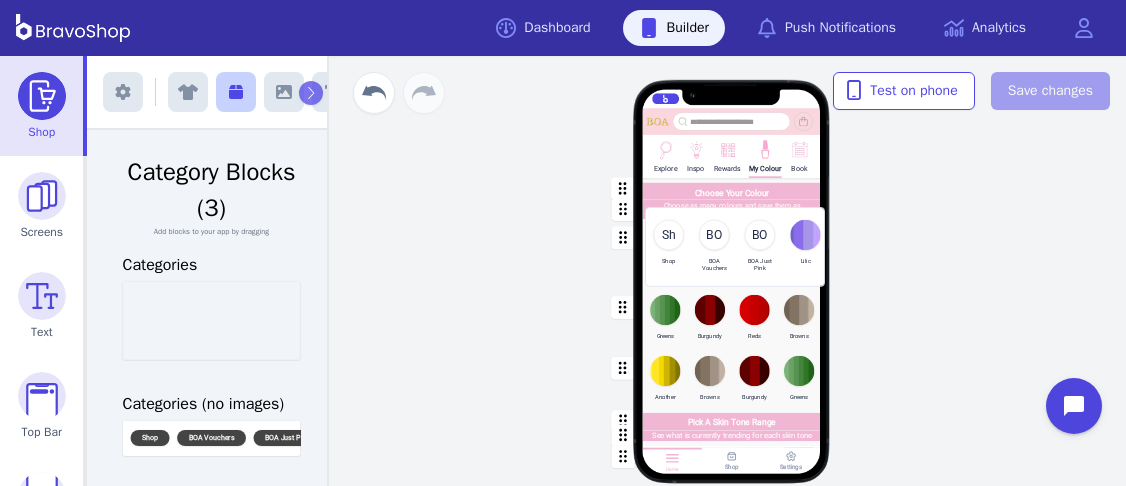 drag, startPoint x: 235, startPoint y: 327, endPoint x: 761, endPoint y: 253, distance: 531.1798 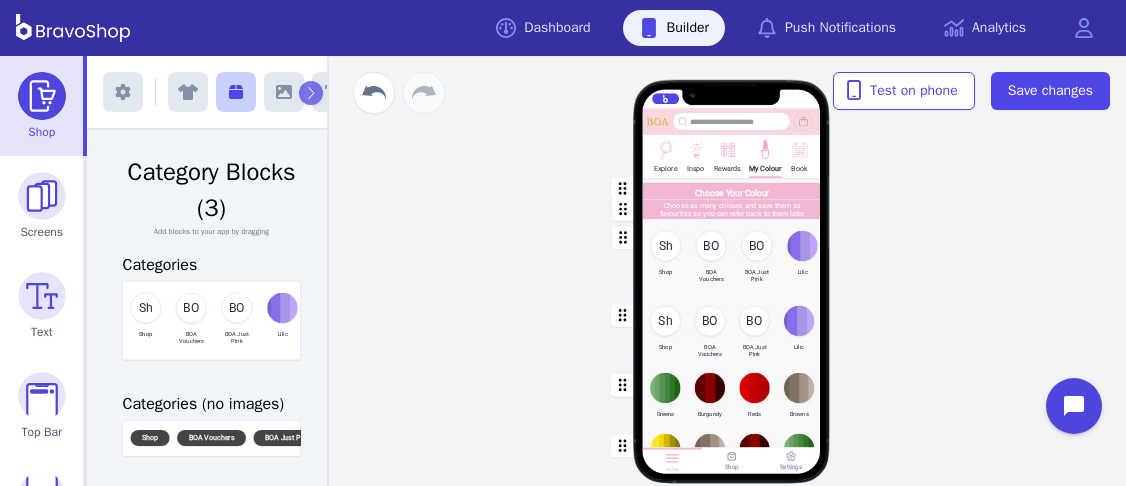 click at bounding box center [732, 258] 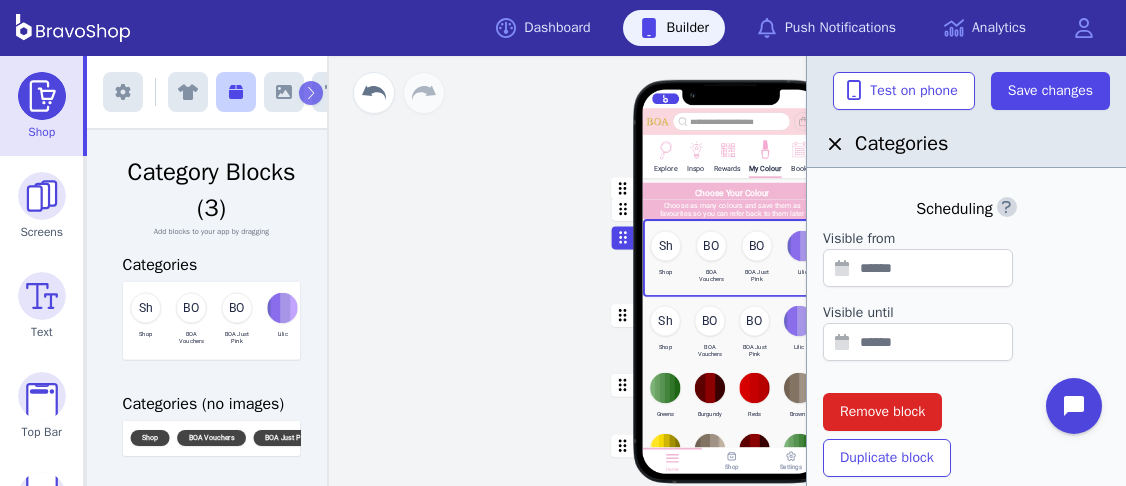 scroll, scrollTop: 0, scrollLeft: 0, axis: both 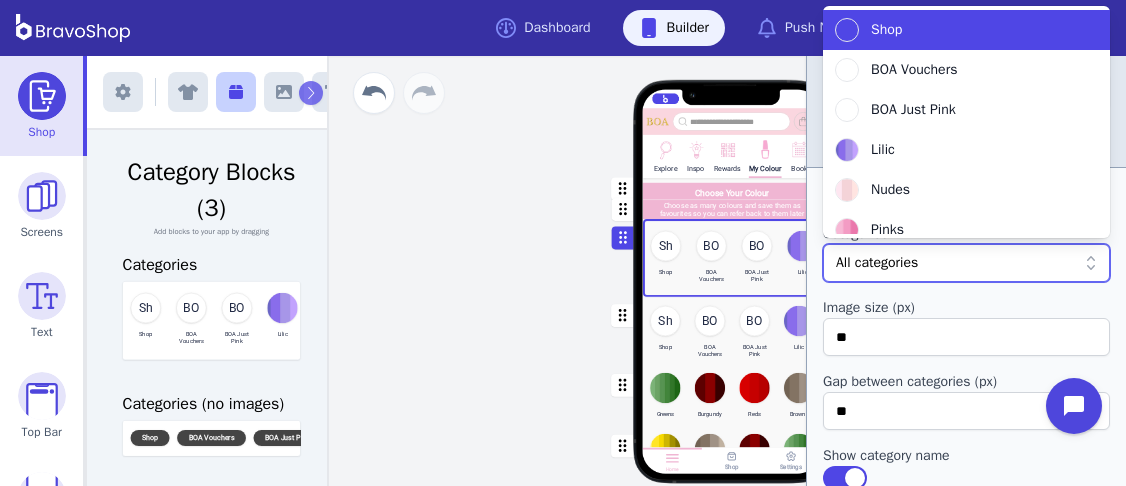 click at bounding box center (956, 263) 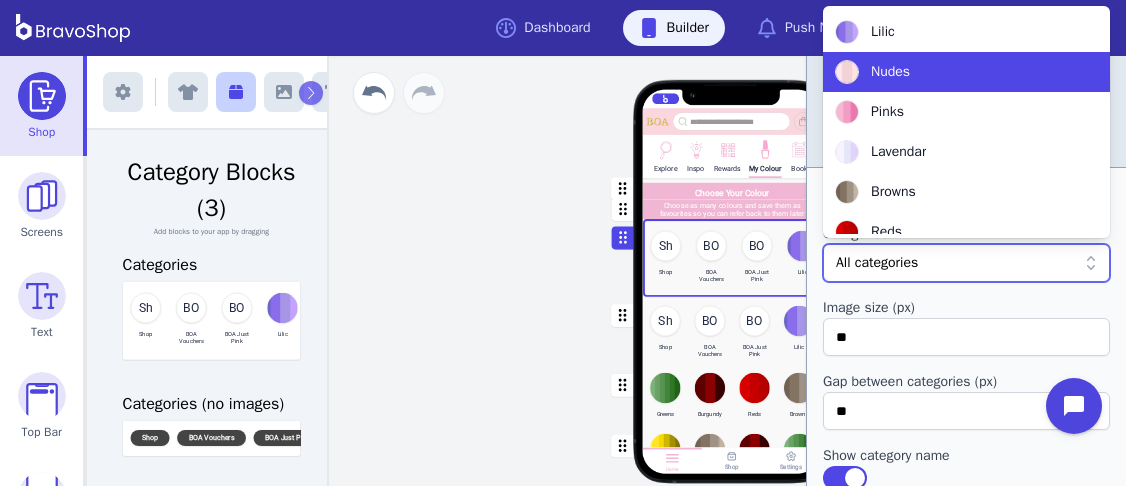 scroll, scrollTop: 0, scrollLeft: 0, axis: both 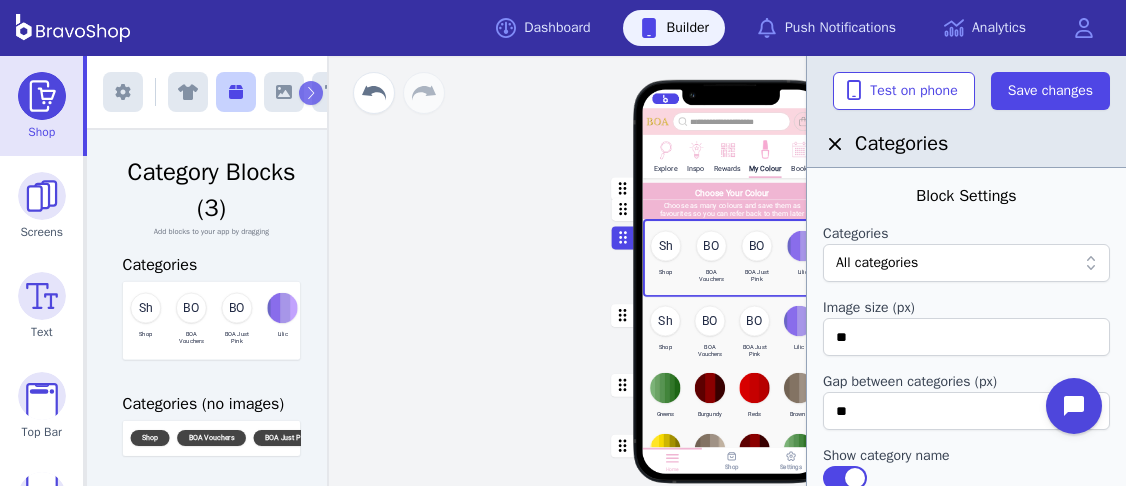 click on "Explore Inspo Rewards My Colour Book Choose Your Colour Choose as many colours and save them as favourites so you can refer back to them later
Sh Shop BO BOA Vouchers BO BOA Just Pink Lilic Nudes Pinks Lavendar Browns Reds Burgundy Greens Another Sh Shop BO BOA Vouchers BO BOA Just Pink Lilic Nudes Pinks Lavendar Browns Reds Burgundy Greens Another Greens Burgundy Reds Browns Another Browns Burgundy Greens Pick A Skin Tone Range See what is currently trending for each skin tone
Drag a block here to get started Home Shop Settings" at bounding box center [731, 271] 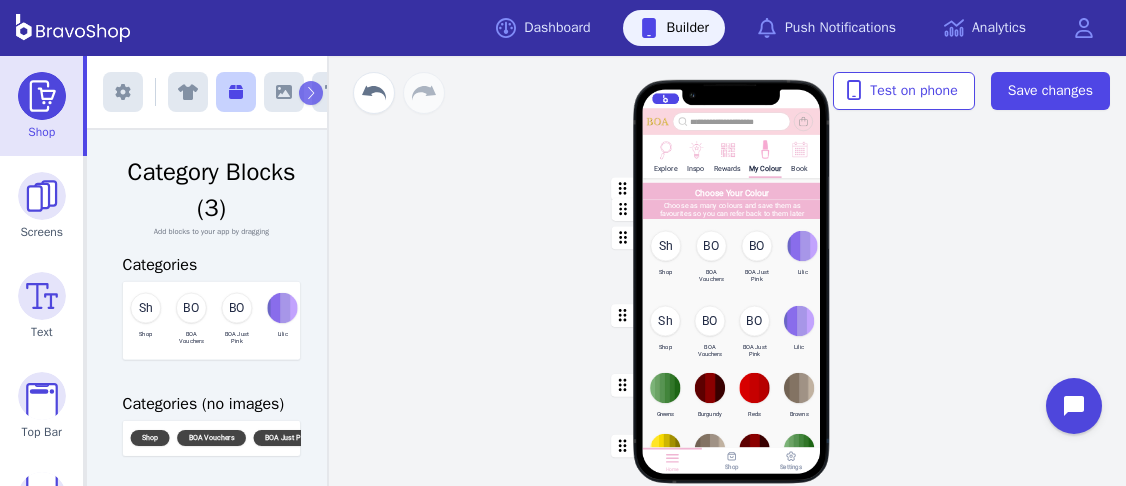 click at bounding box center (732, 258) 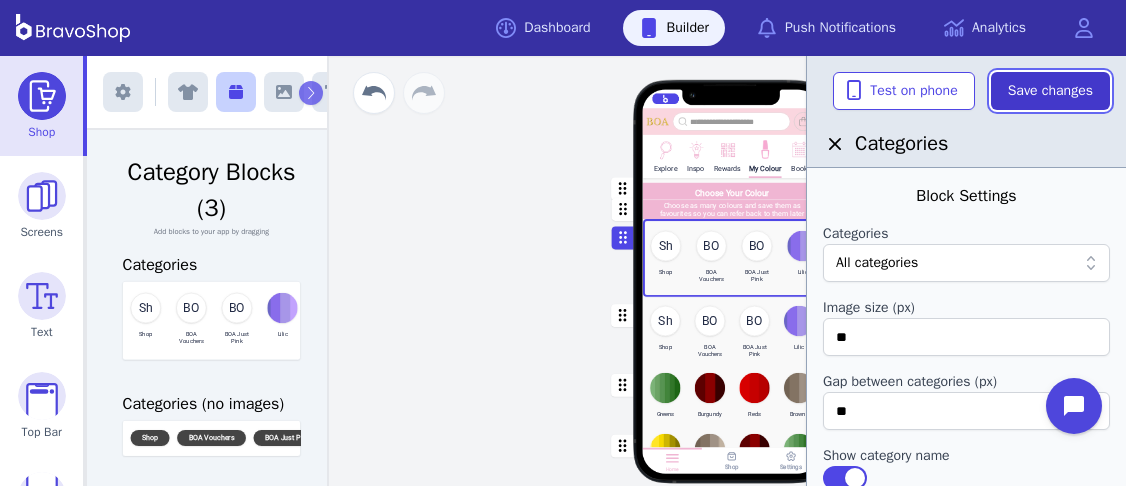 click on "Save changes" at bounding box center [1050, 91] 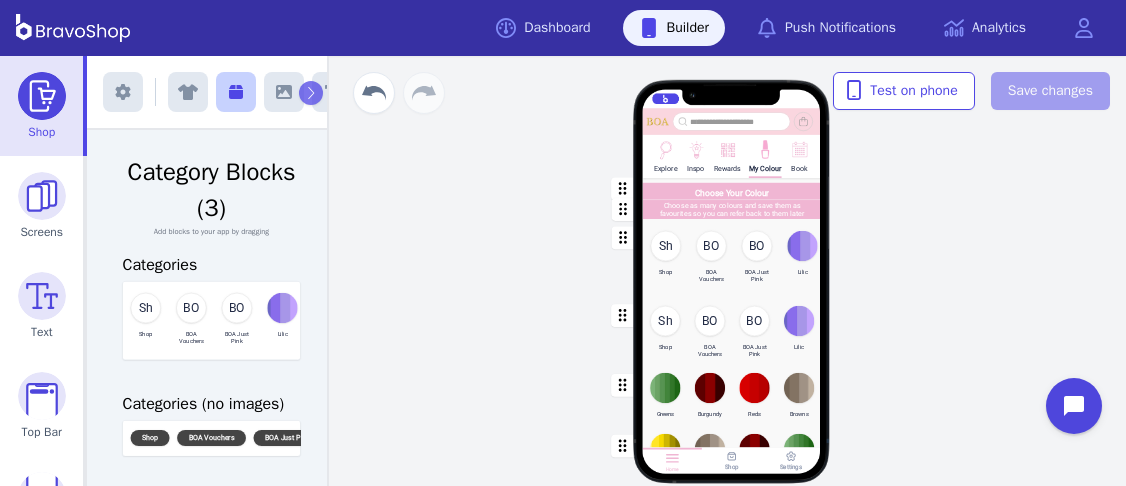click at bounding box center [732, 331] 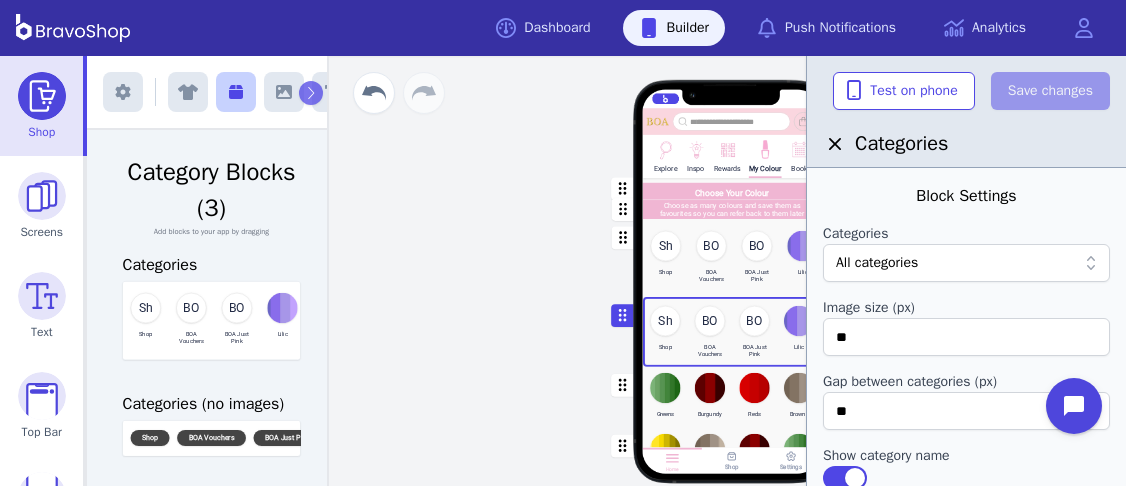 scroll, scrollTop: 878, scrollLeft: 0, axis: vertical 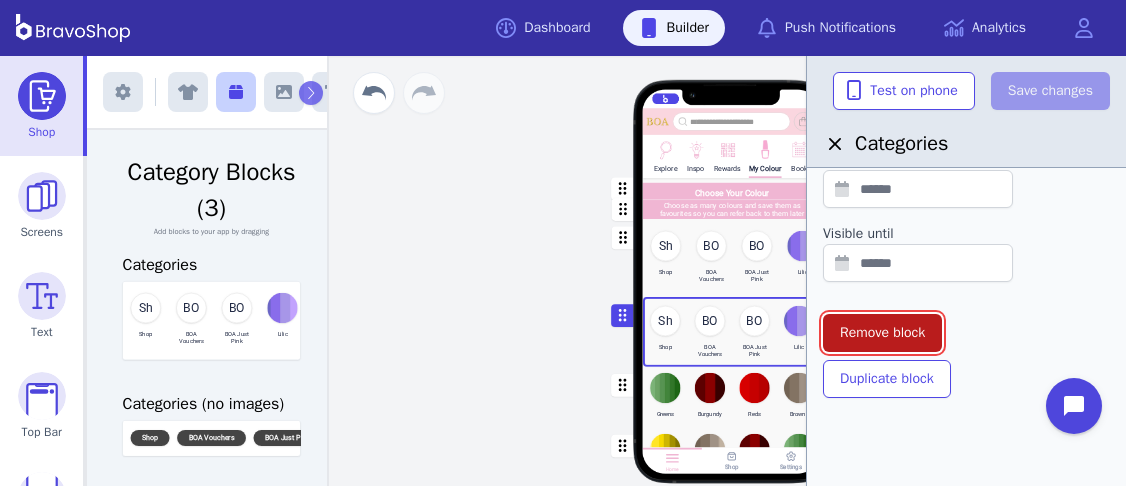 click on "Remove block" at bounding box center [882, 333] 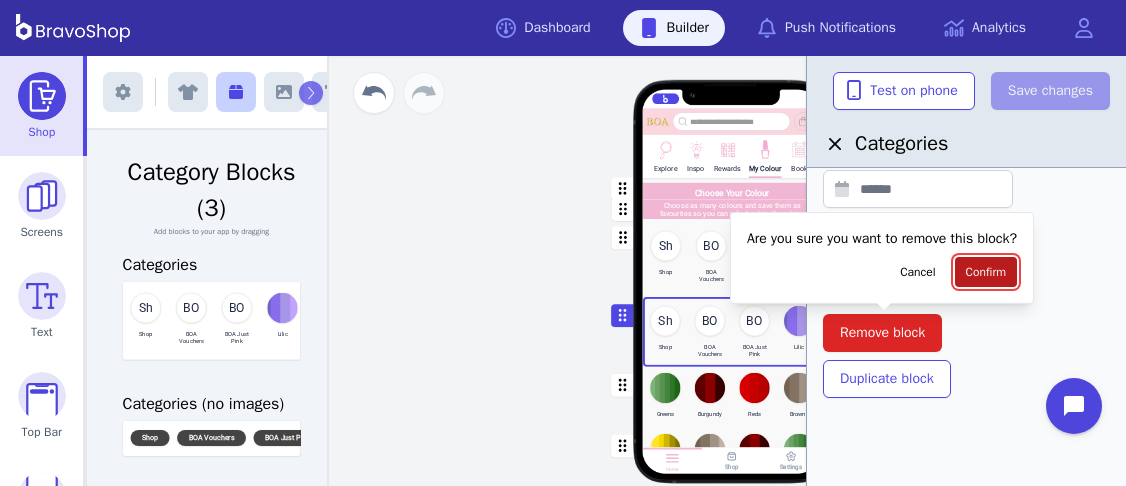 click on "Confirm" at bounding box center (986, 272) 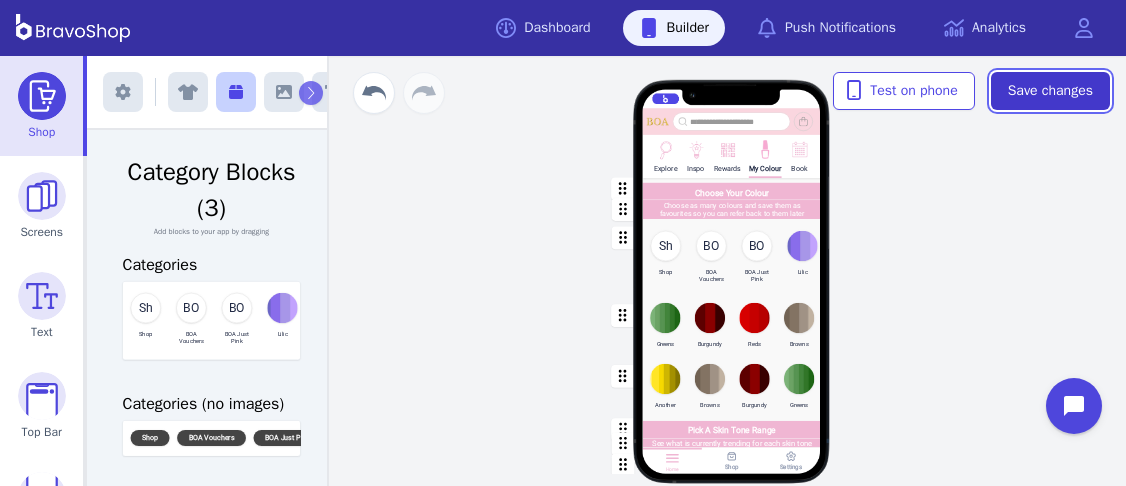 click on "Save changes" at bounding box center (1050, 91) 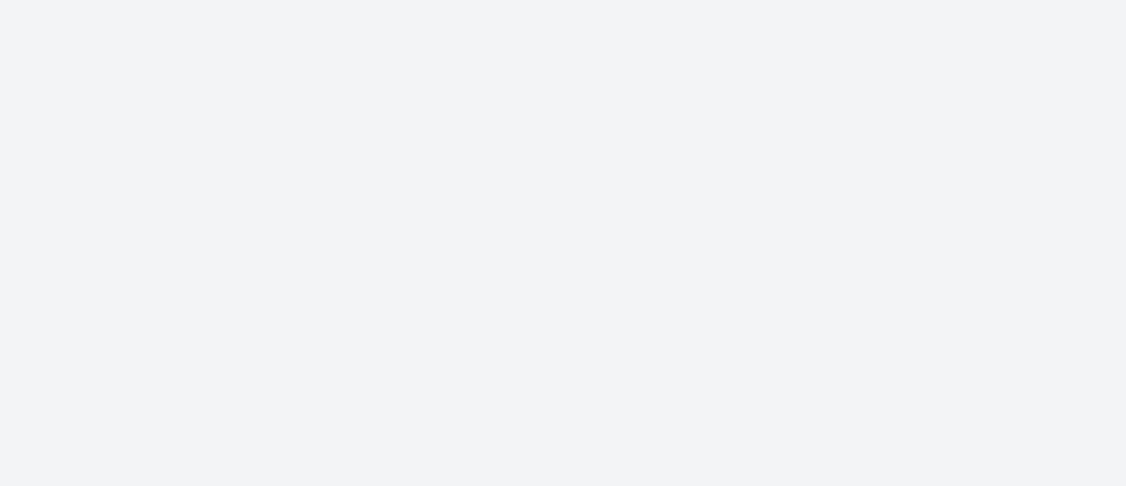 scroll, scrollTop: 0, scrollLeft: 0, axis: both 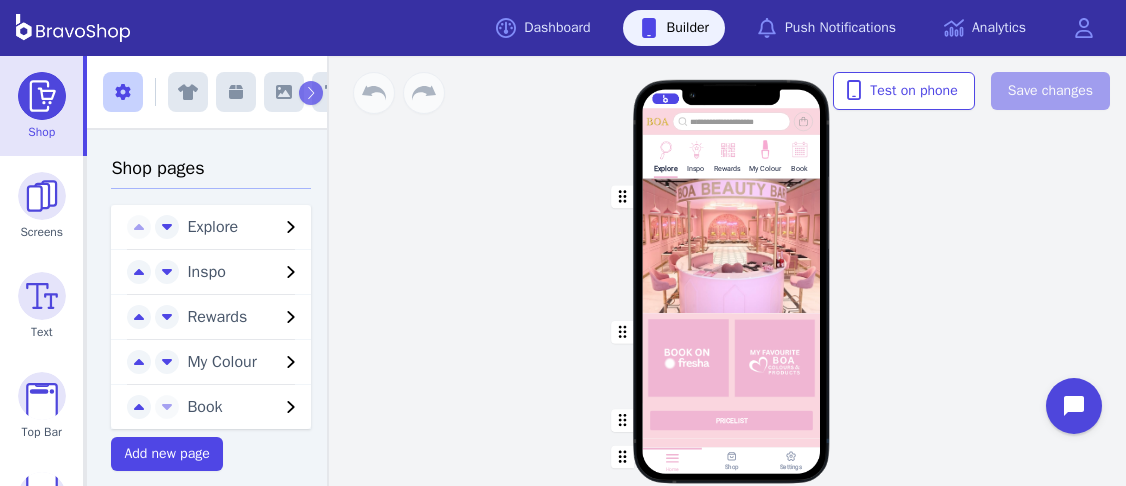 click at bounding box center [764, 148] 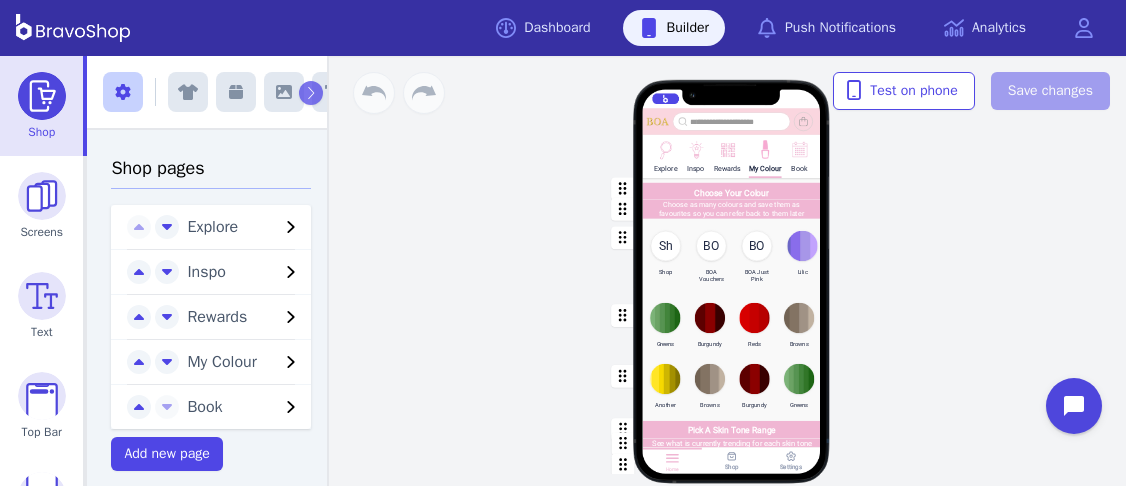 click at bounding box center [732, 258] 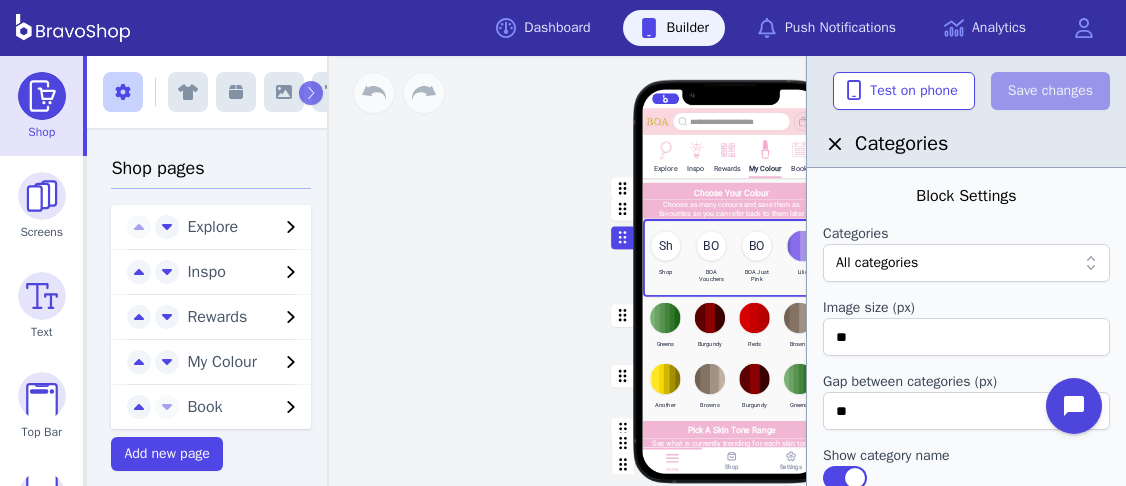 click at bounding box center [956, 263] 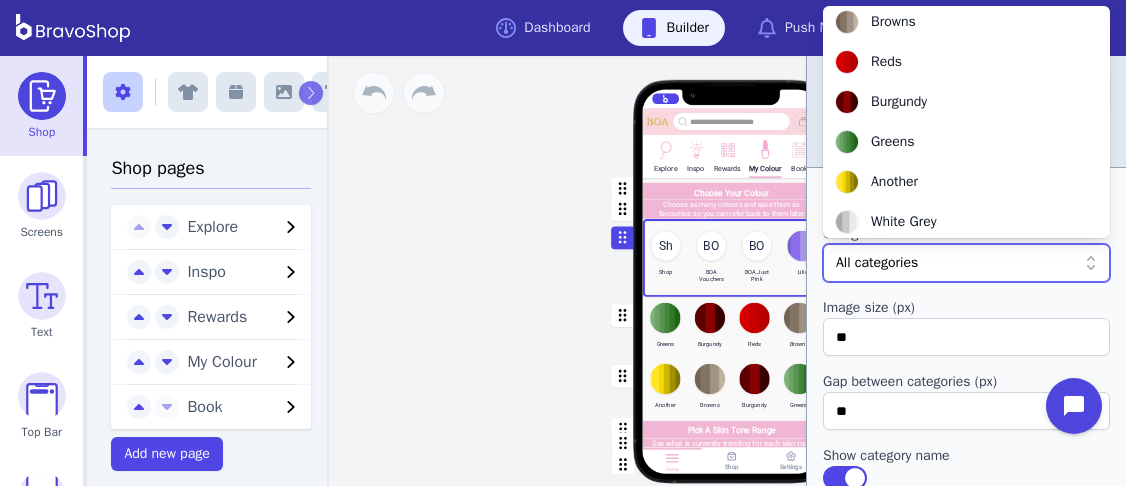scroll, scrollTop: 296, scrollLeft: 0, axis: vertical 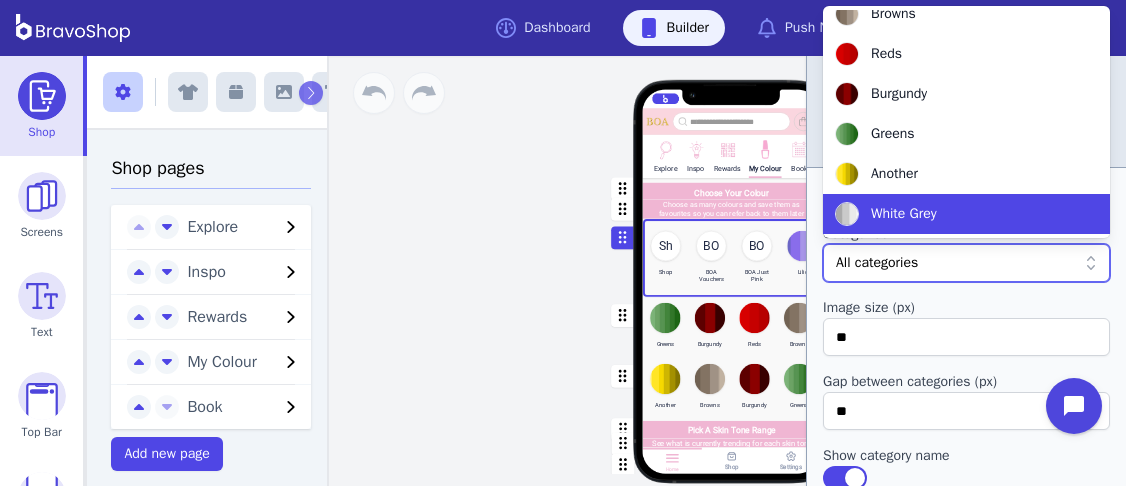 click on "White Grey" at bounding box center (904, 214) 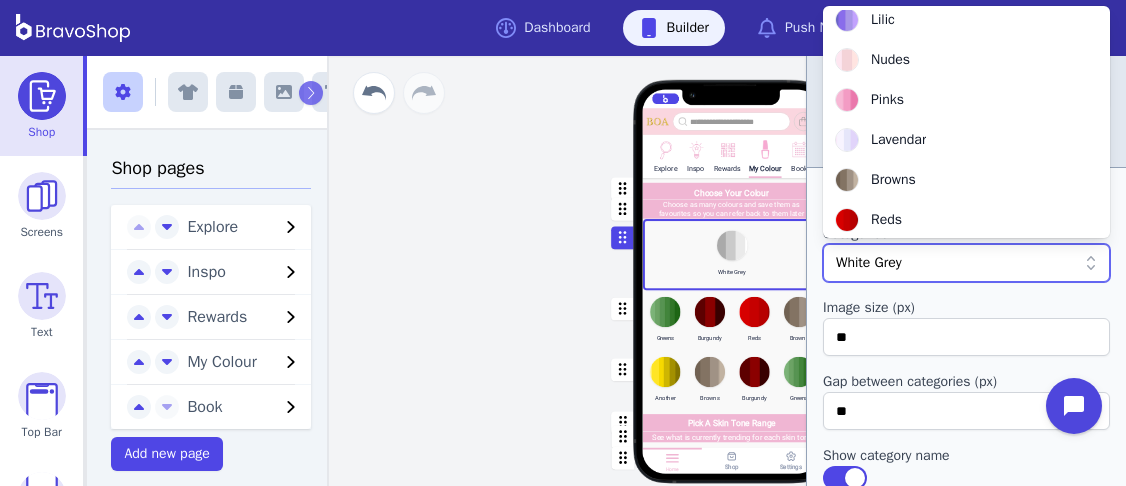 scroll, scrollTop: 115, scrollLeft: 0, axis: vertical 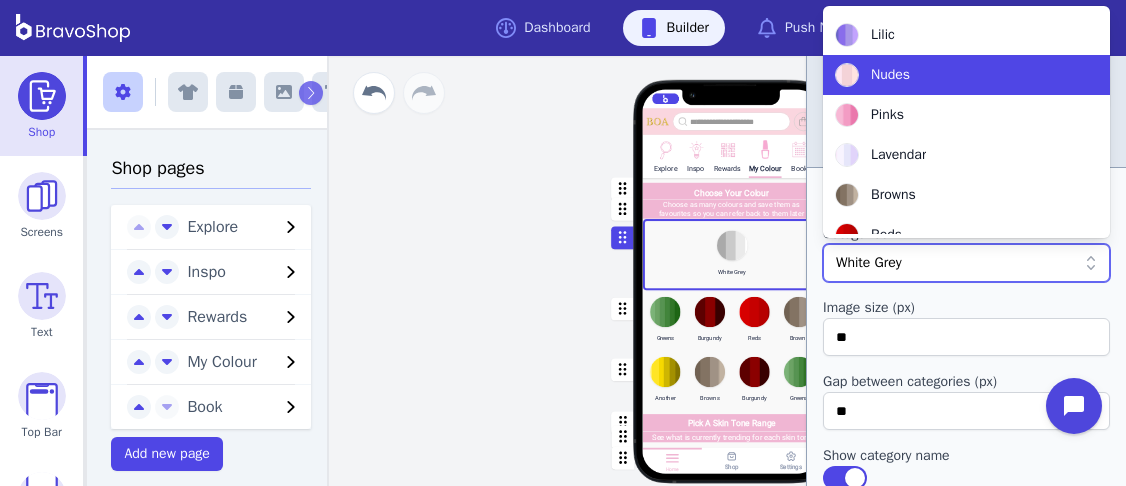 click on "Nudes" at bounding box center (890, 75) 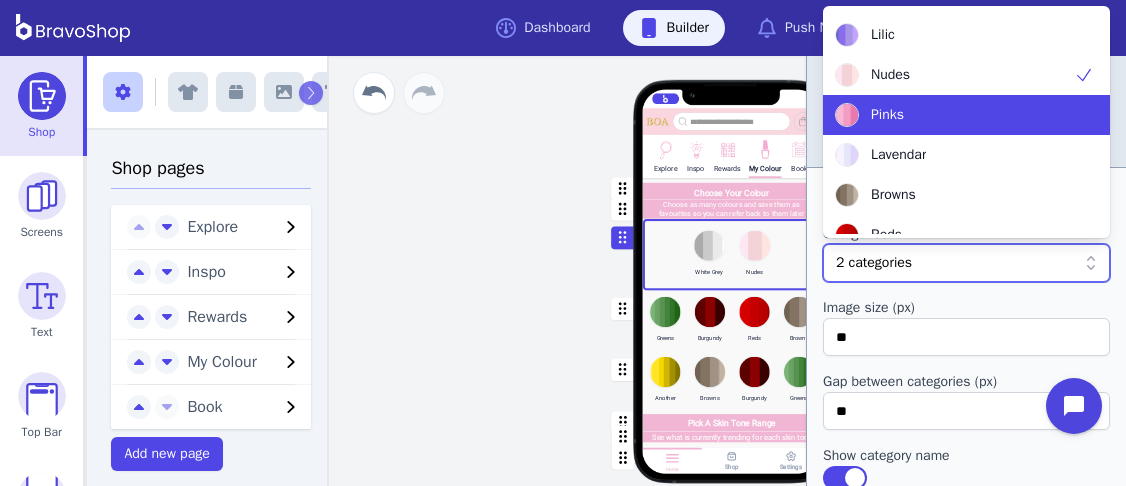 click on "Pinks" at bounding box center [887, 115] 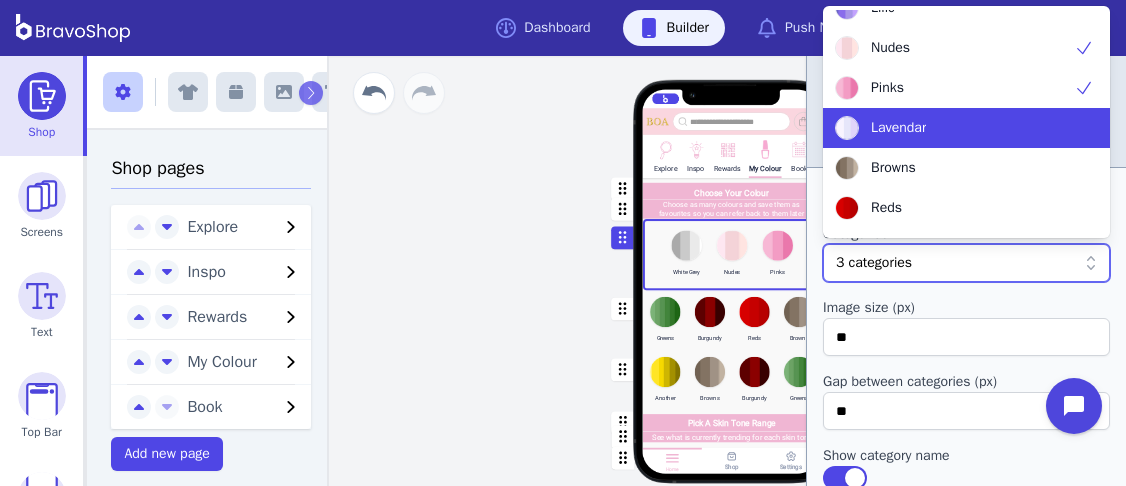 scroll, scrollTop: 155, scrollLeft: 0, axis: vertical 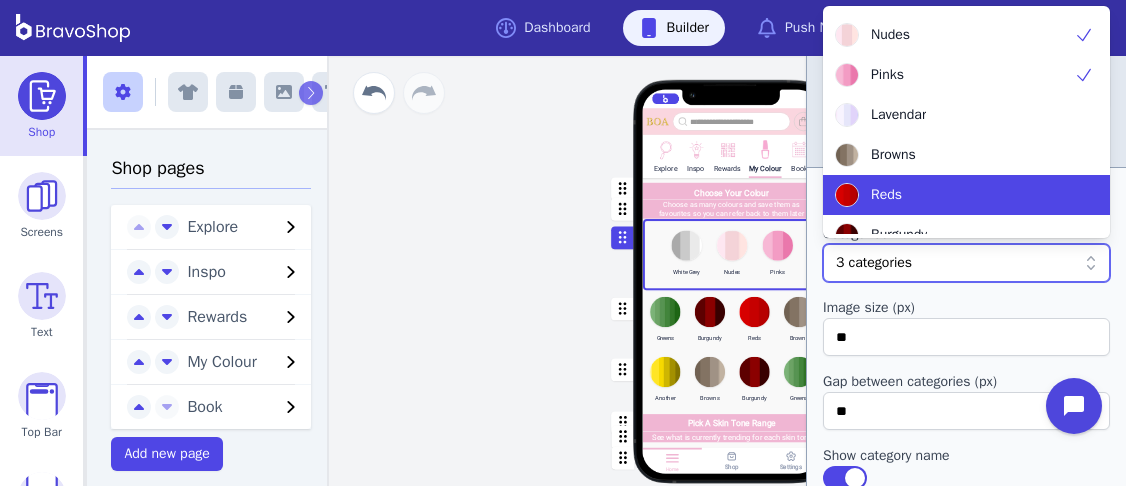 click on "Reds" at bounding box center (954, 195) 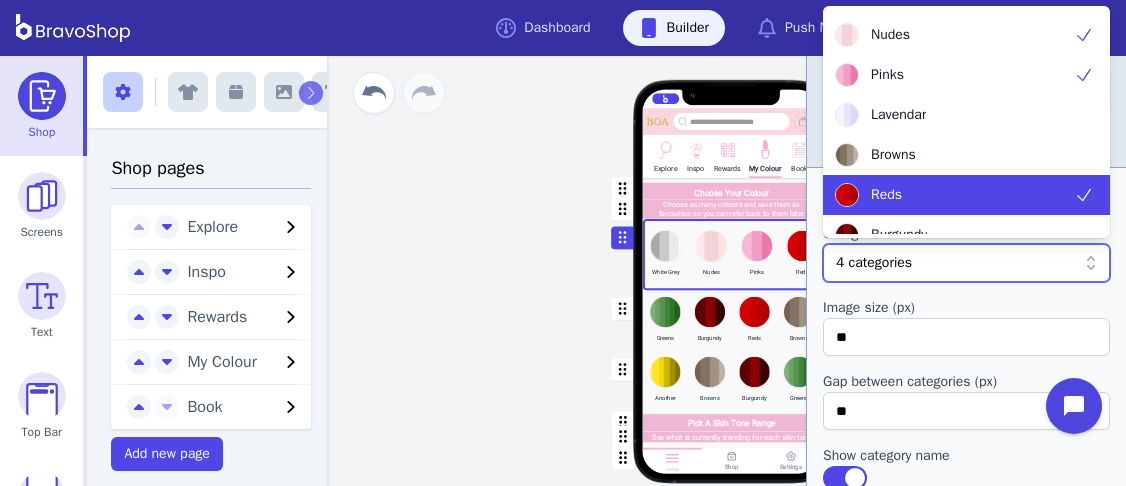 click on "Explore Inspo Rewards My Colour Book Choose Your Colour Choose as many colours and save them as favourites so you can refer back to them later
White Grey Nudes Pinks Reds Greens Burgundy Reds Browns Another Browns Burgundy Greens Pick A Skin Tone Range See what is currently trending for each skin tone
Drag a block here to get started Home Shop Settings" at bounding box center (731, 291) 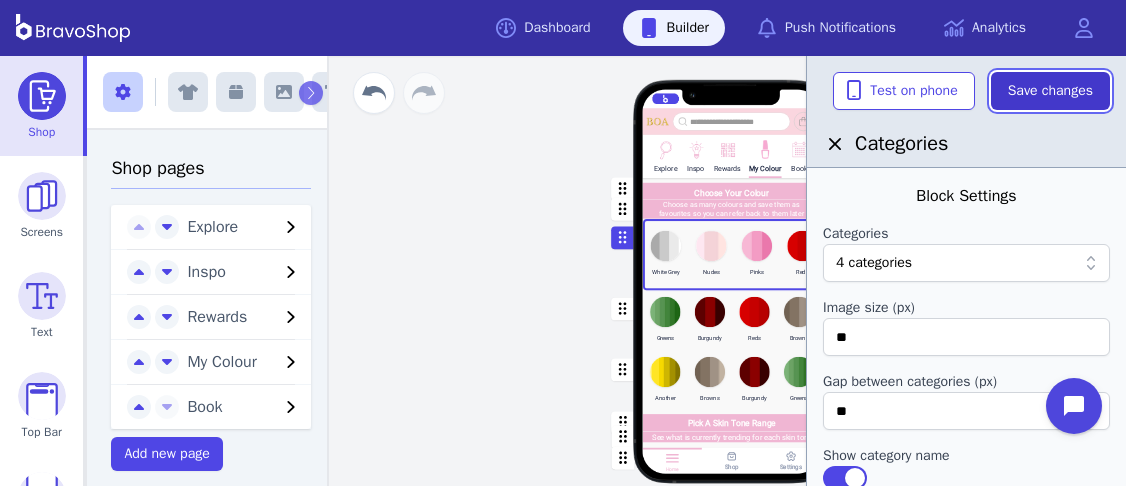 click on "Save changes" at bounding box center (1050, 91) 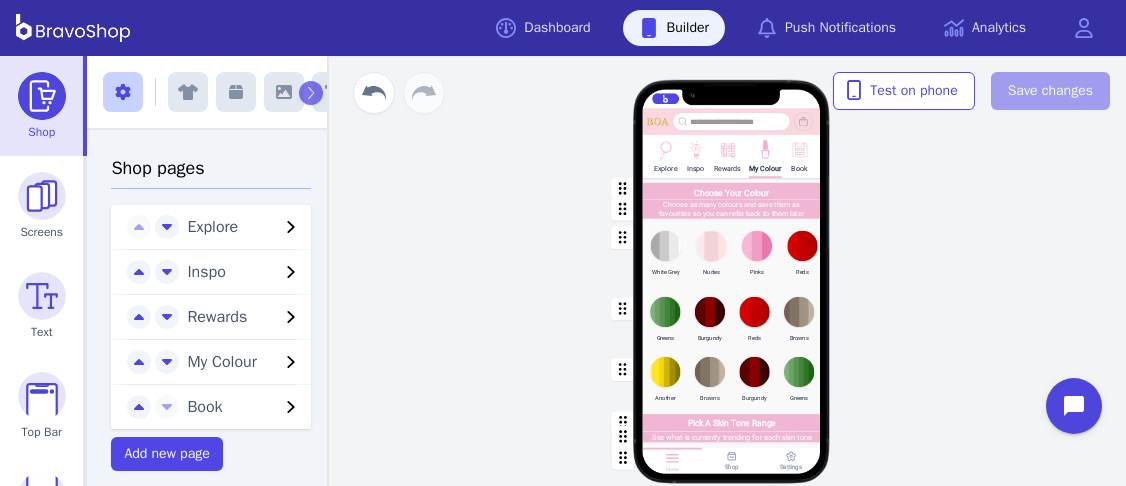 click at bounding box center [732, 320] 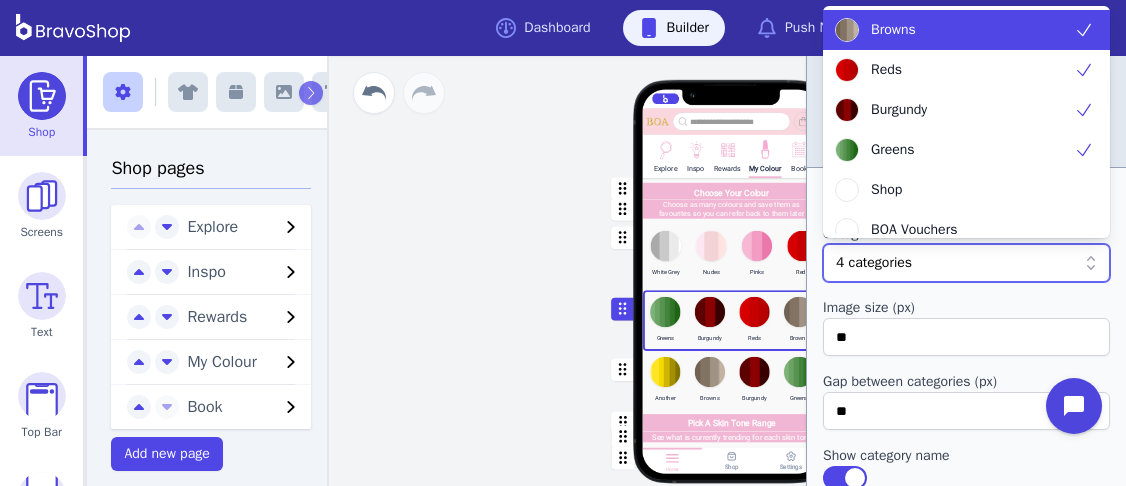 click at bounding box center (994, 263) 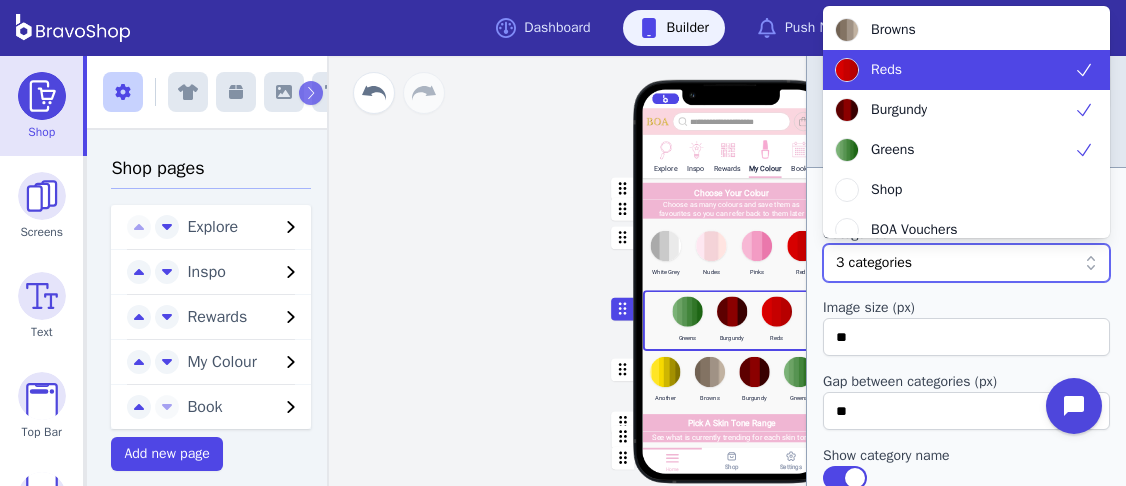 click on "Reds" at bounding box center [954, 70] 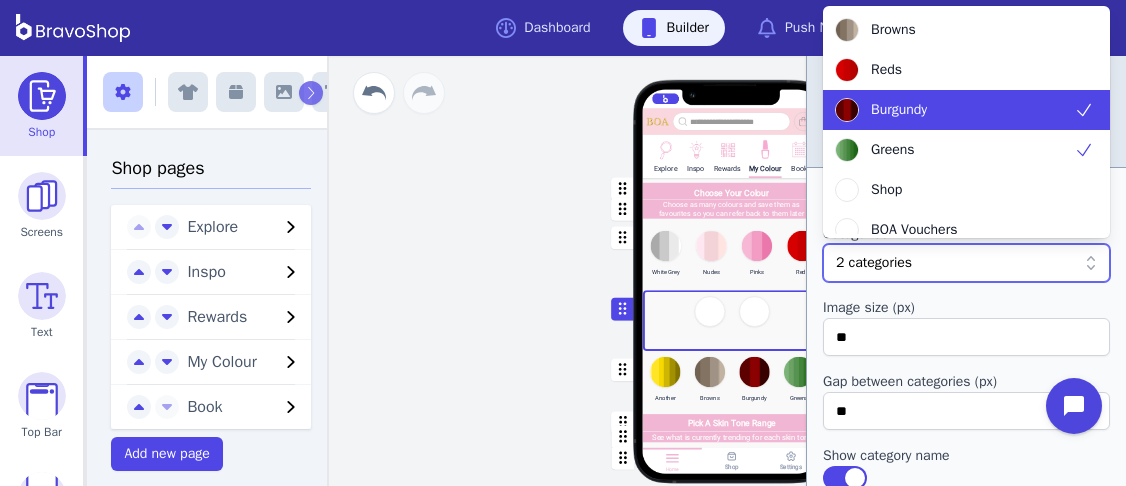 click on "Burgundy" at bounding box center (954, 110) 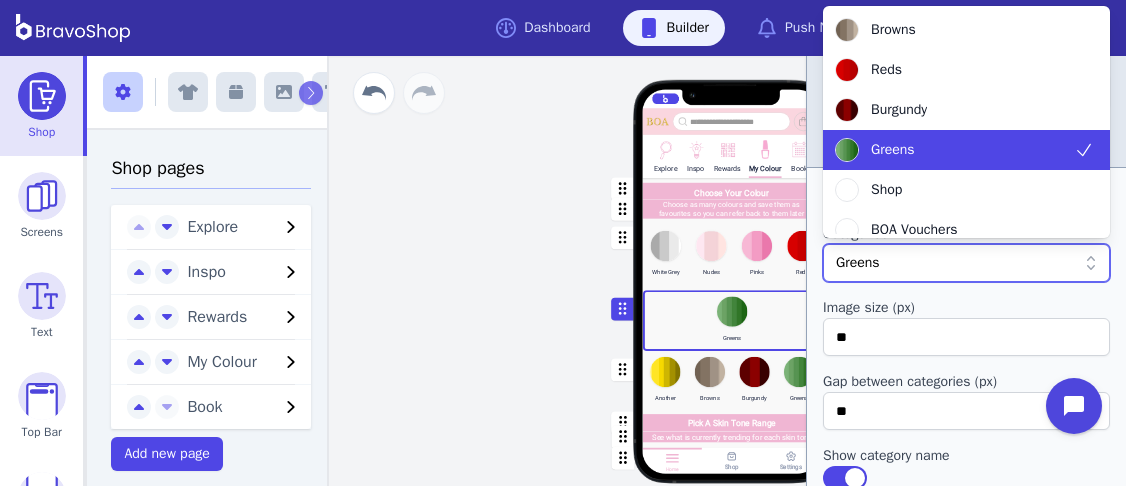 click on "Greens" at bounding box center [954, 150] 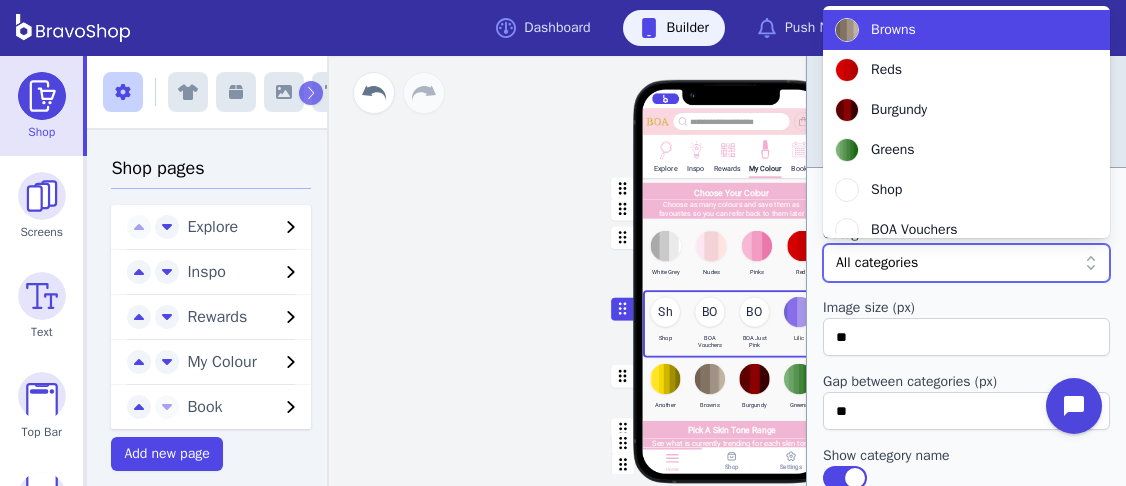 click on "Browns" at bounding box center (893, 30) 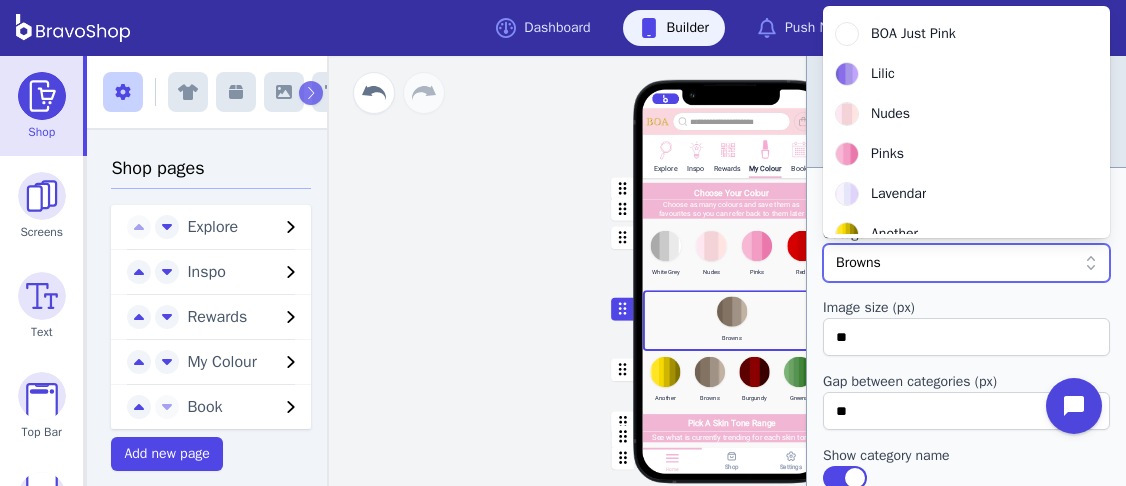 scroll, scrollTop: 238, scrollLeft: 0, axis: vertical 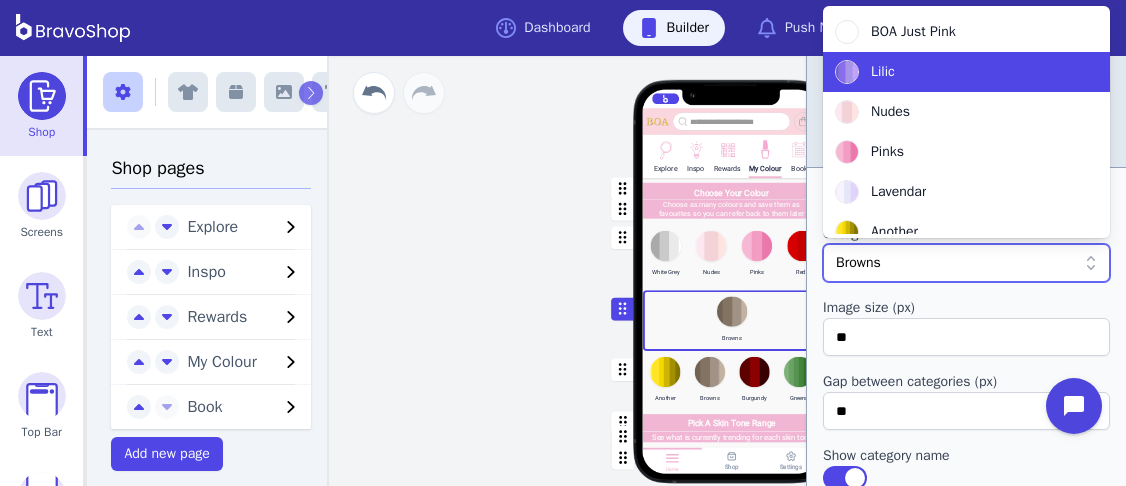 click on "Lilic" at bounding box center (954, 72) 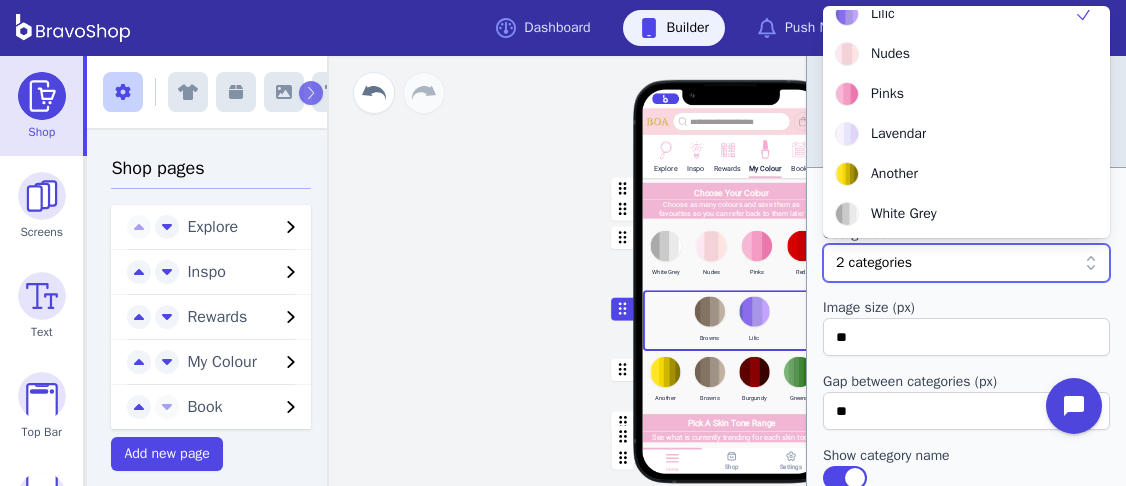 scroll, scrollTop: 295, scrollLeft: 0, axis: vertical 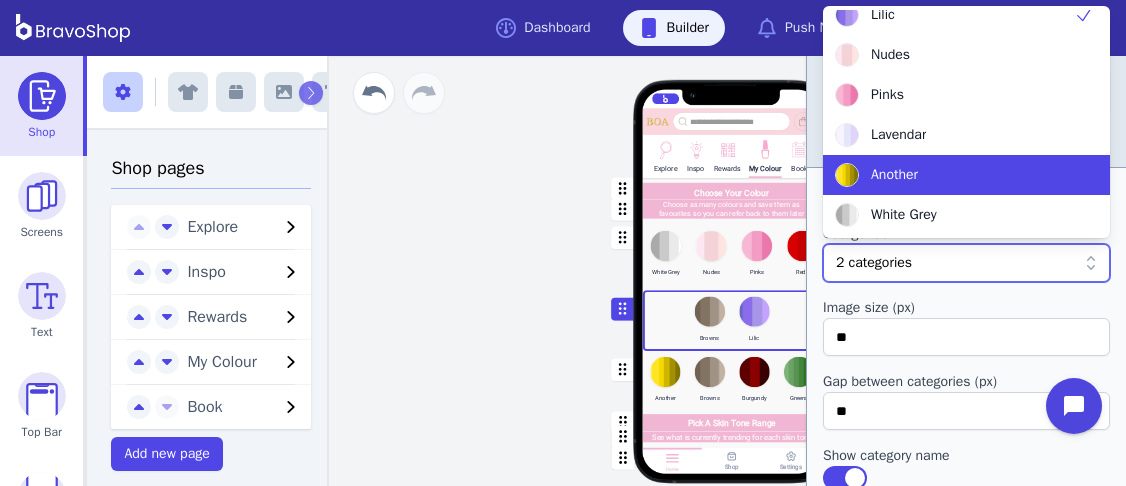 click on "Another" at bounding box center [894, 175] 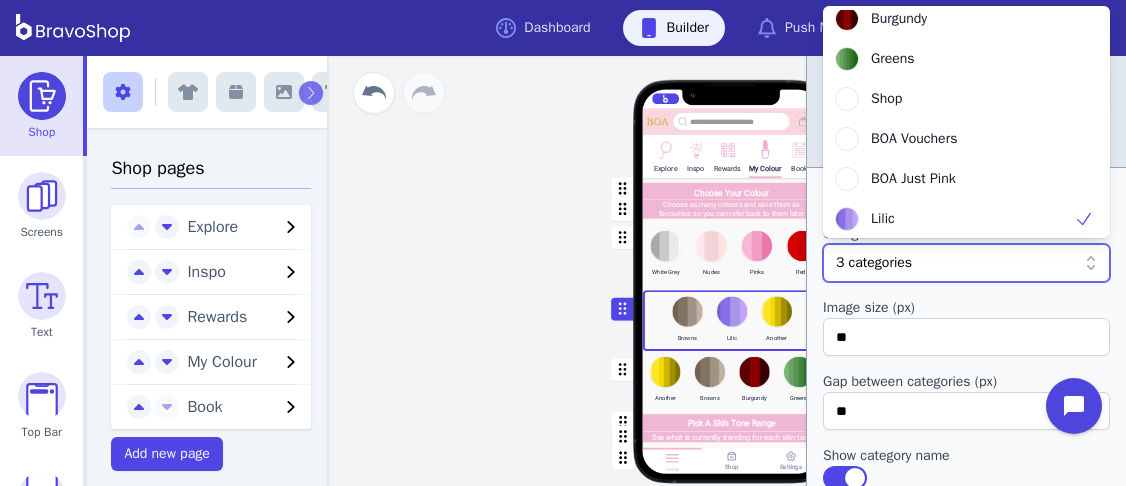 scroll, scrollTop: 0, scrollLeft: 0, axis: both 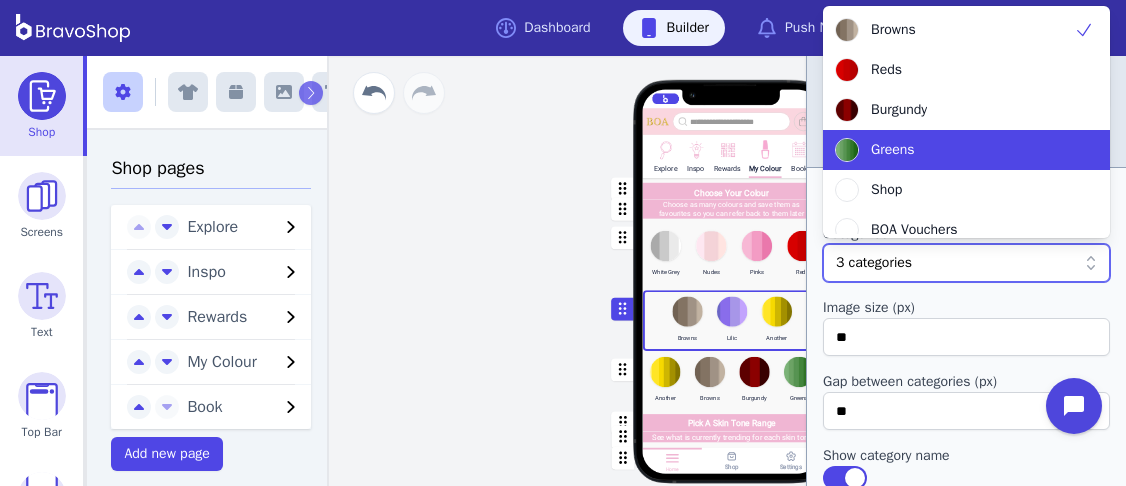 click on "Greens" at bounding box center (893, 150) 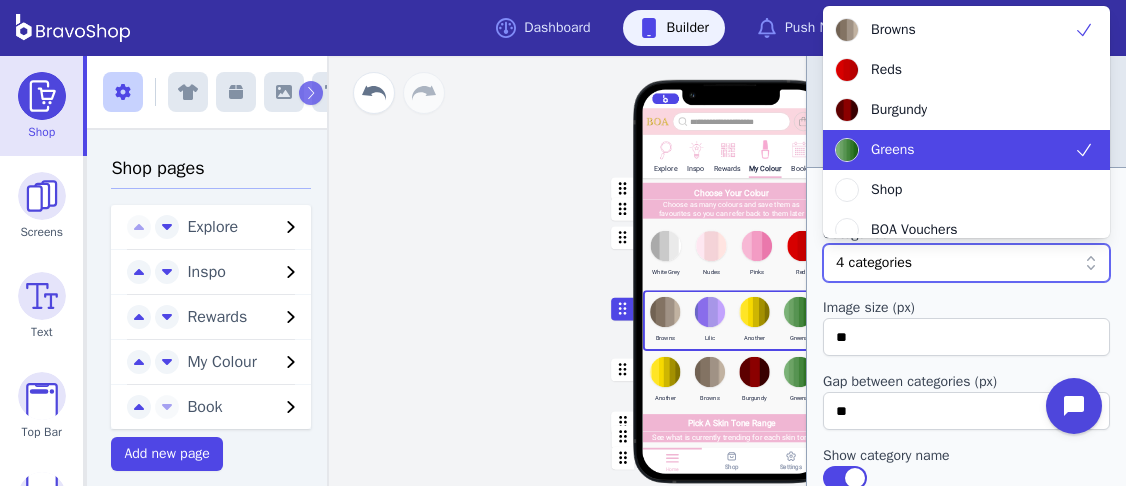 click on "Explore Inspo Rewards My Colour Book Choose Your Colour Choose as many colours and save them as favourites so you can refer back to them later
White Grey Nudes Pinks Reds Browns Lilic Another Greens Another Browns Burgundy Greens Pick A Skin Tone Range See what is currently trending for each skin tone
Drag a block here to get started Home Shop Settings" at bounding box center [731, 271] 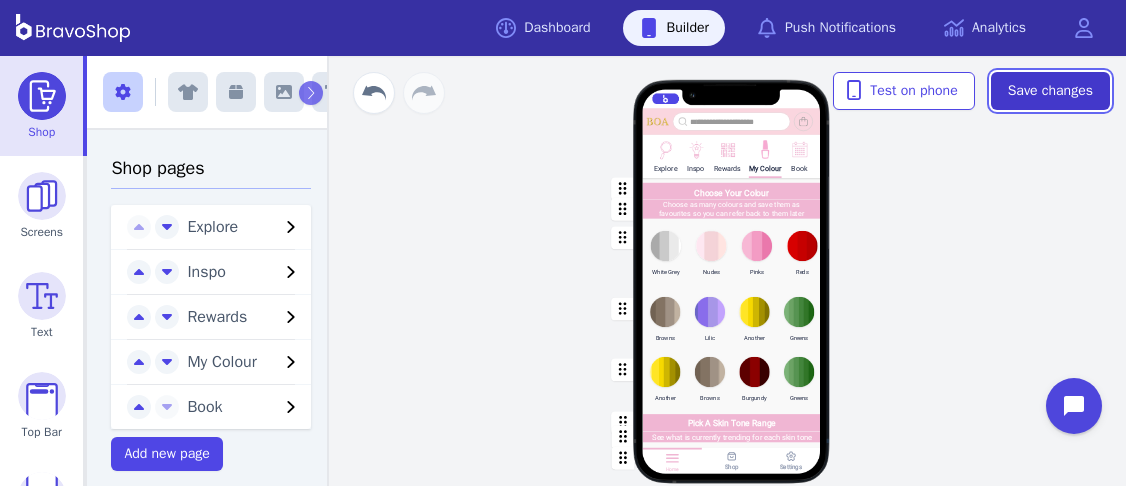 click on "Save changes" at bounding box center [1050, 91] 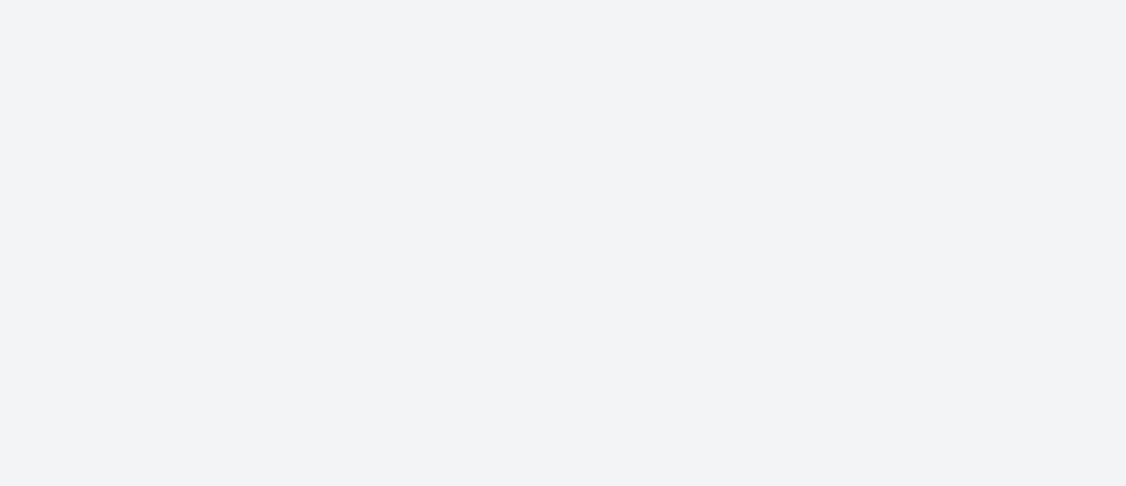 scroll, scrollTop: 0, scrollLeft: 0, axis: both 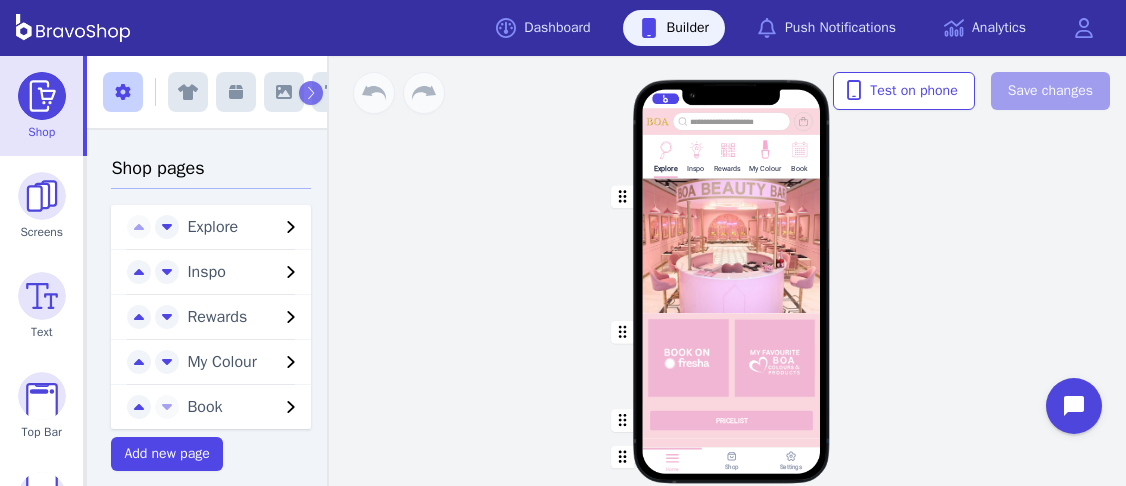 click at bounding box center (764, 148) 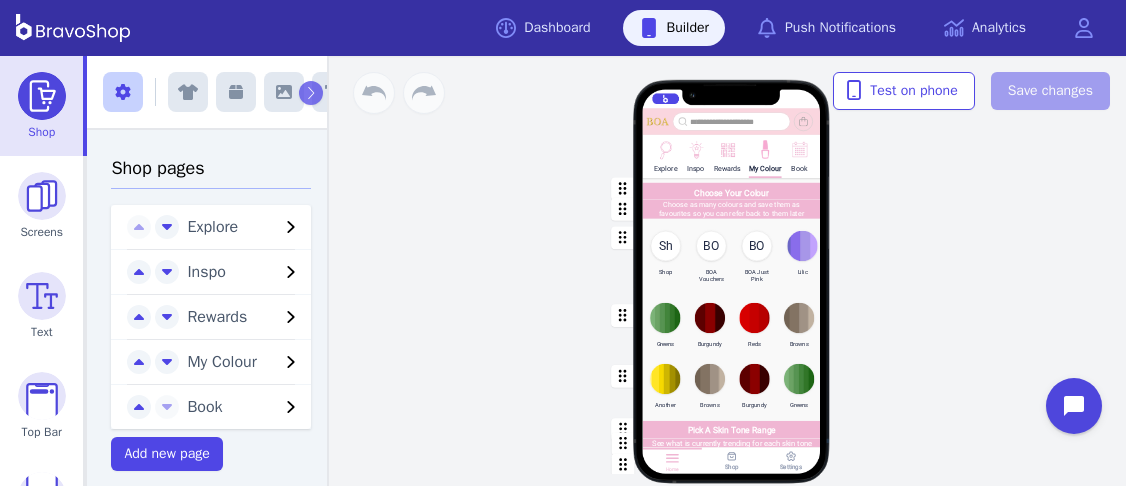 click at bounding box center (732, 258) 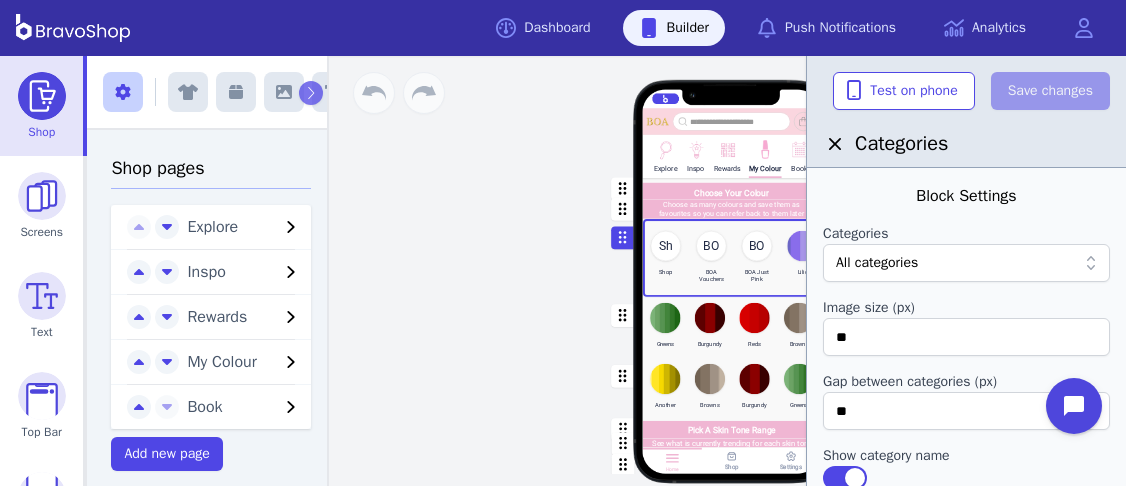 click at bounding box center [956, 263] 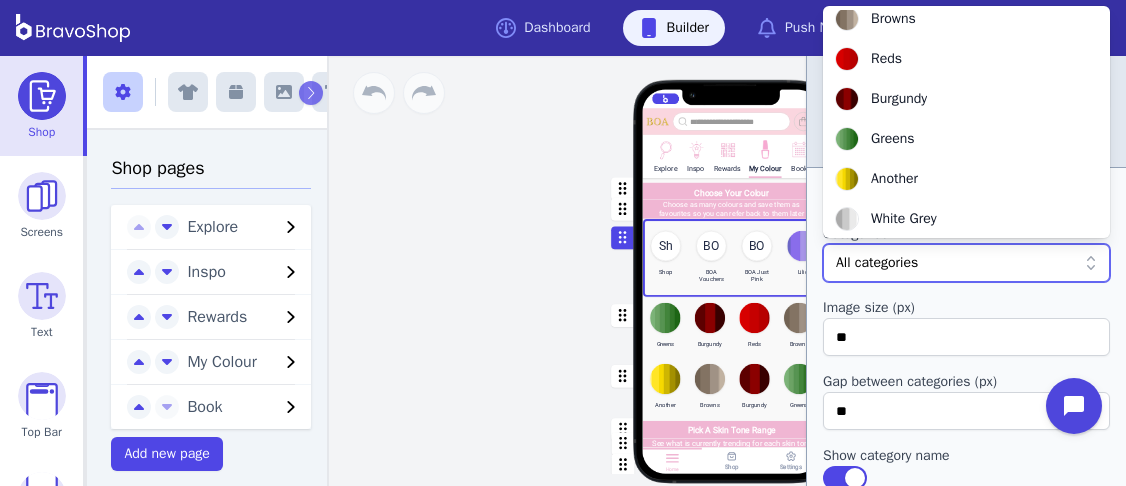 scroll, scrollTop: 296, scrollLeft: 0, axis: vertical 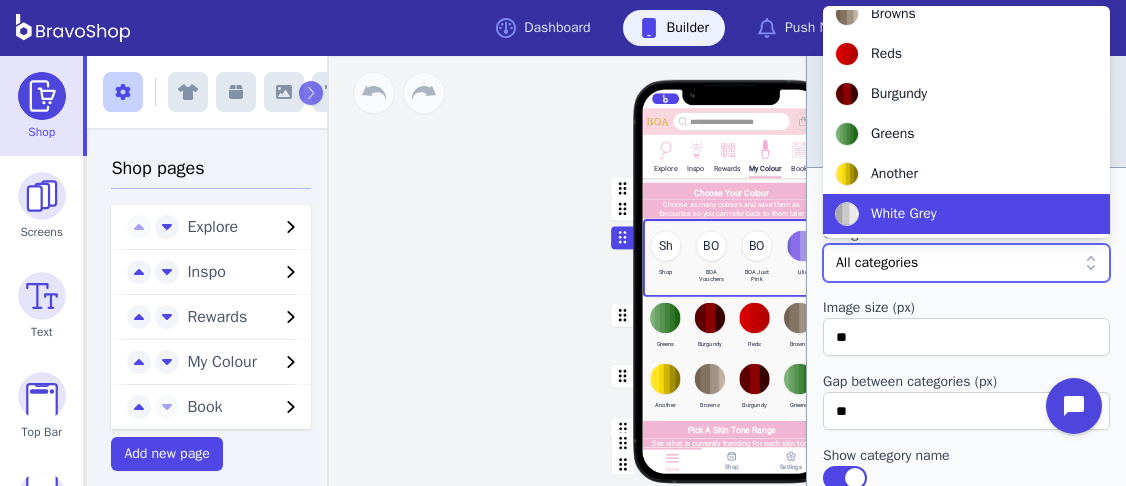 click on "White Grey" at bounding box center [904, 214] 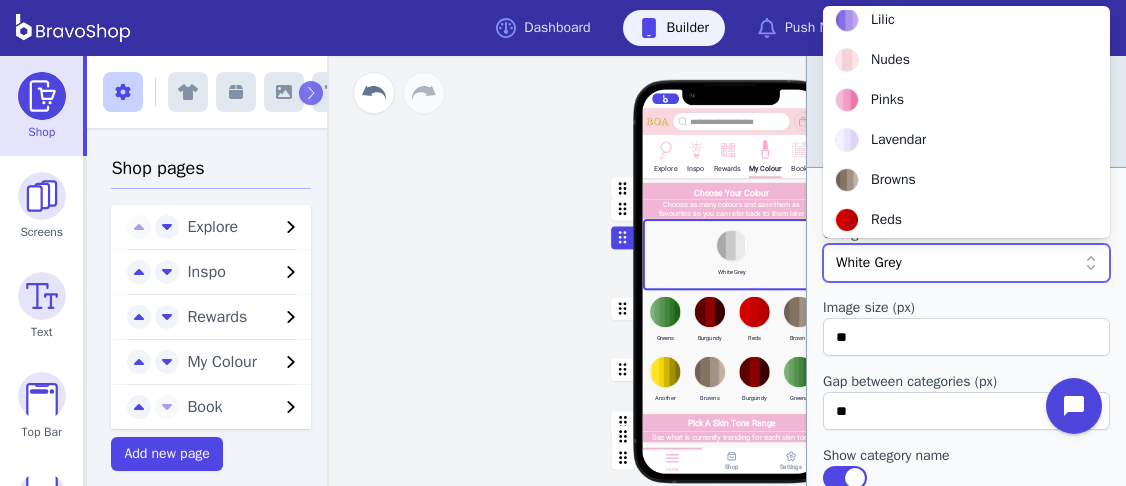 scroll, scrollTop: 115, scrollLeft: 0, axis: vertical 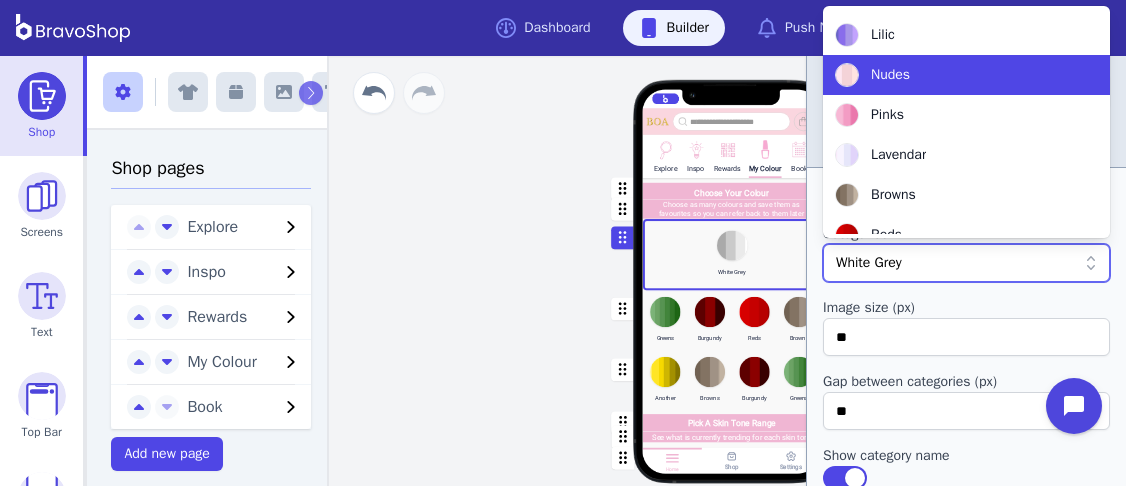 click on "Nudes" at bounding box center [890, 75] 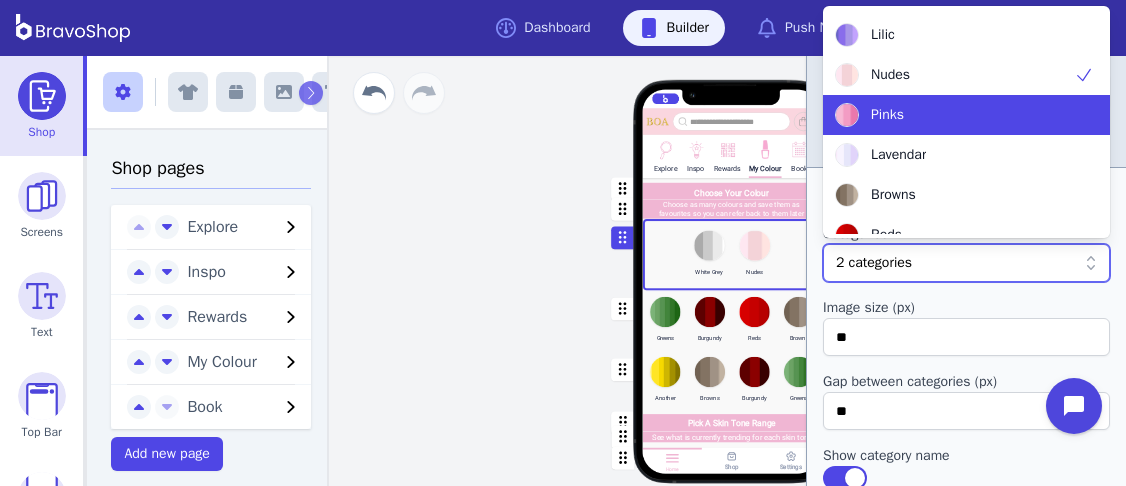 click on "Pinks" at bounding box center [887, 115] 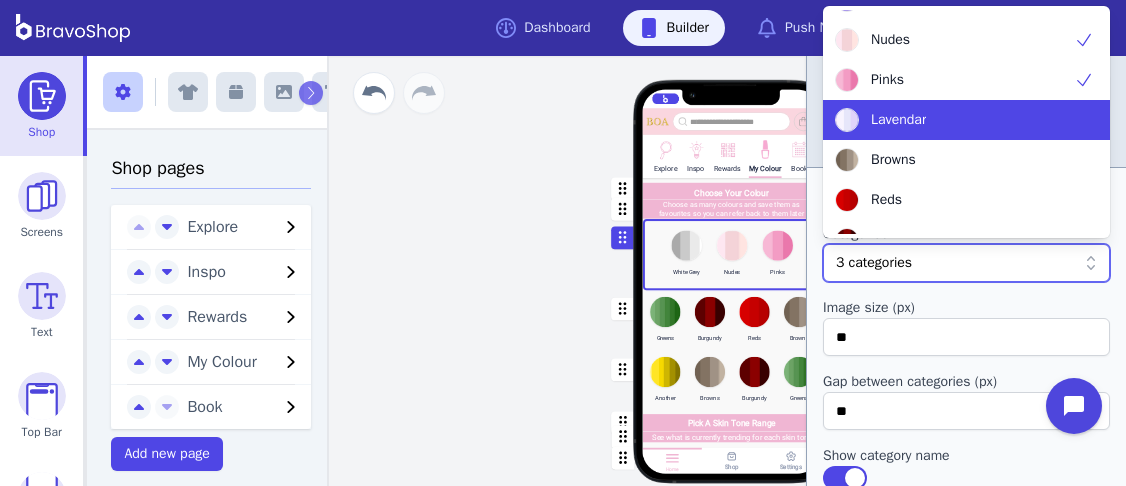scroll, scrollTop: 155, scrollLeft: 0, axis: vertical 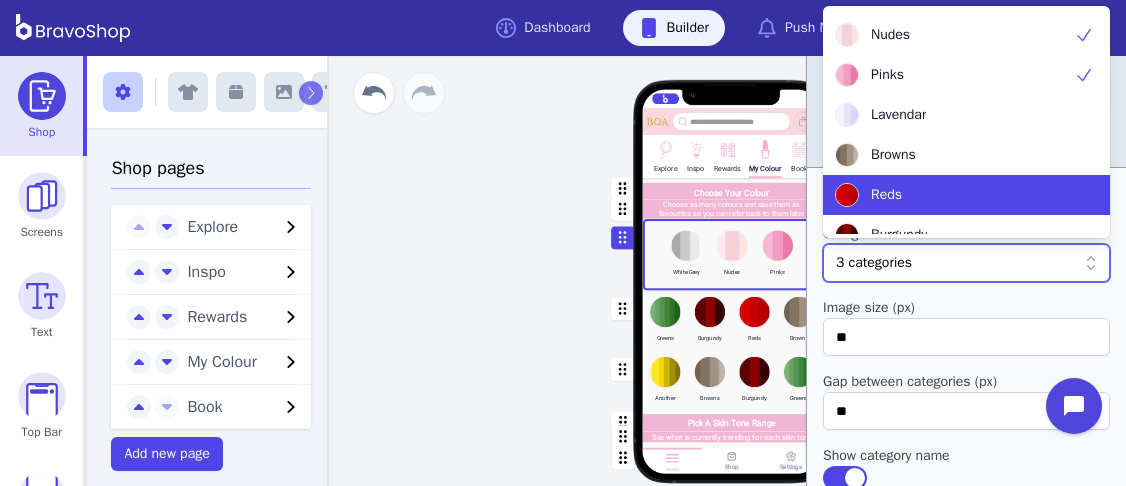 click on "Reds" at bounding box center [954, 195] 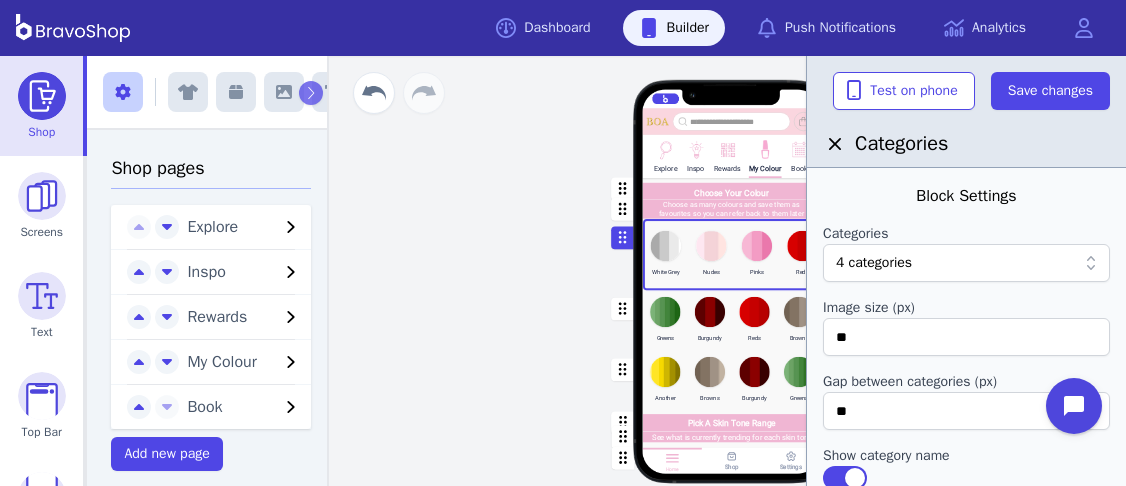 click on "Explore Inspo Rewards My Colour Book Choose Your Colour Choose as many colours and save them as favourites so you can refer back to them later
White Grey Nudes Pinks Reds Greens Burgundy Reds Browns Another Browns Burgundy Greens Pick A Skin Tone Range See what is currently trending for each skin tone
Drag a block here to get started Home Shop Settings" at bounding box center [731, 291] 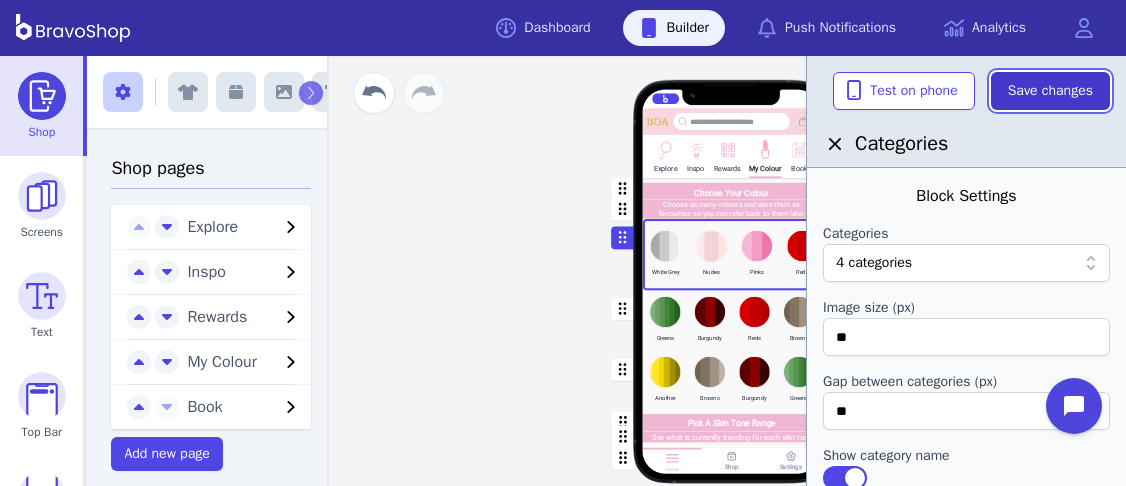 click on "Save changes" at bounding box center [1050, 91] 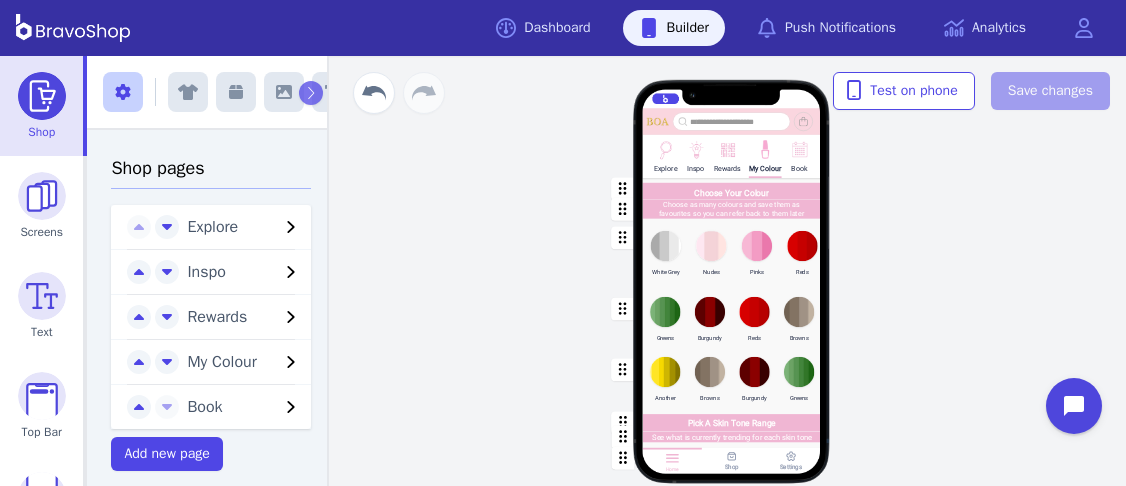 click at bounding box center [732, 320] 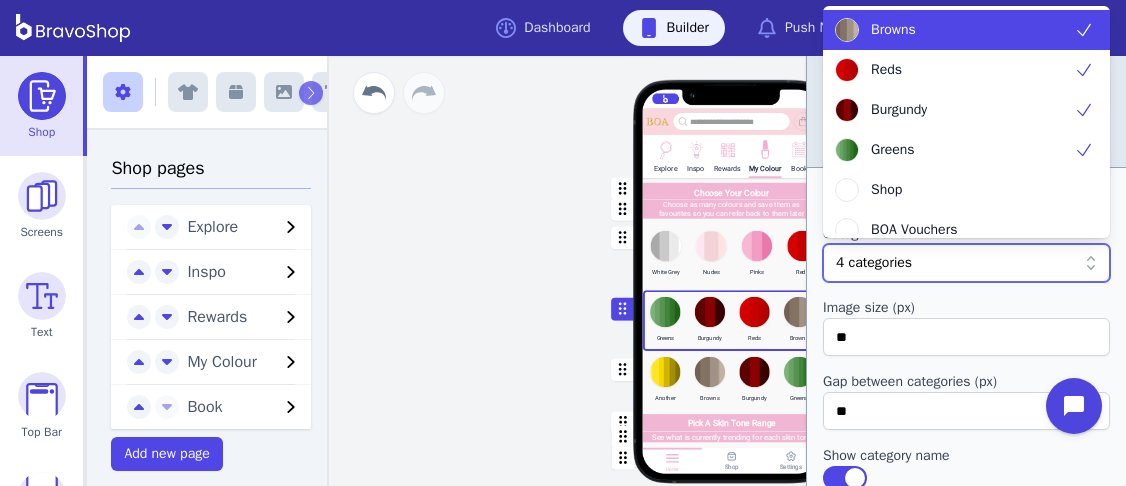 click at bounding box center [994, 263] 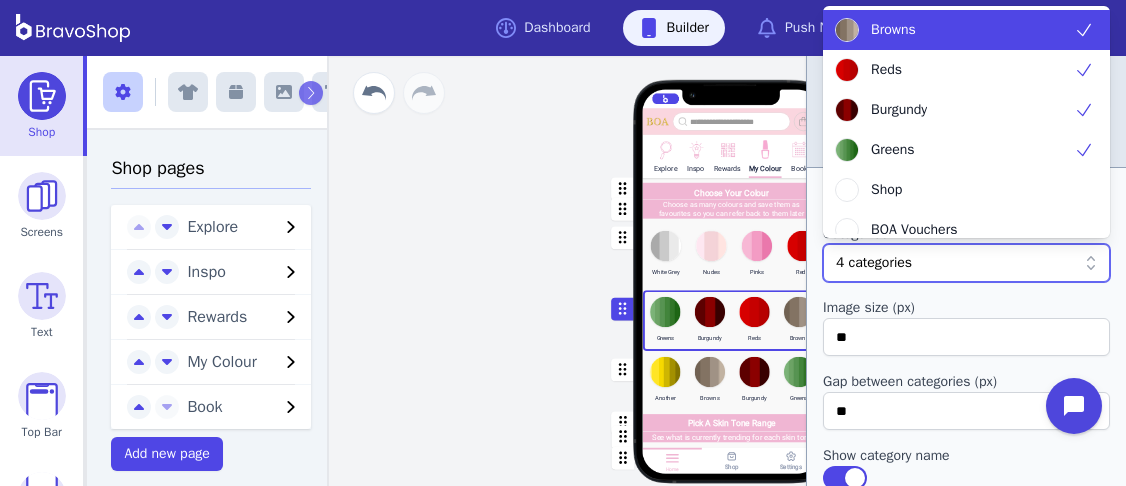 click on "Browns" at bounding box center (954, 30) 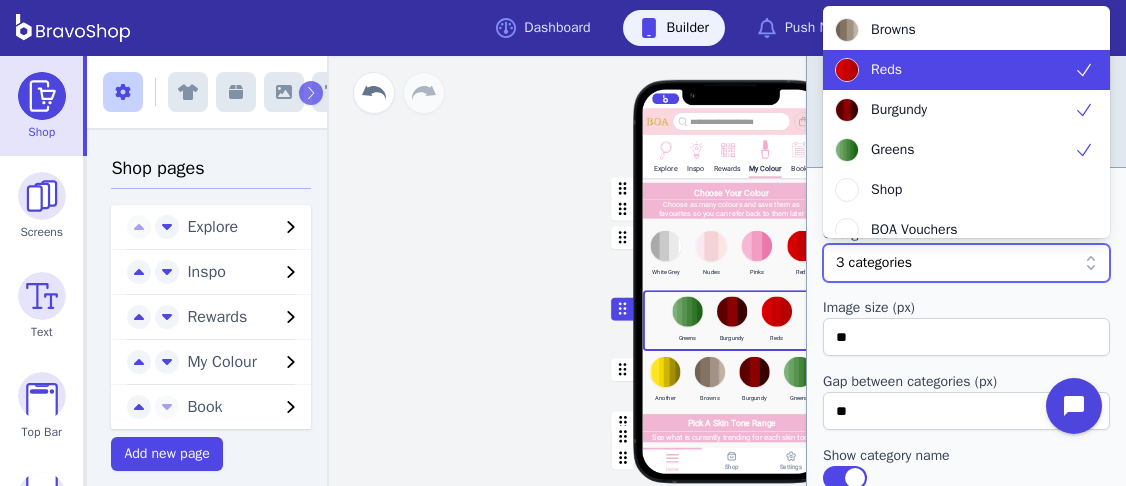 click on "Reds" at bounding box center [954, 70] 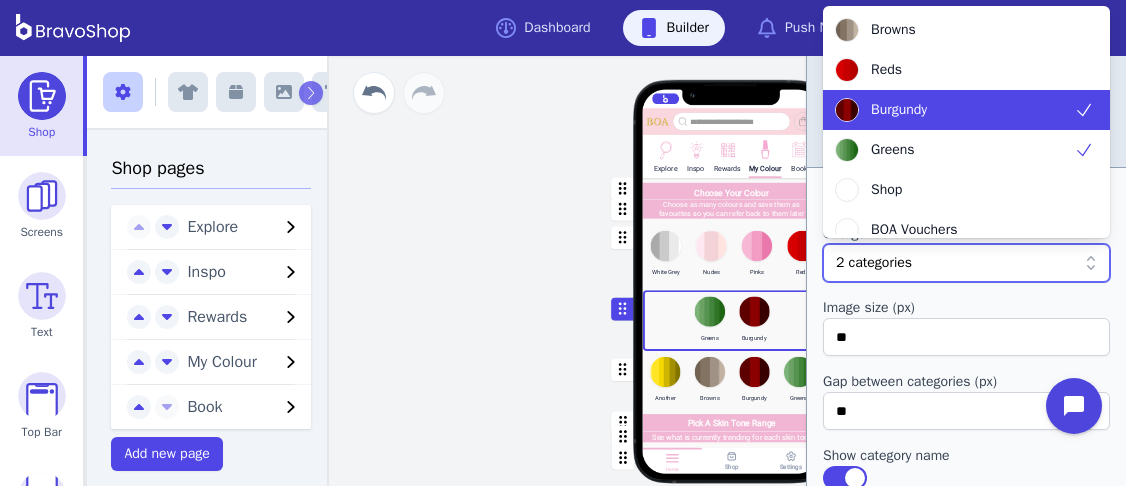 click on "Burgundy" at bounding box center (954, 110) 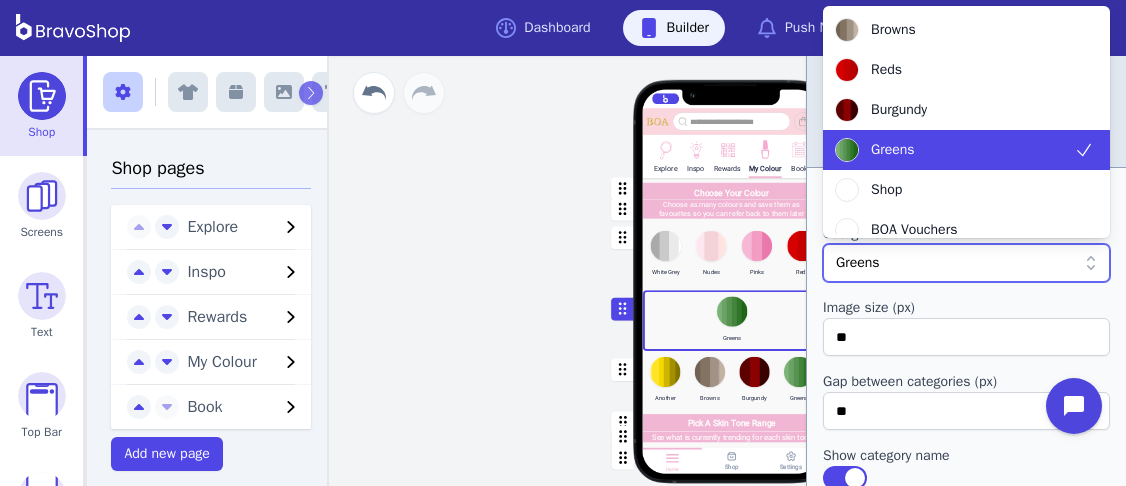click on "Greens" at bounding box center [954, 150] 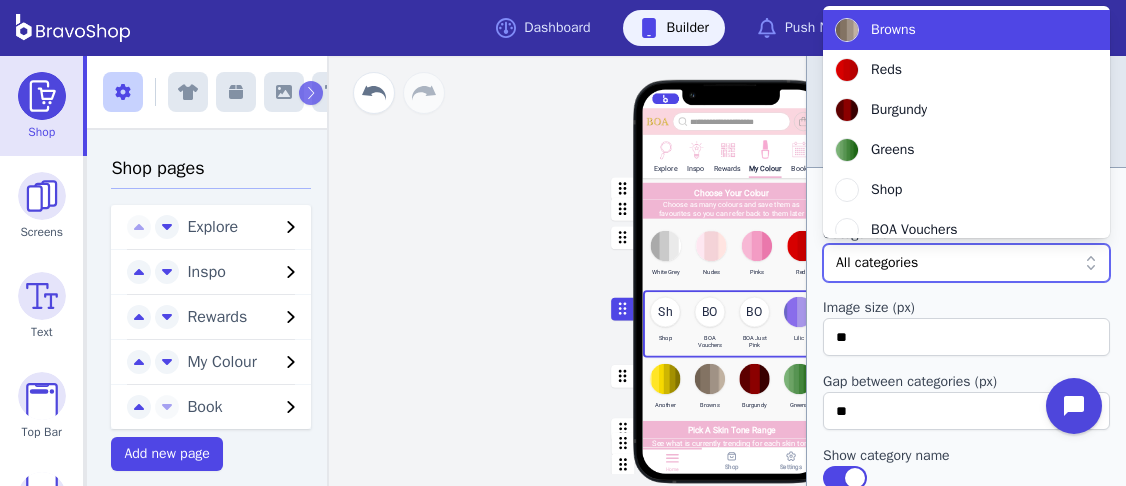 click on "Browns" at bounding box center [893, 30] 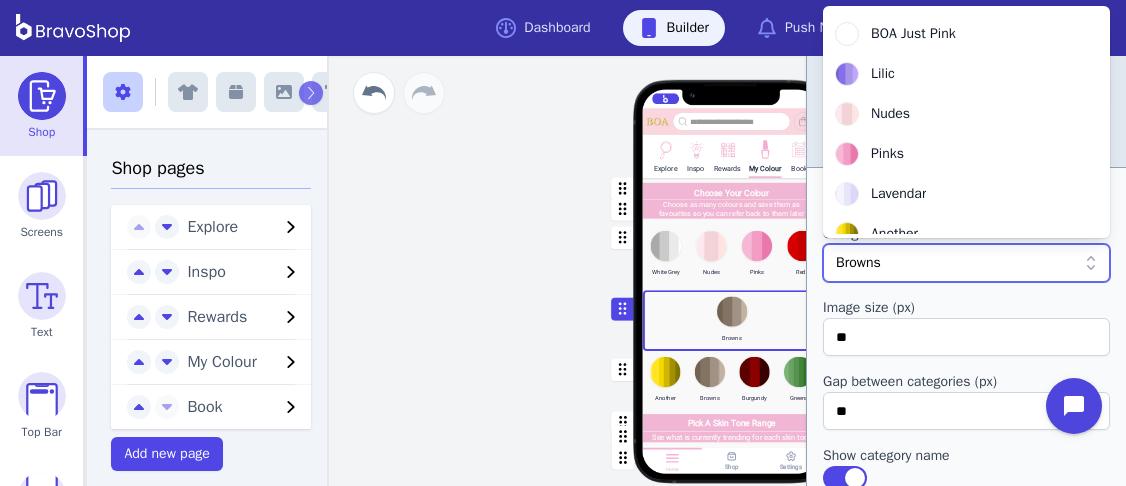 scroll, scrollTop: 238, scrollLeft: 0, axis: vertical 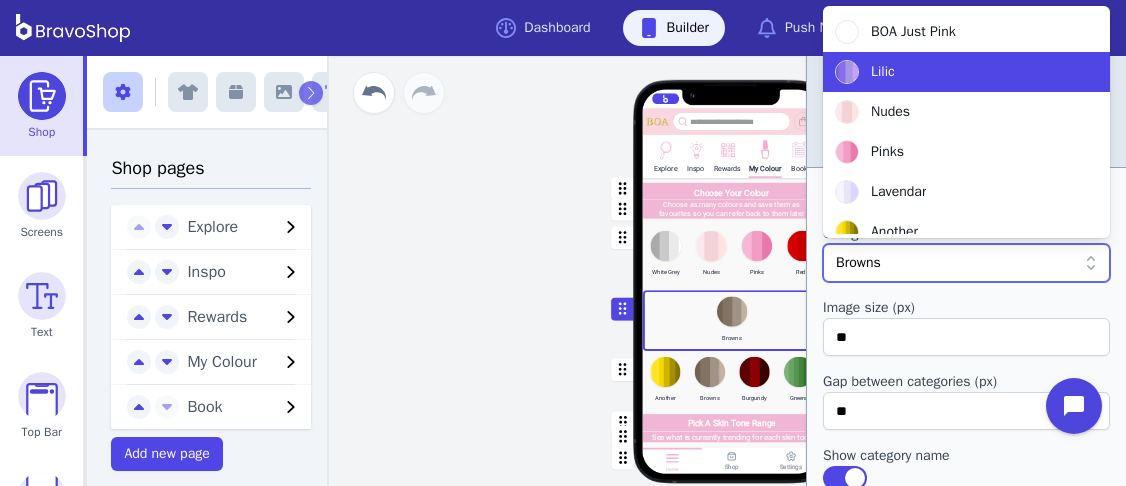 click on "Lilic" at bounding box center (954, 72) 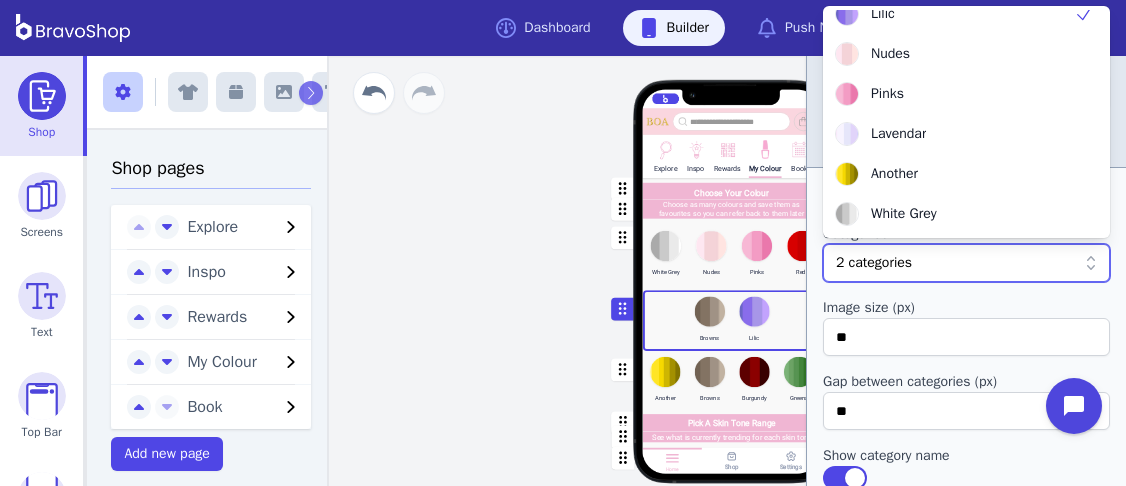 scroll, scrollTop: 295, scrollLeft: 0, axis: vertical 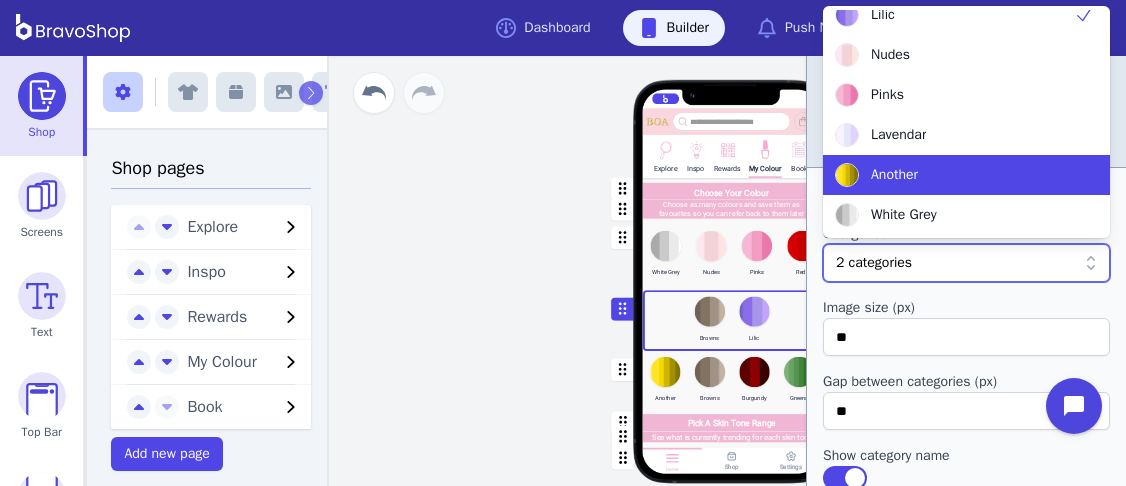click on "Another" at bounding box center [894, 175] 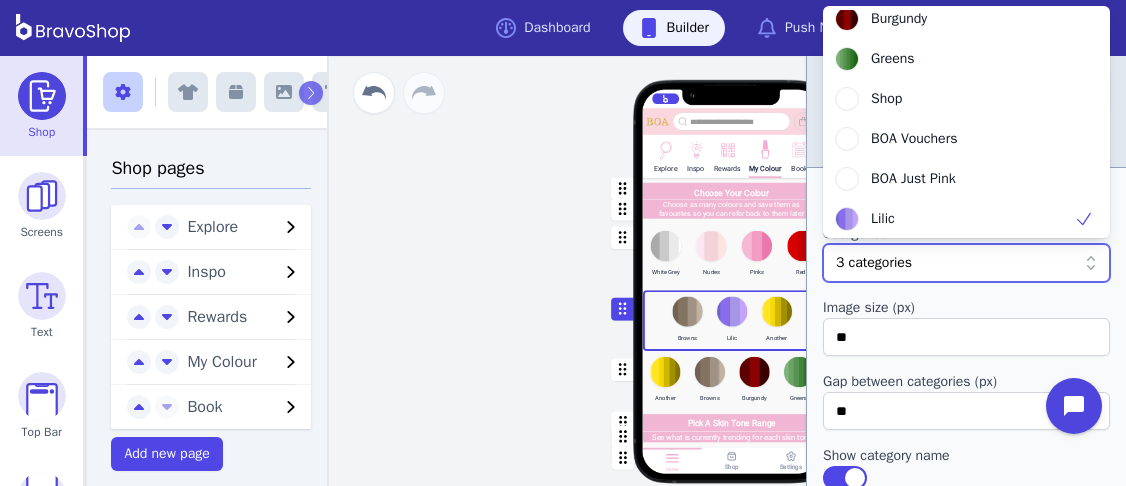 scroll, scrollTop: 0, scrollLeft: 0, axis: both 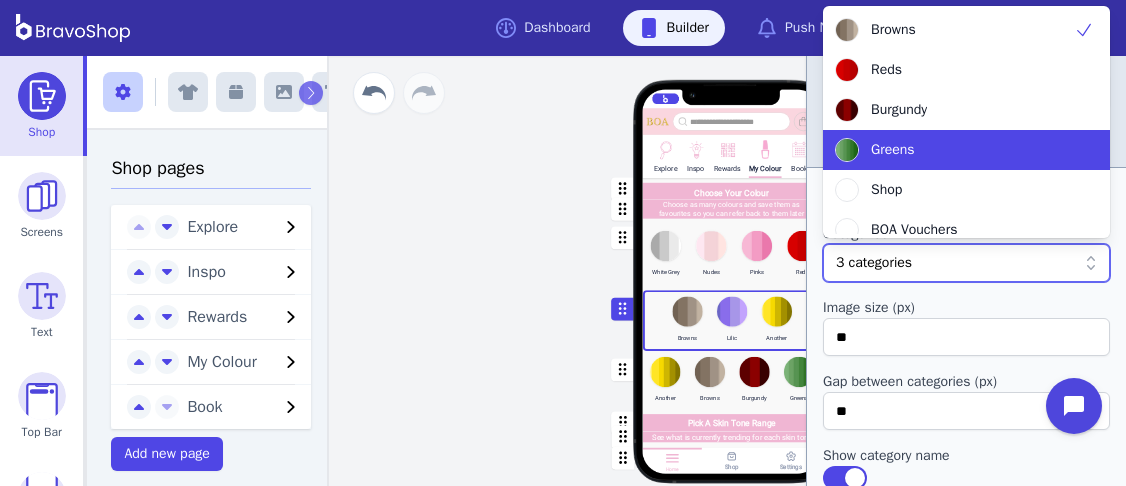 click on "Greens" at bounding box center (893, 150) 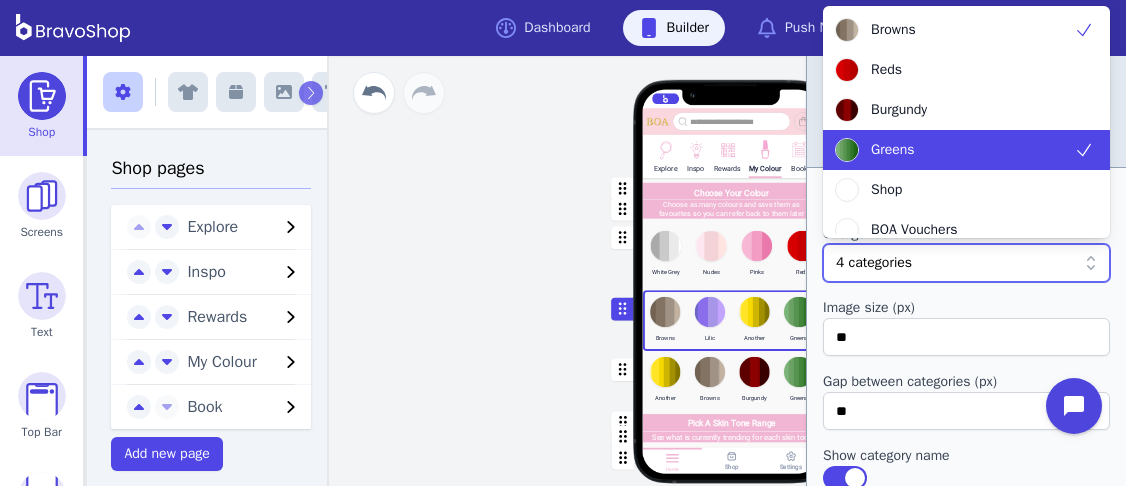 click on "Explore Inspo Rewards My Colour Book Choose Your Colour Choose as many colours and save them as favourites so you can refer back to them later
White Grey Nudes Pinks Reds Browns Lilic Another Greens Another Browns Burgundy Greens Pick A Skin Tone Range See what is currently trending for each skin tone
Drag a block here to get started Home Shop Settings" at bounding box center (731, 271) 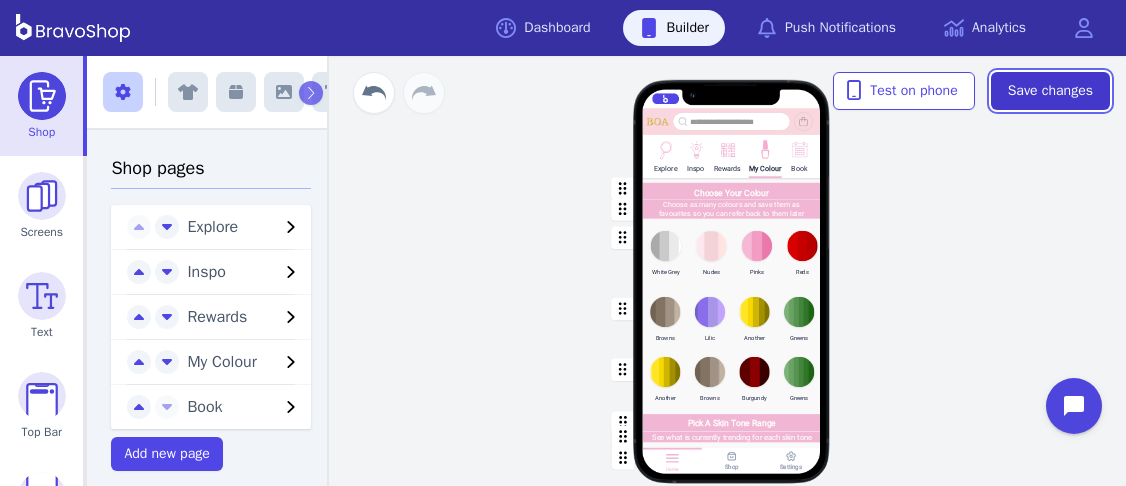 click on "Save changes" at bounding box center [1050, 91] 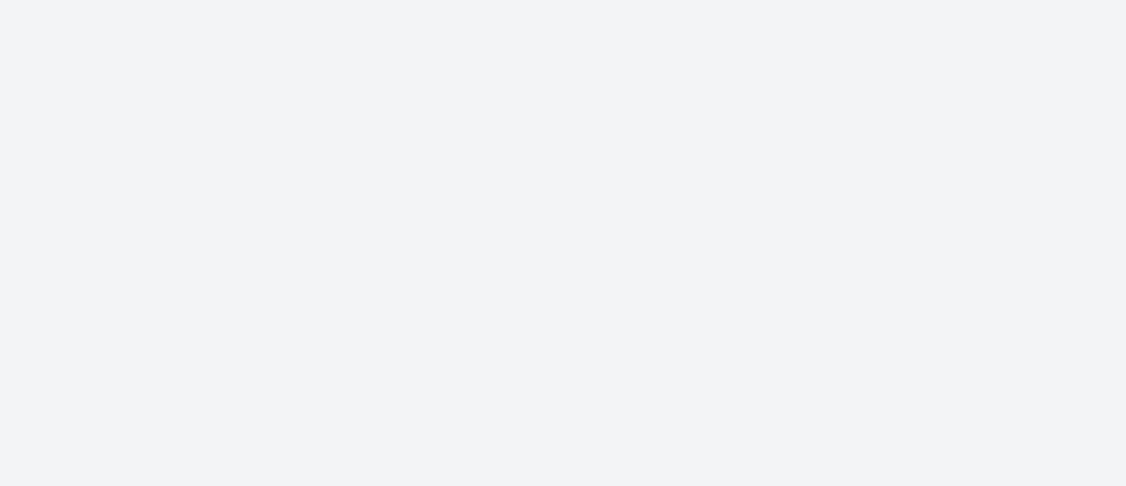 scroll, scrollTop: 0, scrollLeft: 0, axis: both 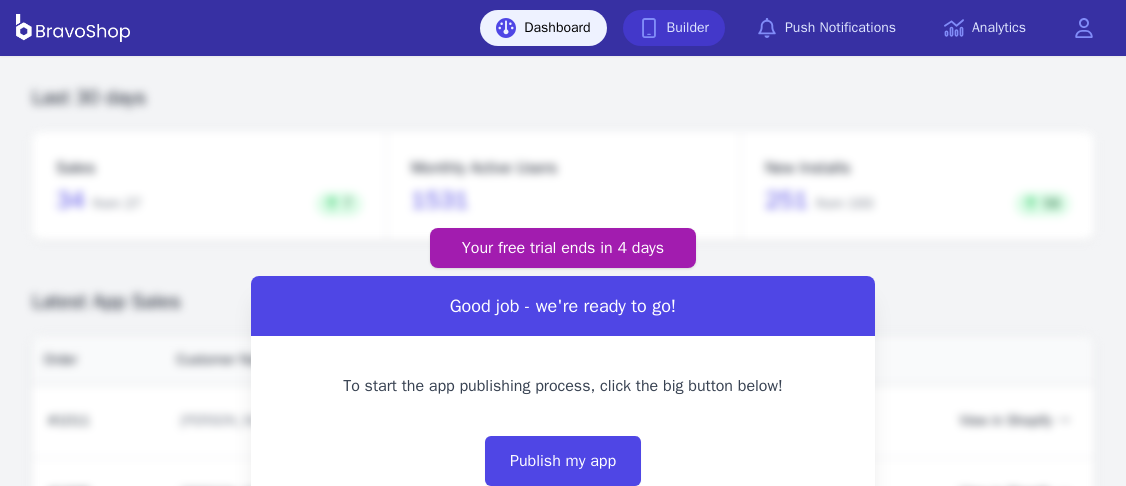 click on "Builder" at bounding box center (674, 28) 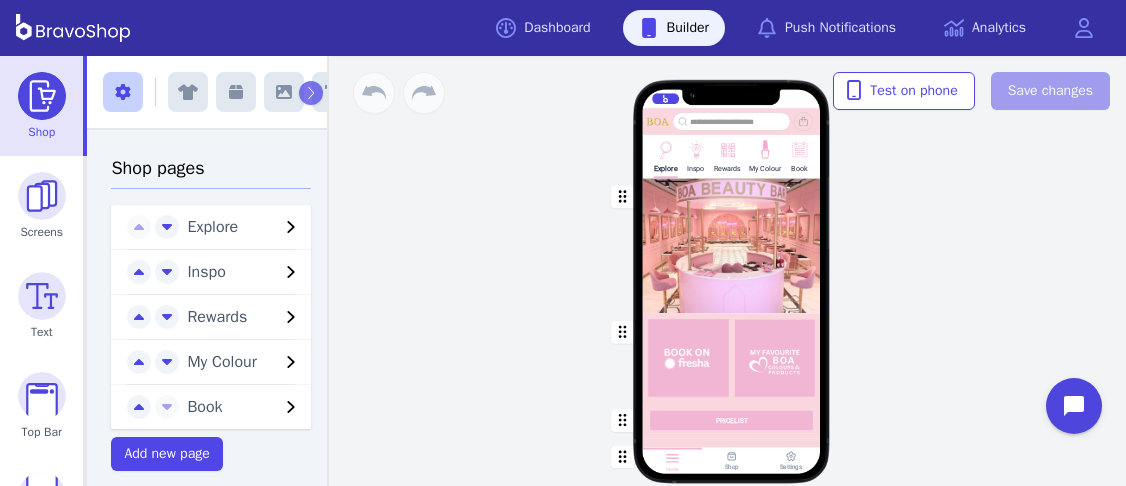 click at bounding box center (764, 148) 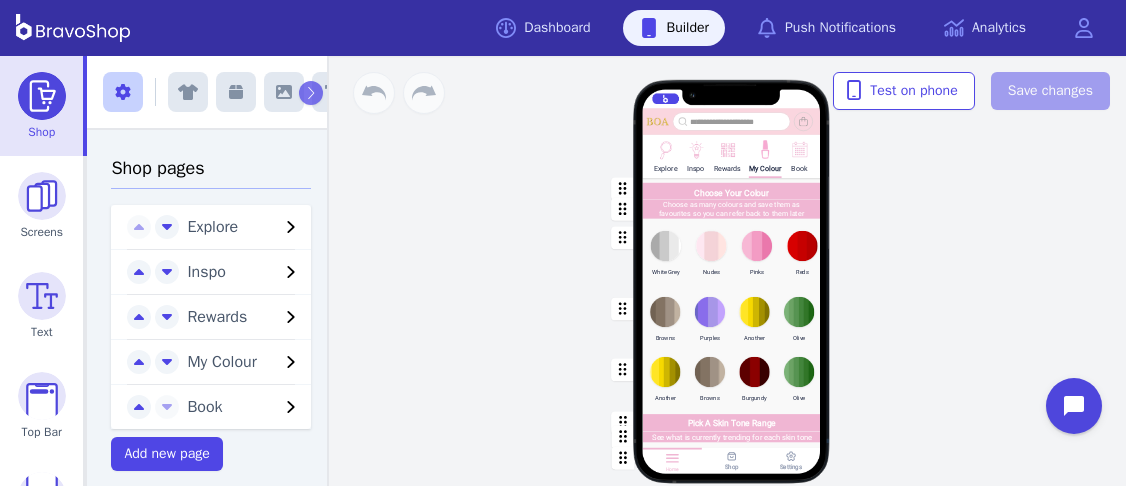 click at bounding box center [732, 320] 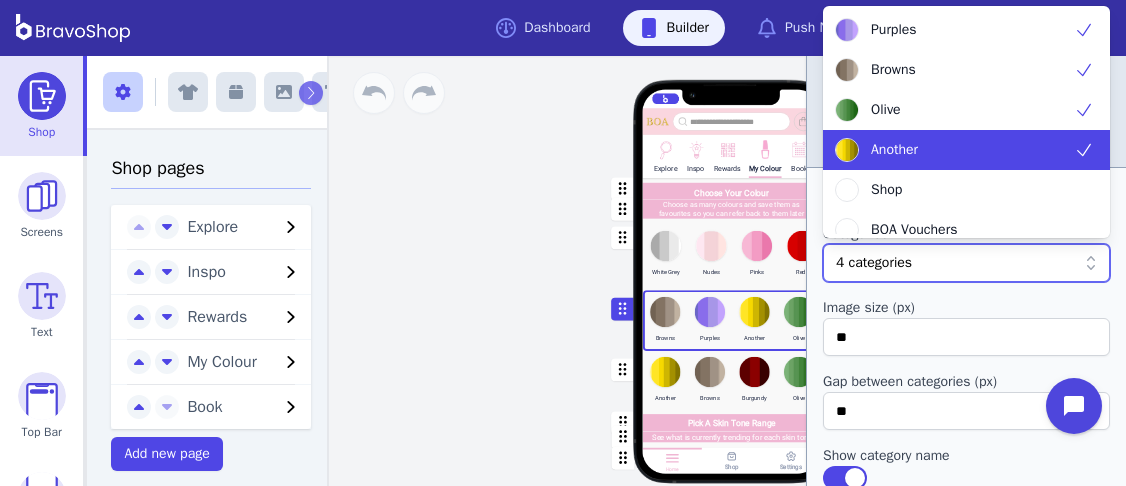 click 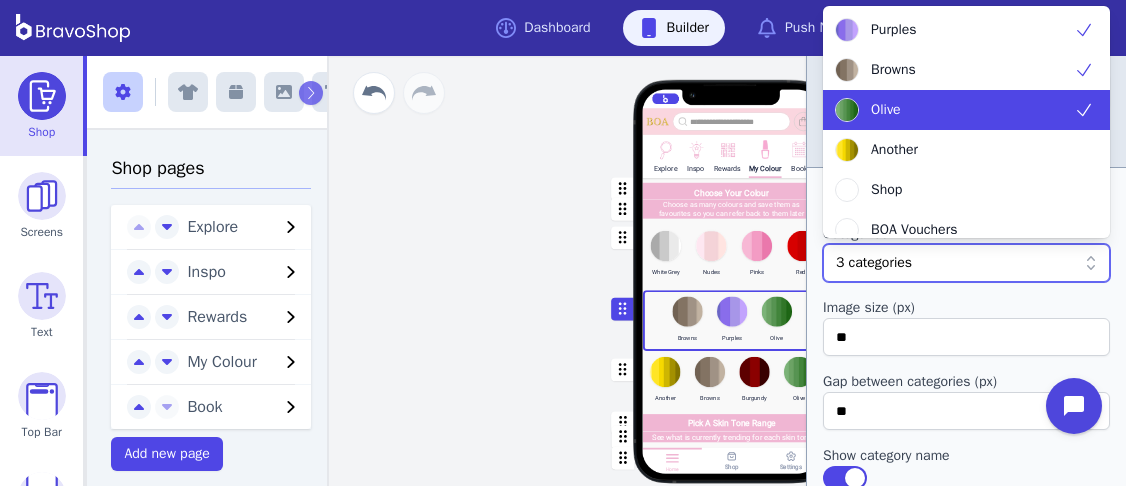 click 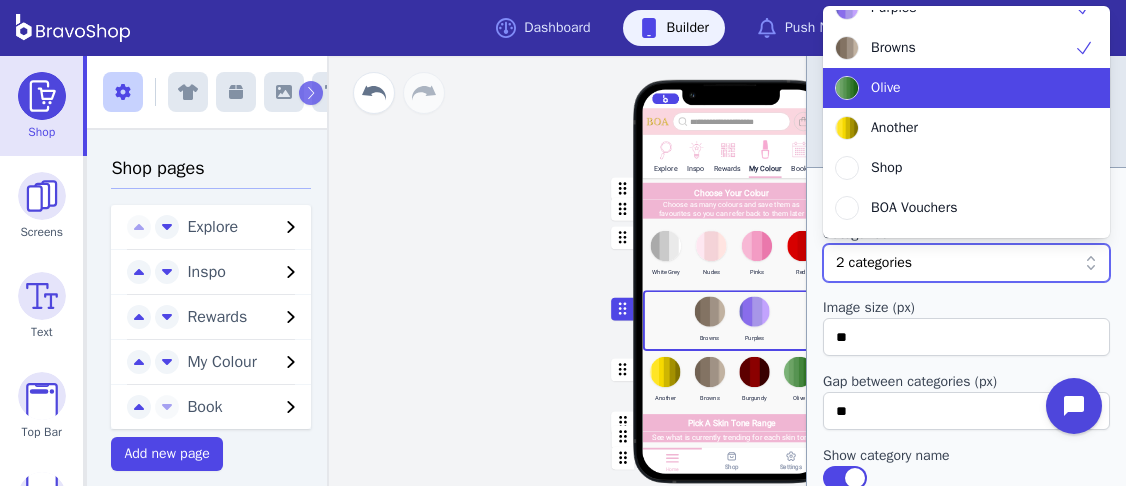 scroll, scrollTop: 23, scrollLeft: 0, axis: vertical 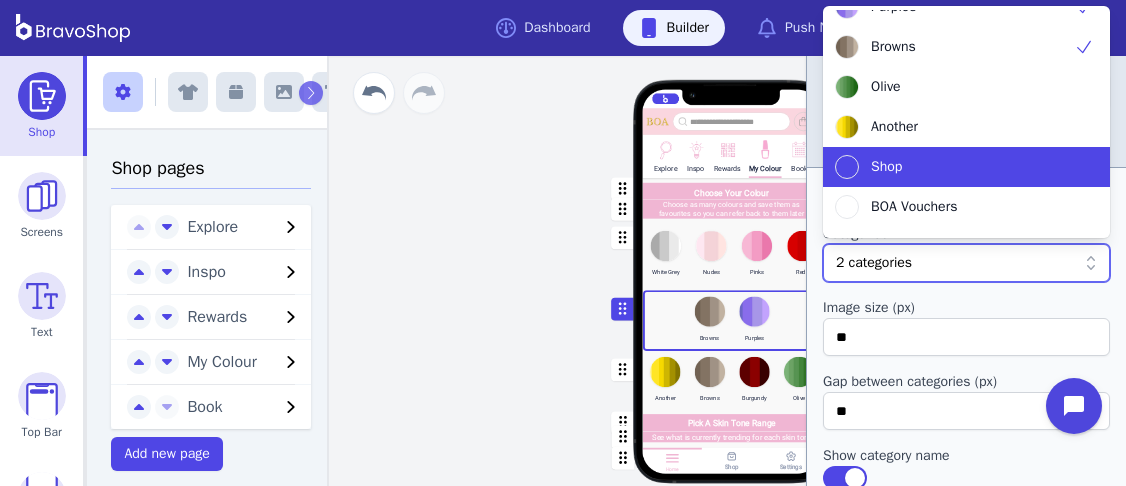 click on "Explore Inspo Rewards My Colour Book Choose Your Colour Choose as many colours and save them as favourites so you can refer back to them later
White Grey Nudes Pinks Reds Browns Purples Another Browns Burgundy Olive Pick A Skin Tone Range See what is currently trending for each skin tone
Drag a block here to get started Home Shop Settings" at bounding box center (731, 271) 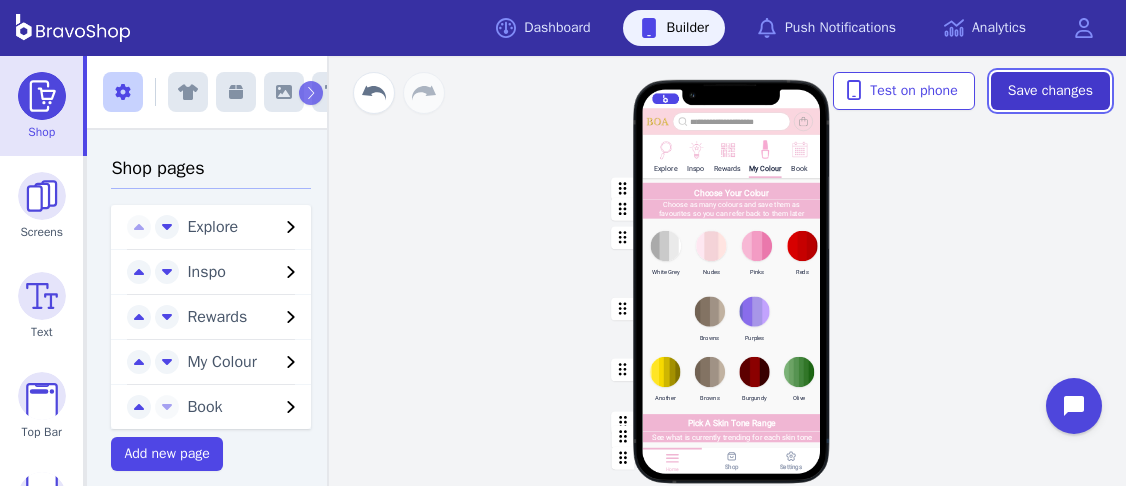 click on "Save changes" at bounding box center (1050, 91) 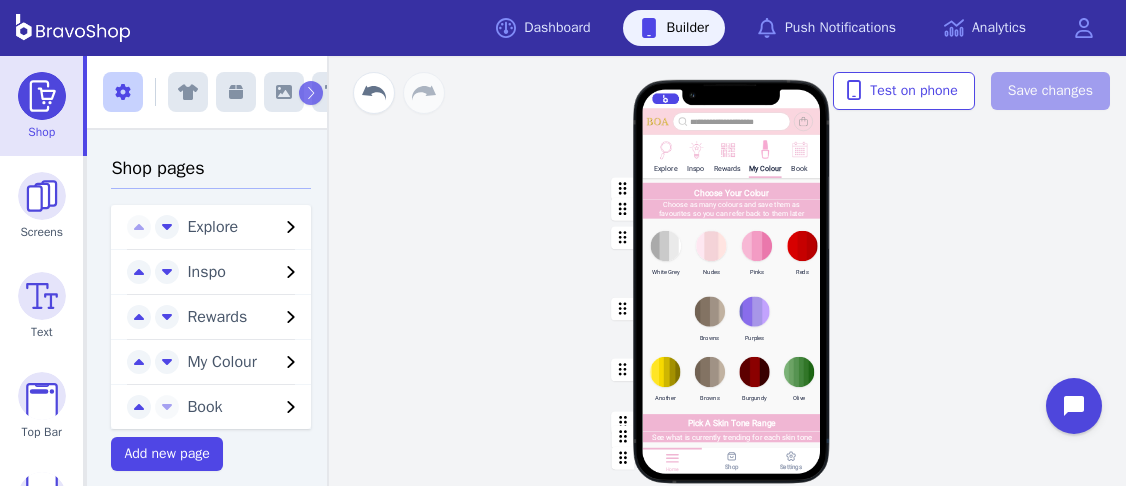click at bounding box center [732, 320] 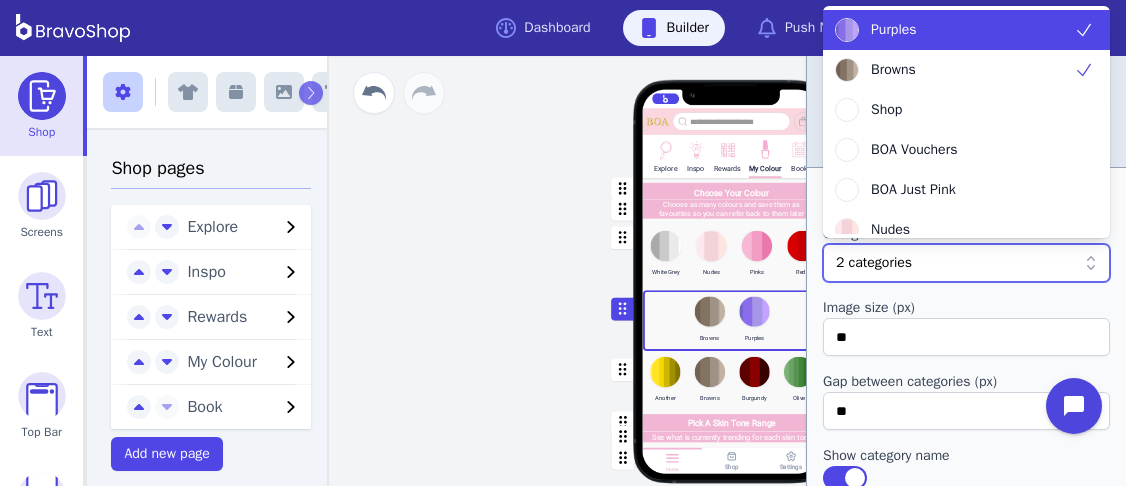 click at bounding box center (994, 263) 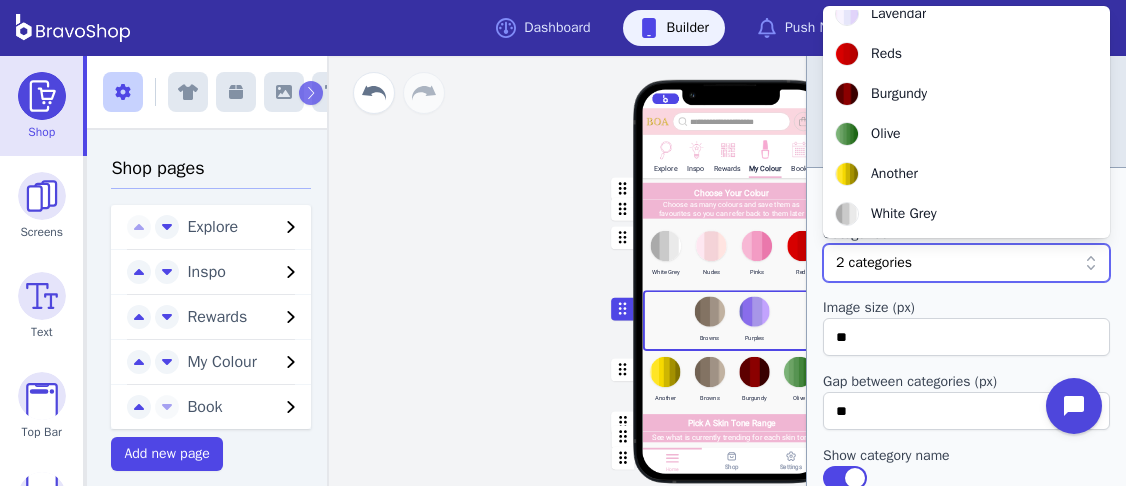 scroll, scrollTop: 0, scrollLeft: 0, axis: both 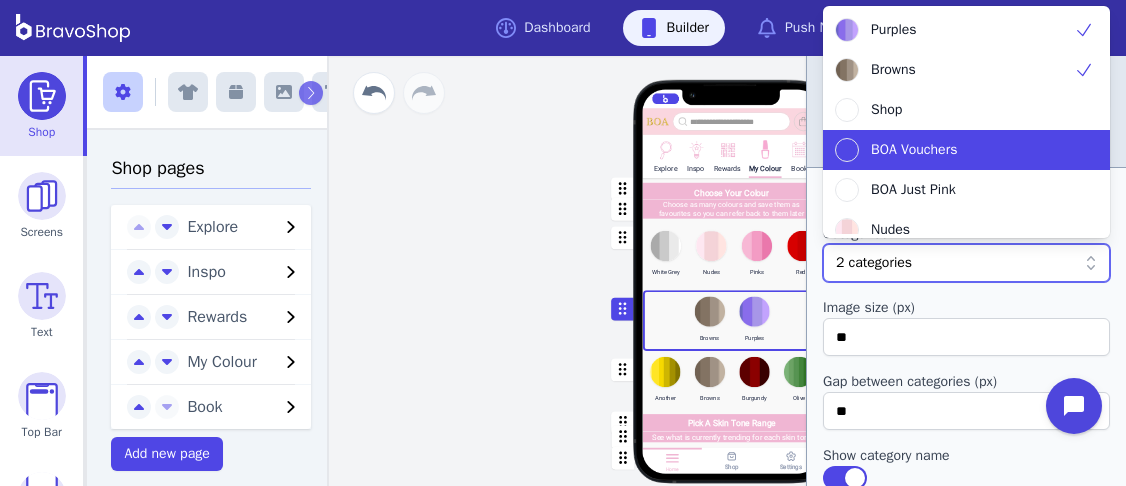 click on "Explore Inspo Rewards My Colour Book Choose Your Colour Choose as many colours and save them as favourites so you can refer back to them later
White Grey Nudes Pinks Reds Browns Purples Another Browns Burgundy Olive Pick A Skin Tone Range See what is currently trending for each skin tone
Drag a block here to get started Home Shop Settings" at bounding box center (731, 271) 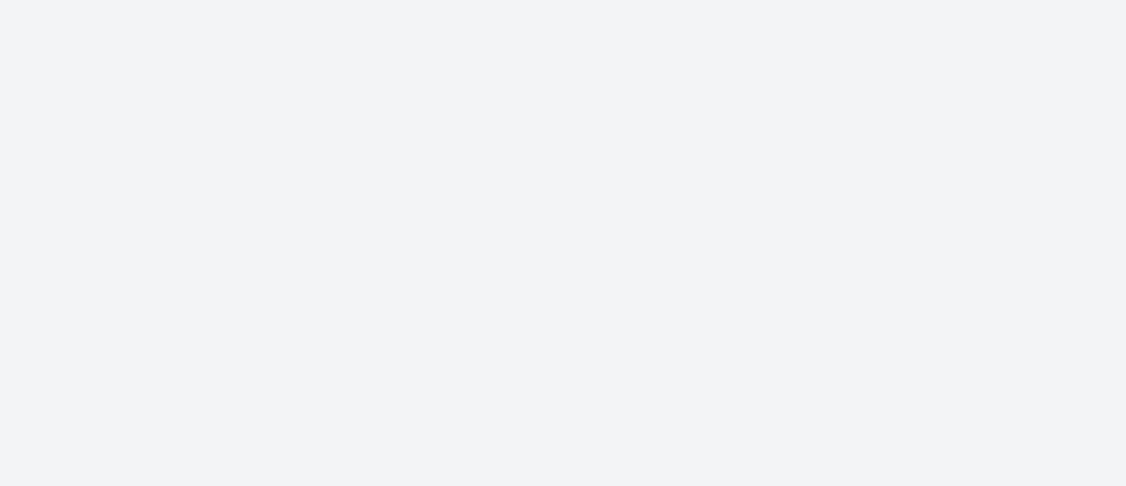 scroll, scrollTop: 0, scrollLeft: 0, axis: both 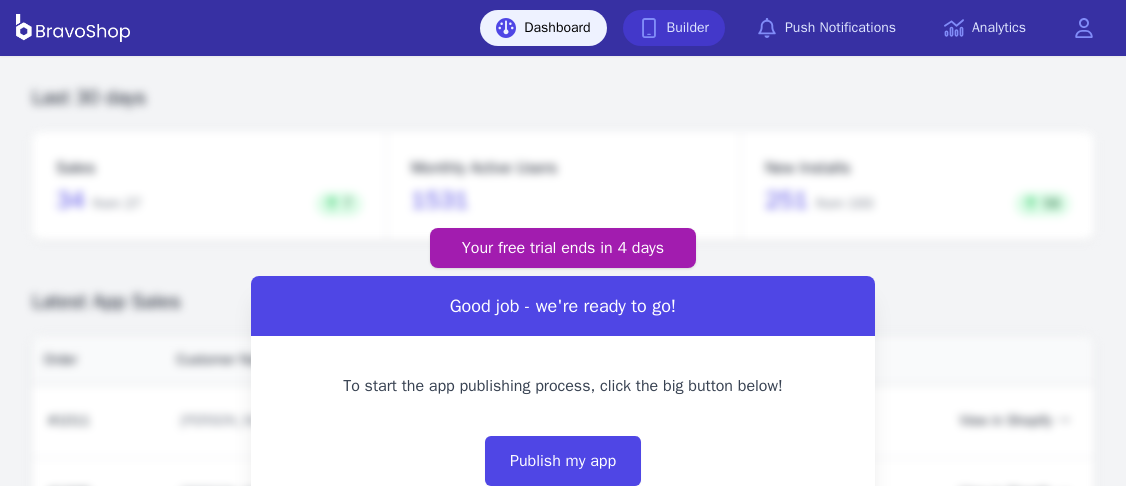 click on "Builder" at bounding box center [674, 28] 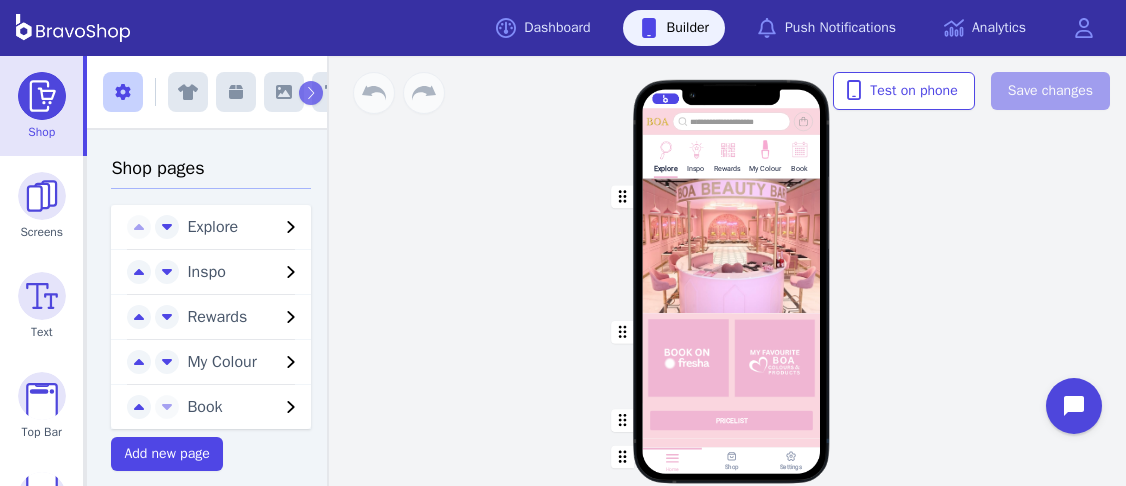 click at bounding box center [764, 148] 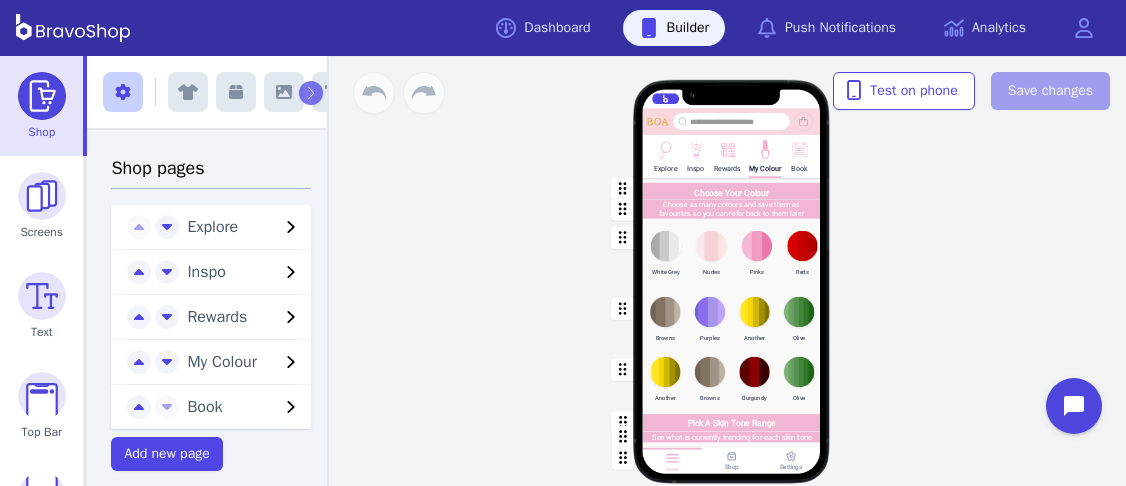 click at bounding box center [732, 320] 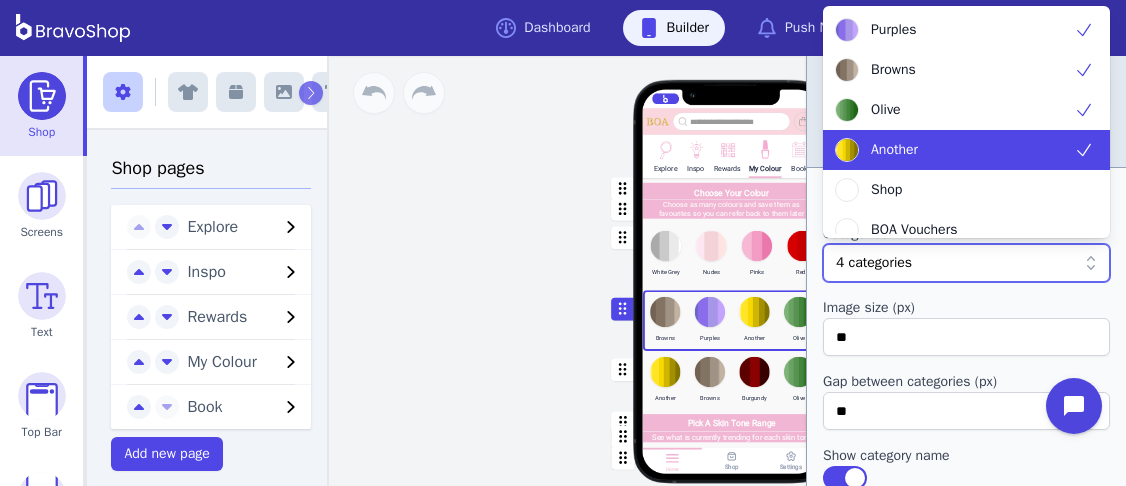 click 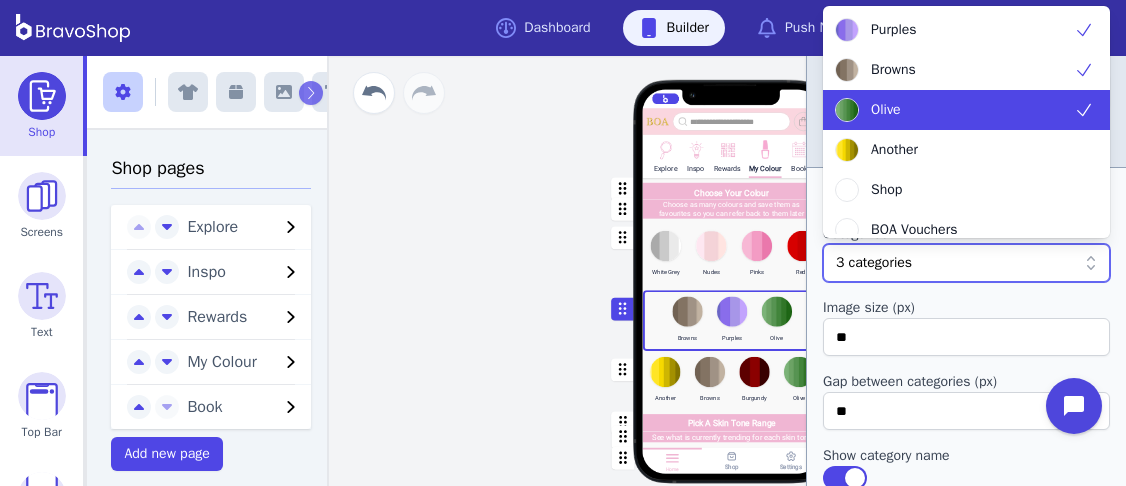 click 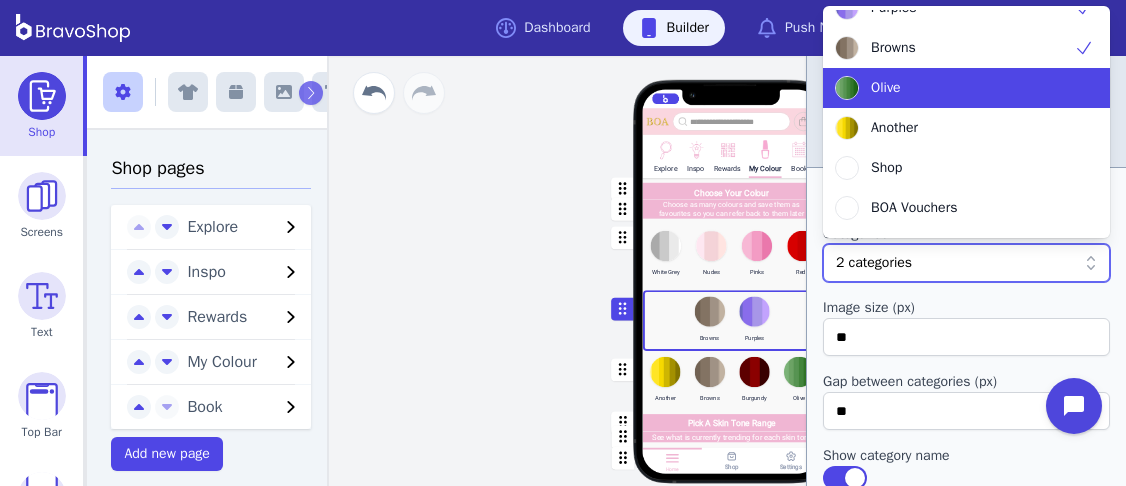 scroll, scrollTop: 23, scrollLeft: 0, axis: vertical 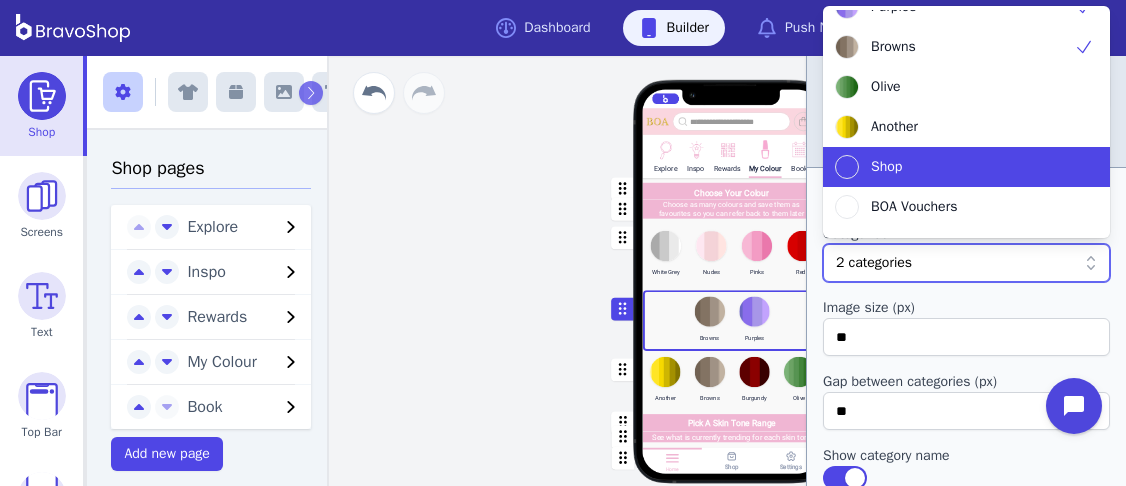 click on "Explore Inspo Rewards My Colour Book Choose Your Colour Choose as many colours and save them as favourites so you can refer back to them later
White Grey Nudes Pinks Reds Browns Purples Another Browns Burgundy Olive Pick A Skin Tone Range See what is currently trending for each skin tone
Drag a block here to get started Home Shop Settings" at bounding box center (731, 271) 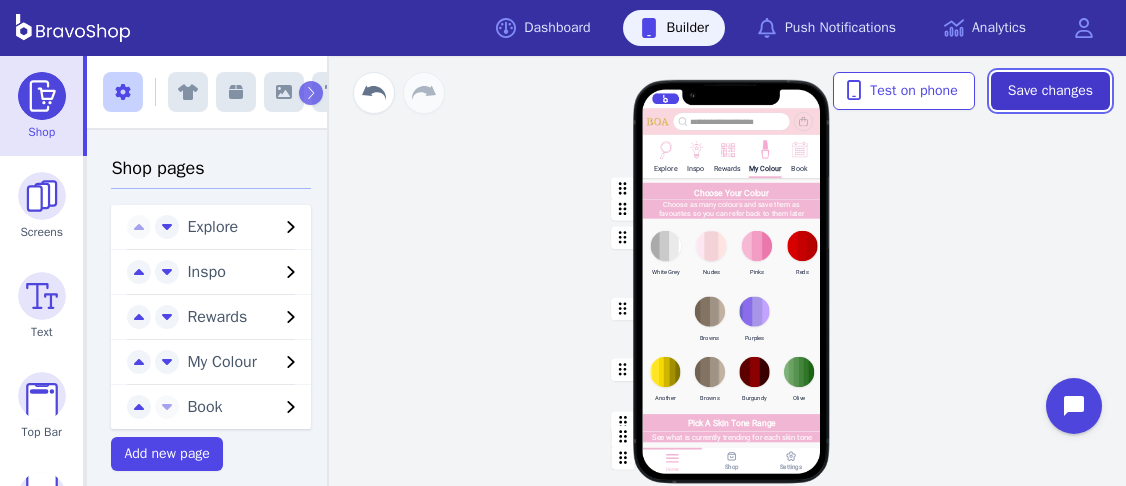 click on "Save changes" at bounding box center (1050, 91) 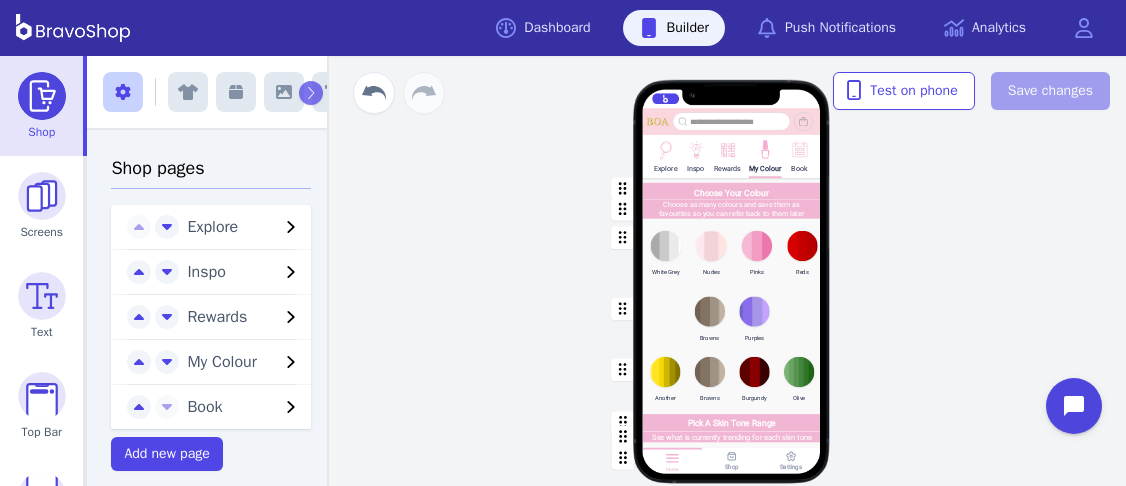 click at bounding box center [732, 320] 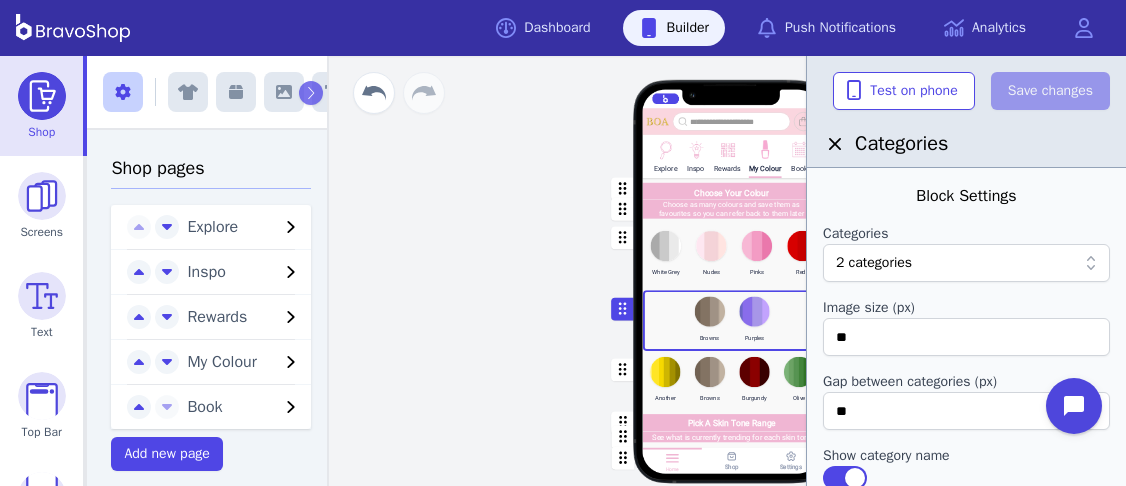 click at bounding box center [994, 263] 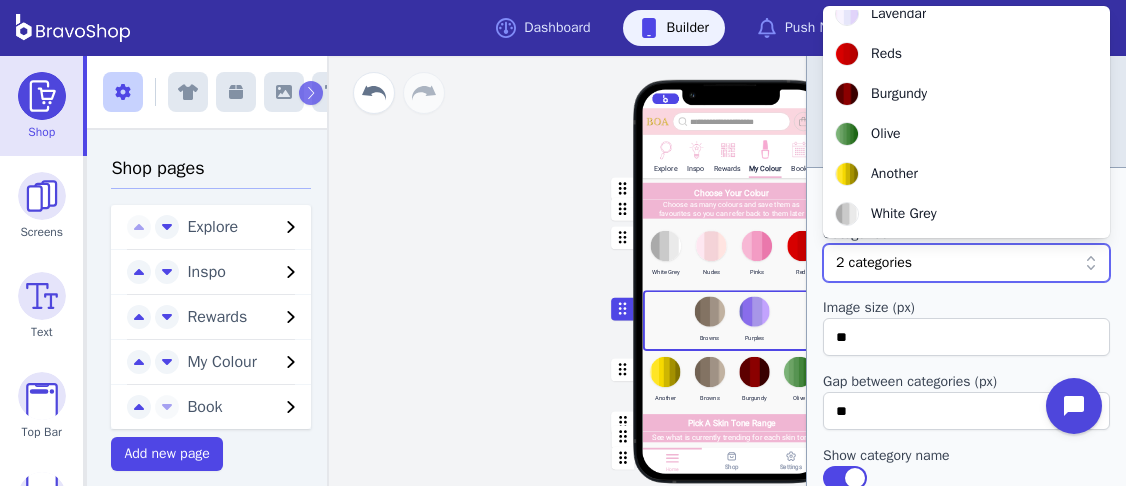 scroll, scrollTop: 0, scrollLeft: 0, axis: both 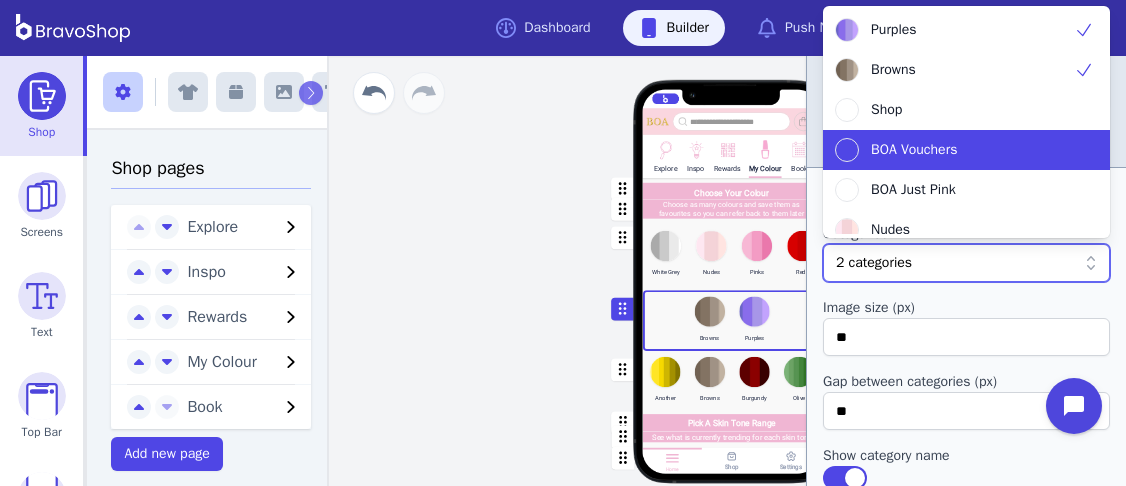 click on "Explore Inspo Rewards My Colour Book Choose Your Colour Choose as many colours and save them as favourites so you can refer back to them later
White Grey Nudes Pinks Reds Browns Purples Another Browns Burgundy Olive Pick A Skin Tone Range See what is currently trending for each skin tone
Drag a block here to get started Home Shop Settings" at bounding box center [731, 271] 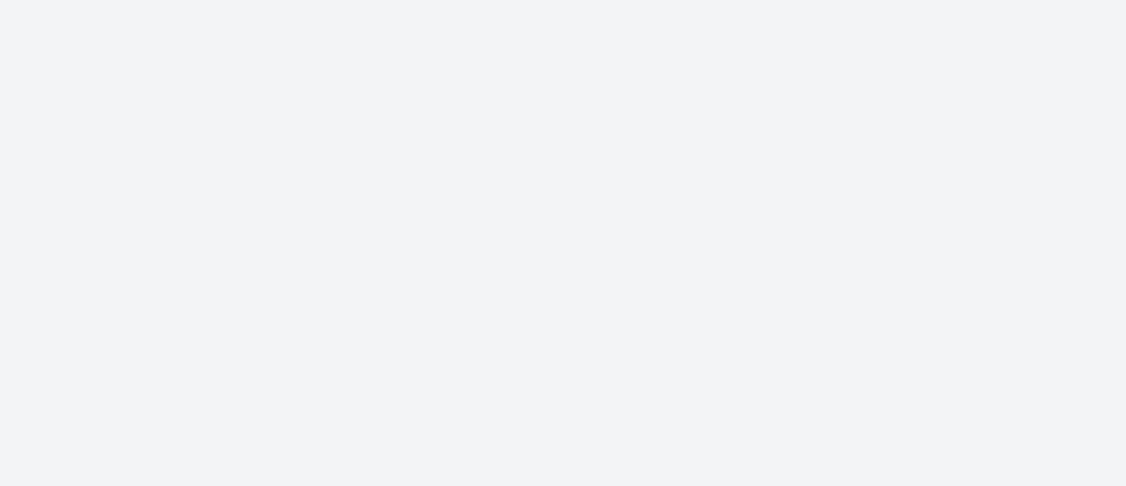 scroll, scrollTop: 0, scrollLeft: 0, axis: both 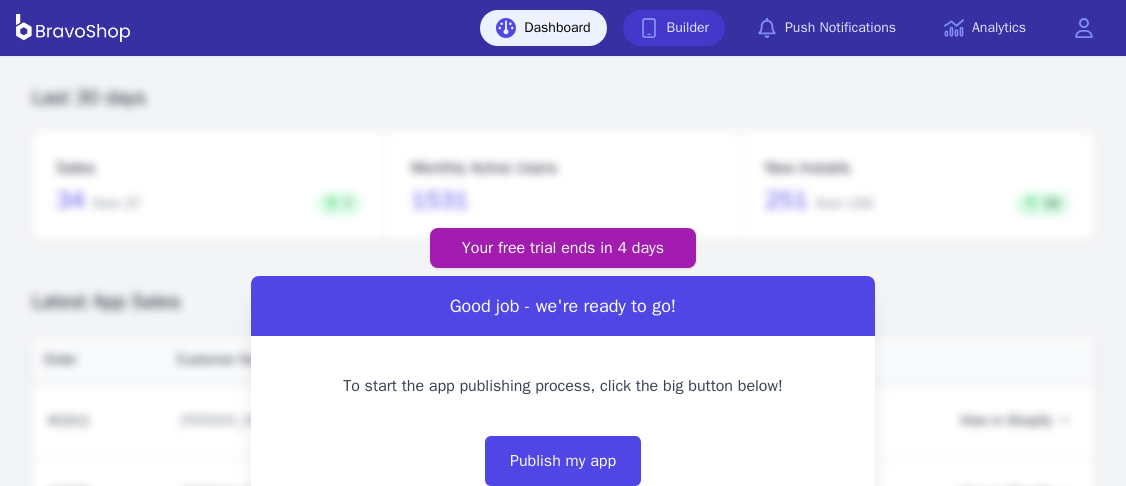click on "Builder" at bounding box center (674, 28) 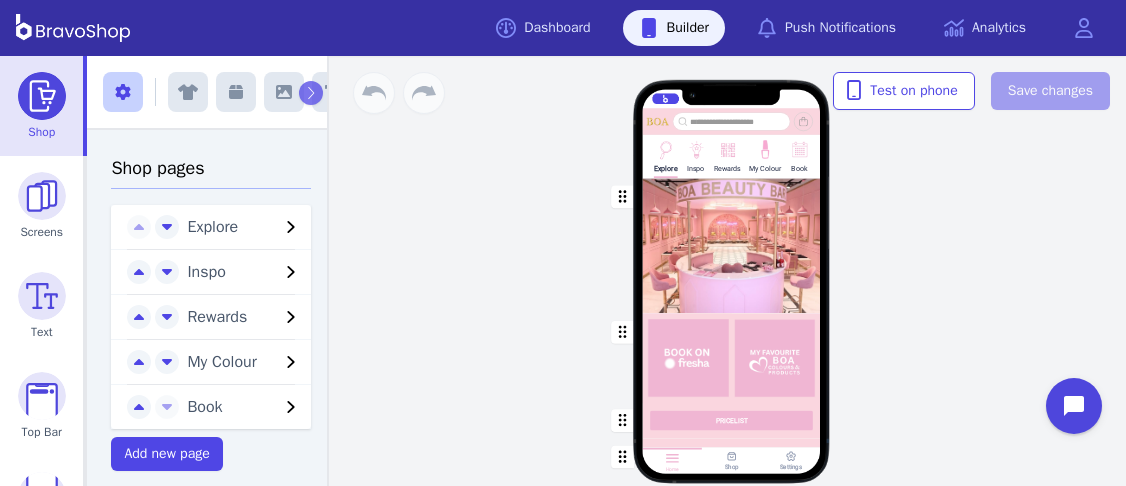 click on "My Colour" at bounding box center (764, 168) 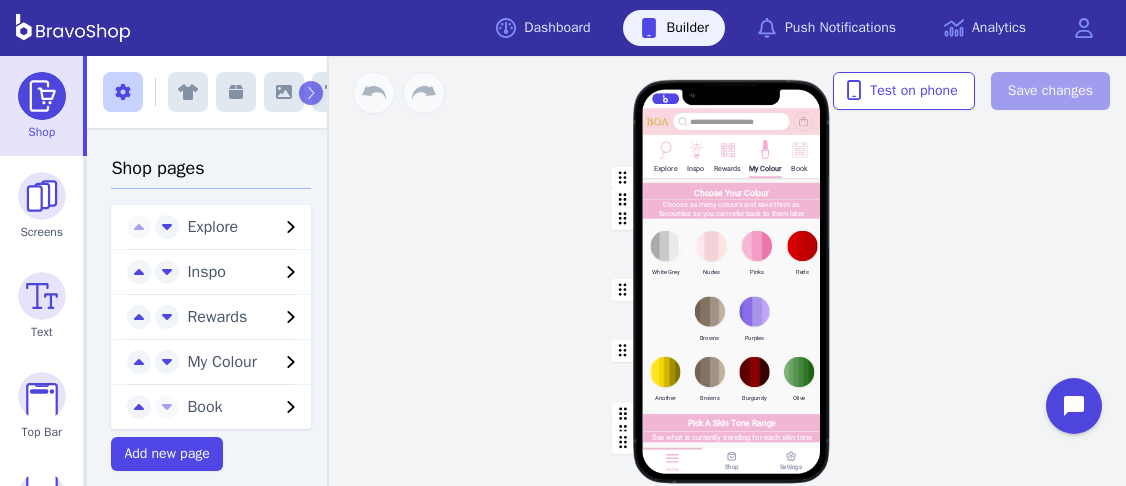 click on "My Colour" at bounding box center [764, 155] 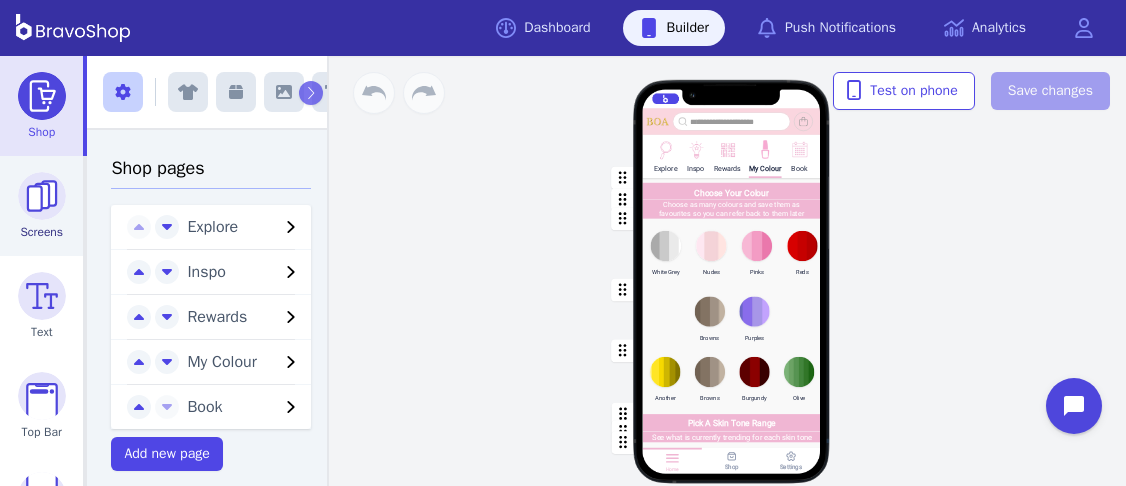click at bounding box center (42, 196) 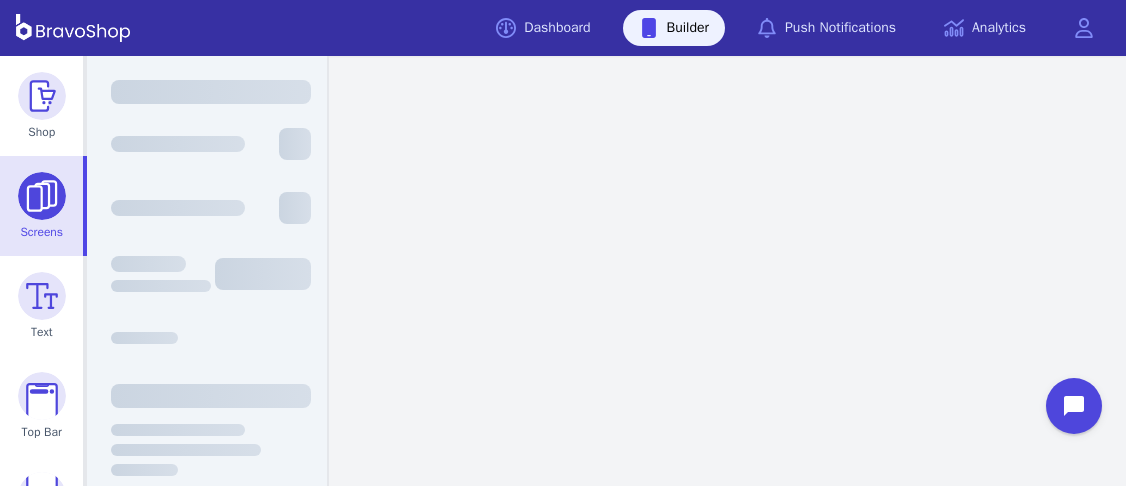 click at bounding box center (42, 196) 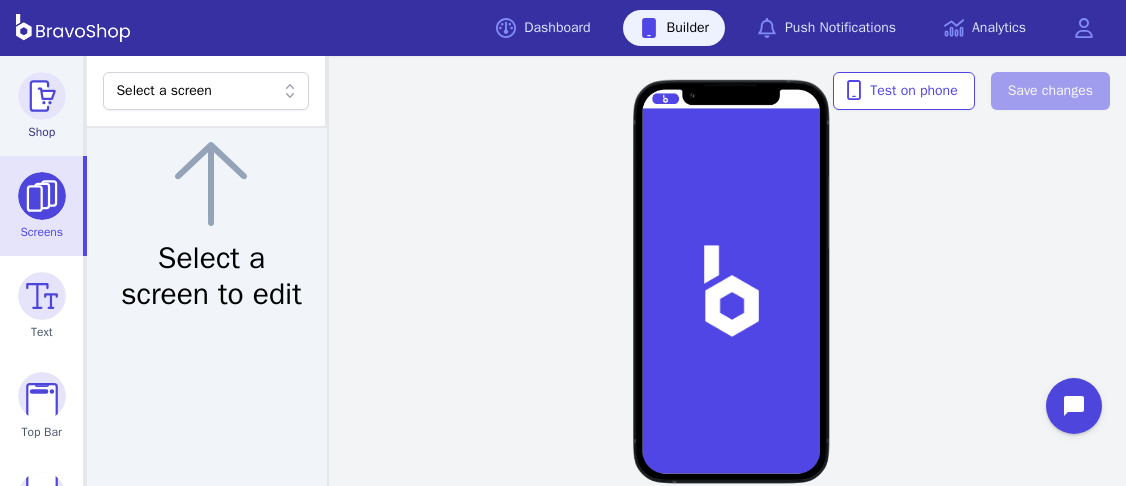 click at bounding box center (42, 96) 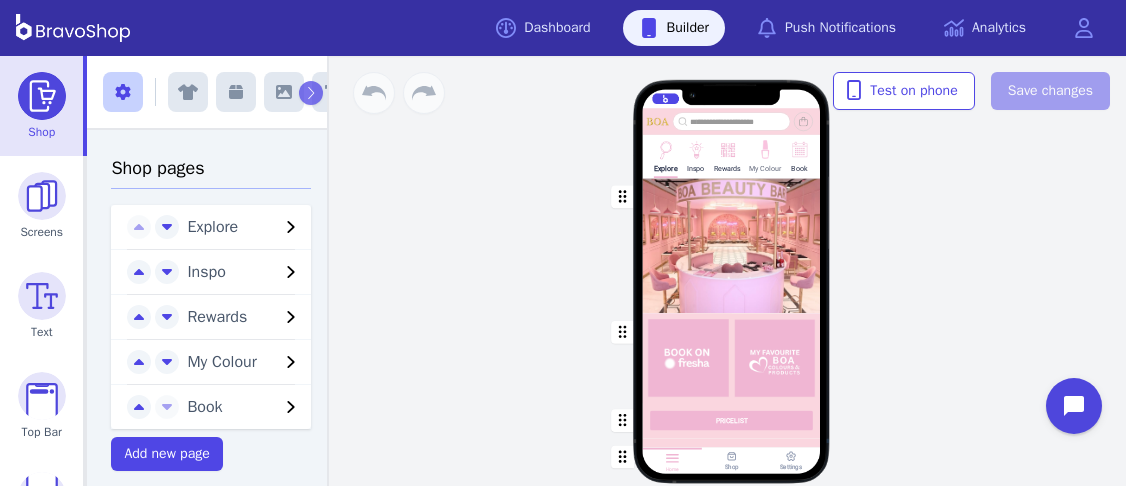 click at bounding box center [764, 148] 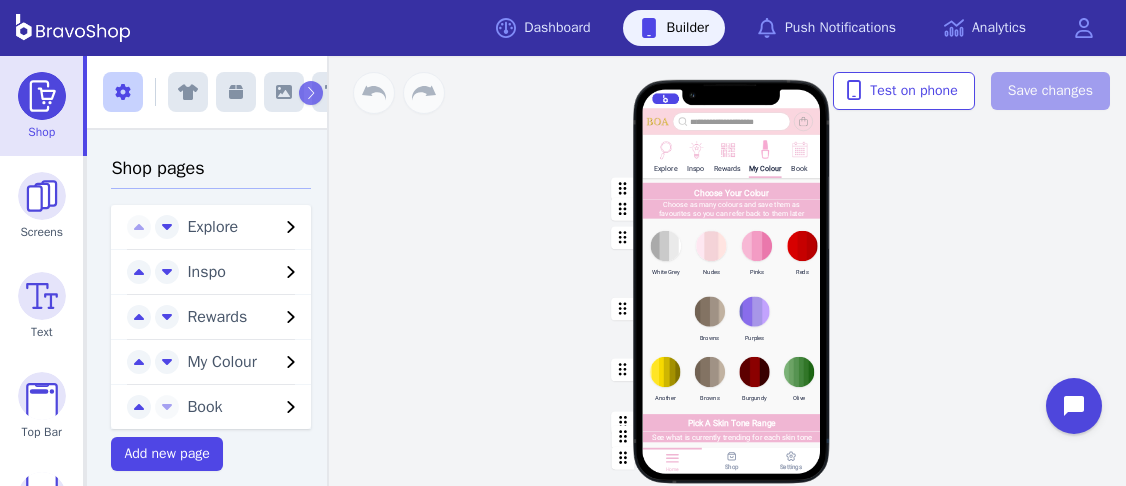 click at bounding box center (732, 320) 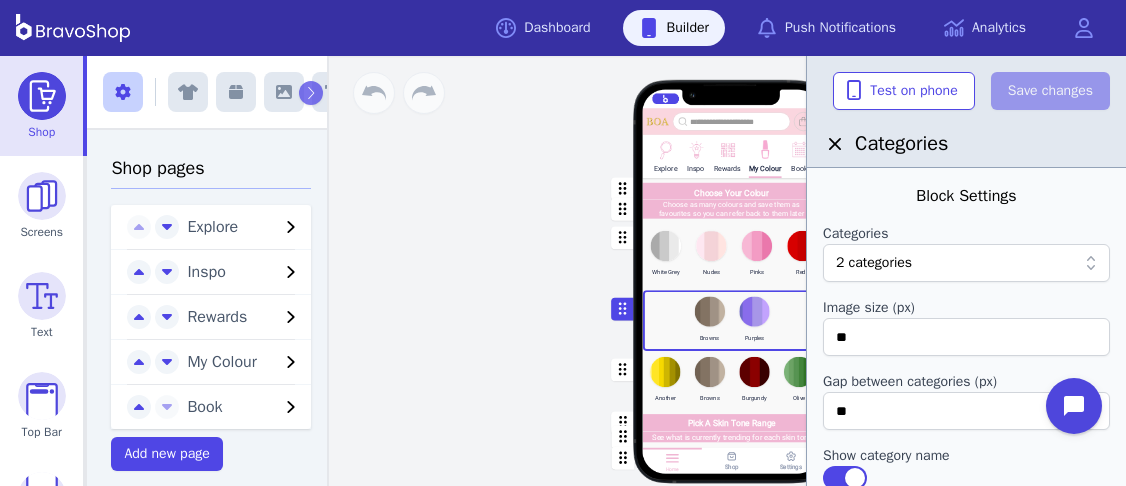 click at bounding box center [994, 263] 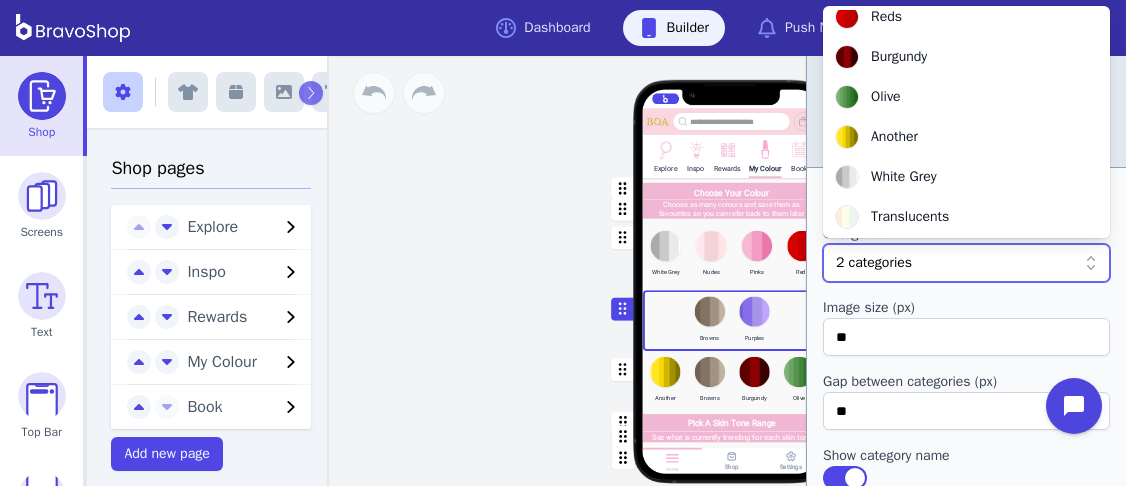 scroll, scrollTop: 336, scrollLeft: 0, axis: vertical 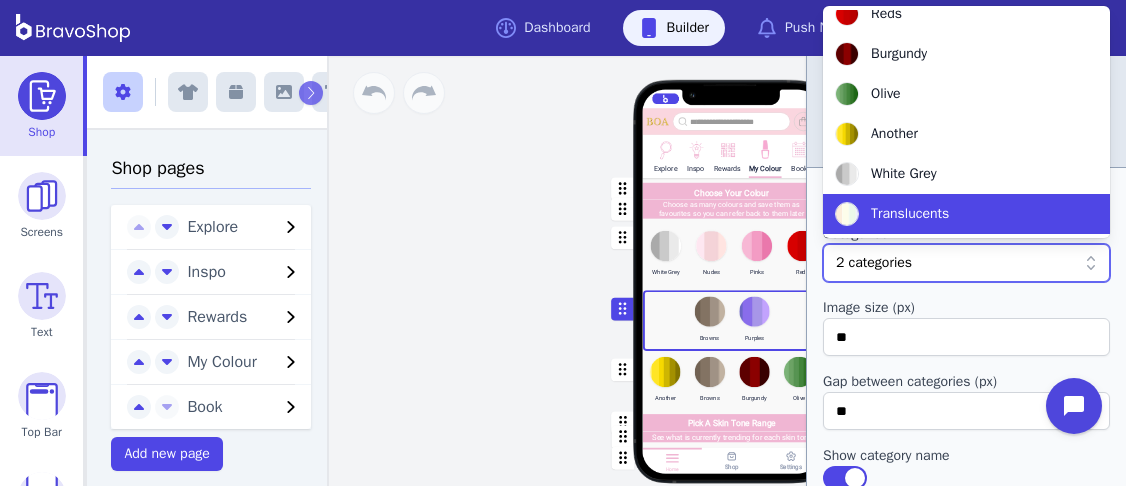 click on "Translucents" at bounding box center (910, 214) 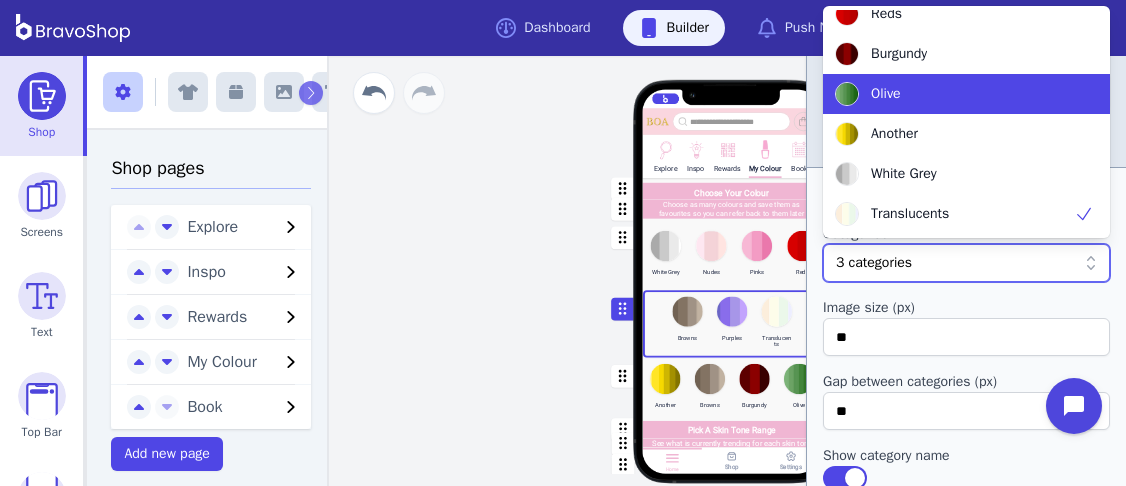 click on "Olive" at bounding box center (954, 94) 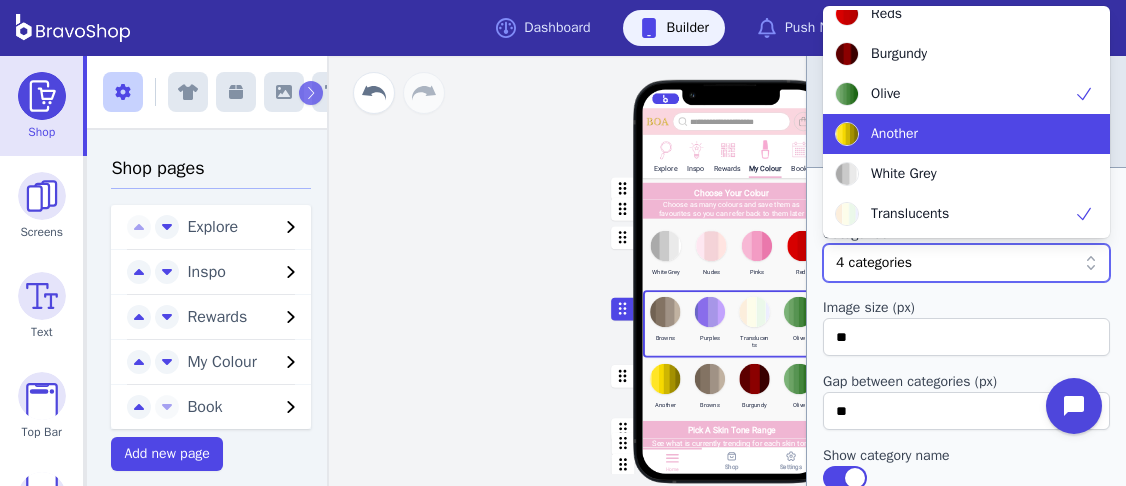 click on "Explore Inspo Rewards My Colour Book Choose Your Colour Choose as many colours and save them as favourites so you can refer back to them later
White Grey Nudes Pinks Reds Browns Purples Translucents Olive Another Browns Burgundy Olive Pick A Skin Tone Range See what is currently trending for each skin tone
Drag a block here to get started Home Shop Settings" at bounding box center (731, 291) 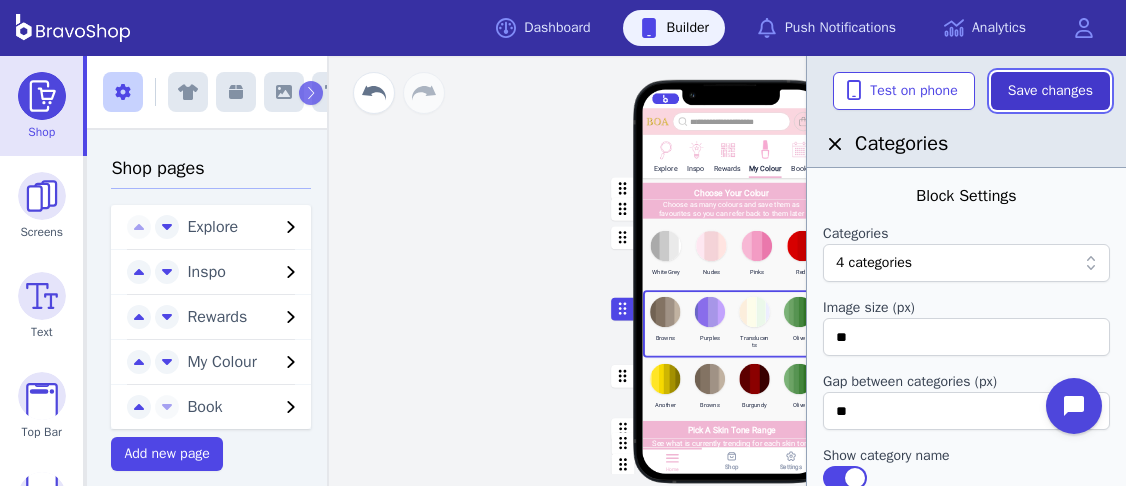 click on "Save changes" at bounding box center [1050, 91] 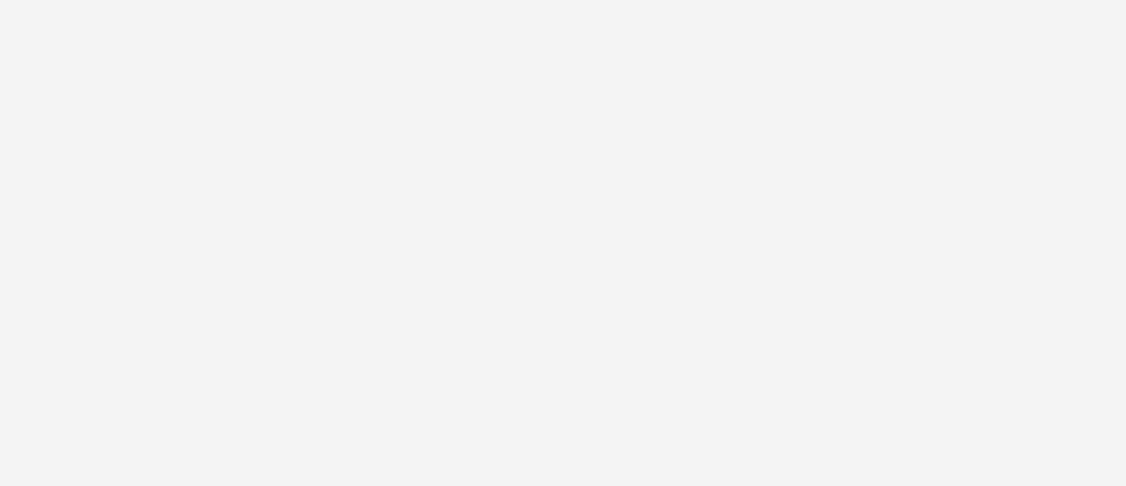 scroll, scrollTop: 0, scrollLeft: 0, axis: both 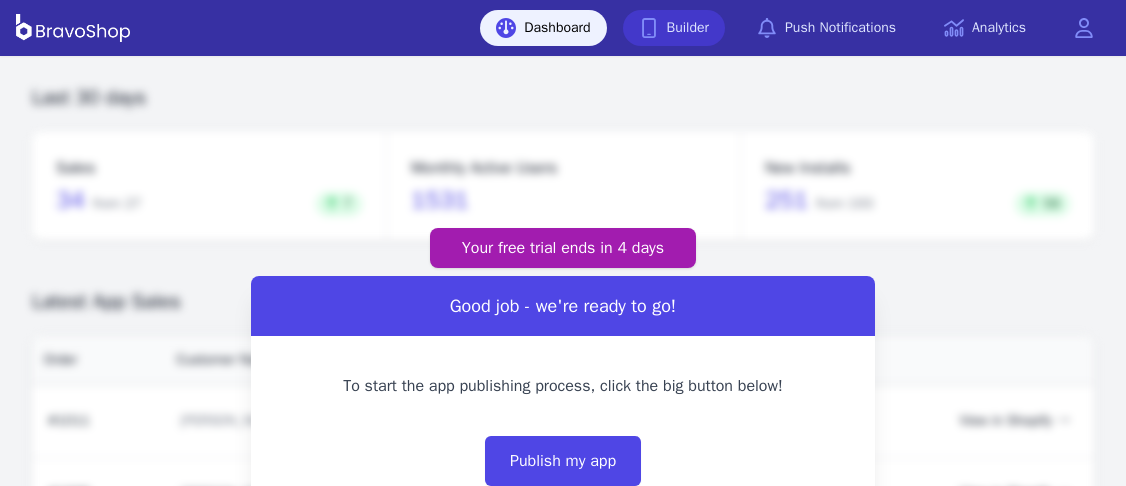 click on "Builder" at bounding box center [674, 28] 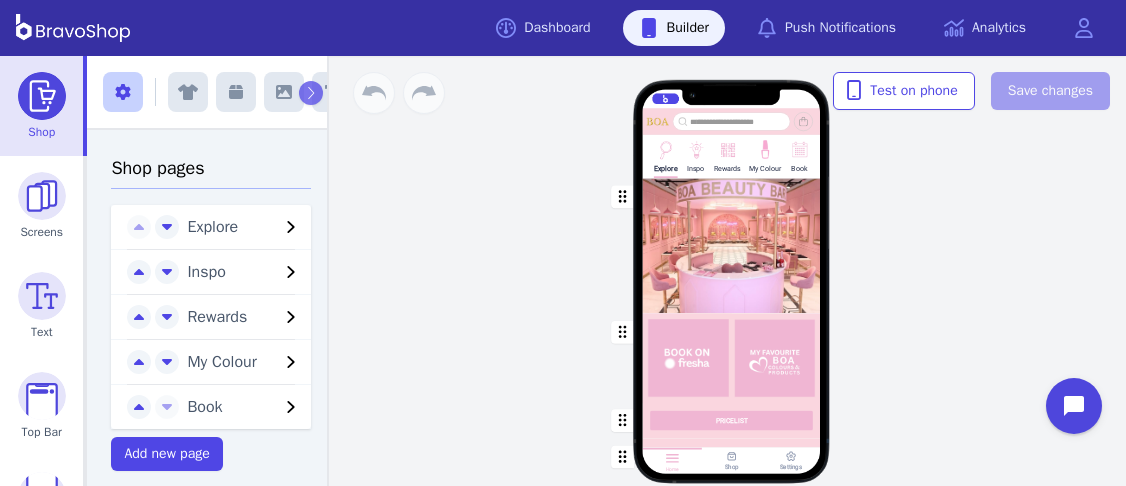 click on "My Colour" at bounding box center [764, 168] 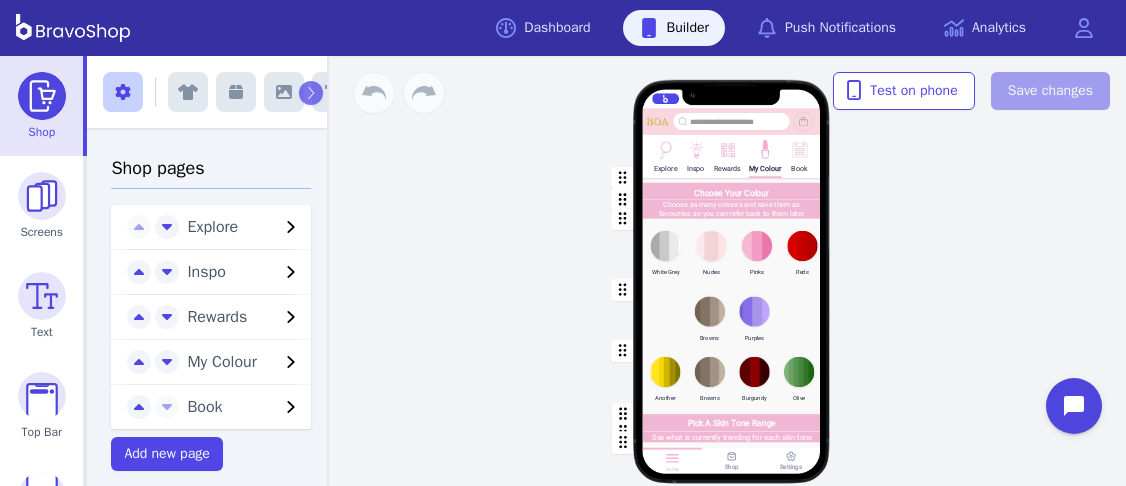 click on "My Colour" at bounding box center [764, 155] 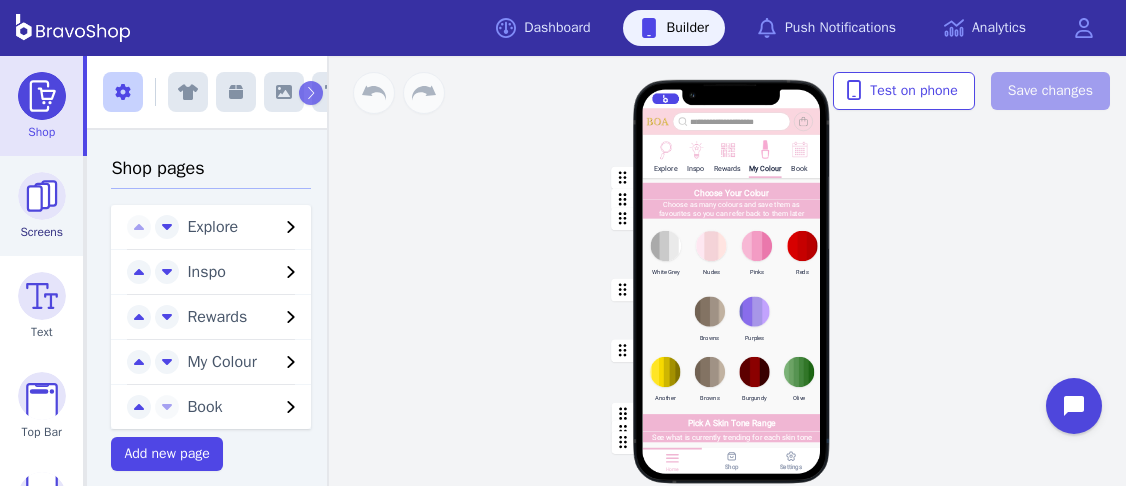 click at bounding box center (42, 196) 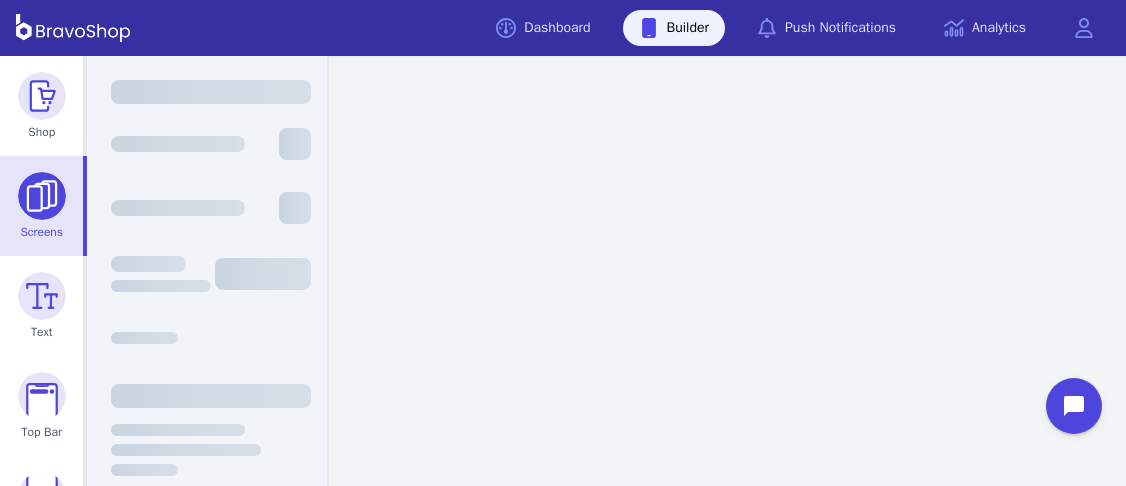 click at bounding box center [42, 196] 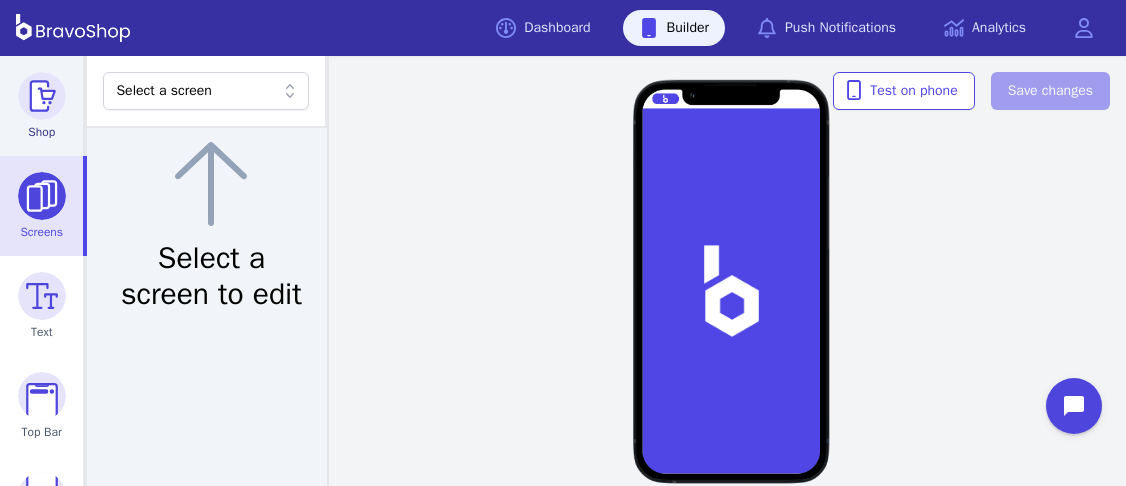 click at bounding box center (42, 96) 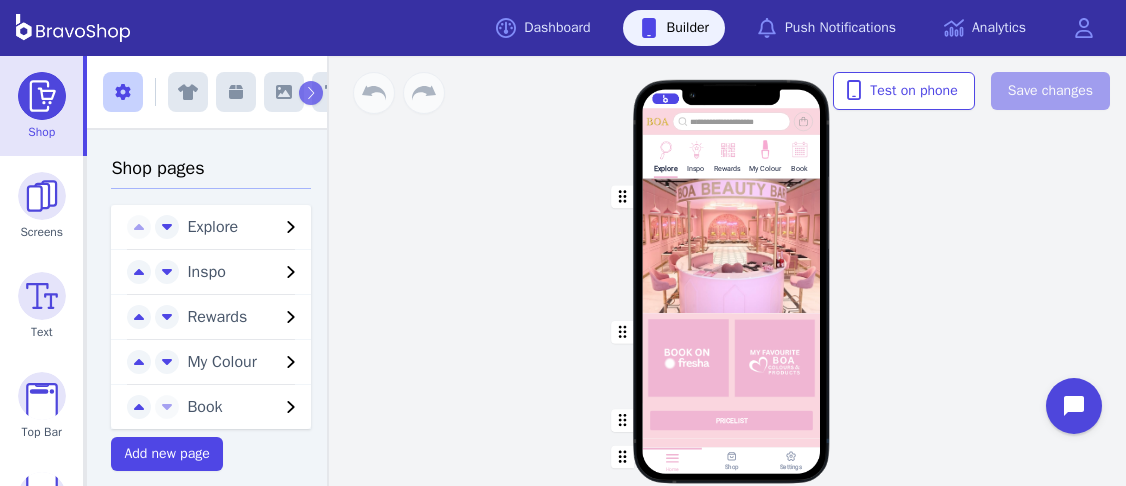 click at bounding box center (764, 148) 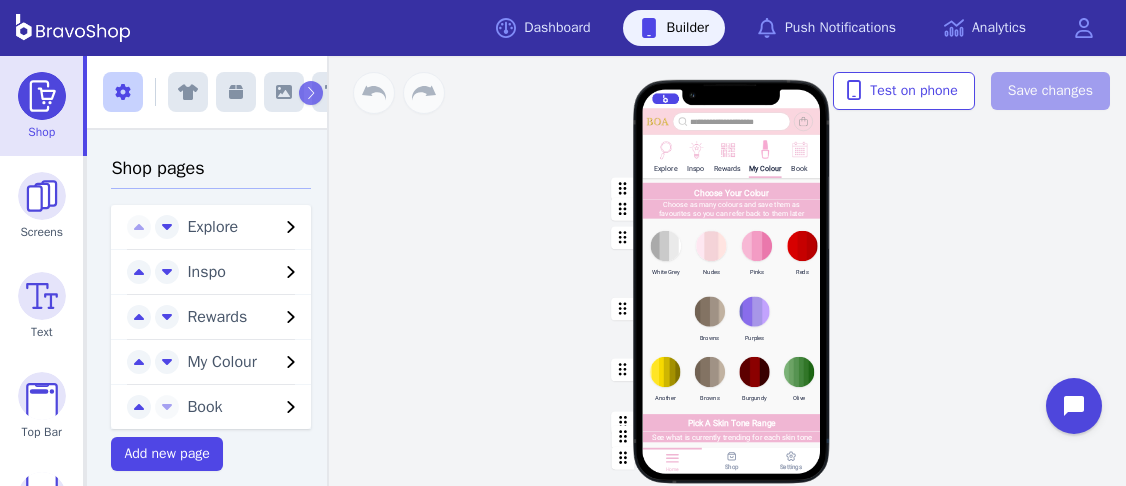 click at bounding box center [732, 320] 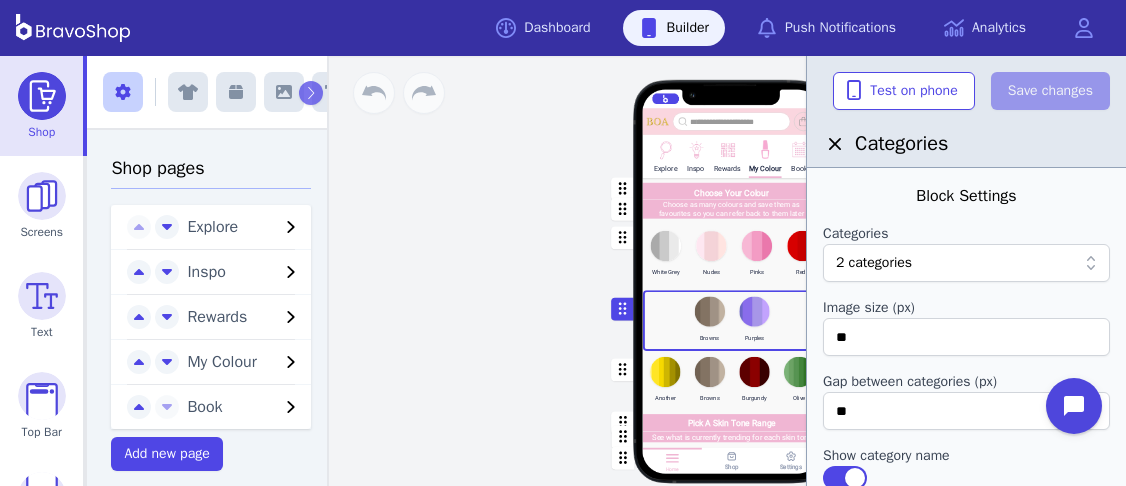 click at bounding box center [994, 263] 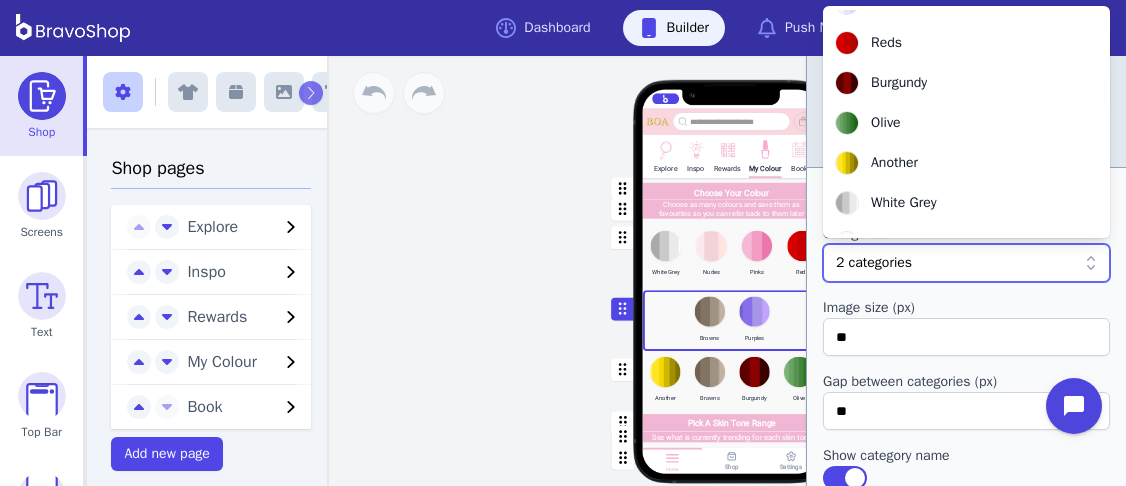 scroll, scrollTop: 336, scrollLeft: 0, axis: vertical 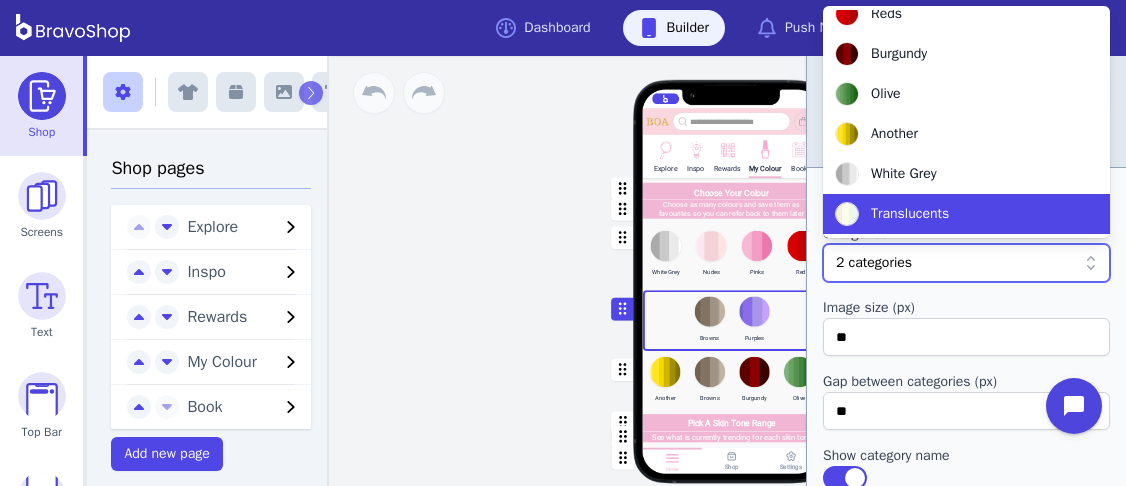 click on "Translucents" at bounding box center [910, 214] 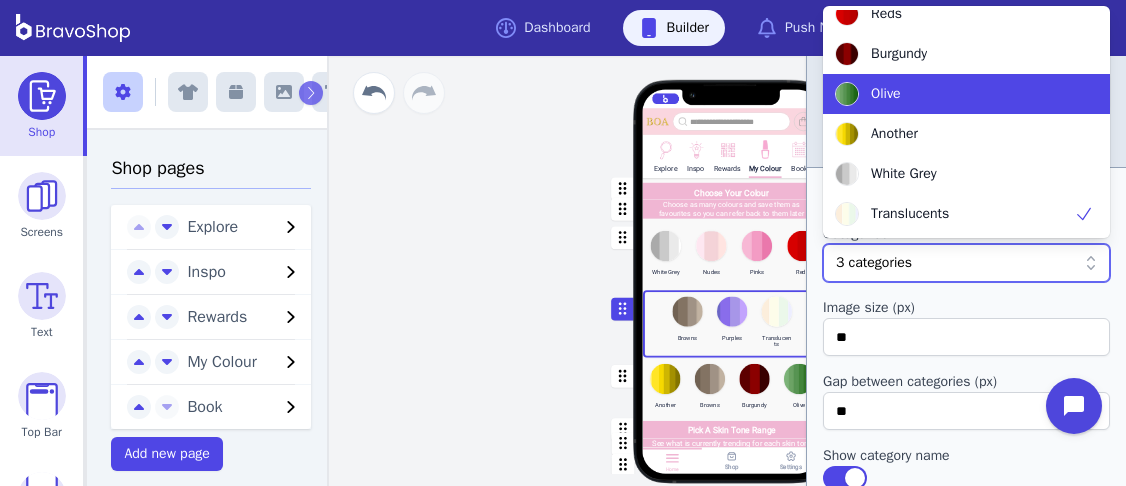click on "Olive" at bounding box center [954, 94] 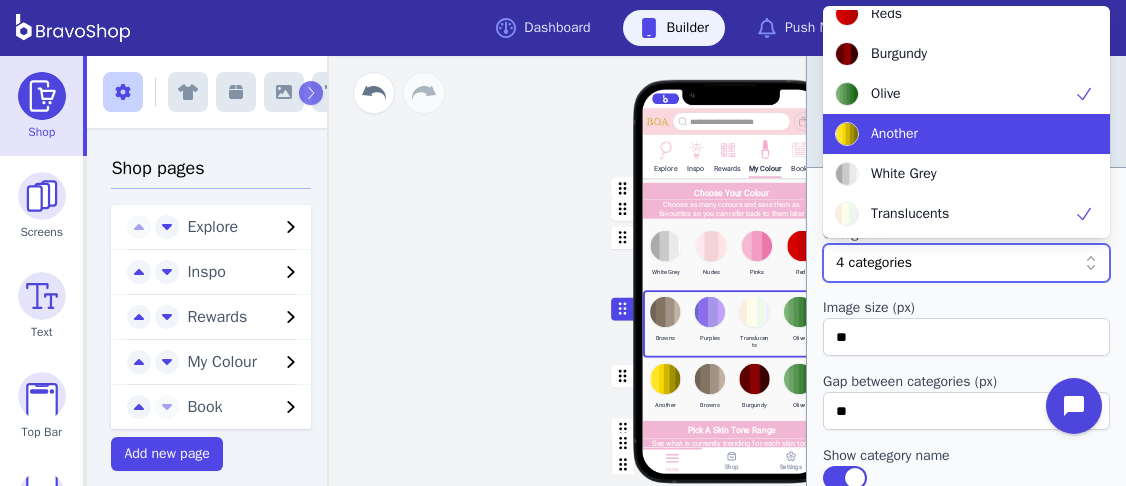 click on "Explore Inspo Rewards My Colour Book Choose Your Colour Choose as many colours and save them as favourites so you can refer back to them later
White Grey Nudes Pinks Reds Browns Purples Translucents Olive Another Browns Burgundy Olive Pick A Skin Tone Range See what is currently trending for each skin tone
Drag a block here to get started Home Shop Settings" at bounding box center [731, 291] 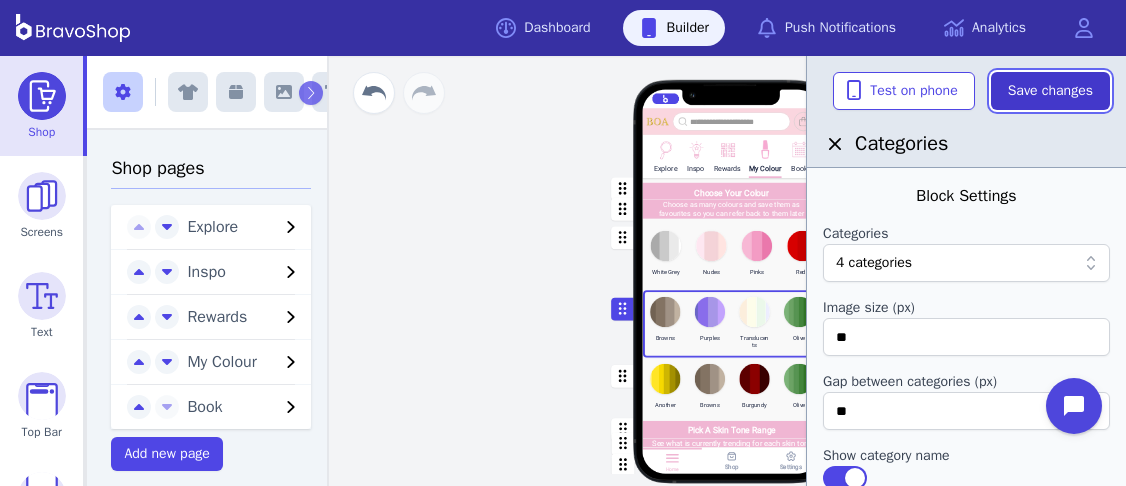 click on "Save changes" at bounding box center [1050, 91] 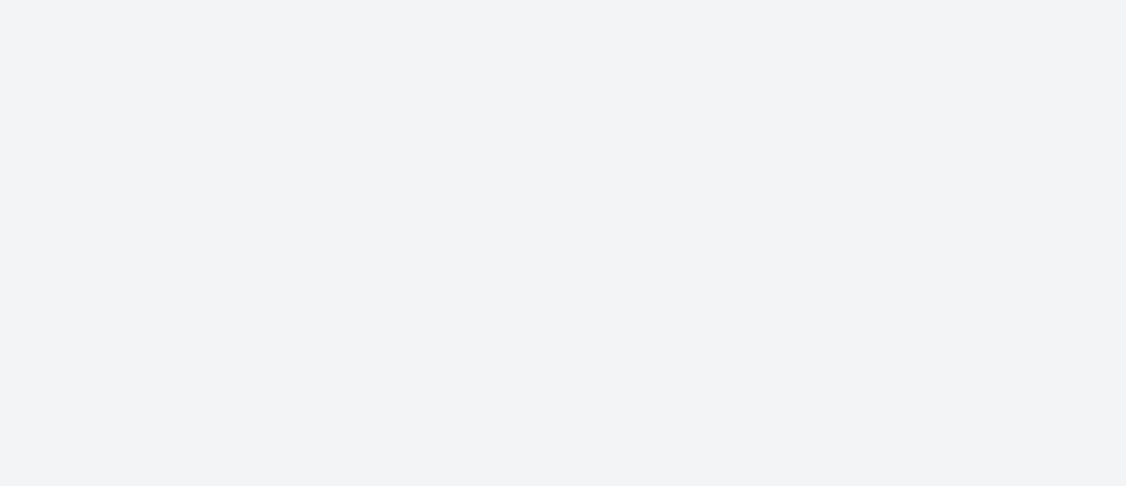 scroll, scrollTop: 0, scrollLeft: 0, axis: both 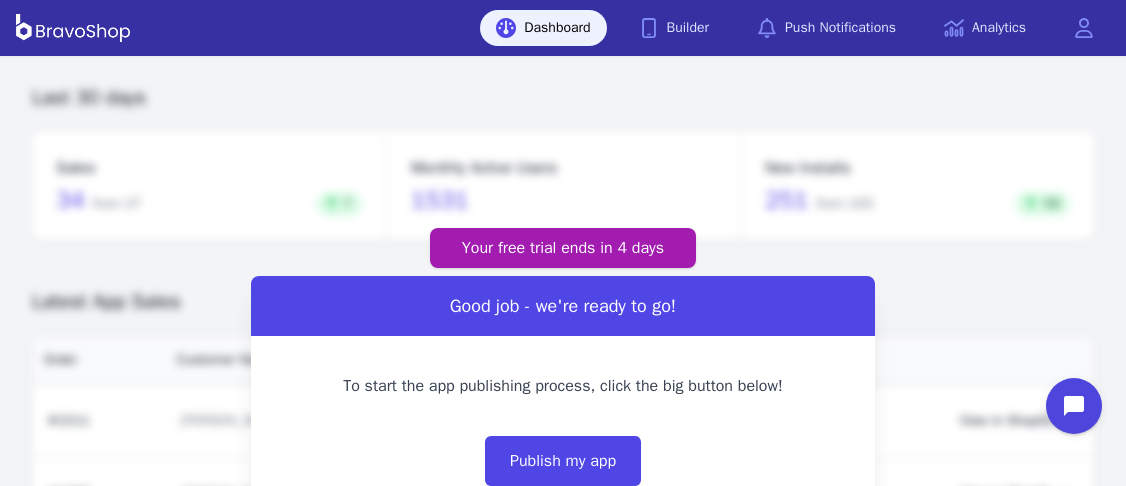 click on "Your free trial ends [DATE] Good job - we're ready to go! To start the app publishing process, click the big button below! Publish my app If you have any questions or concerns, please reach out to our support team by clicking the chat bubble in the bottom right corner." at bounding box center [563, 402] 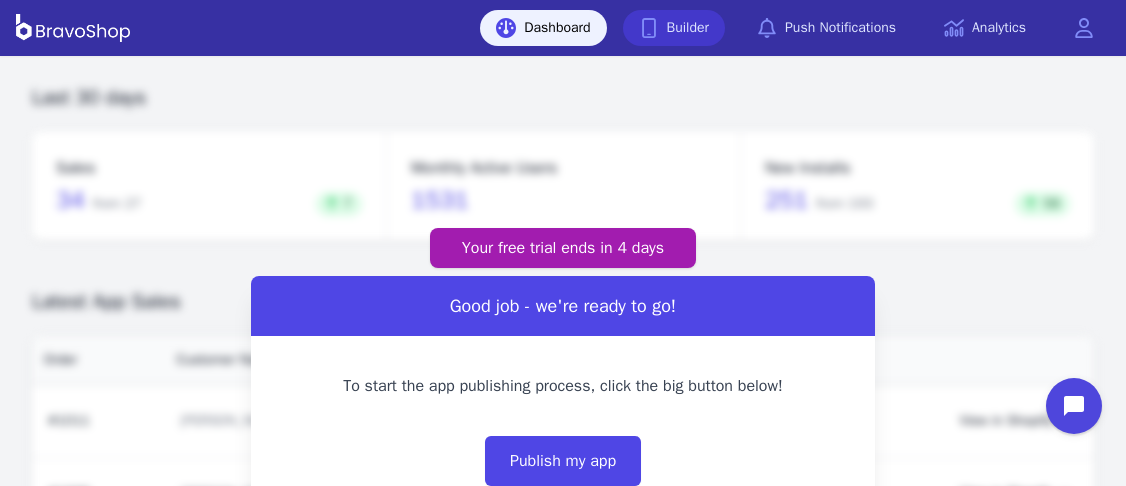 click on "Builder" at bounding box center [674, 28] 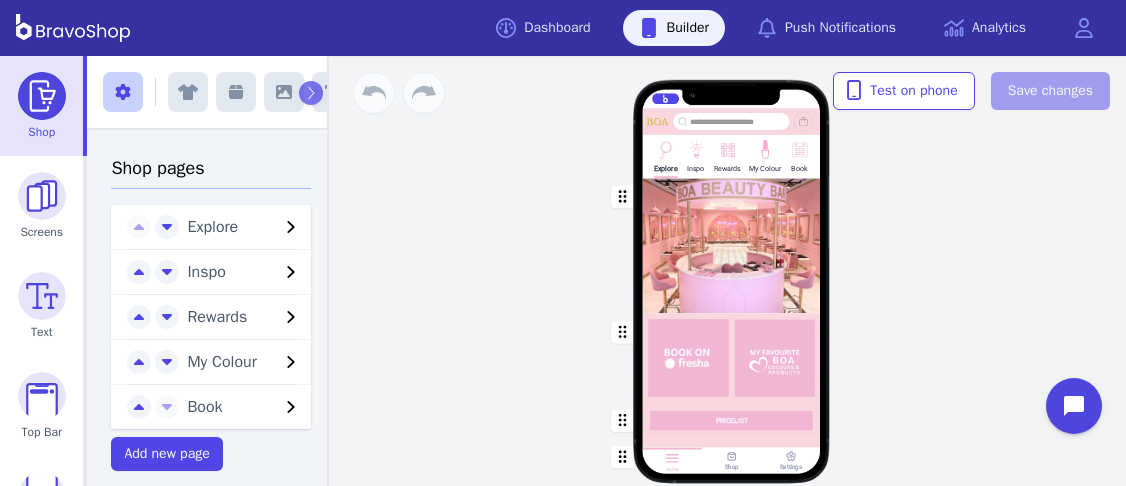 click at bounding box center [764, 148] 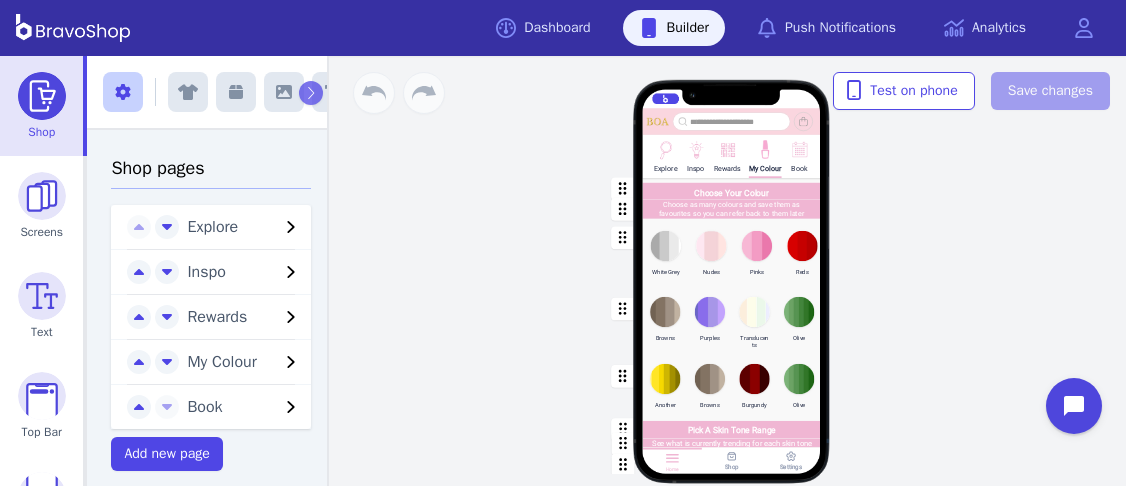 click at bounding box center [732, 388] 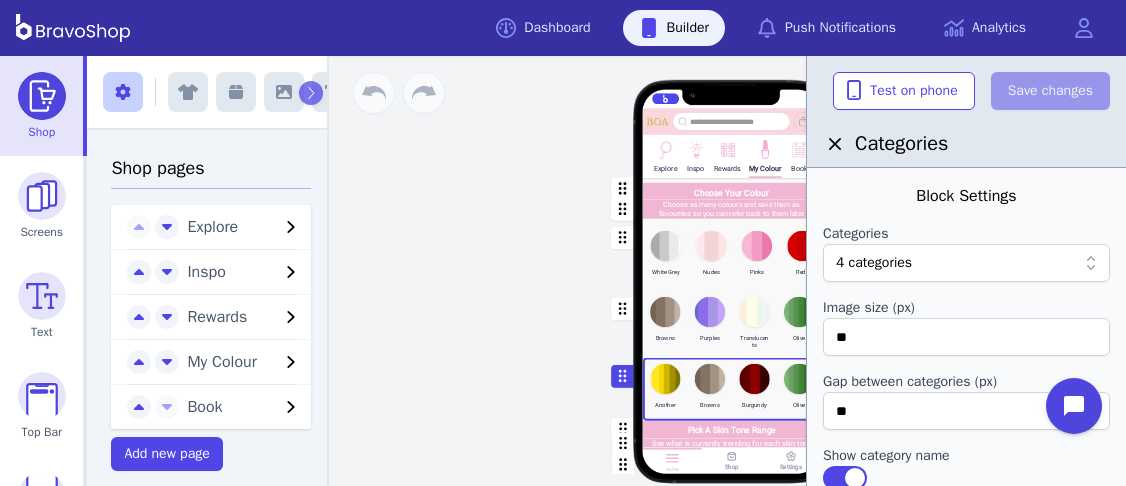 click at bounding box center (994, 263) 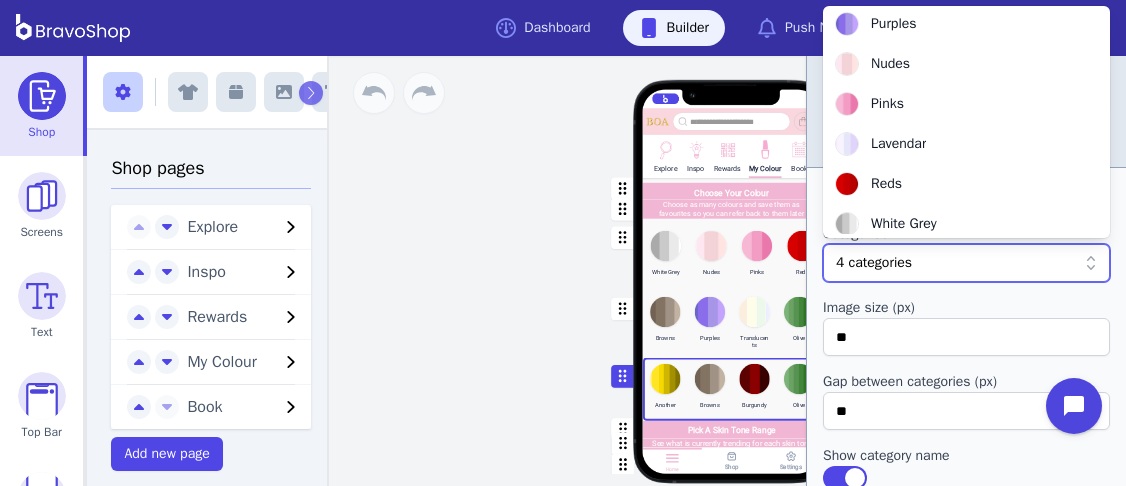 scroll, scrollTop: 0, scrollLeft: 0, axis: both 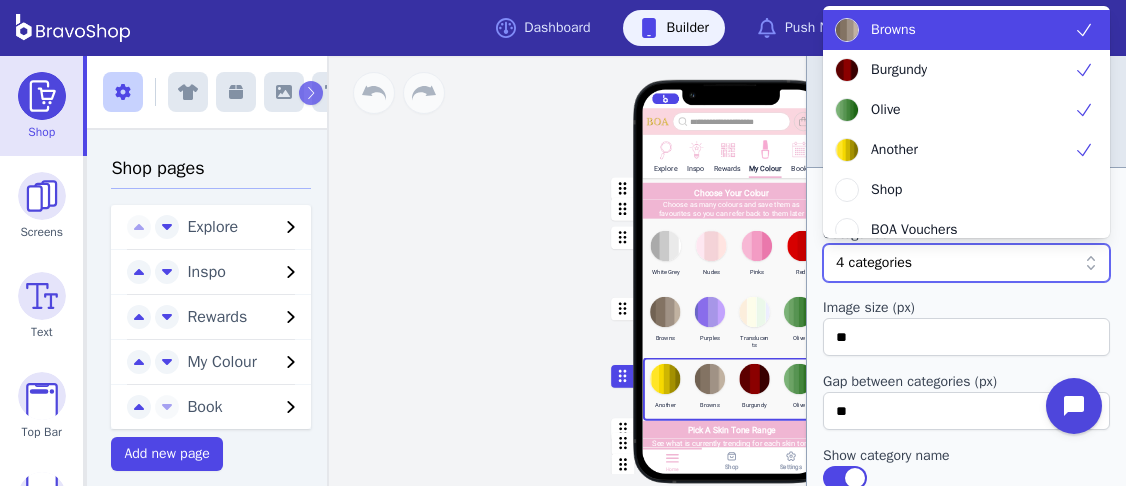 click on "Browns" at bounding box center (954, 30) 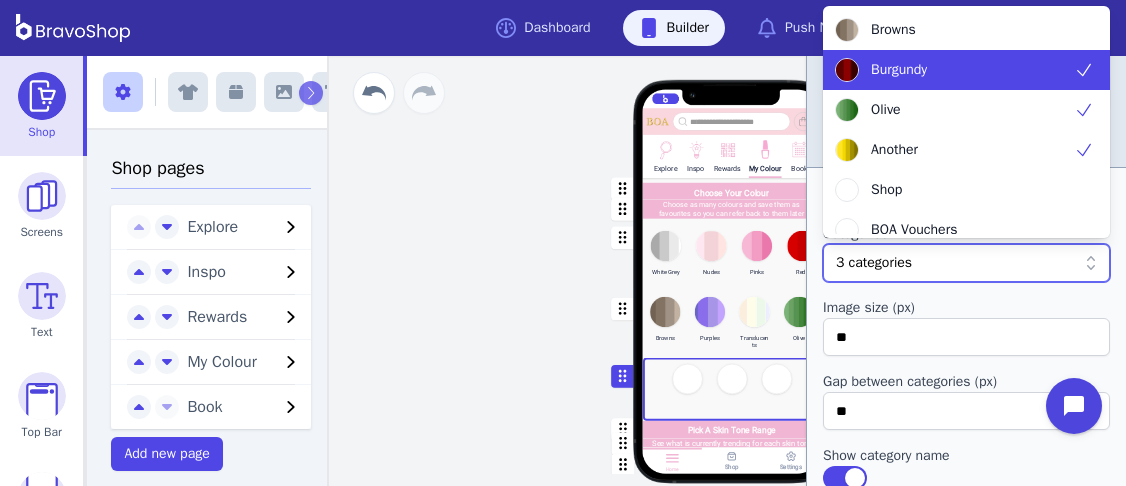 click on "Burgundy" at bounding box center [954, 70] 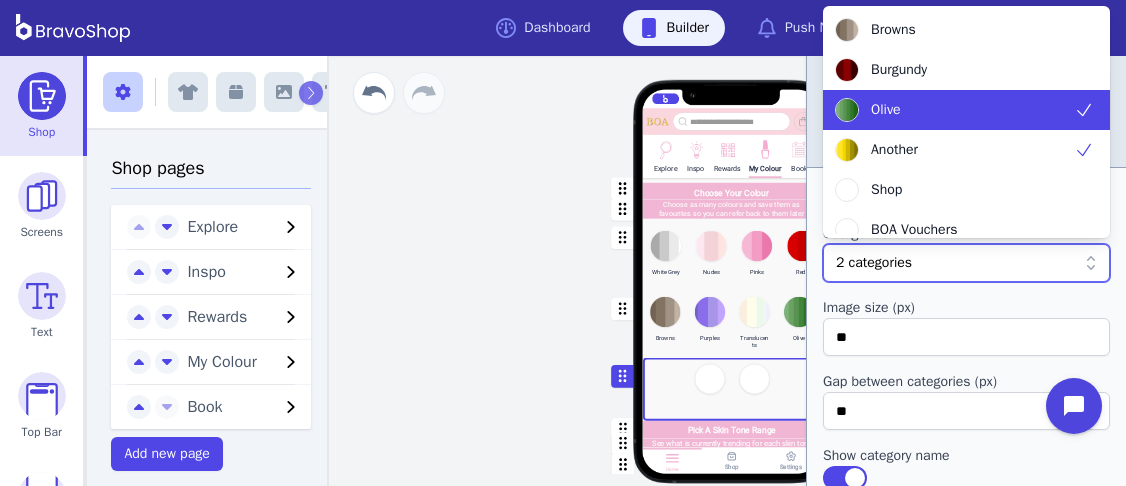 click on "Olive" at bounding box center [954, 110] 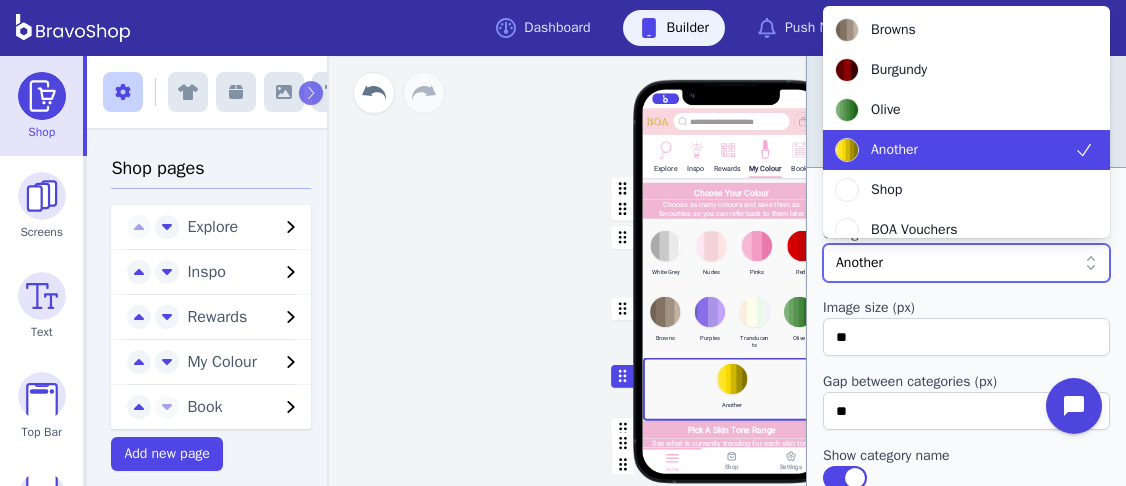 click on "Another" at bounding box center (954, 150) 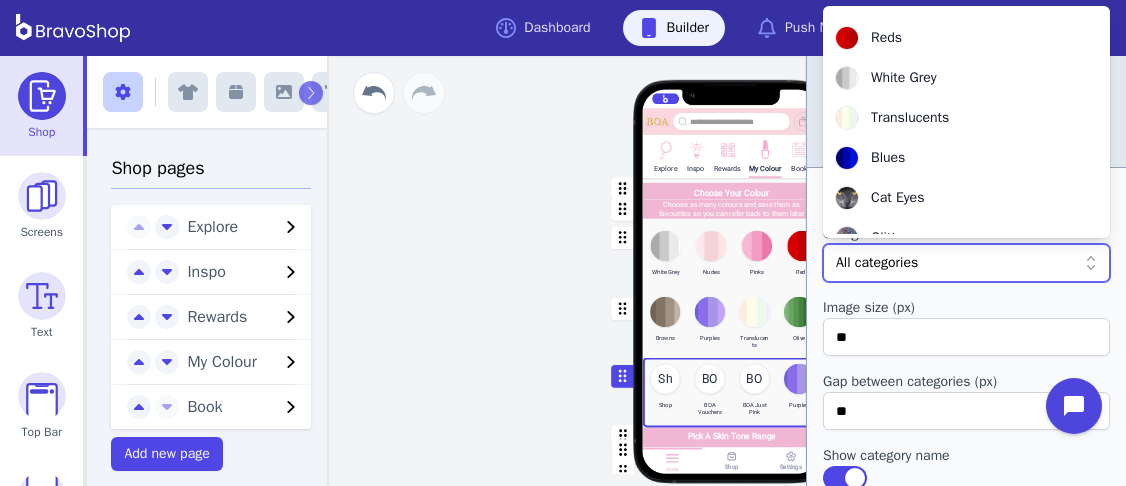 scroll, scrollTop: 456, scrollLeft: 0, axis: vertical 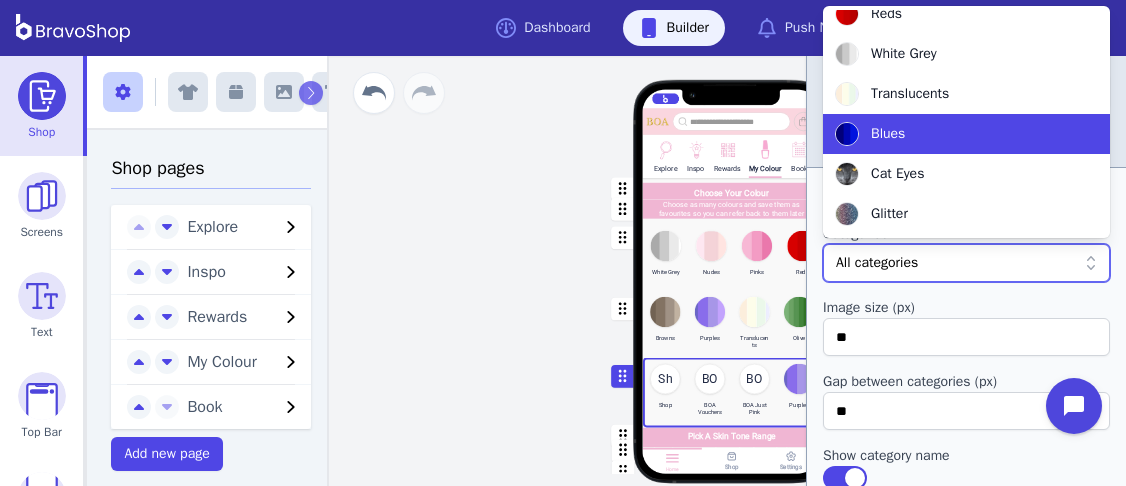 click on "Blues" at bounding box center (954, 134) 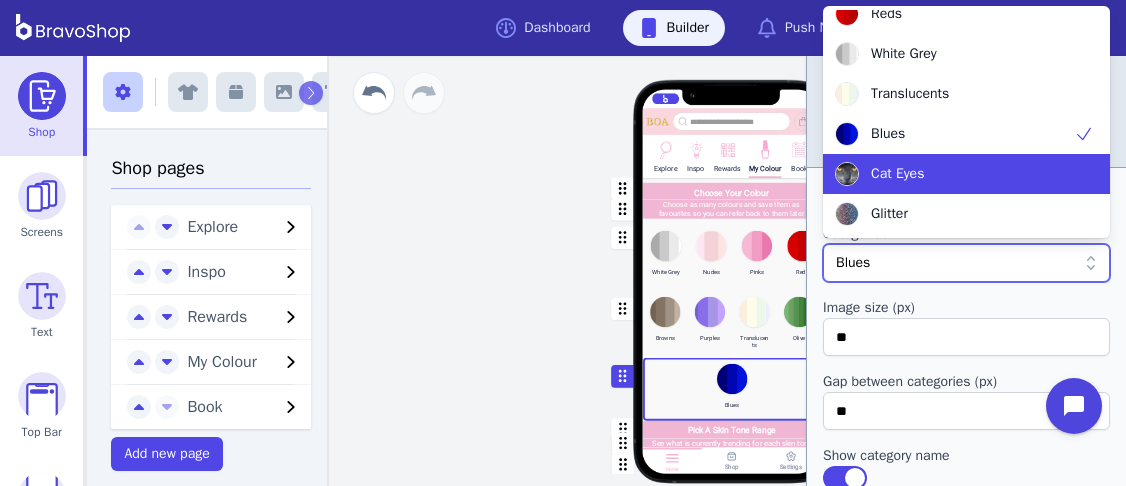 click on "Cat Eyes" at bounding box center (954, 174) 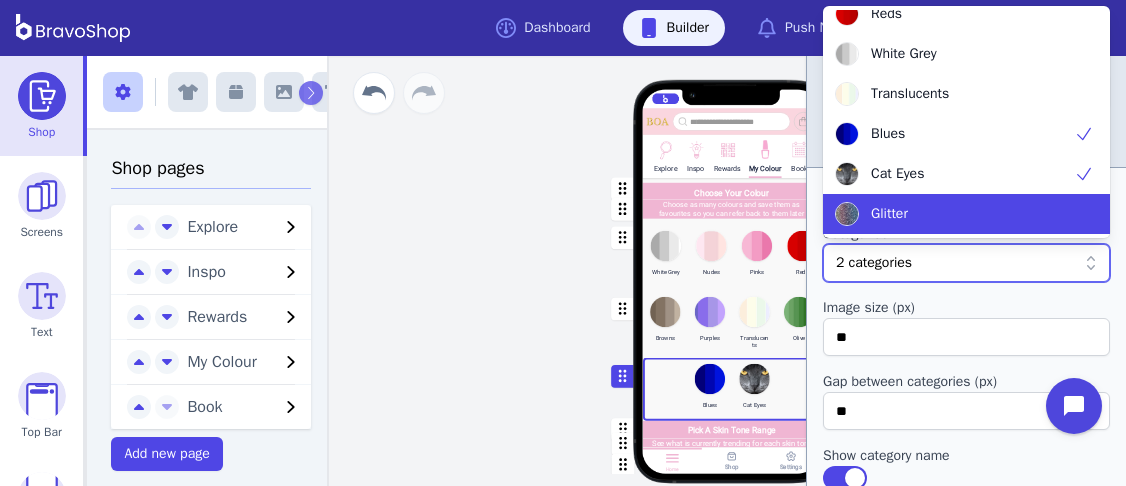 click on "Glitter" at bounding box center (954, 214) 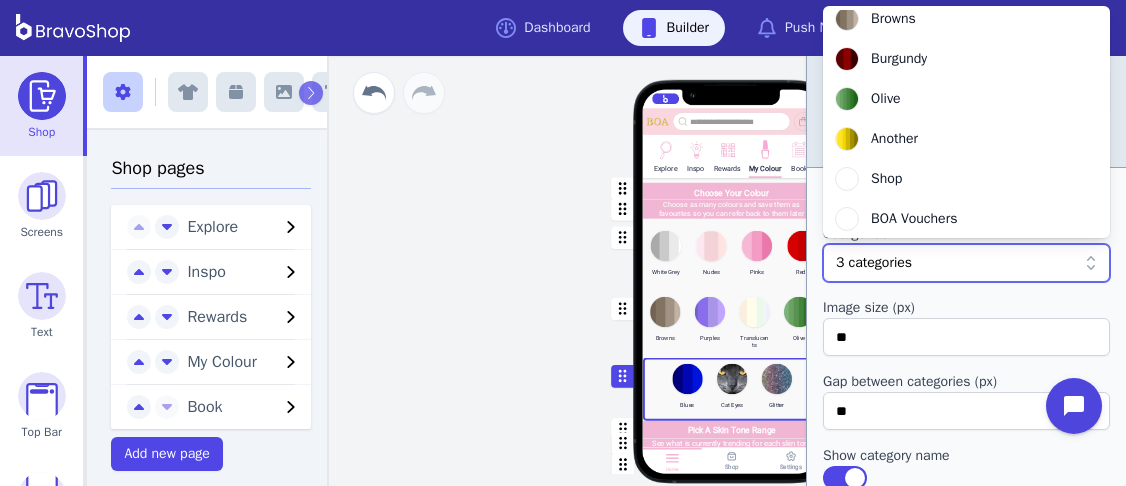 scroll, scrollTop: 0, scrollLeft: 0, axis: both 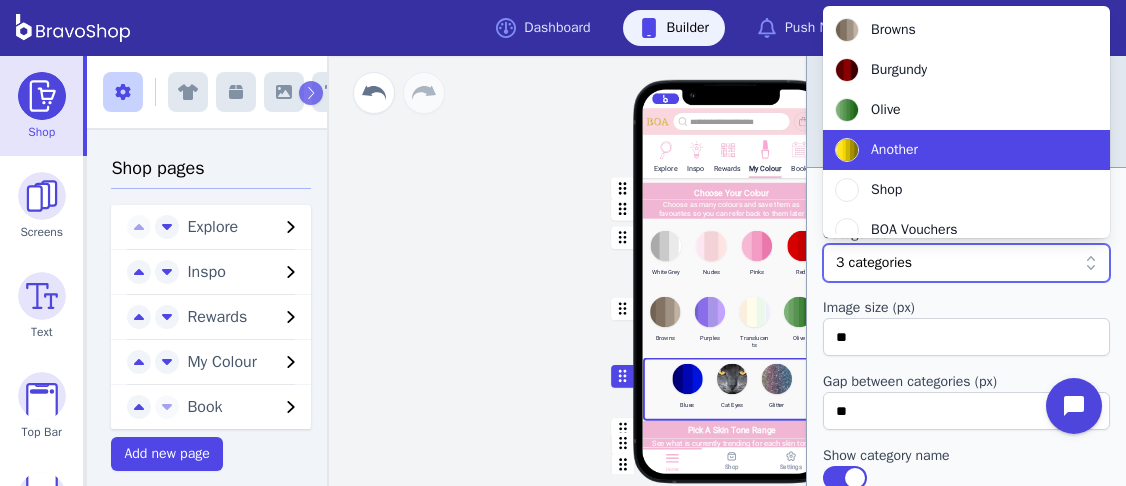 click on "Another" at bounding box center (954, 150) 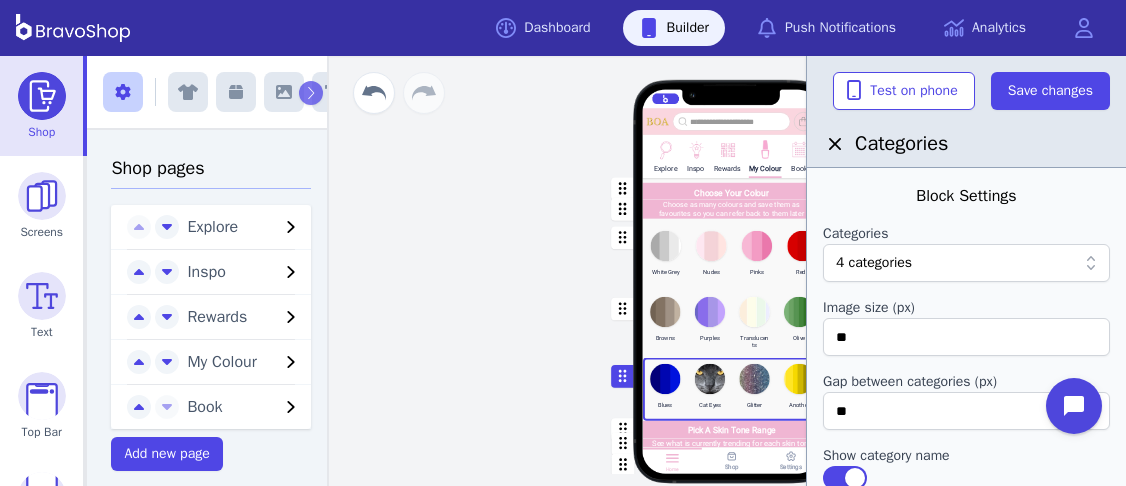 click on "Explore Inspo Rewards My Colour Book Choose Your Colour Choose as many colours and save them as favourites so you can refer back to them later
White Grey Nudes Pinks Reds Browns Purples Translucents Olive Blues Cat Eyes Glitter Another Pick A Skin Tone Range See what is currently trending for each skin tone
Drag a block here to get started Home Shop Settings" at bounding box center (731, 271) 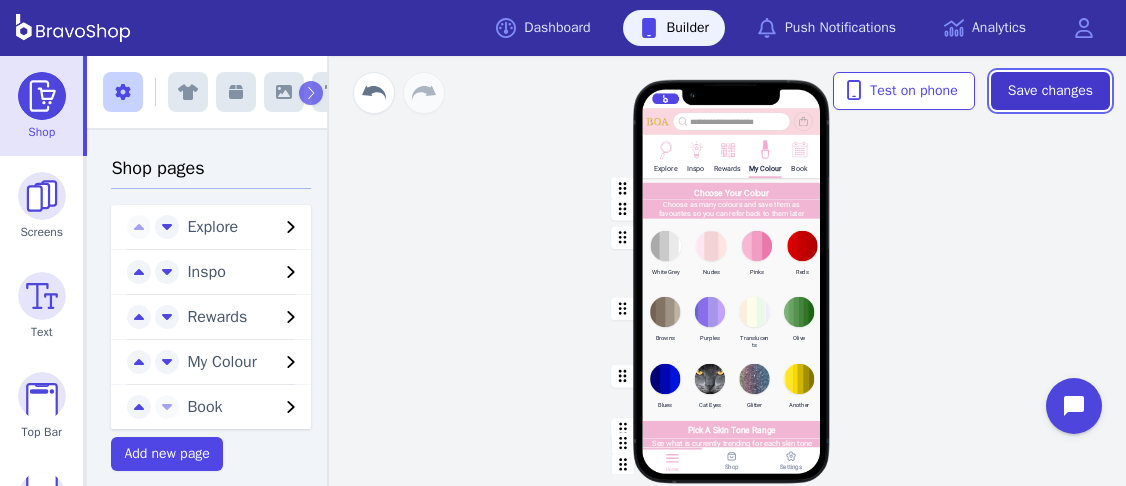 click on "Save changes" at bounding box center [1050, 91] 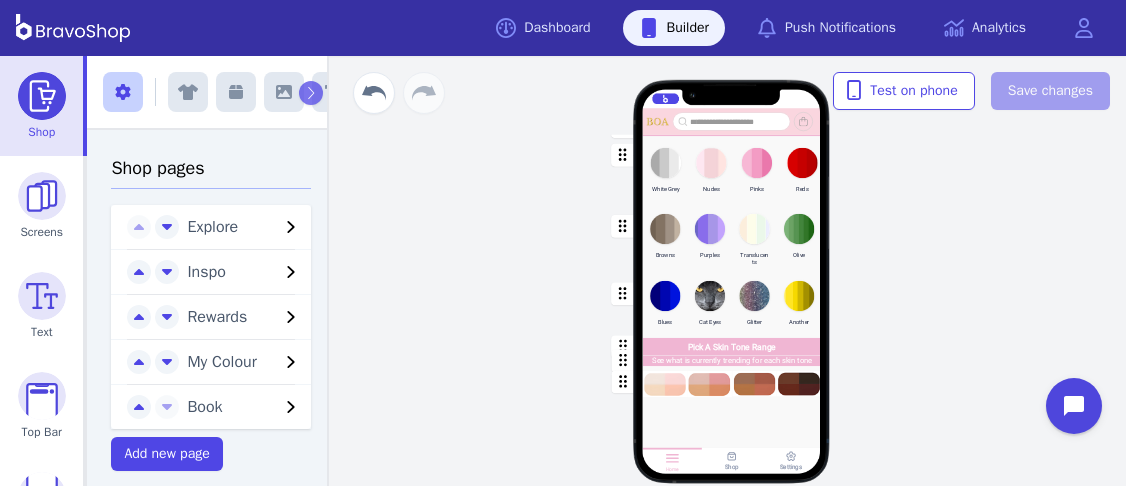 scroll, scrollTop: 176, scrollLeft: 0, axis: vertical 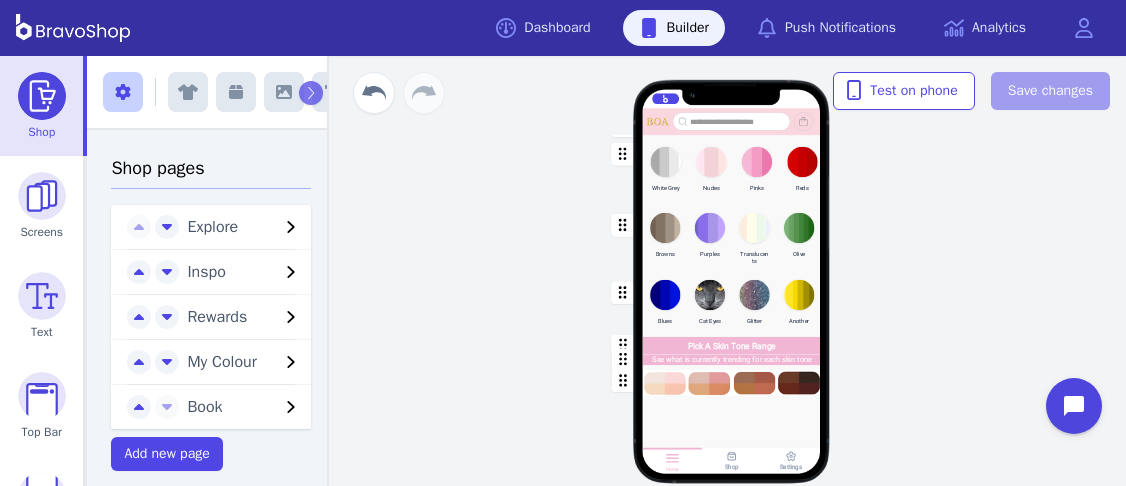 click at bounding box center [732, 305] 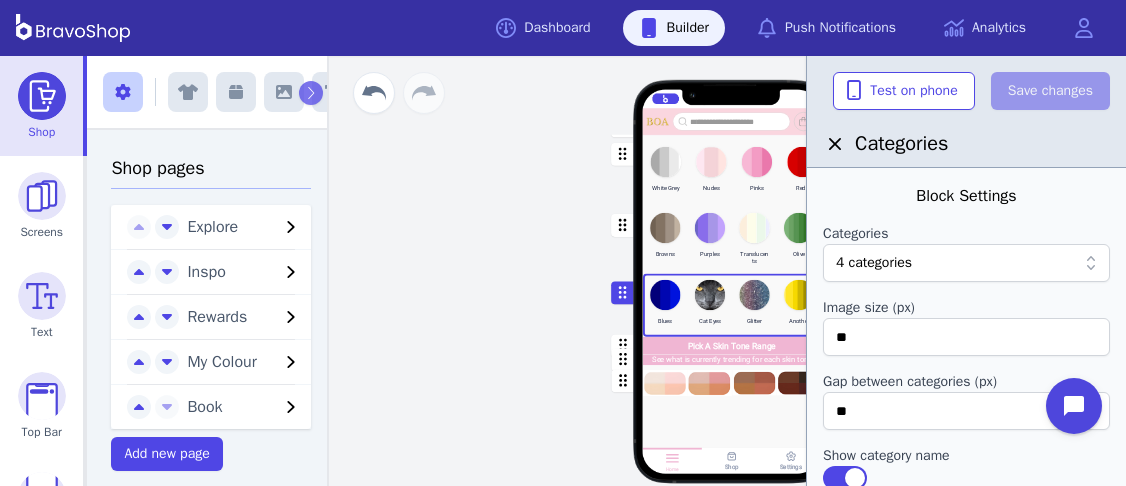 click on "4 categories" at bounding box center [966, 263] 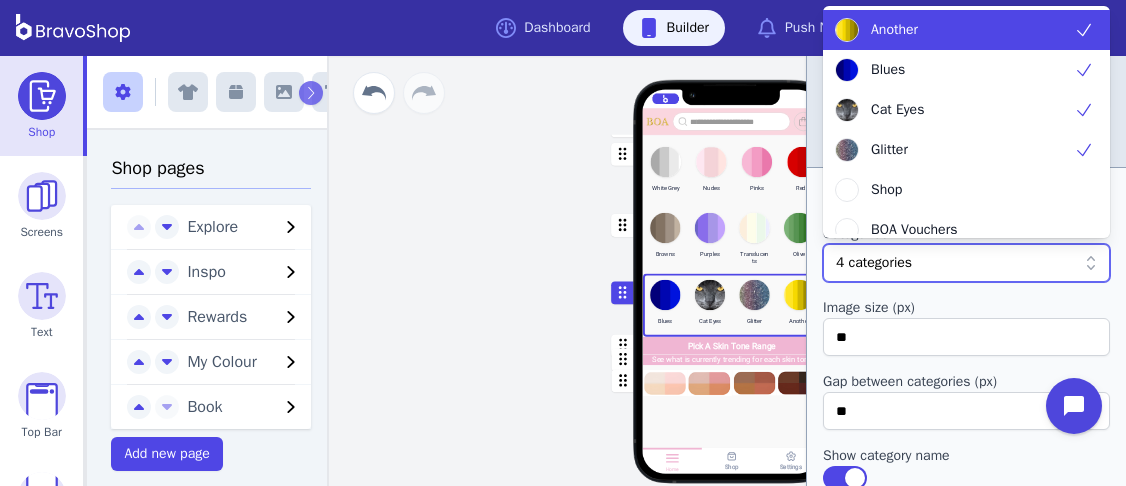 click on "Another" at bounding box center (954, 30) 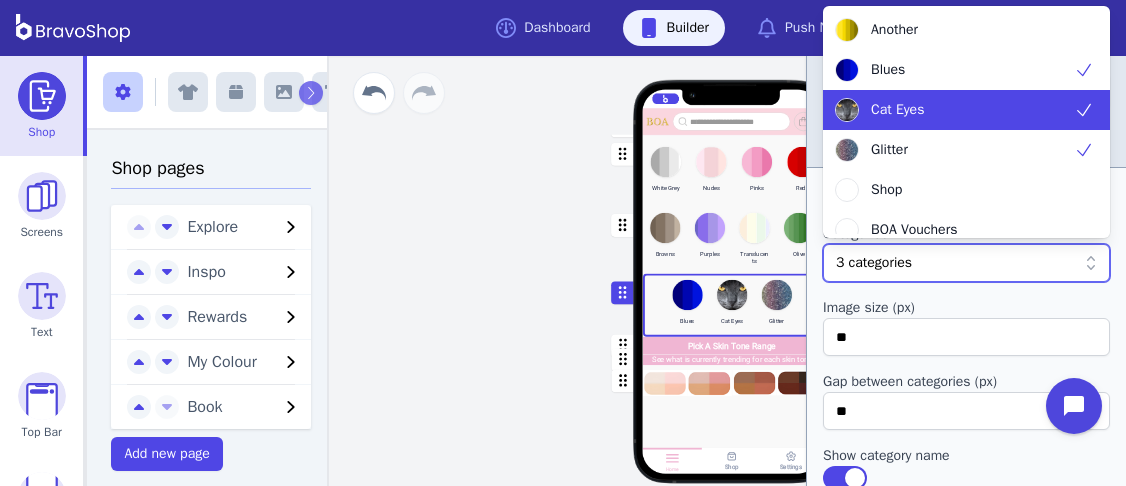 scroll, scrollTop: 496, scrollLeft: 0, axis: vertical 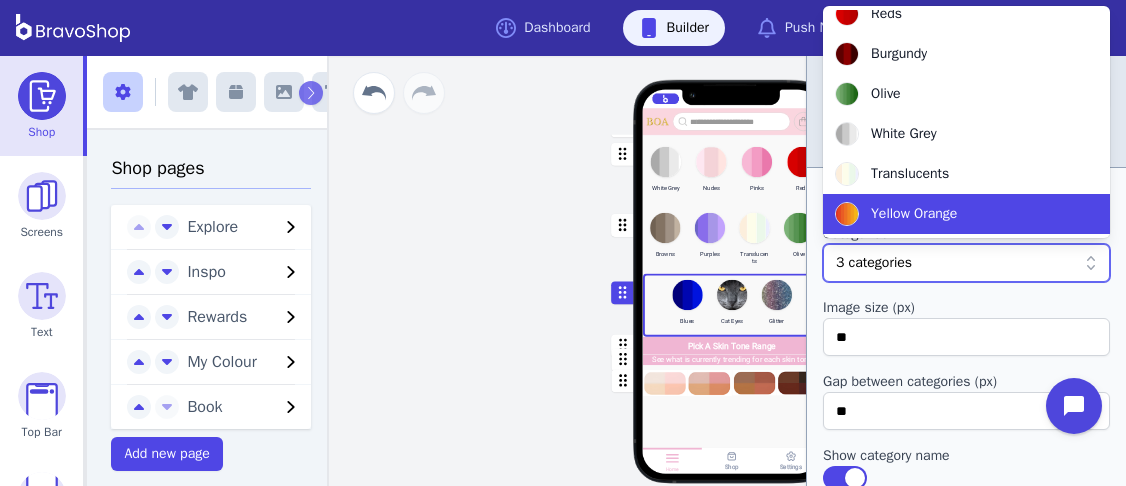 click on "Yellow Orange" at bounding box center (914, 214) 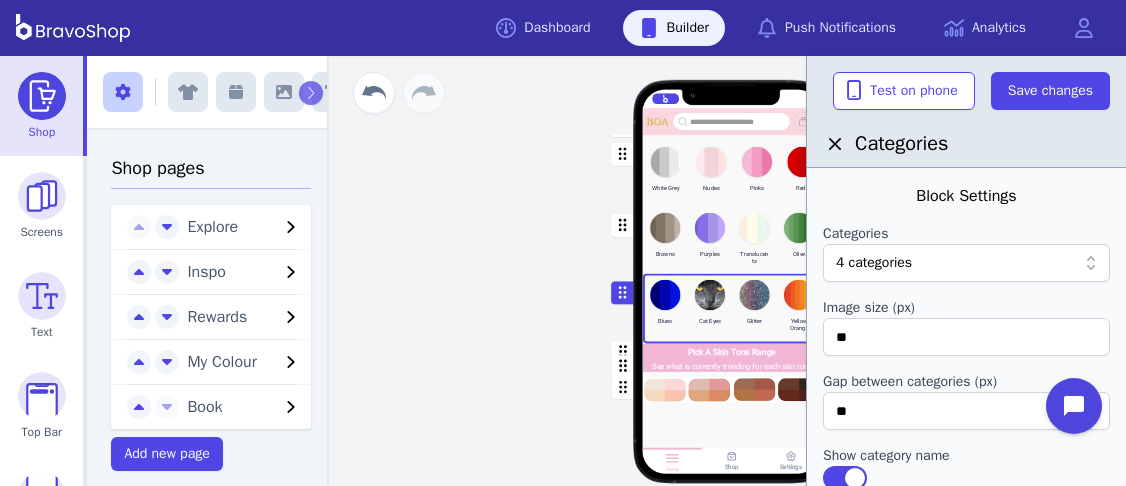 click on "Explore Inspo Rewards My Colour Book Choose Your Colour Choose as many colours and save them as favourites so you can refer back to them later
White Grey Nudes Pinks Reds Browns Purples Translucents Olive Blues Cat Eyes Glitter Yellow Orange Pick A Skin Tone Range See what is currently trending for each skin tone
Drag a block here to get started Home Shop Settings" at bounding box center (731, 271) 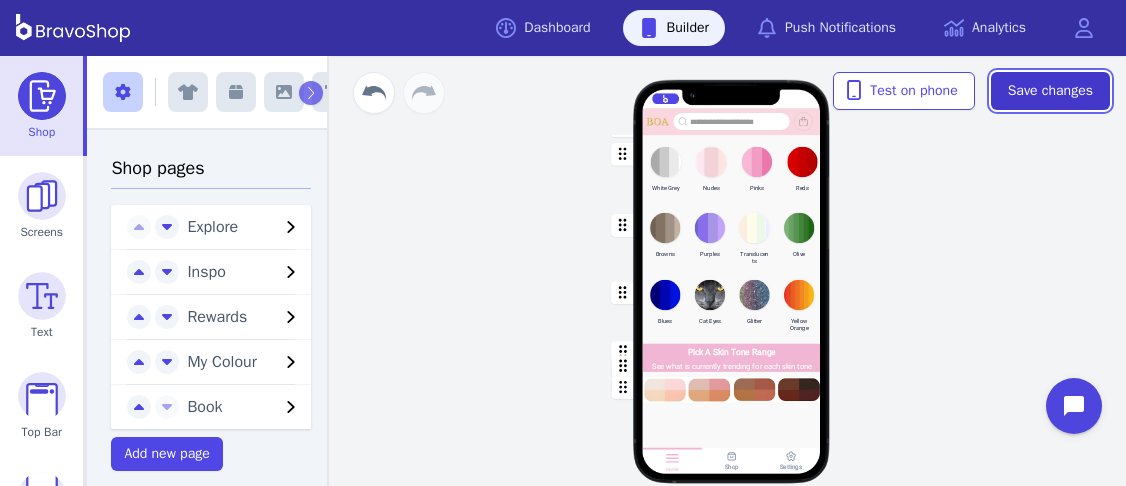 click on "Save changes" at bounding box center [1050, 91] 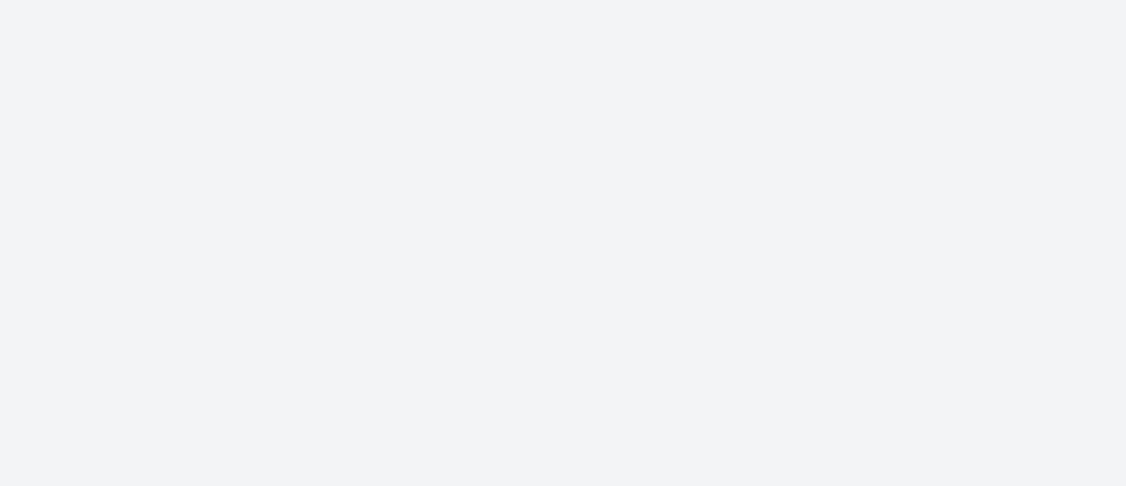 scroll, scrollTop: 0, scrollLeft: 0, axis: both 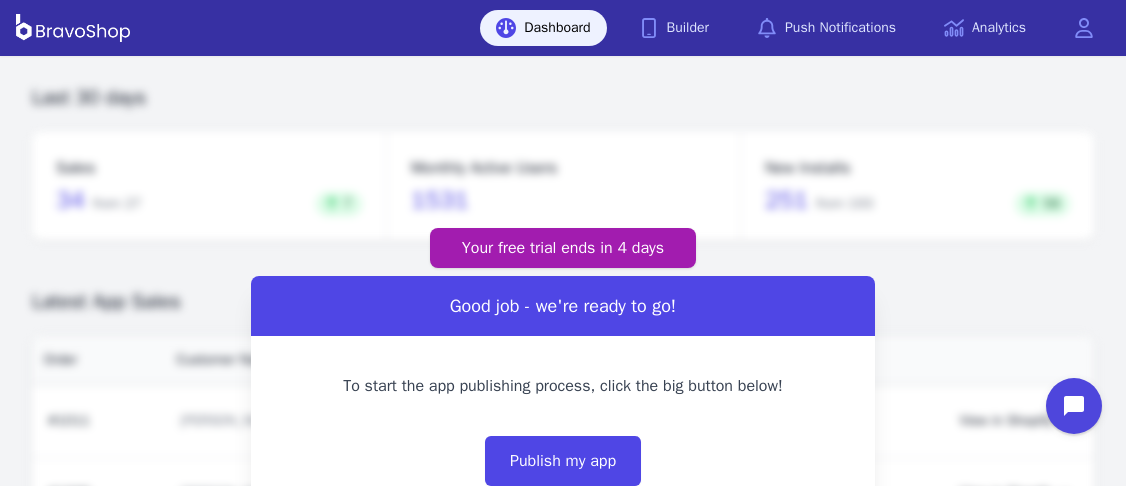 click on "Your free trial ends [DATE] Good job - we're ready to go! To start the app publishing process, click the big button below! Publish my app If you have any questions or concerns, please reach out to our support team by clicking the chat bubble in the bottom right corner." at bounding box center [563, 402] 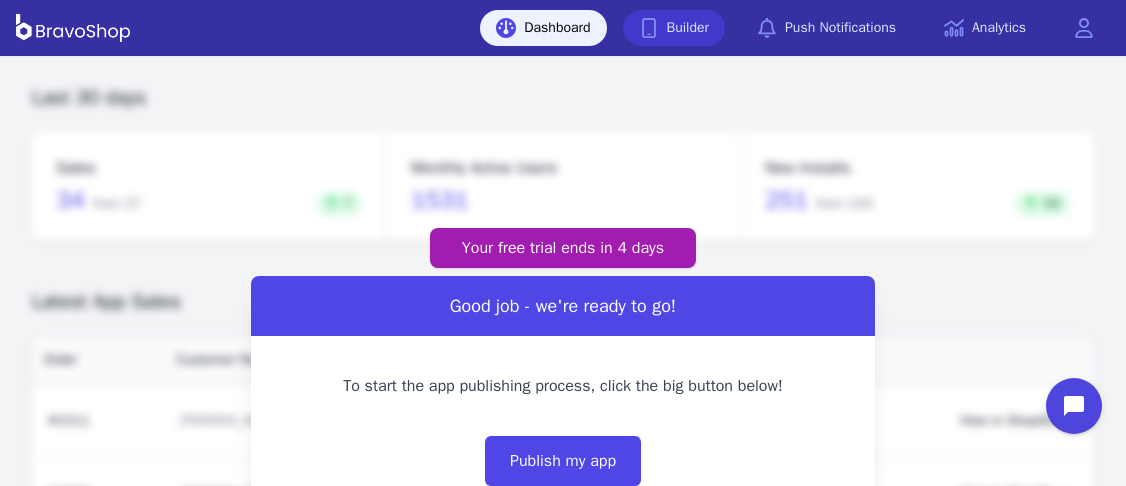 click on "Builder" at bounding box center [674, 28] 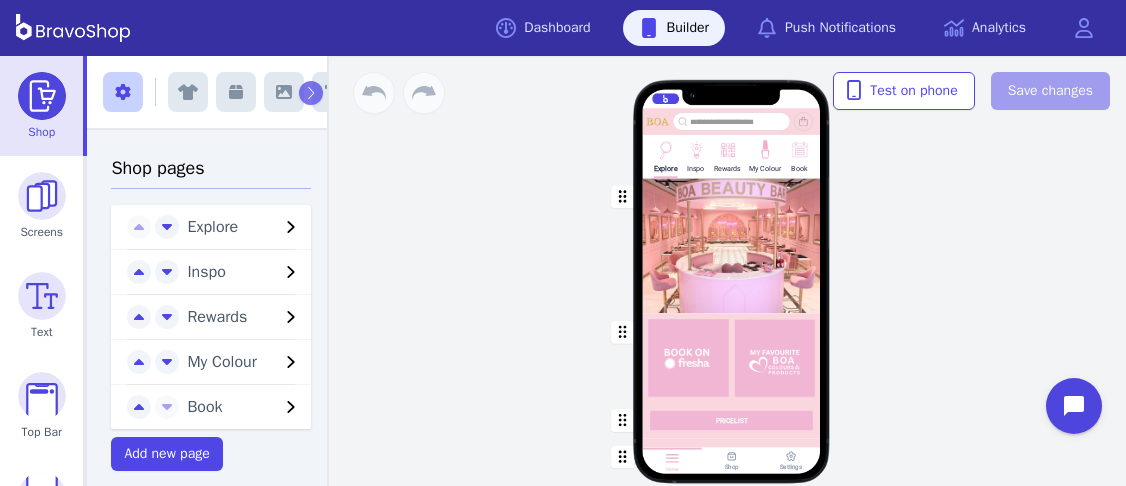 click at bounding box center [764, 148] 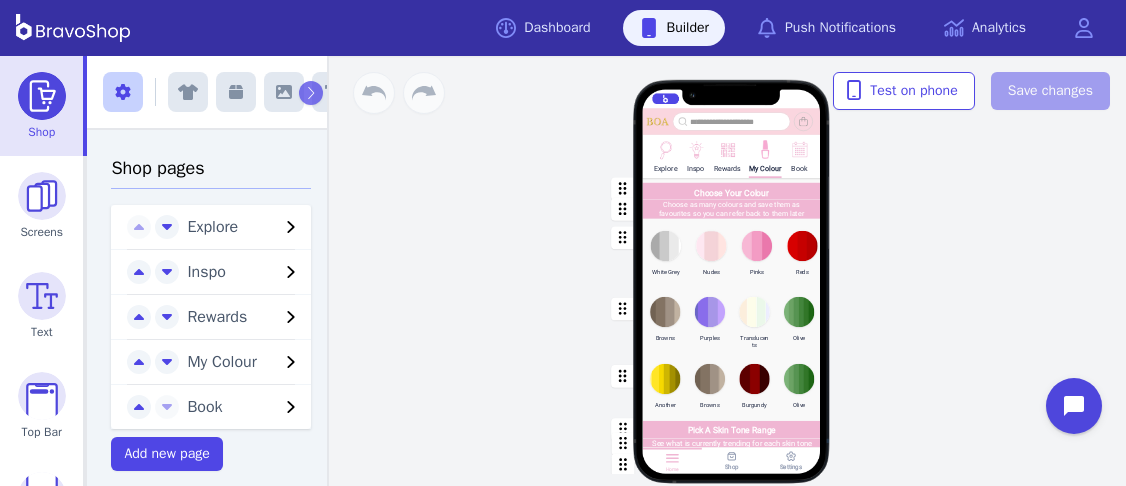 click at bounding box center [732, 388] 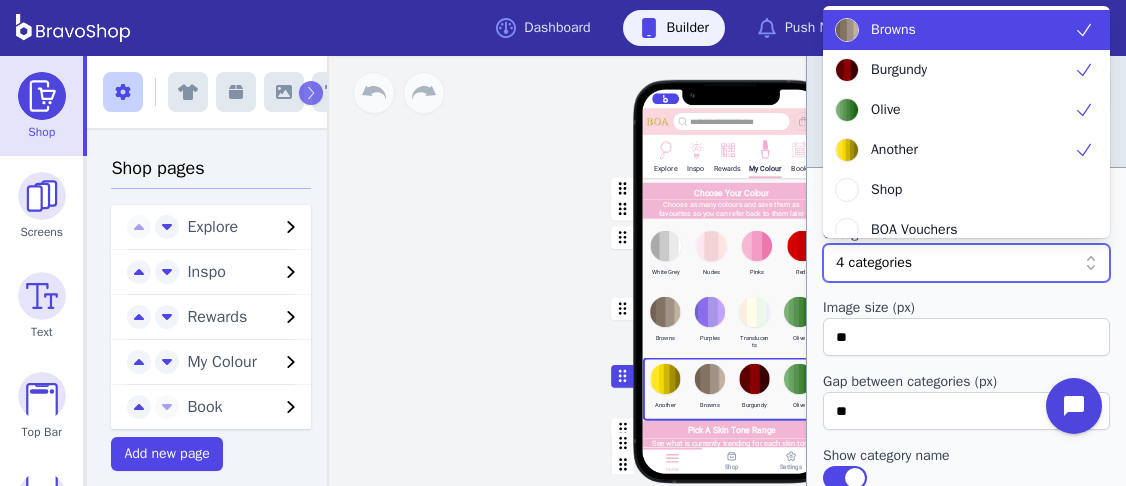 click at bounding box center [994, 263] 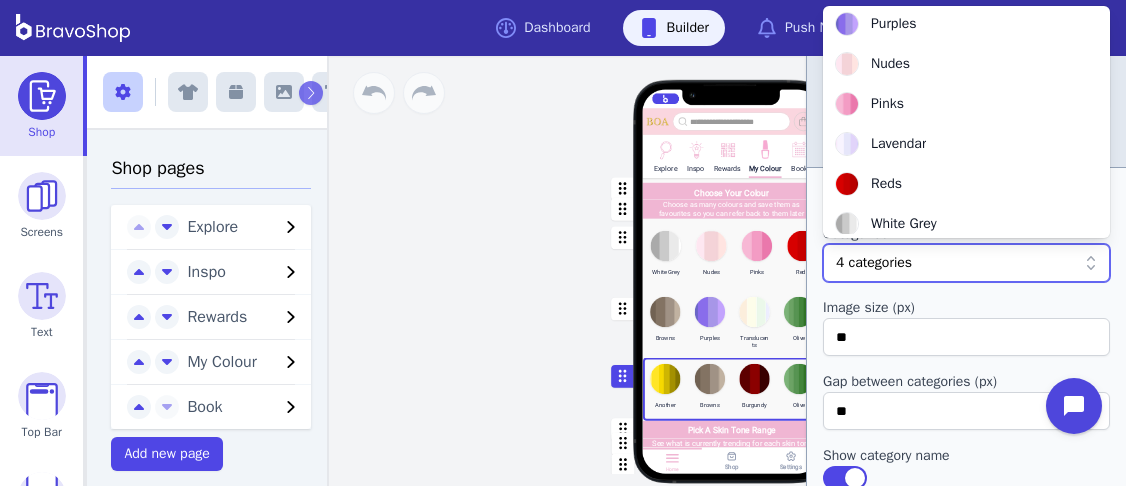 scroll, scrollTop: 0, scrollLeft: 0, axis: both 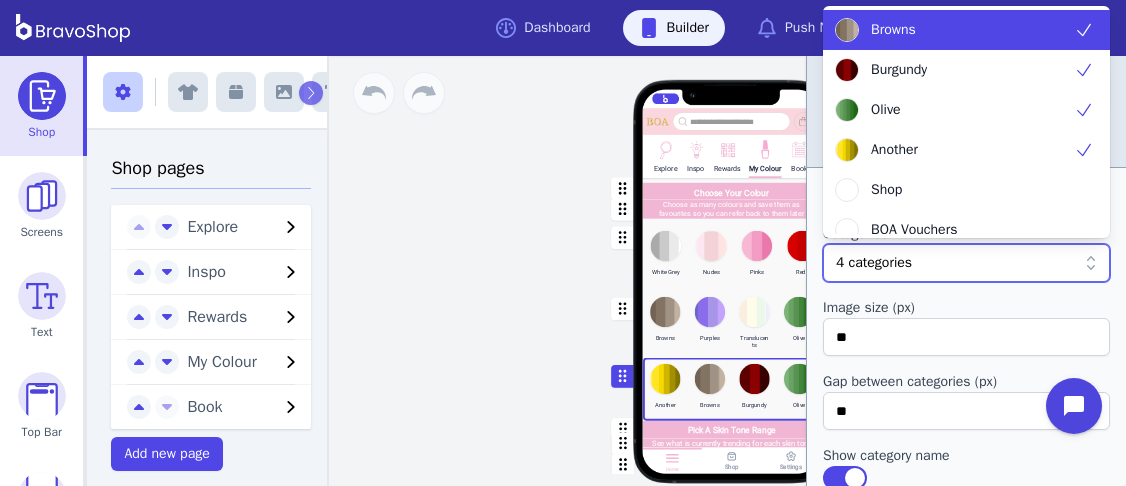 click on "Browns" at bounding box center [954, 30] 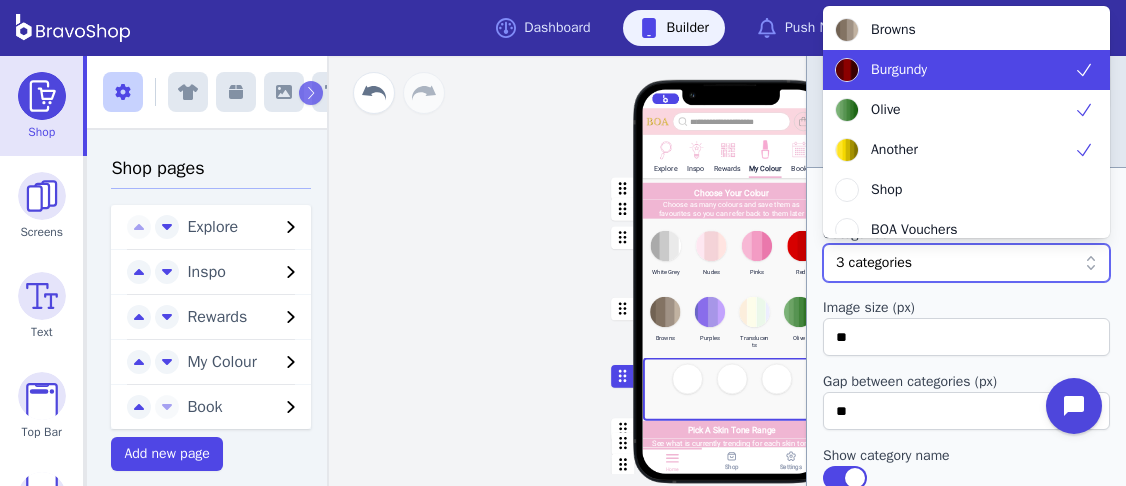 click on "Burgundy" at bounding box center [954, 70] 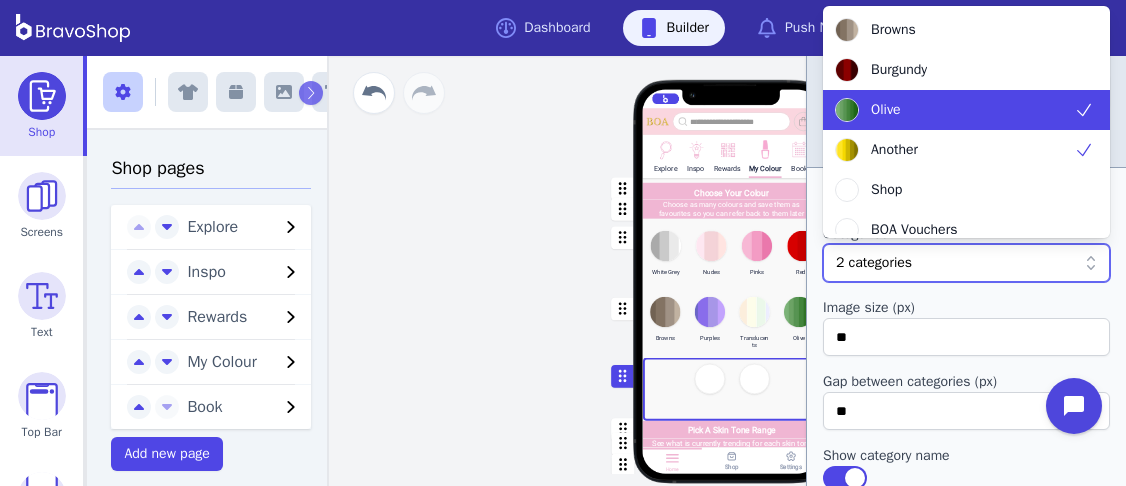 click on "Olive" at bounding box center [954, 110] 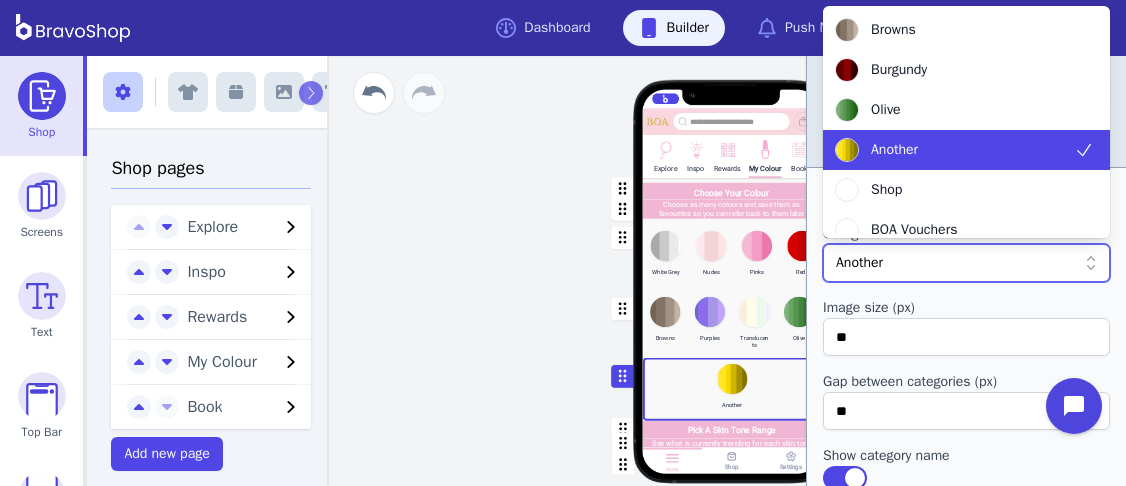 click on "Another" at bounding box center (954, 150) 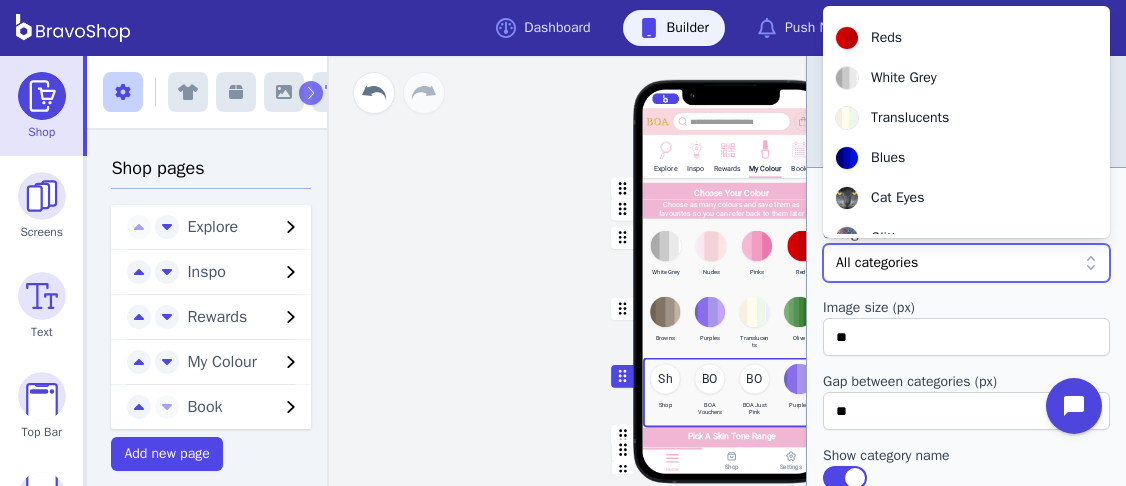 scroll, scrollTop: 456, scrollLeft: 0, axis: vertical 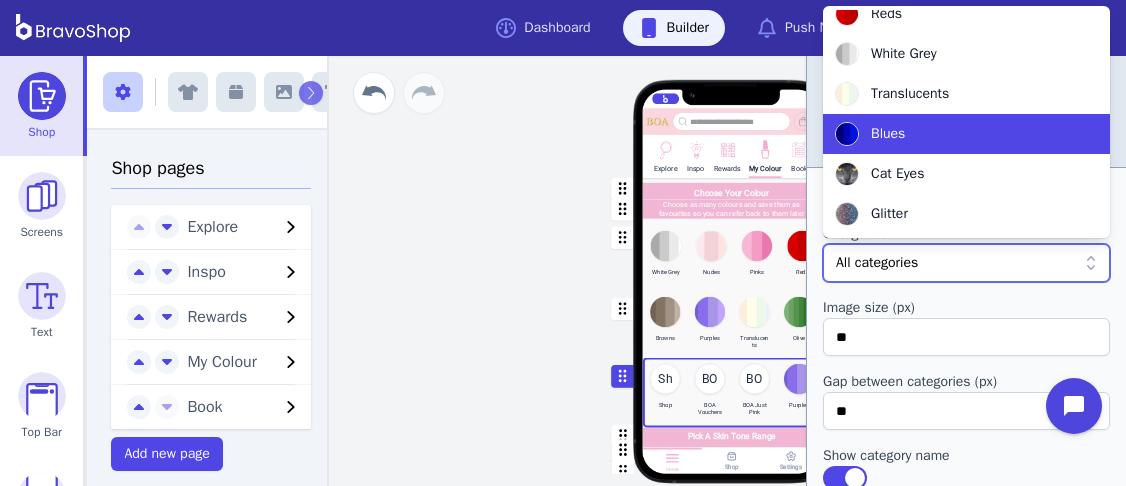 click on "Blues" at bounding box center [954, 134] 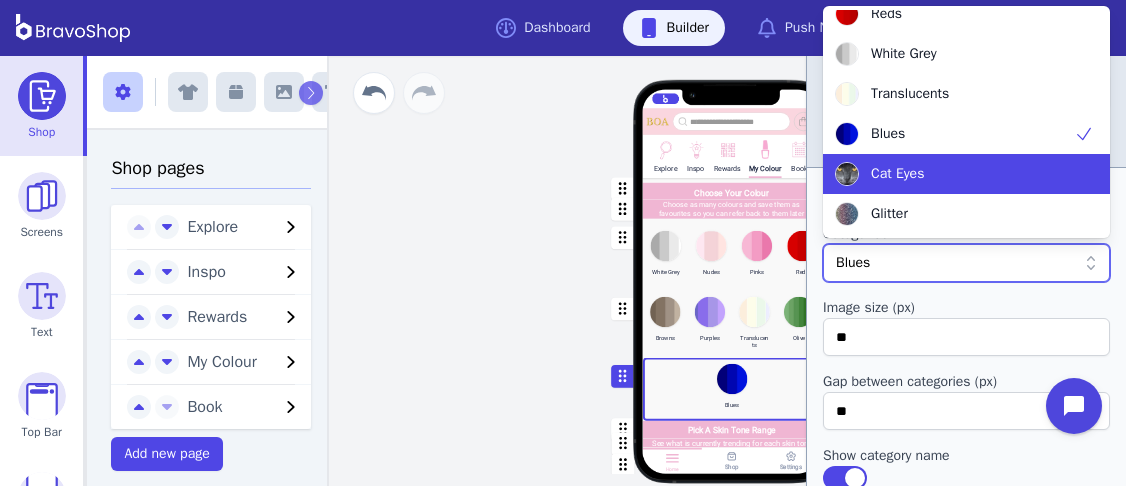 click on "Cat Eyes" at bounding box center (954, 174) 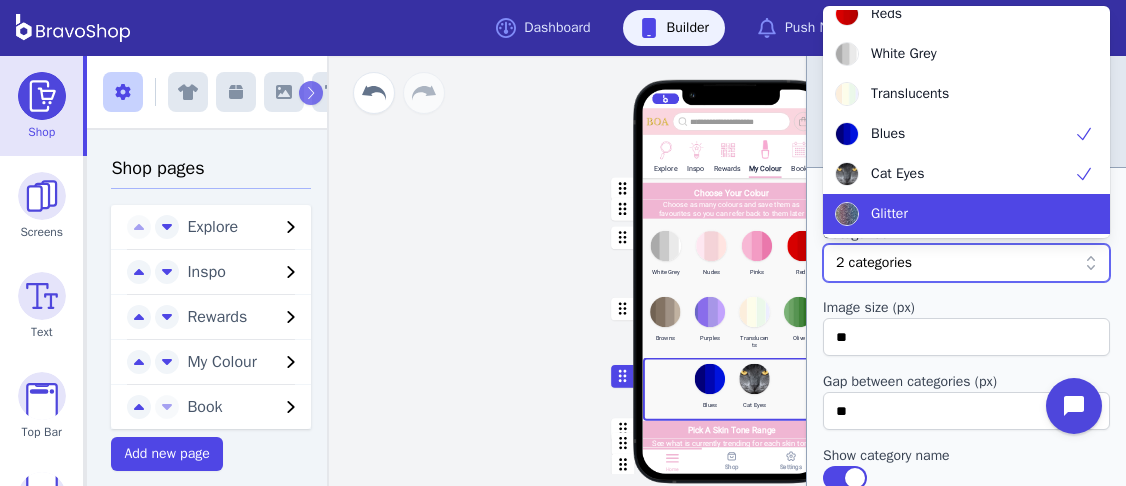 click on "Glitter" at bounding box center (954, 214) 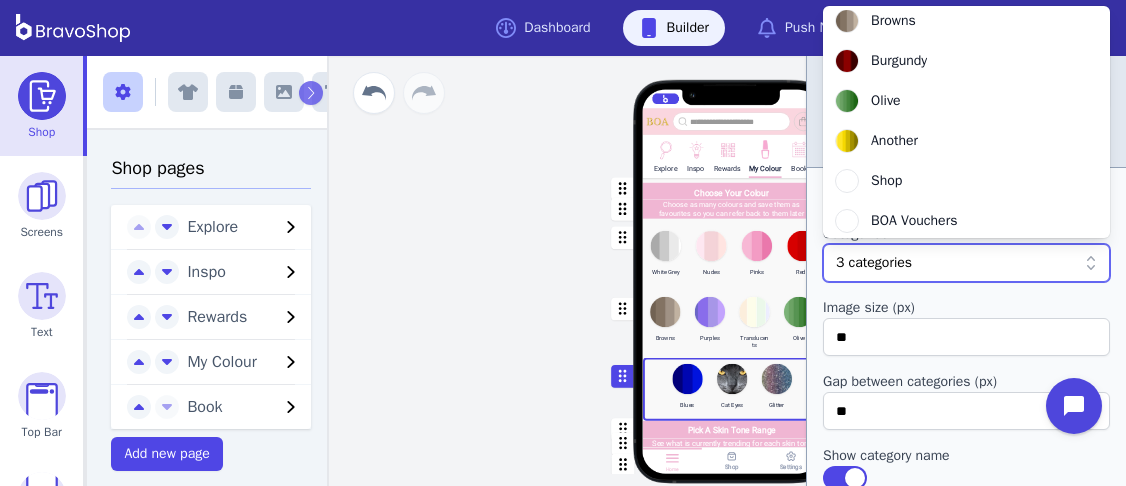 scroll, scrollTop: 0, scrollLeft: 0, axis: both 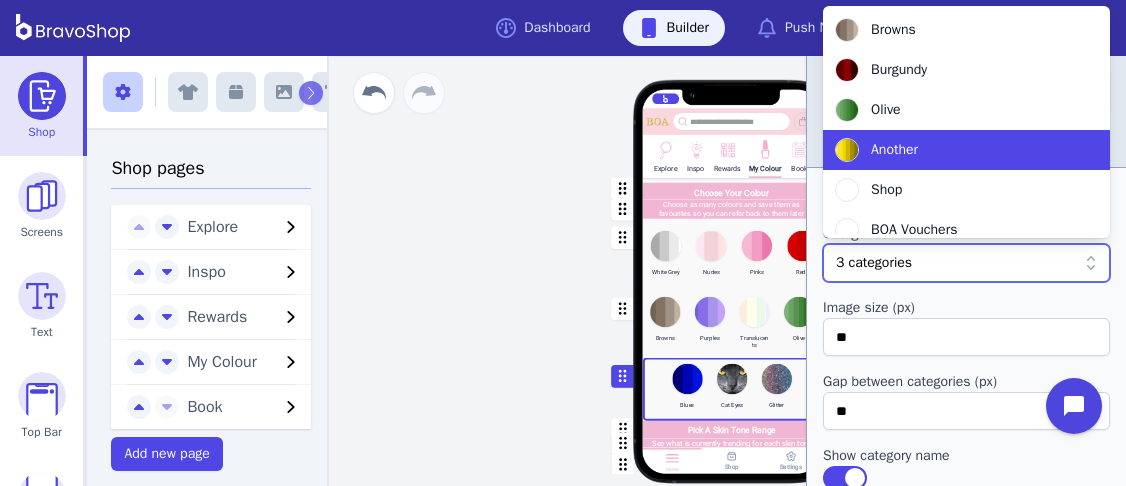 click on "Another" at bounding box center [954, 150] 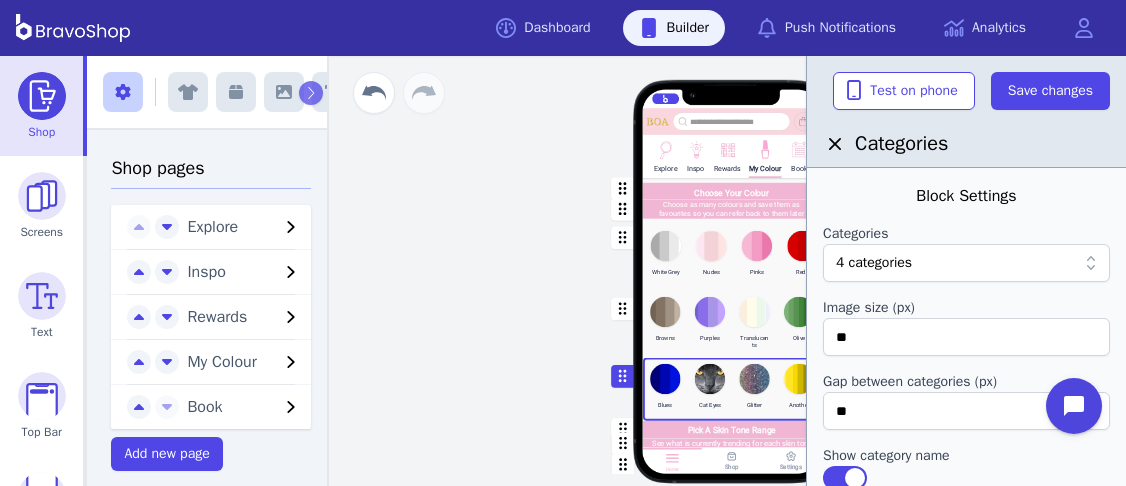 click on "Explore Inspo Rewards My Colour Book Choose Your Colour Choose as many colours and save them as favourites so you can refer back to them later
White Grey Nudes Pinks Reds Browns Purples Translucents Olive Blues Cat Eyes Glitter Another Pick A Skin Tone Range See what is currently trending for each skin tone
Drag a block here to get started Home Shop Settings" at bounding box center (731, 271) 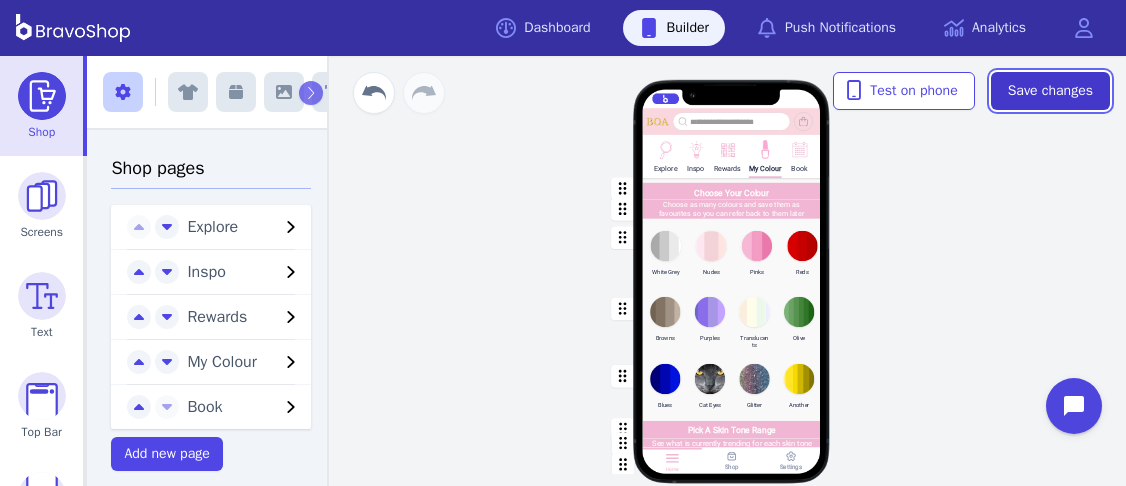 click on "Save changes" at bounding box center [1050, 91] 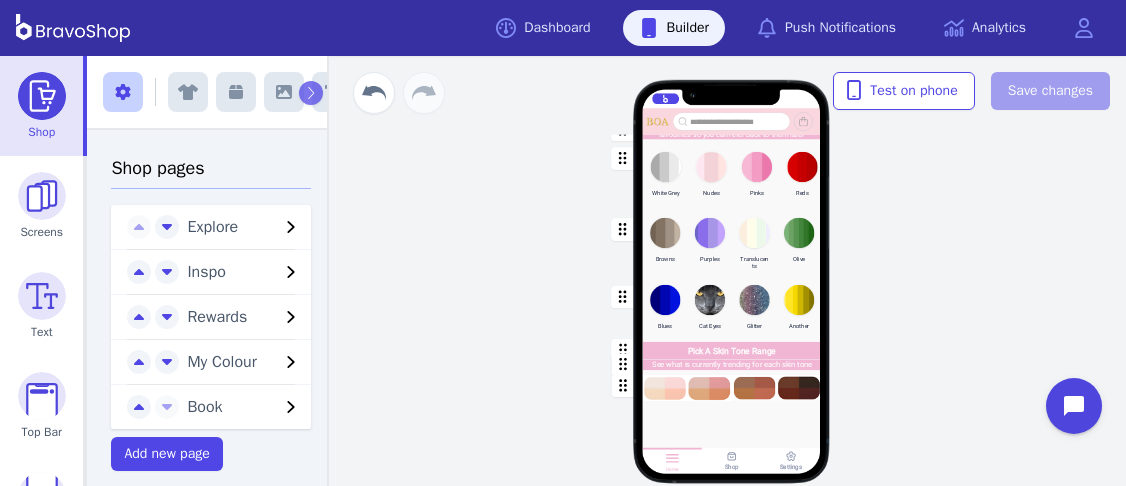 scroll, scrollTop: 176, scrollLeft: 0, axis: vertical 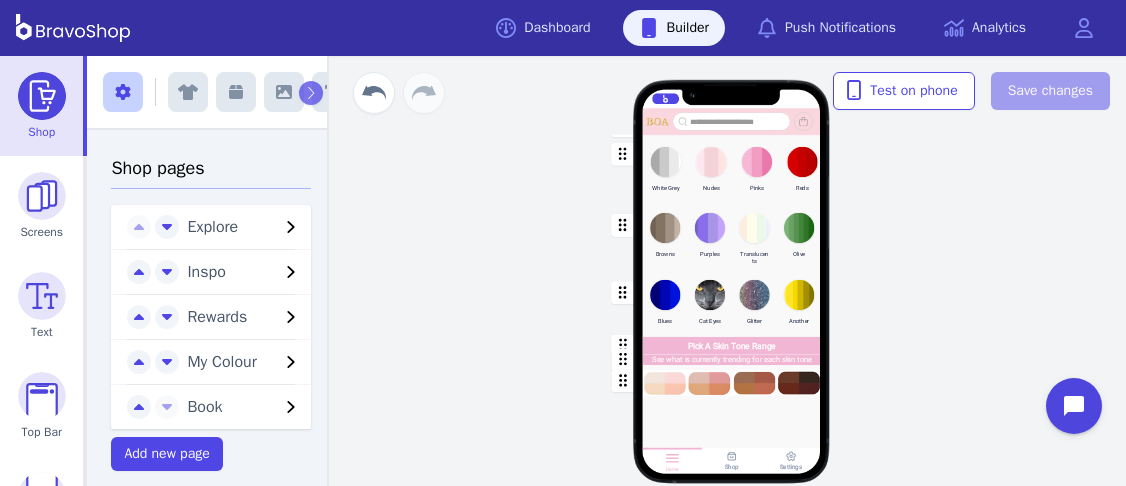click 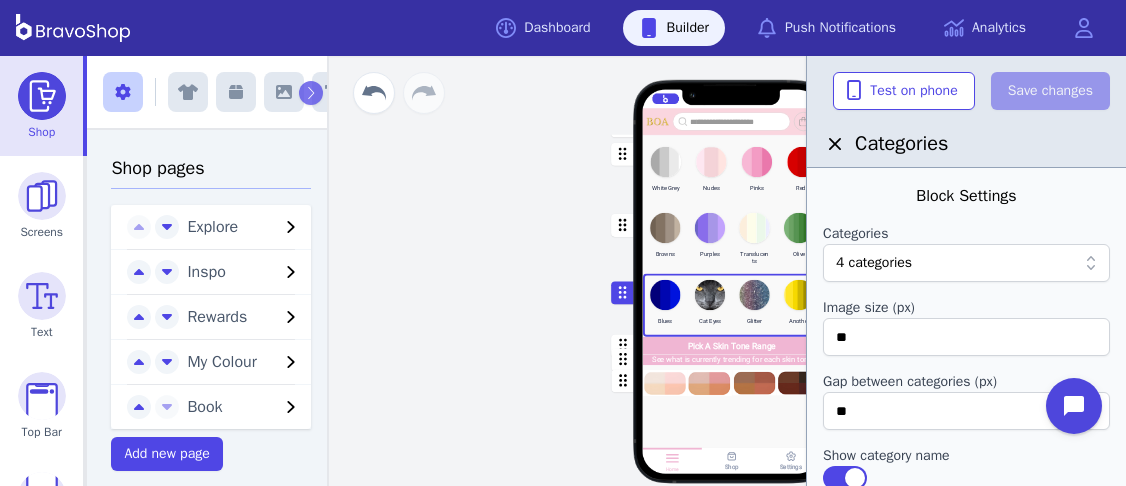 click on "4 categories" 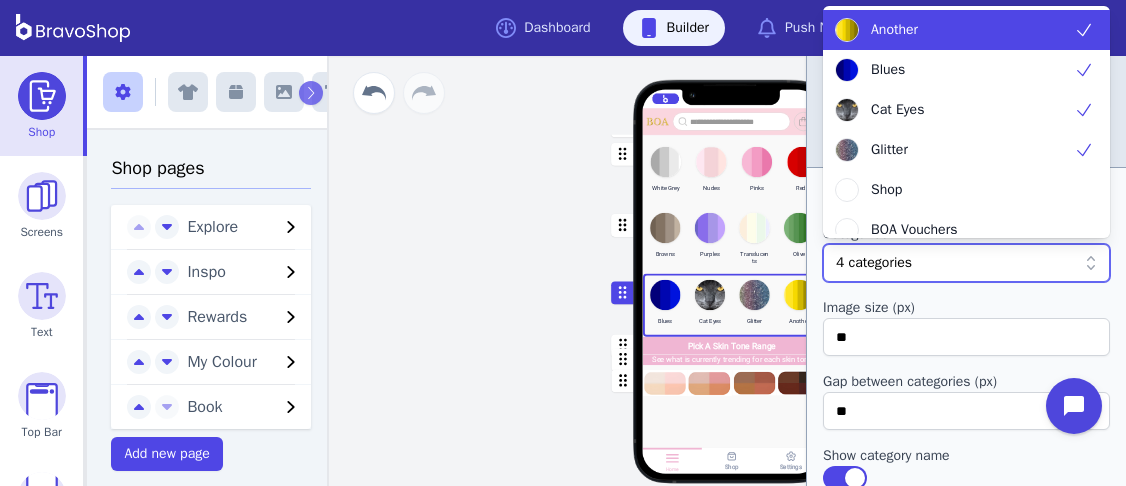 click on "Another" 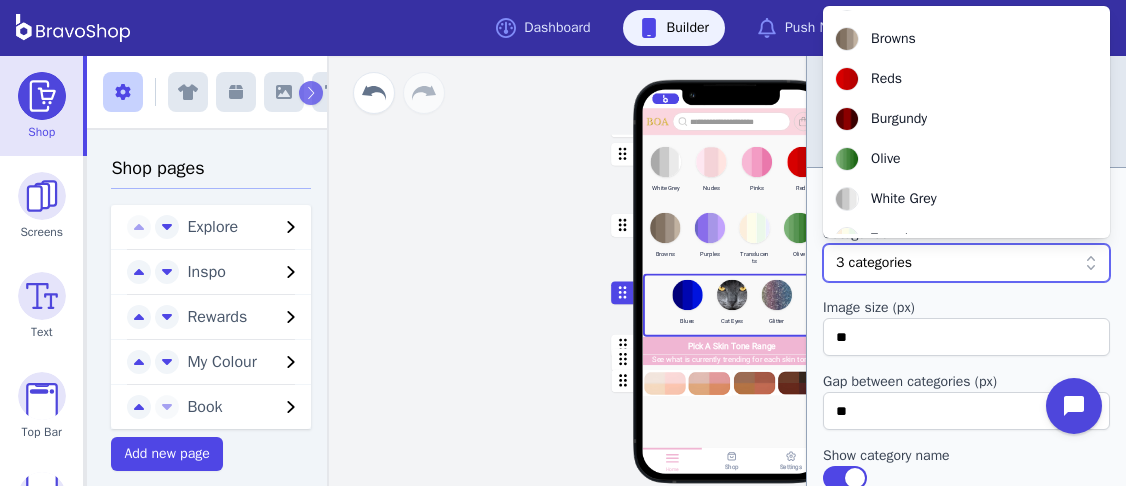 scroll, scrollTop: 496, scrollLeft: 0, axis: vertical 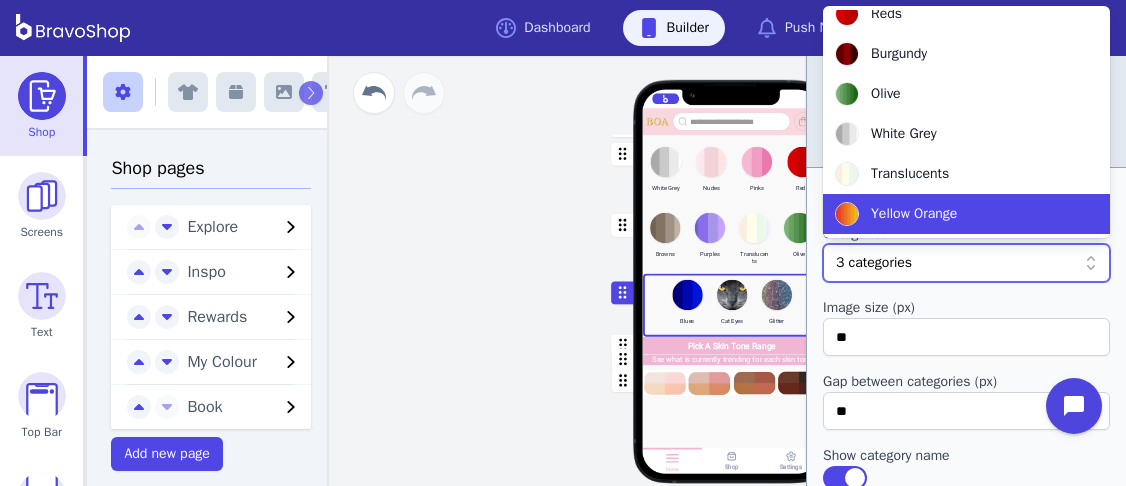 click on "Yellow Orange" 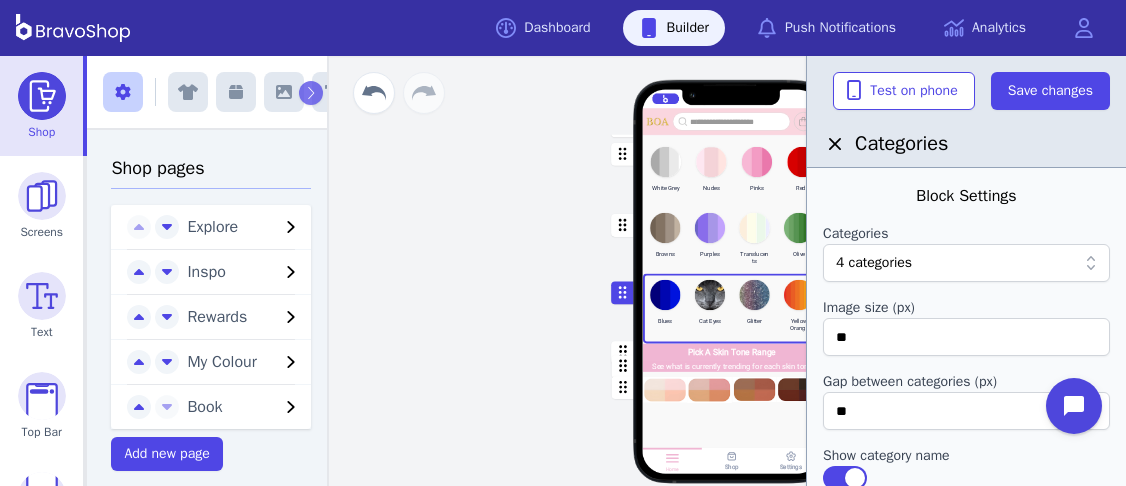 click on "Explore Inspo Rewards My Colour Book Choose Your Colour Choose as many colours and save them as favourites so you can refer back to them later
White Grey Nudes Pinks Reds Browns Purples Translucents Olive Blues Cat Eyes Glitter Yellow Orange Pick A Skin Tone Range See what is currently trending for each skin tone
Drag a block here to get started Home Shop Settings" 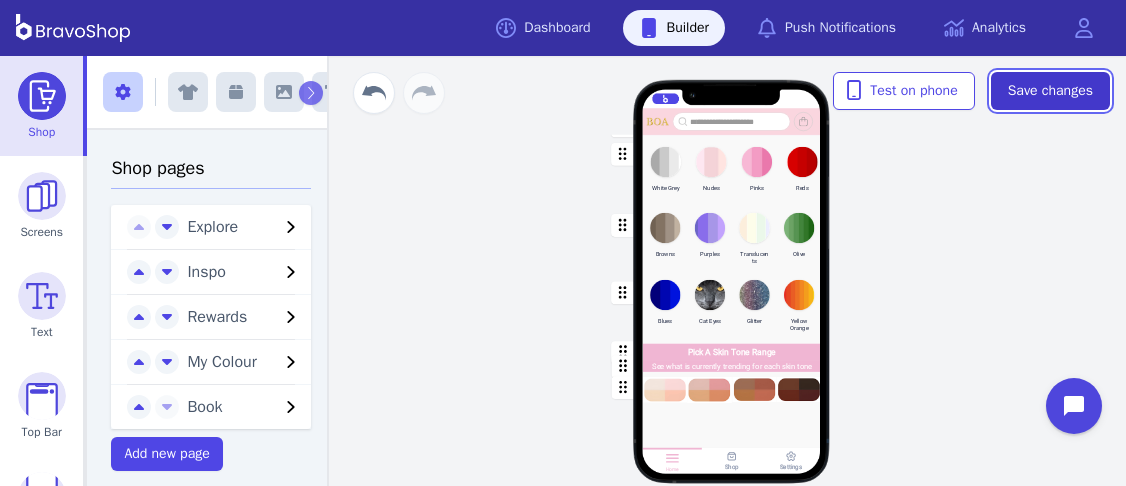 click on "Save changes" 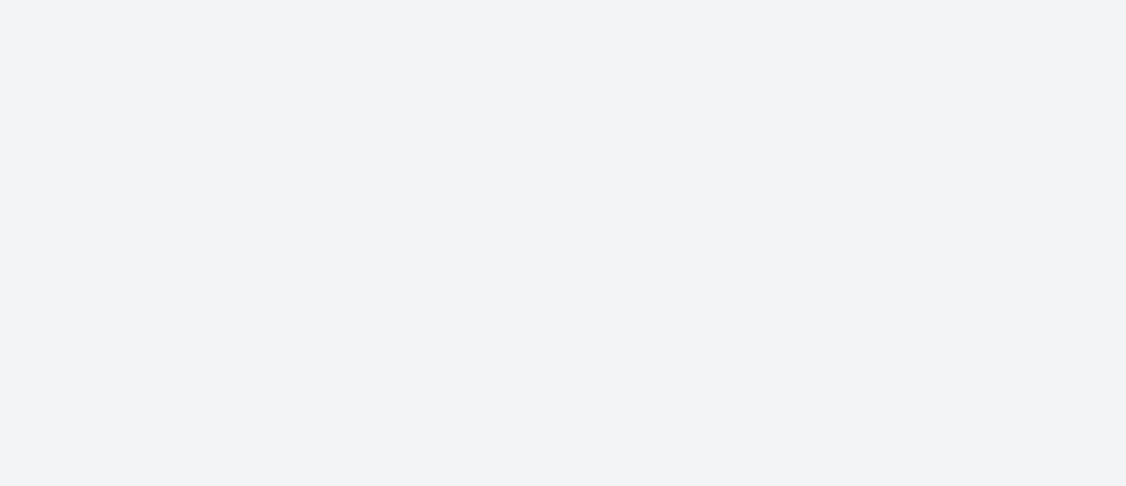 scroll, scrollTop: 0, scrollLeft: 0, axis: both 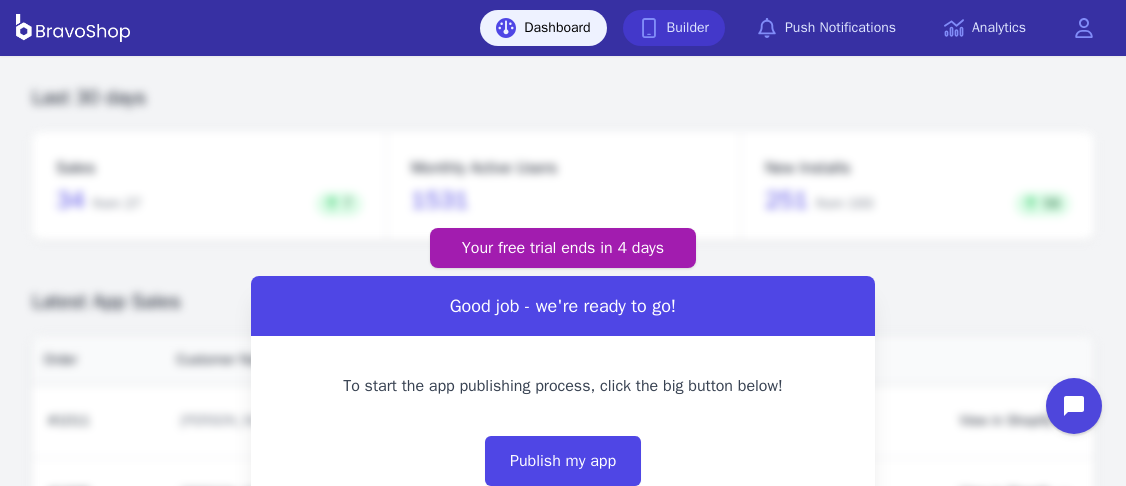 click on "Builder" at bounding box center [674, 28] 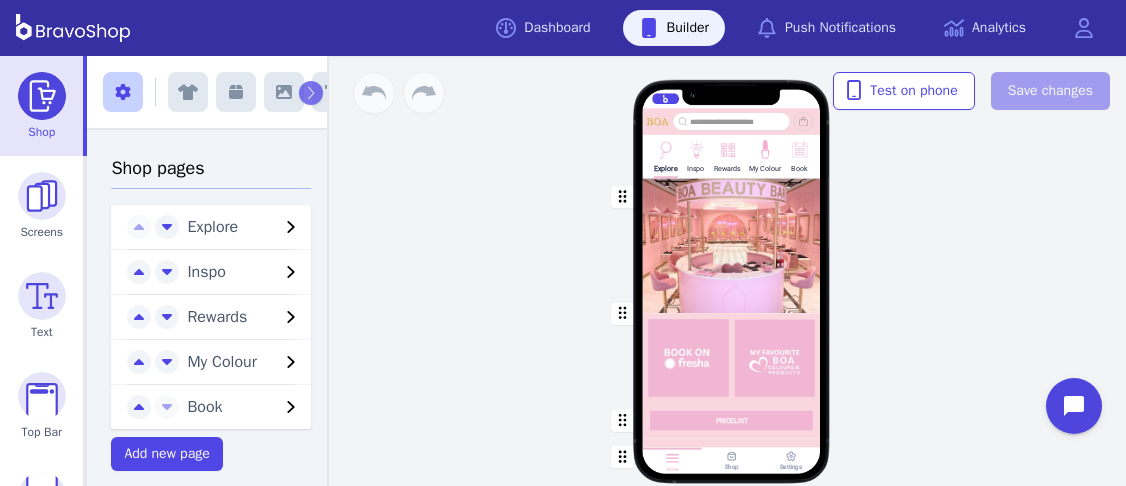 click at bounding box center (764, 148) 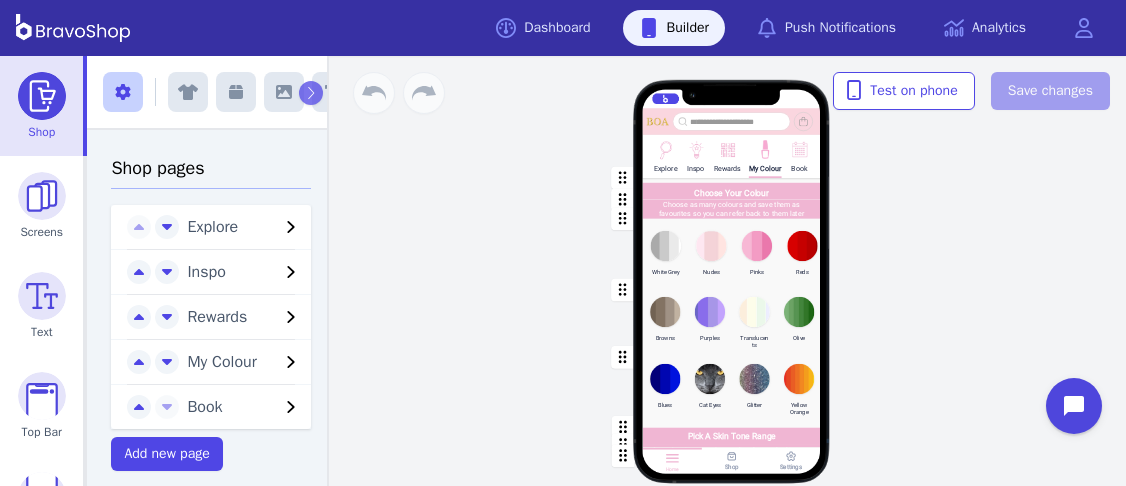 click at bounding box center (764, 148) 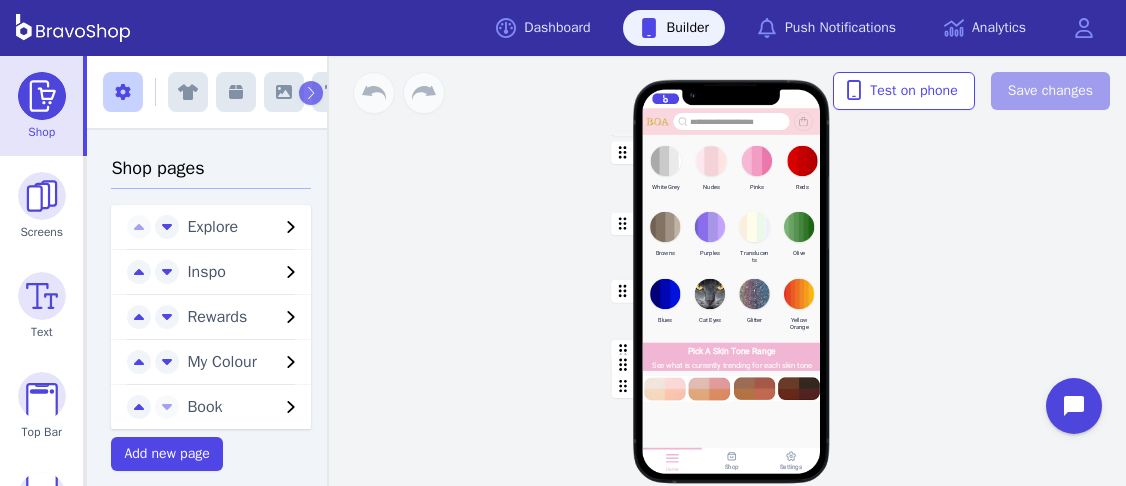 scroll, scrollTop: 178, scrollLeft: 0, axis: vertical 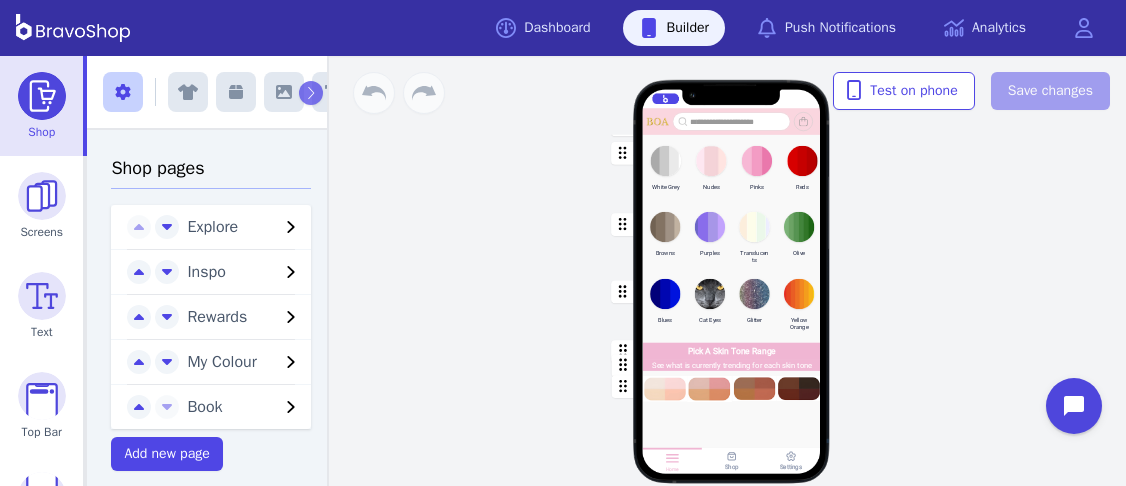 click at bounding box center (732, 238) 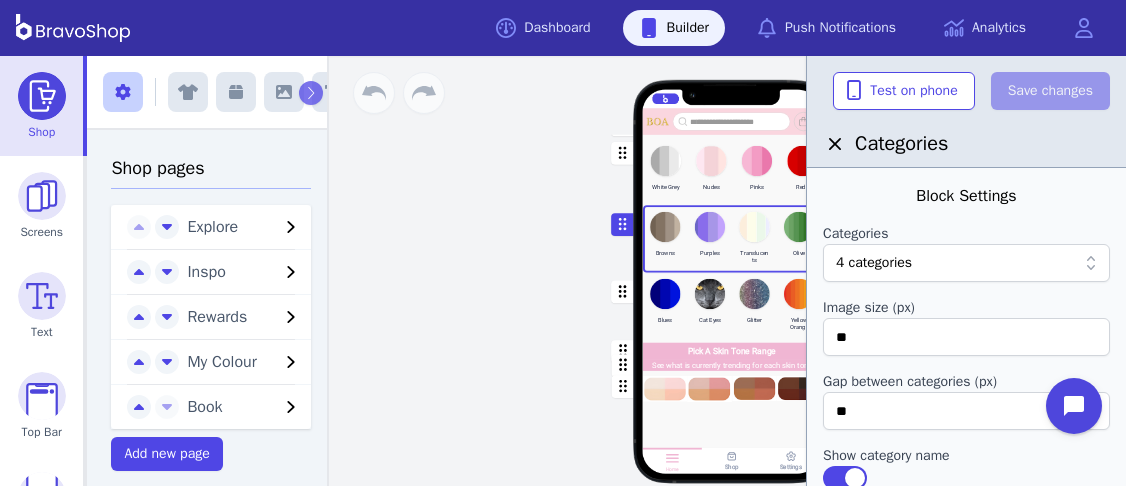 click at bounding box center (994, 263) 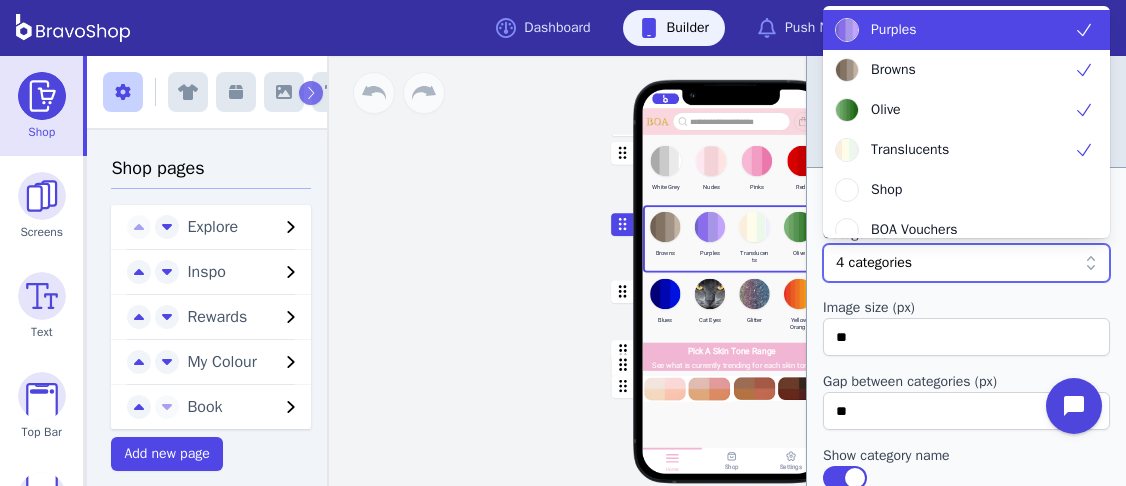 click at bounding box center (994, 263) 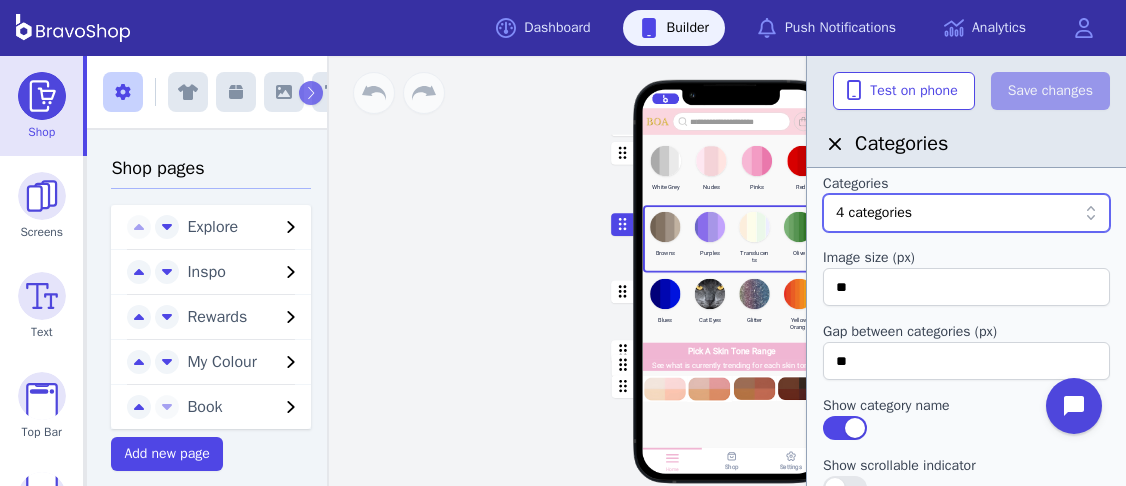 scroll, scrollTop: 52, scrollLeft: 0, axis: vertical 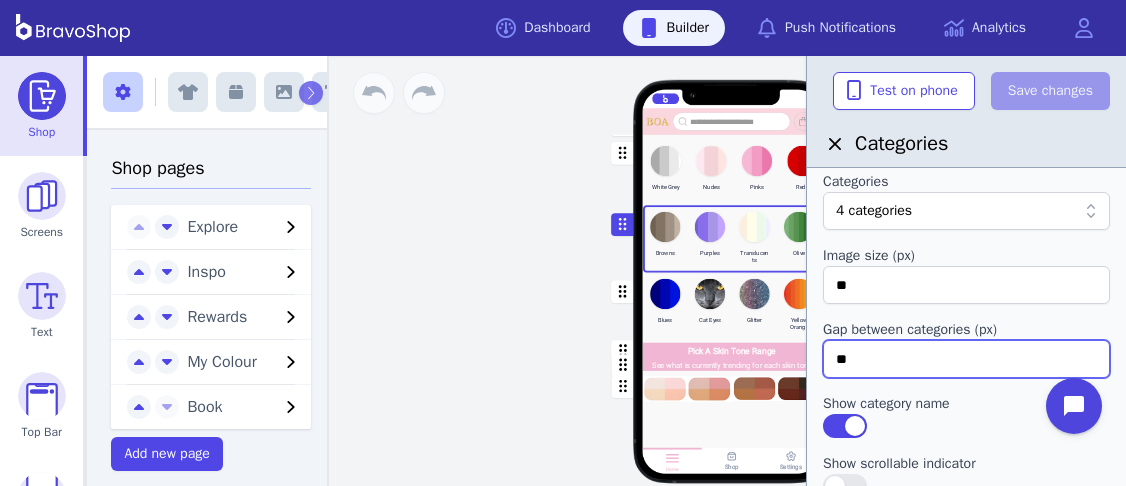drag, startPoint x: 862, startPoint y: 363, endPoint x: 836, endPoint y: 358, distance: 26.476404 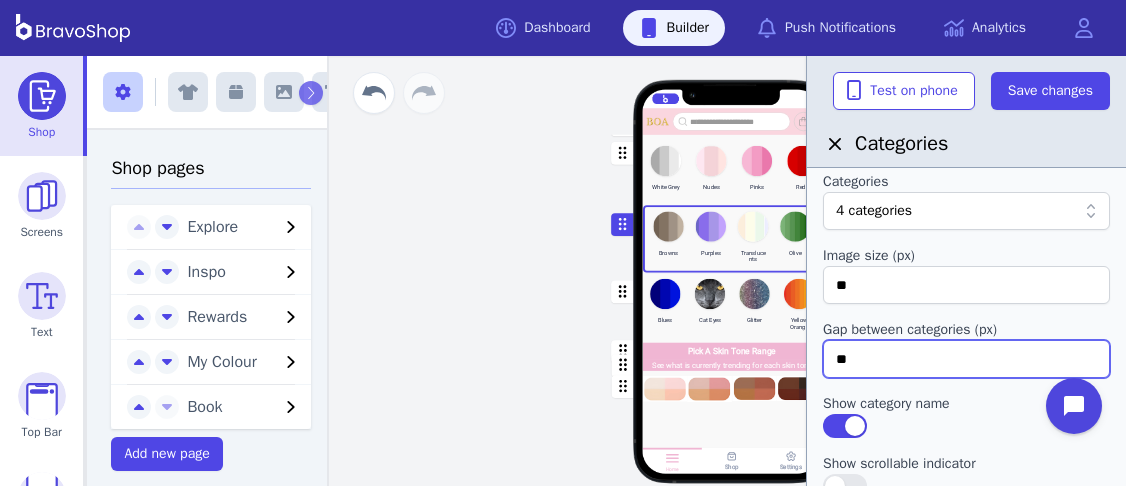 type on "*" 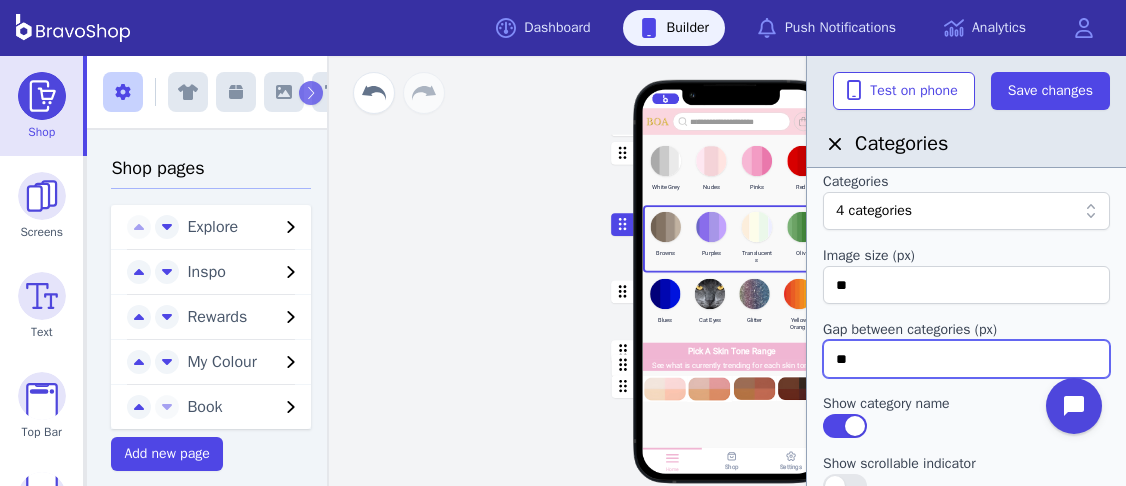 type on "**" 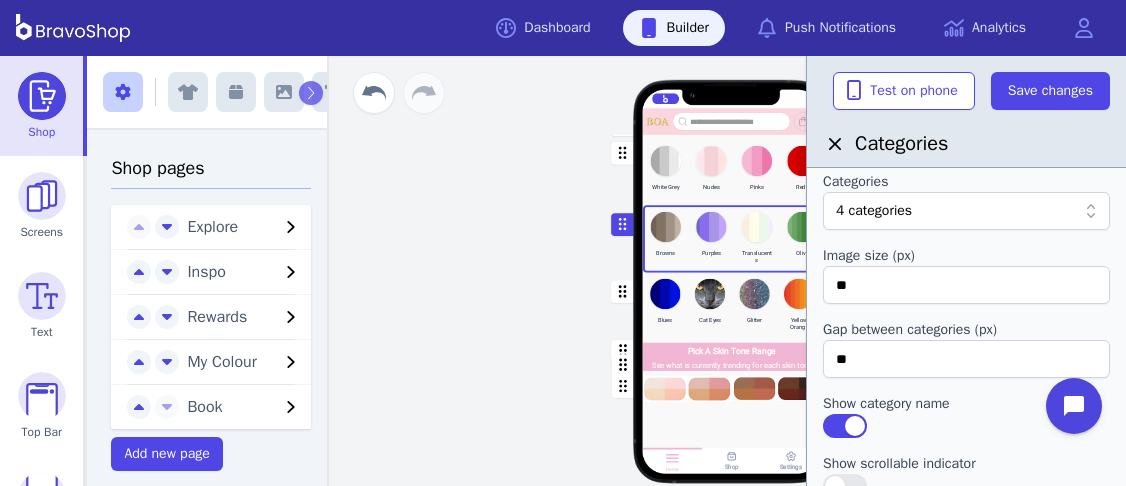 click at bounding box center [732, 169] 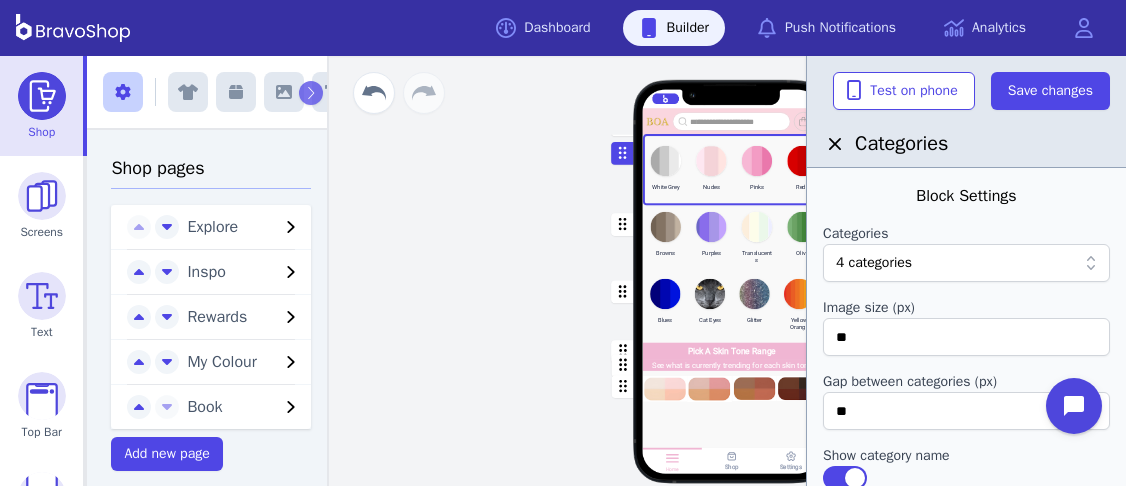 click at bounding box center (732, 238) 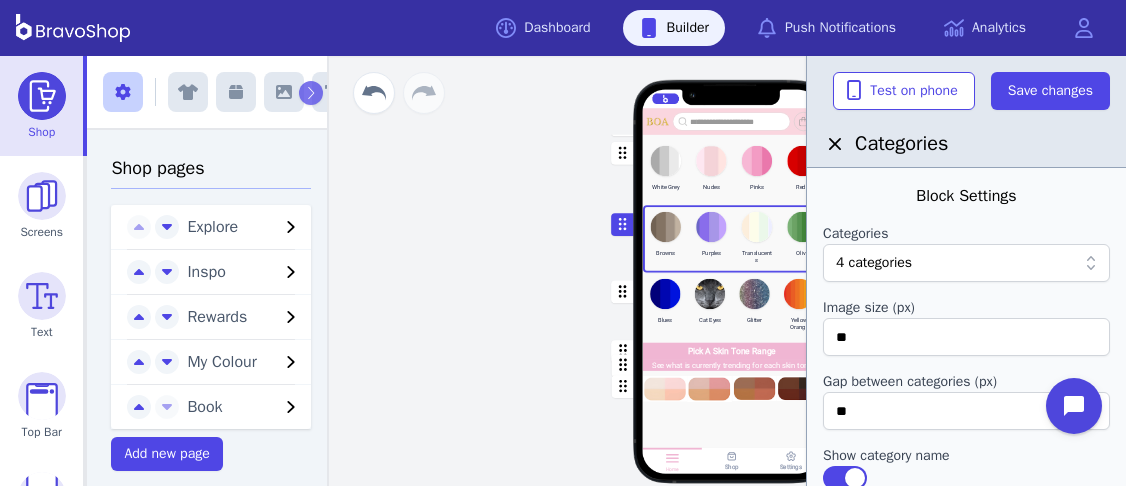 click at bounding box center [732, 308] 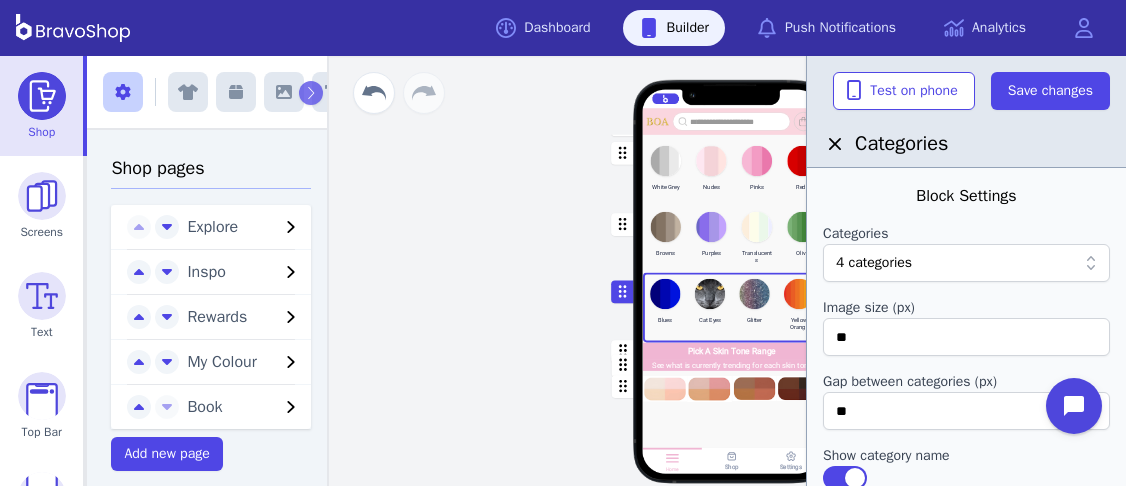 click at bounding box center [732, 238] 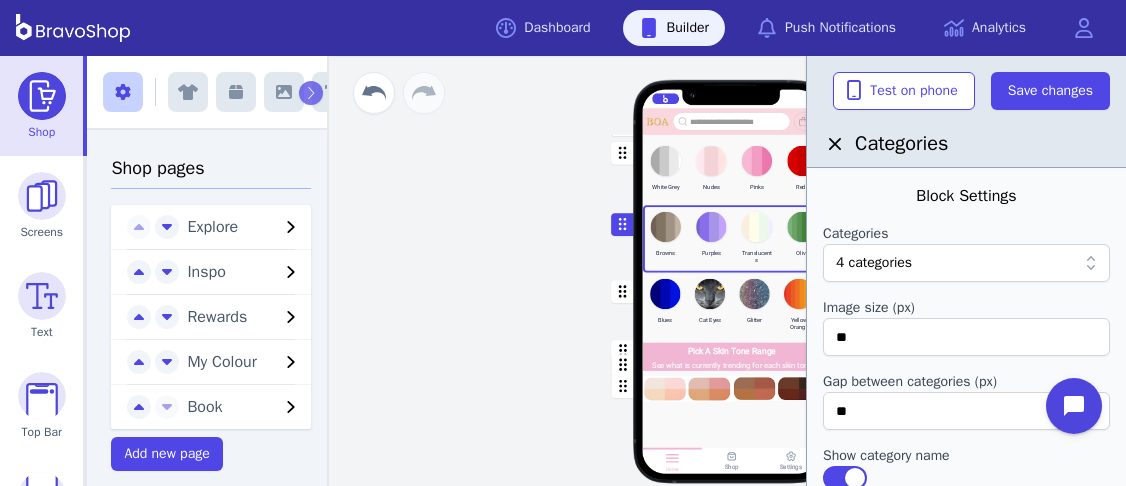 click at bounding box center (732, 238) 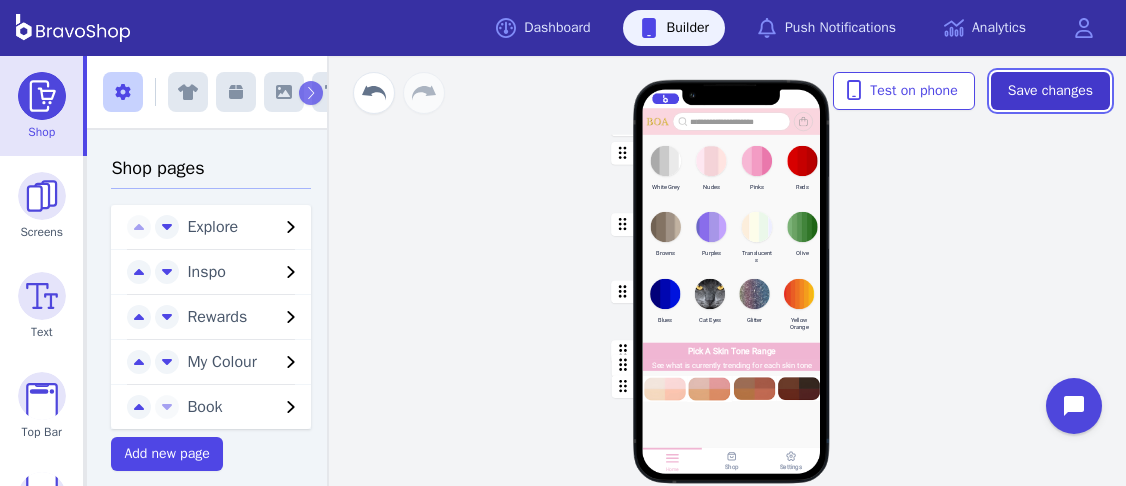 click on "Save changes" at bounding box center [1050, 91] 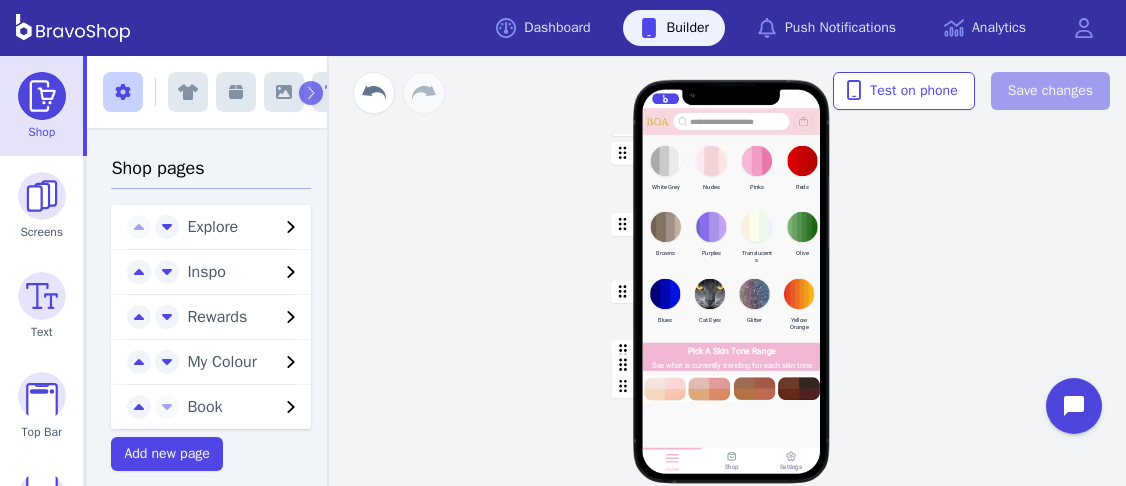 click at bounding box center (732, 238) 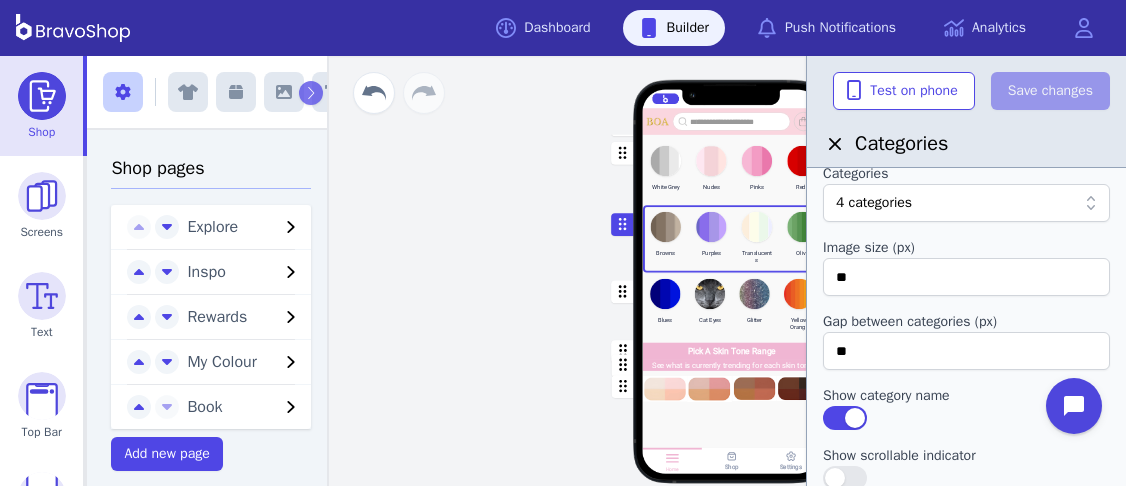 scroll, scrollTop: 62, scrollLeft: 0, axis: vertical 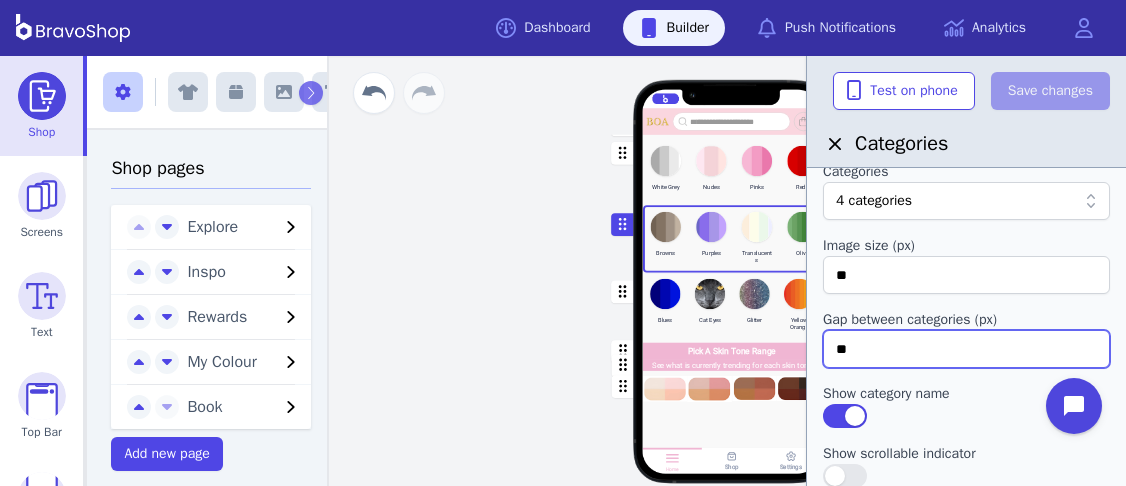 drag, startPoint x: 864, startPoint y: 348, endPoint x: 842, endPoint y: 343, distance: 22.561028 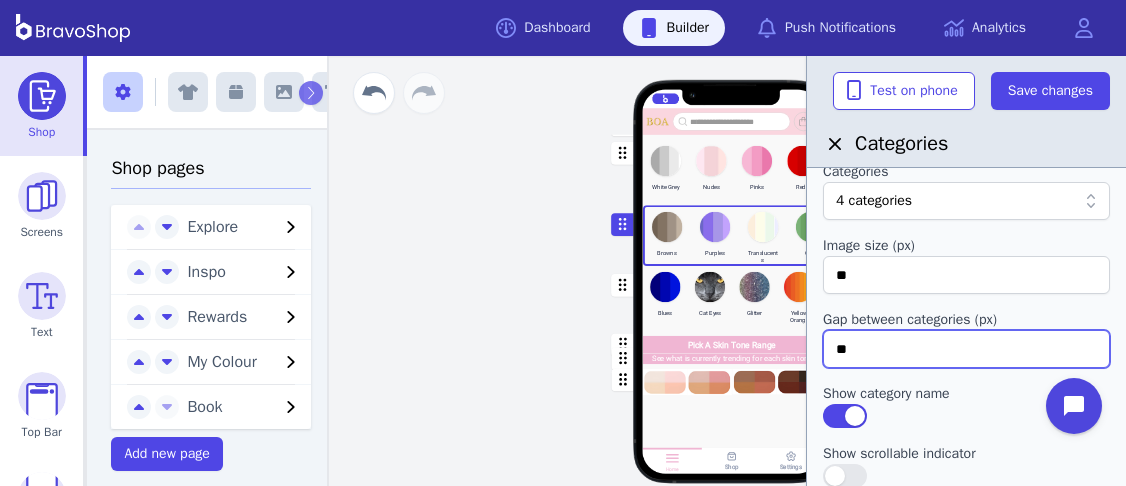 type on "**" 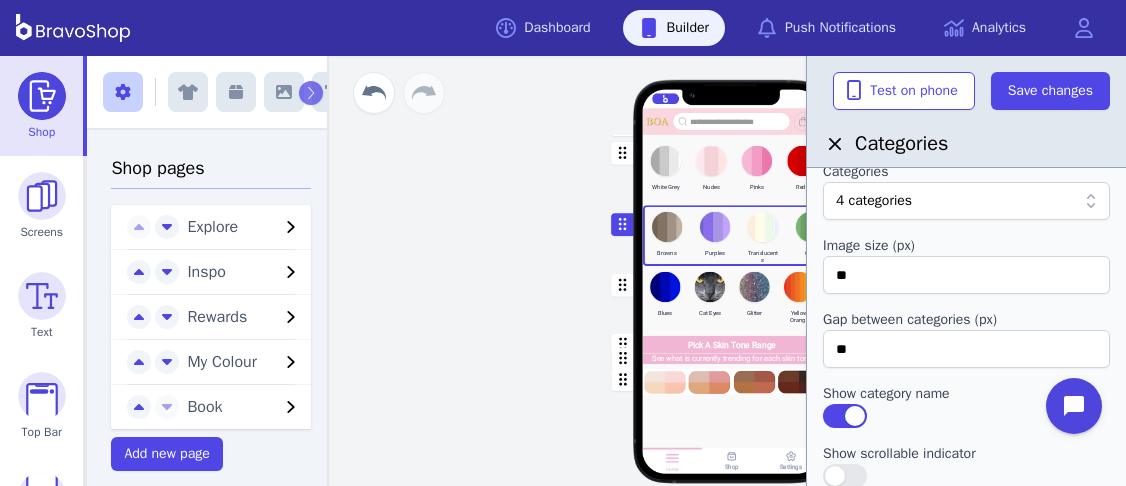 click at bounding box center (732, 169) 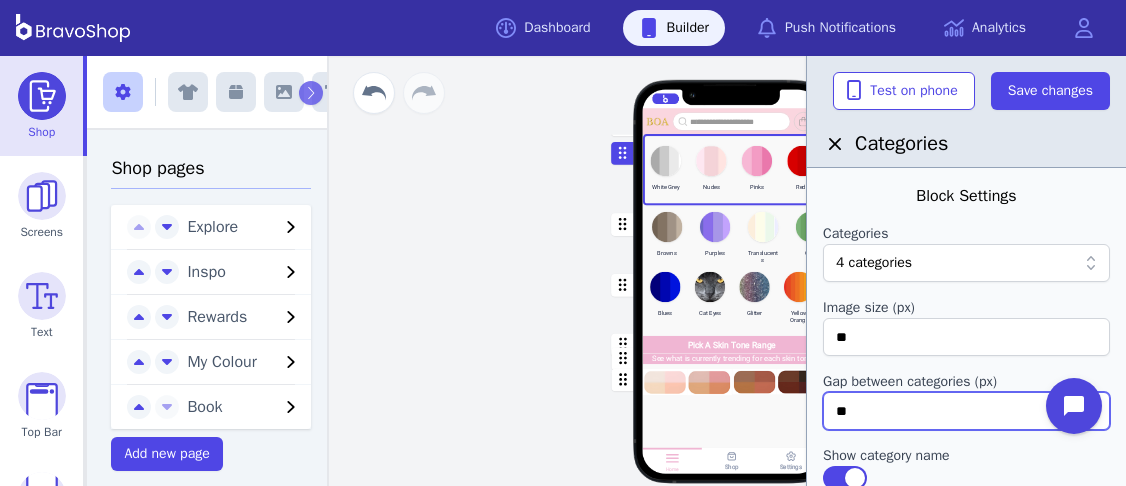 drag, startPoint x: 863, startPoint y: 416, endPoint x: 843, endPoint y: 410, distance: 20.880613 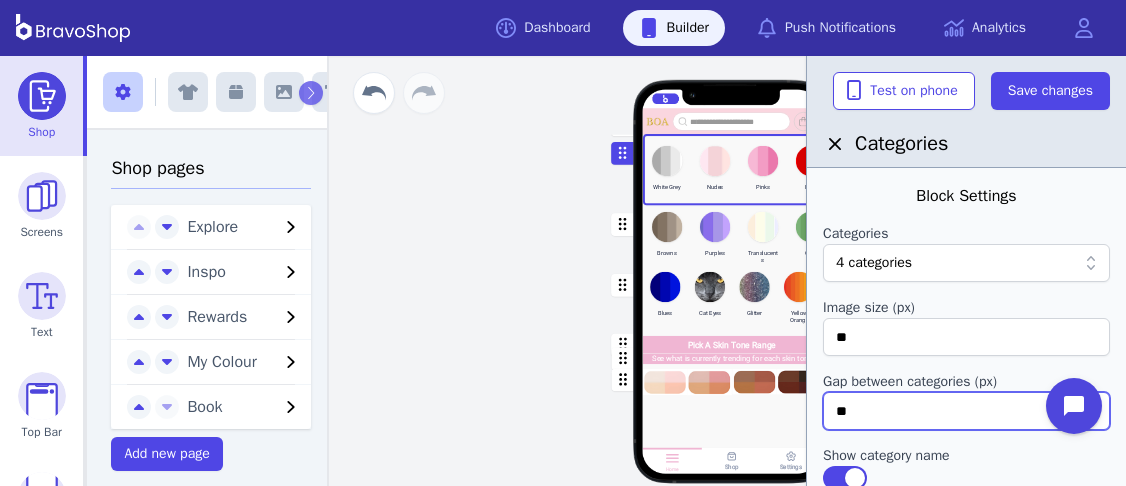 type on "**" 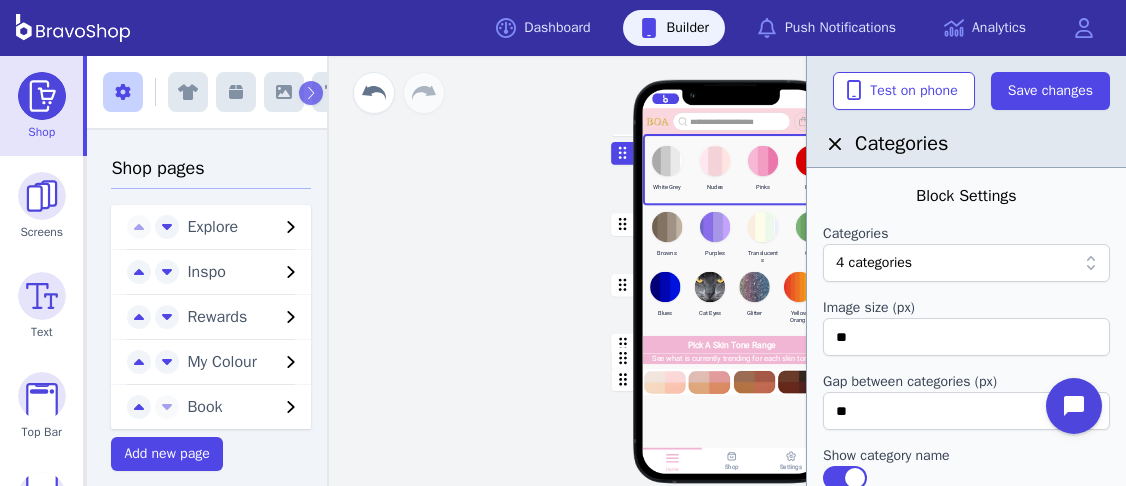 click at bounding box center [732, 301] 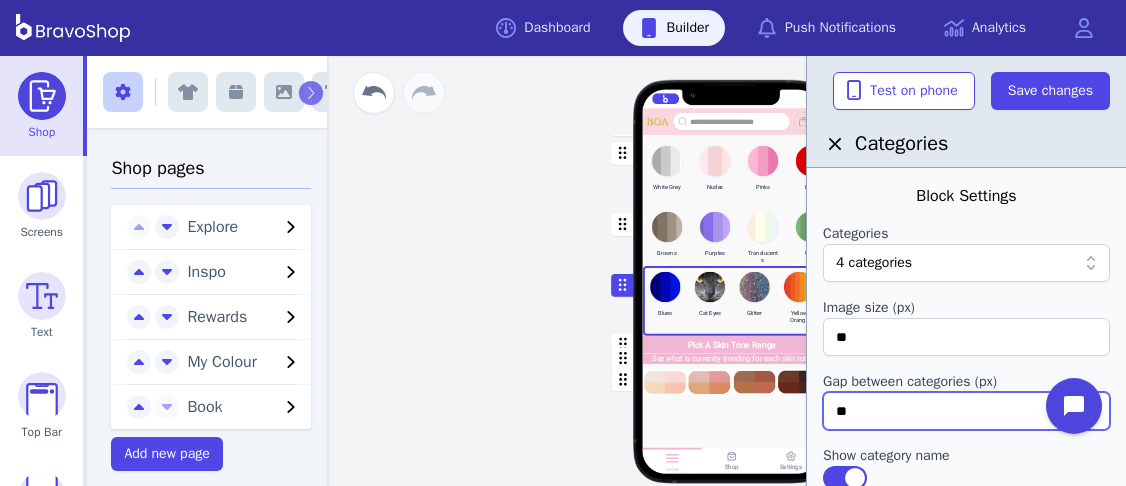 drag, startPoint x: 859, startPoint y: 410, endPoint x: 845, endPoint y: 407, distance: 14.3178215 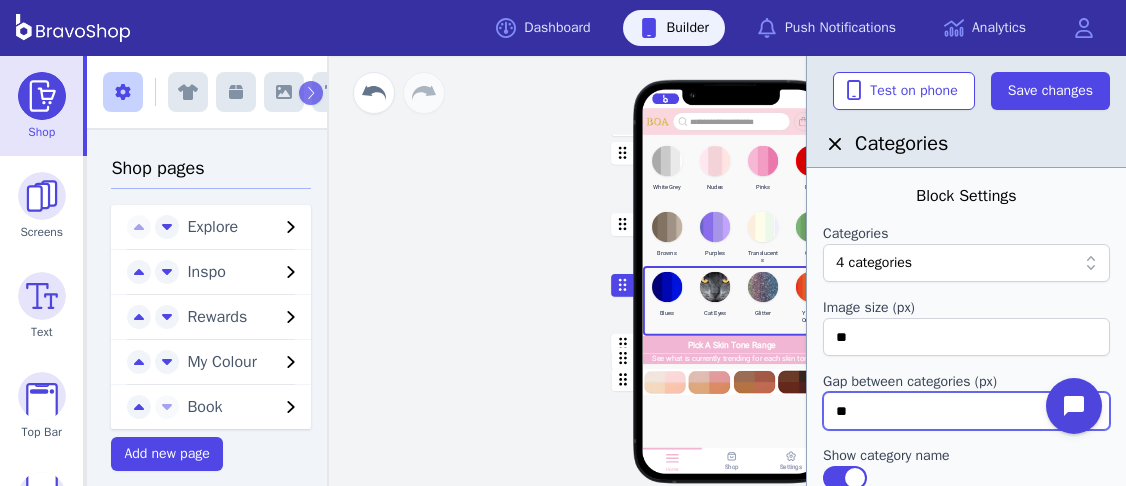 type on "**" 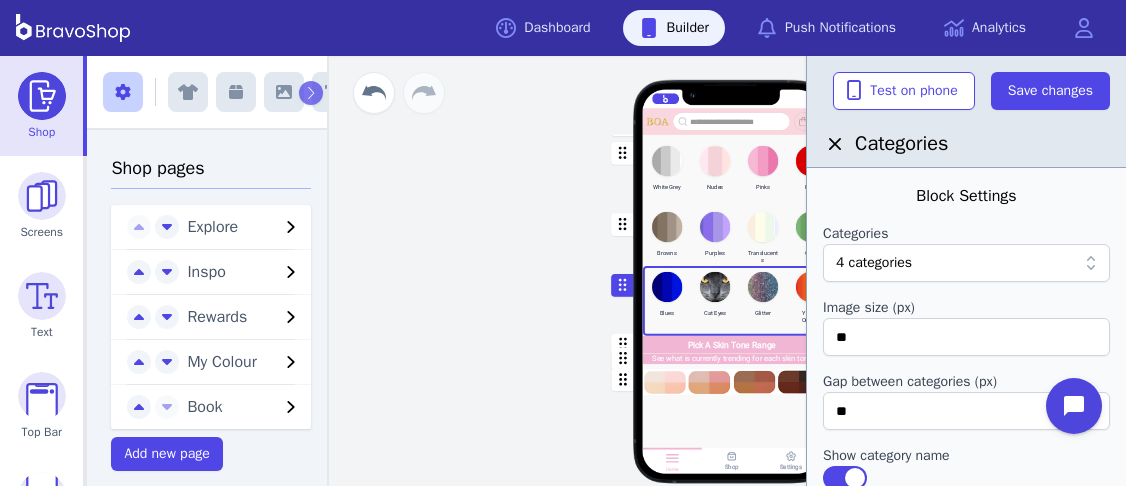click on "Block Settings" at bounding box center [966, 196] 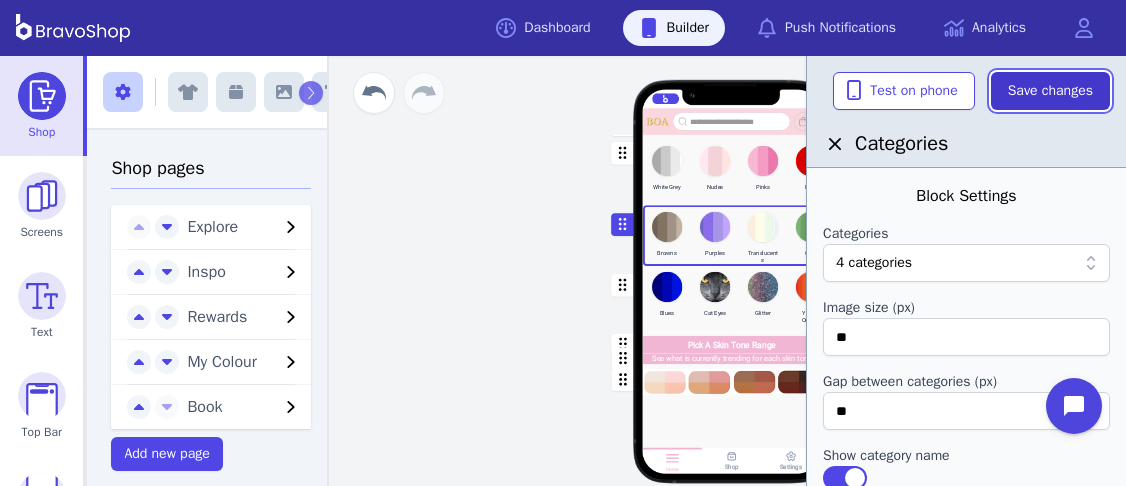 click on "Save changes" at bounding box center (1050, 91) 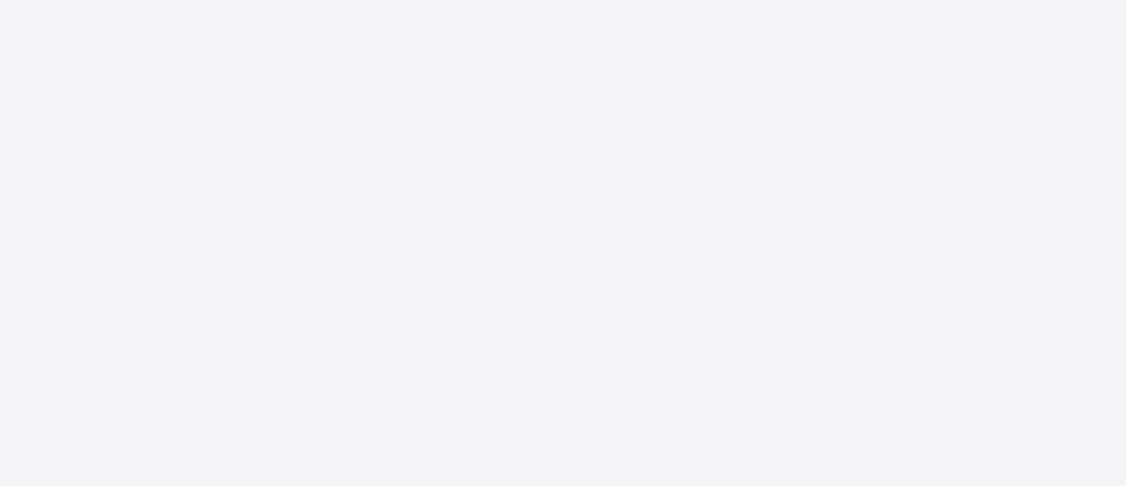scroll, scrollTop: 0, scrollLeft: 0, axis: both 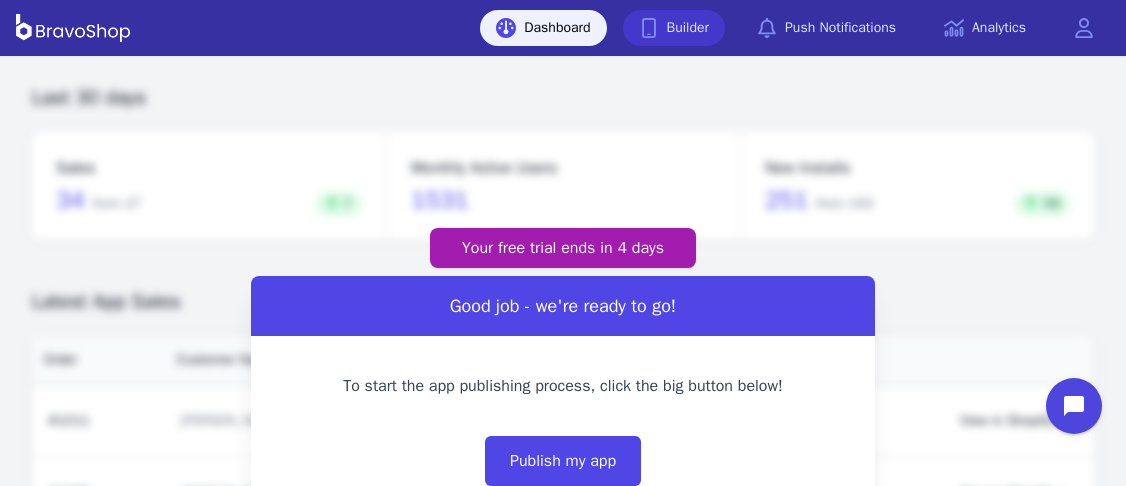 click on "Builder" at bounding box center (674, 28) 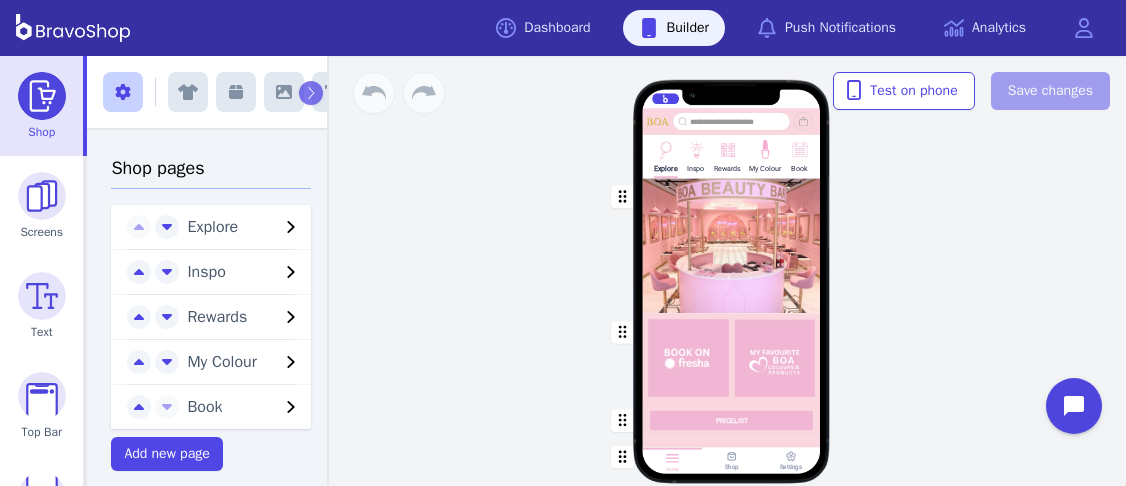 click at bounding box center (764, 148) 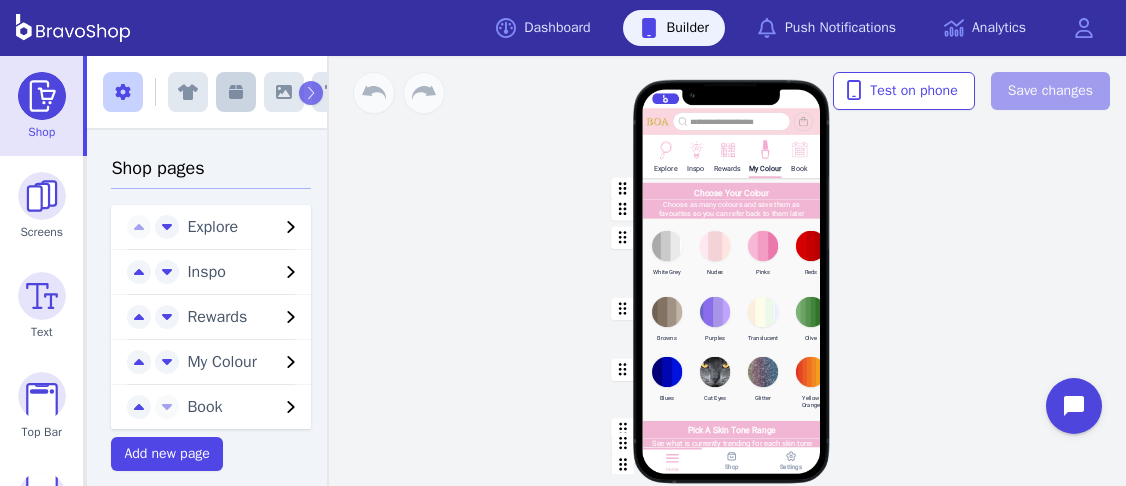 click 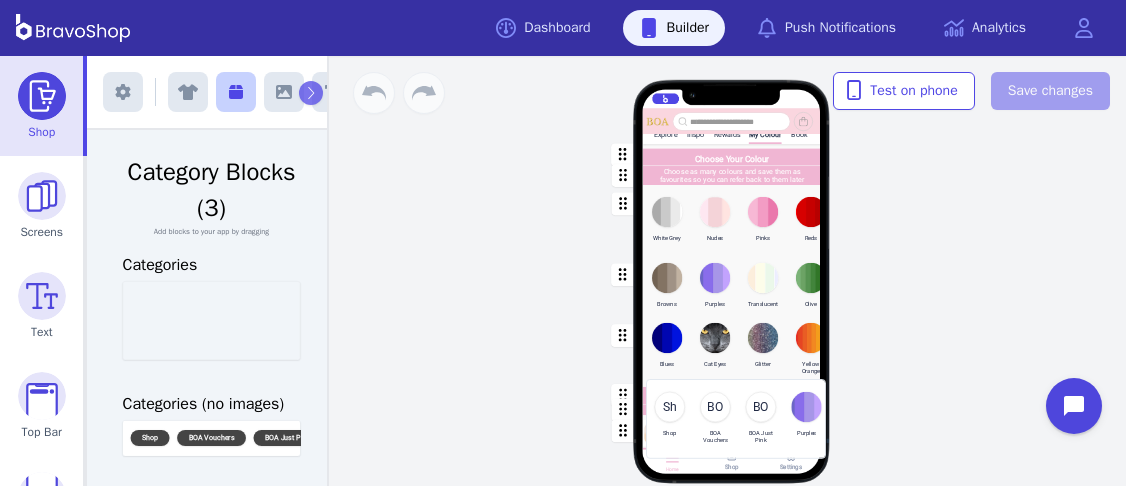 scroll, scrollTop: 86, scrollLeft: 0, axis: vertical 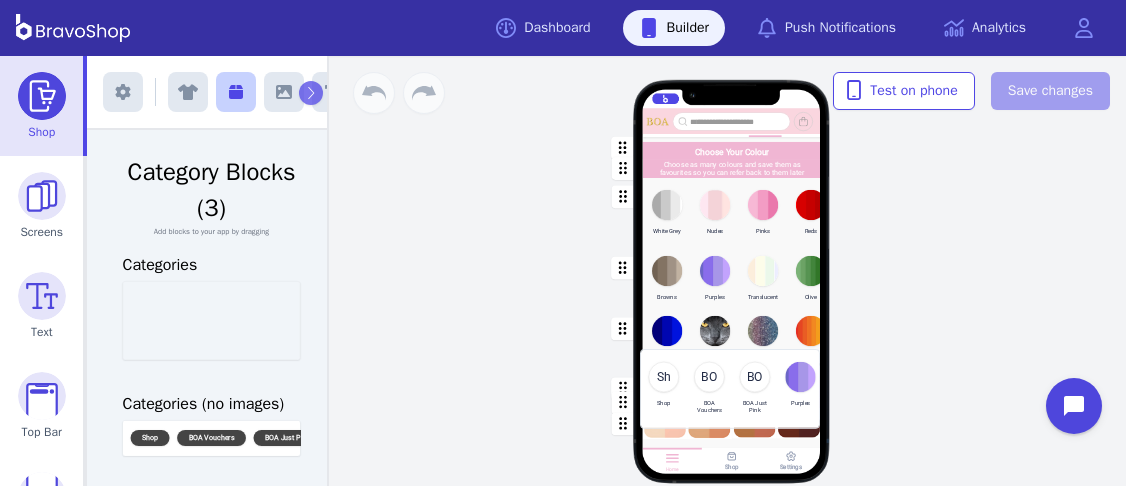 drag, startPoint x: 205, startPoint y: 315, endPoint x: 726, endPoint y: 383, distance: 525.4189 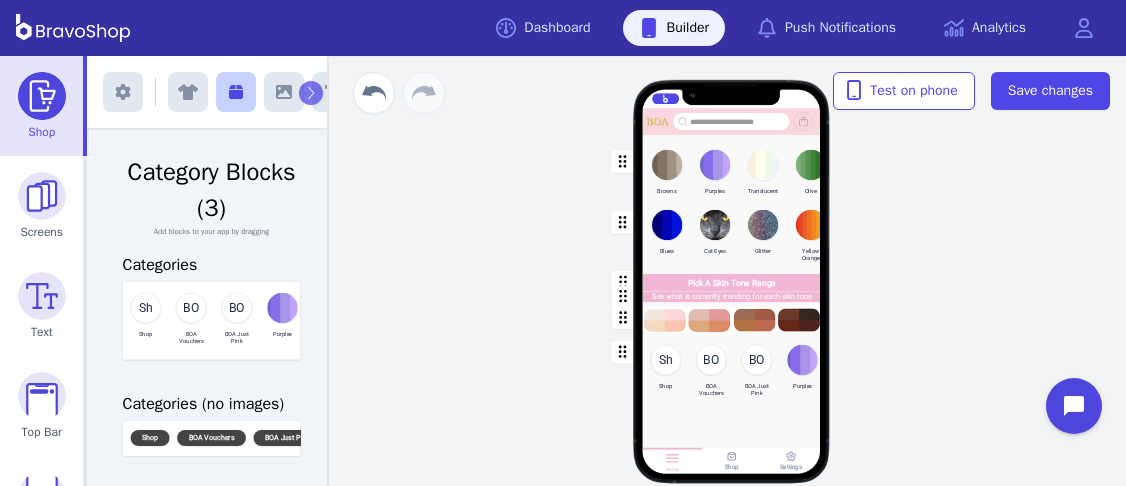 scroll, scrollTop: 374, scrollLeft: 0, axis: vertical 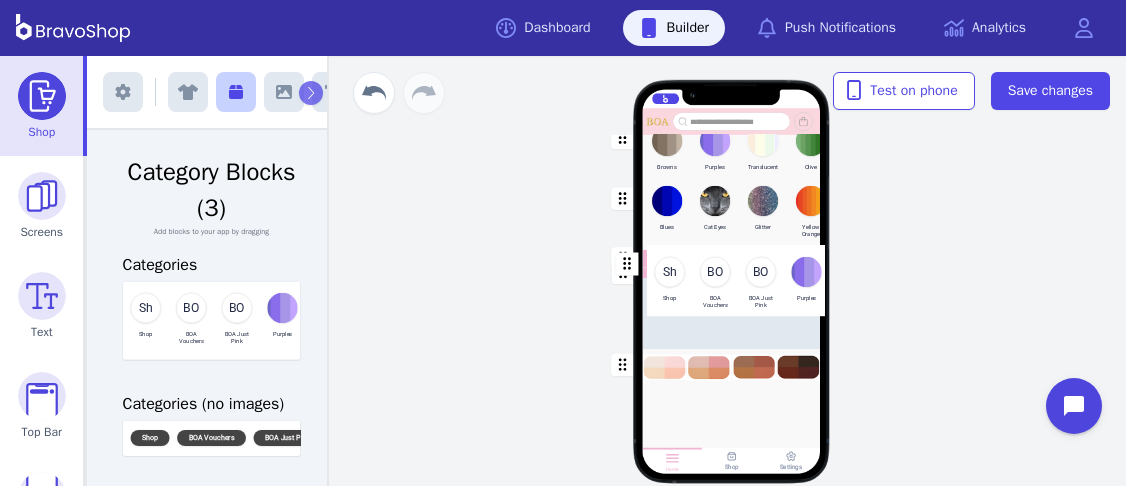 drag, startPoint x: 620, startPoint y: 315, endPoint x: 624, endPoint y: 259, distance: 56.142673 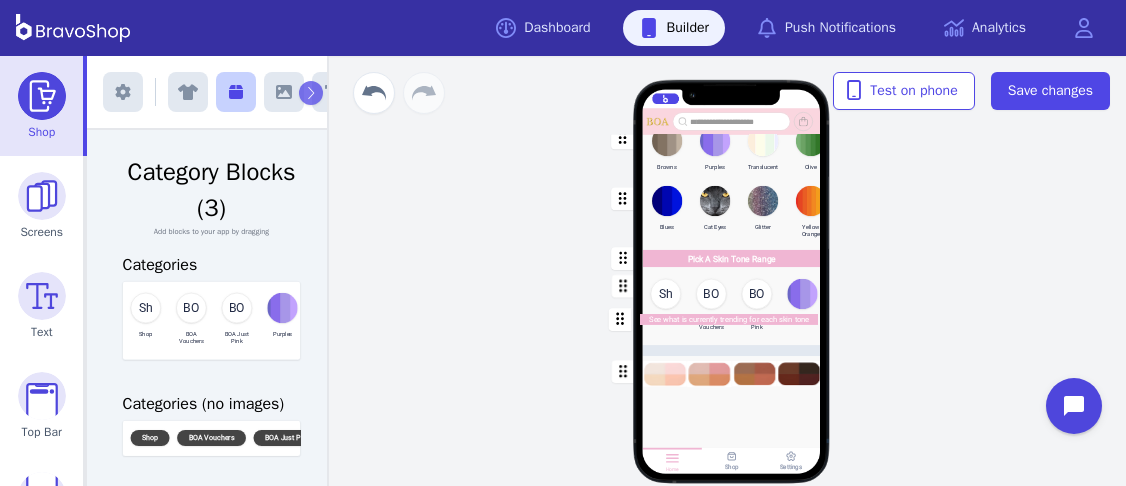 drag, startPoint x: 623, startPoint y: 265, endPoint x: 620, endPoint y: 312, distance: 47.095646 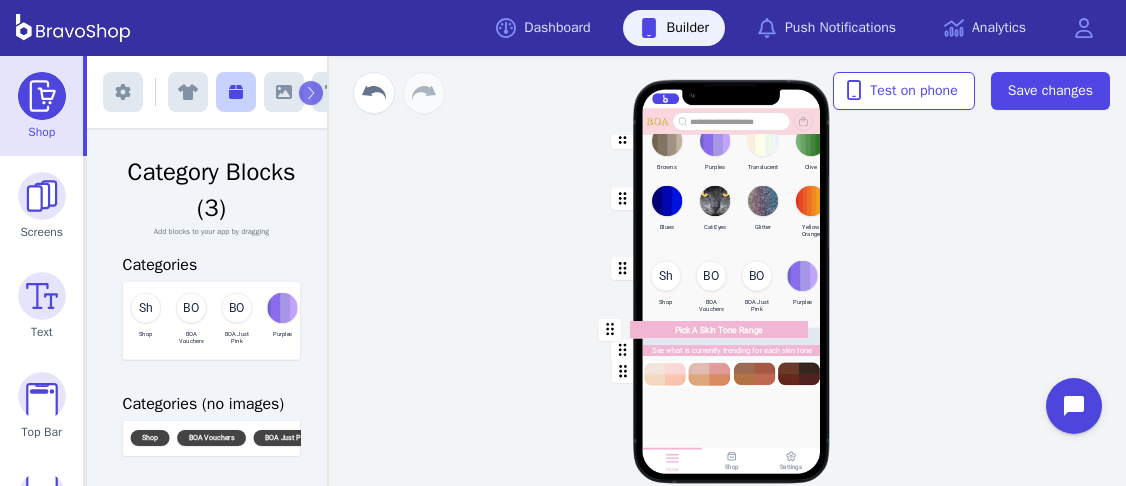 drag, startPoint x: 622, startPoint y: 258, endPoint x: 609, endPoint y: 330, distance: 73.1642 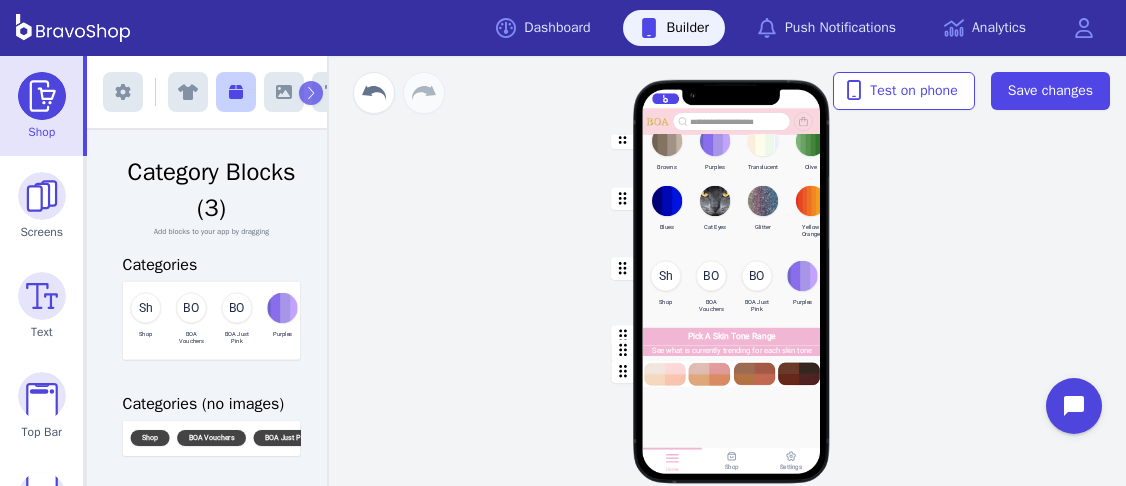 click at bounding box center (732, 288) 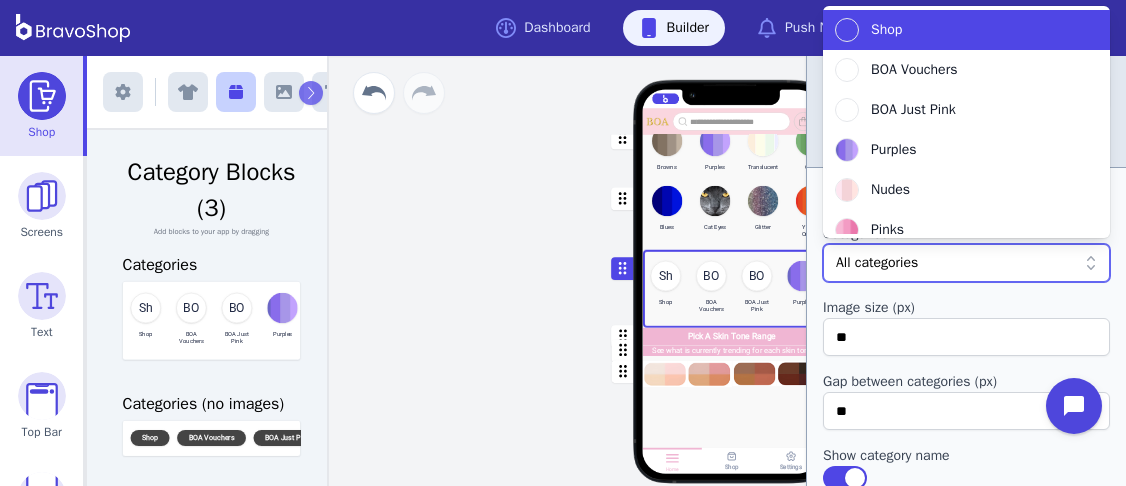 click at bounding box center (956, 263) 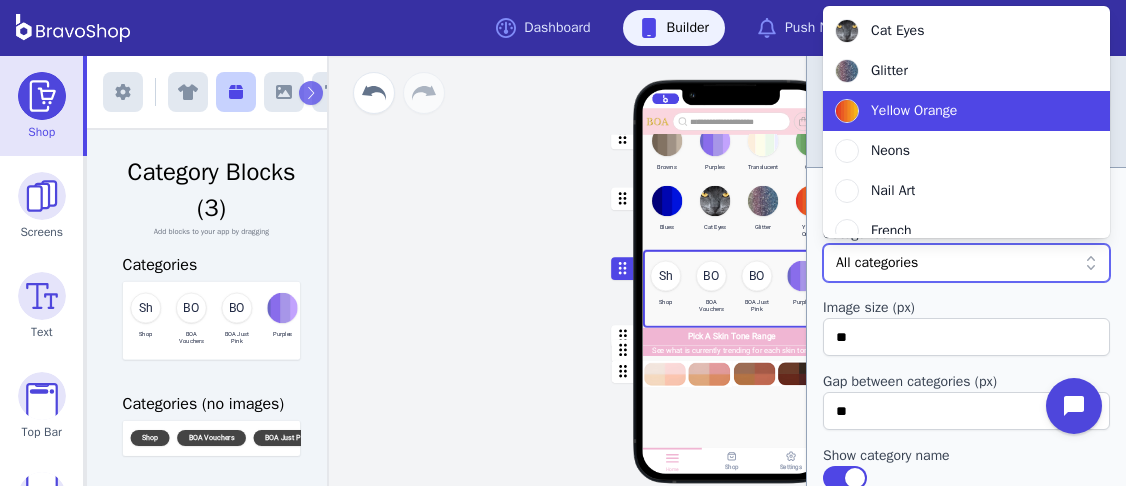 scroll, scrollTop: 616, scrollLeft: 0, axis: vertical 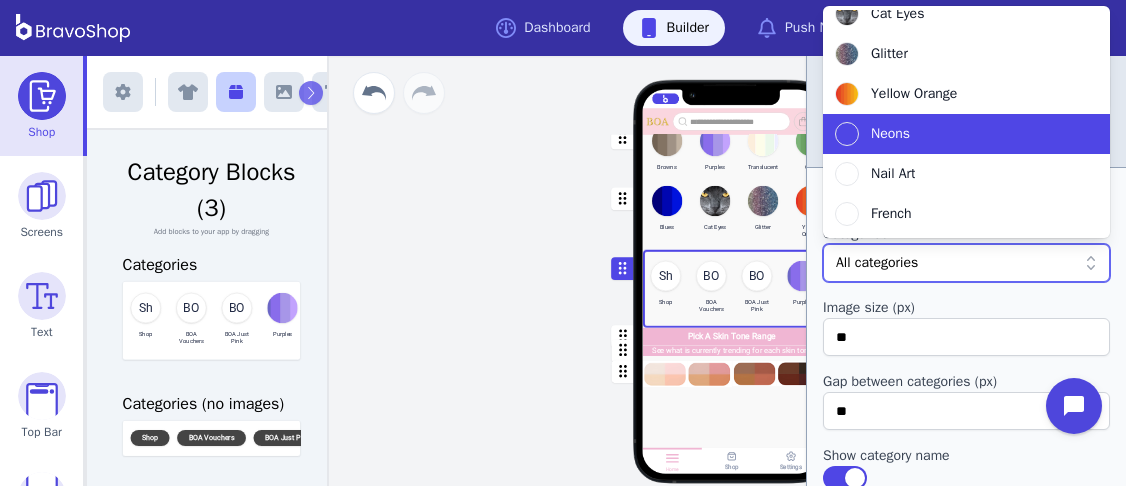 click on "Neons" at bounding box center (954, 134) 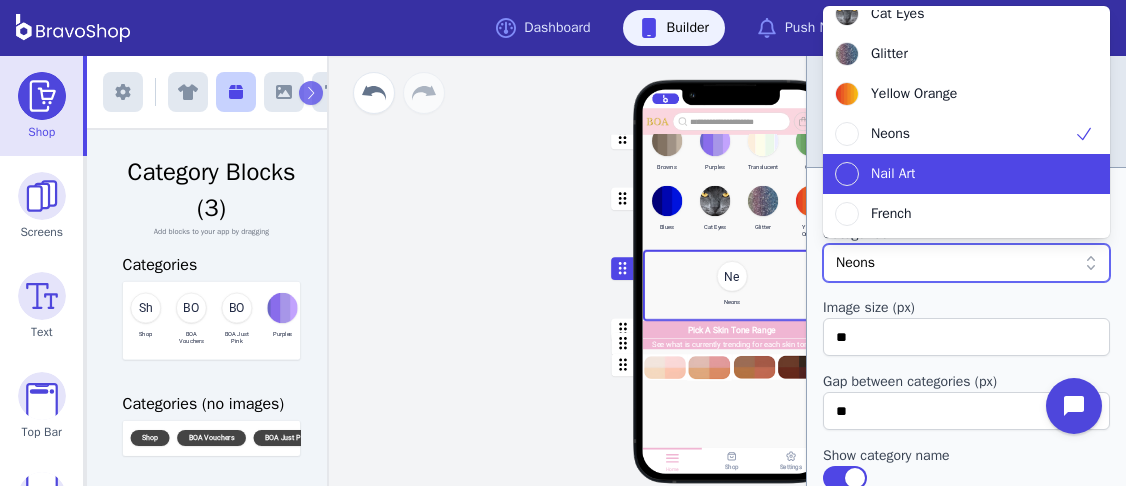 click on "Nail Art" at bounding box center (954, 174) 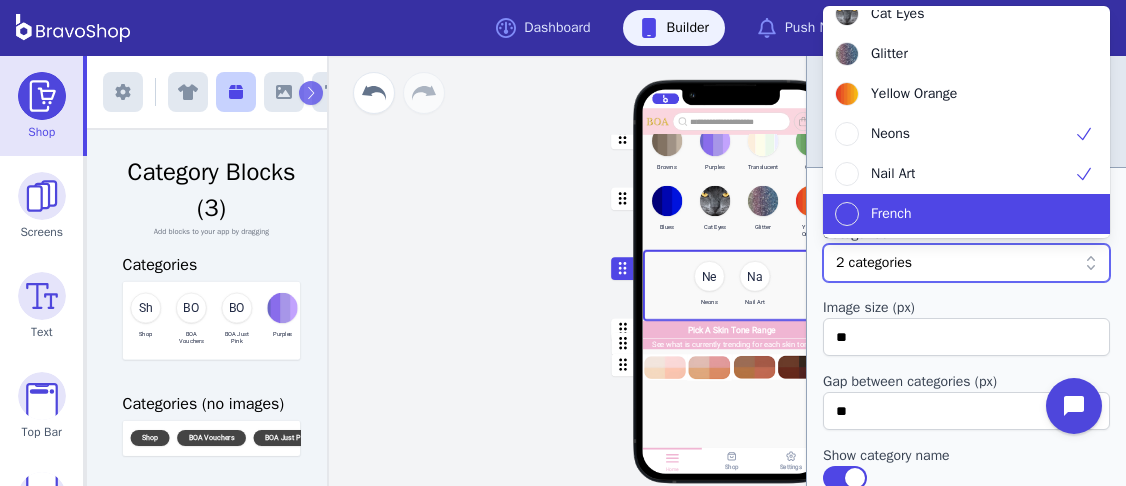 click on "French" at bounding box center [954, 214] 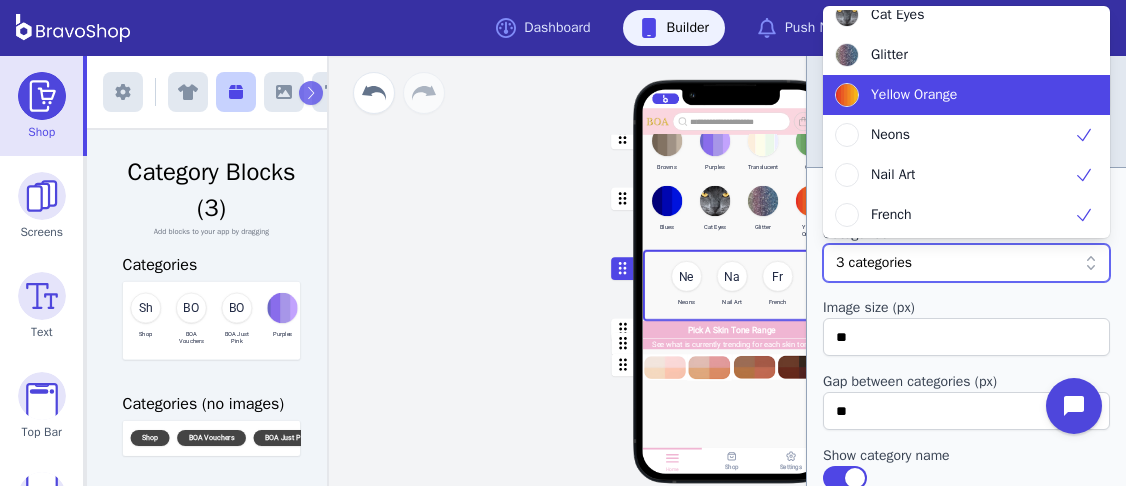 scroll, scrollTop: 616, scrollLeft: 0, axis: vertical 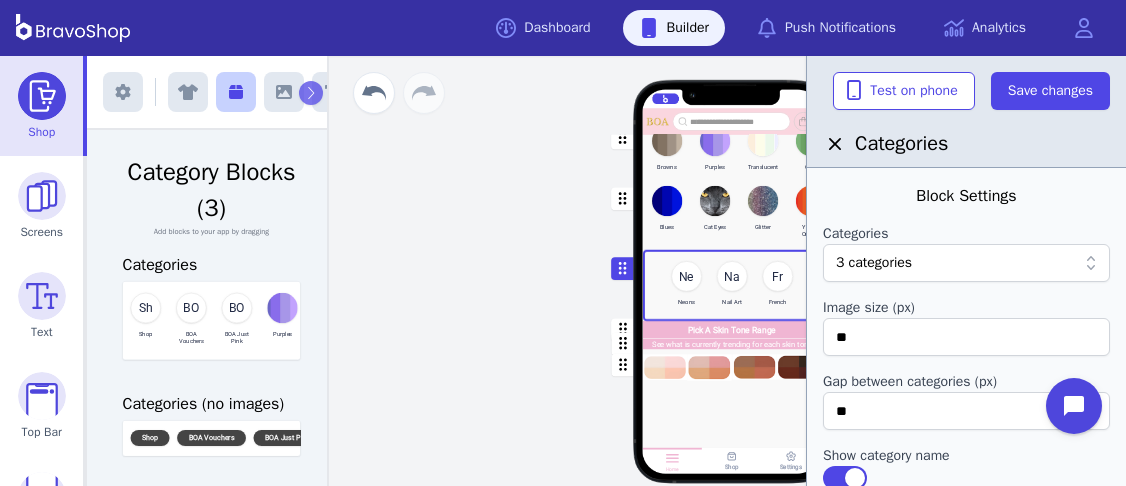 click on "Explore Inspo Rewards My Colour Book Choose Your Colour Choose as many colours and save them as favourites so you can refer back to them later
White Grey Nudes Pinks Reds Browns Purples Translucent Olive Blues Cat Eyes Glitter Yellow Orange Ne Neons Na Nail Art Fr French Pick A Skin Tone Range See what is currently trending for each skin tone
Drag a block here to get started Home Shop Settings" at bounding box center (731, 271) 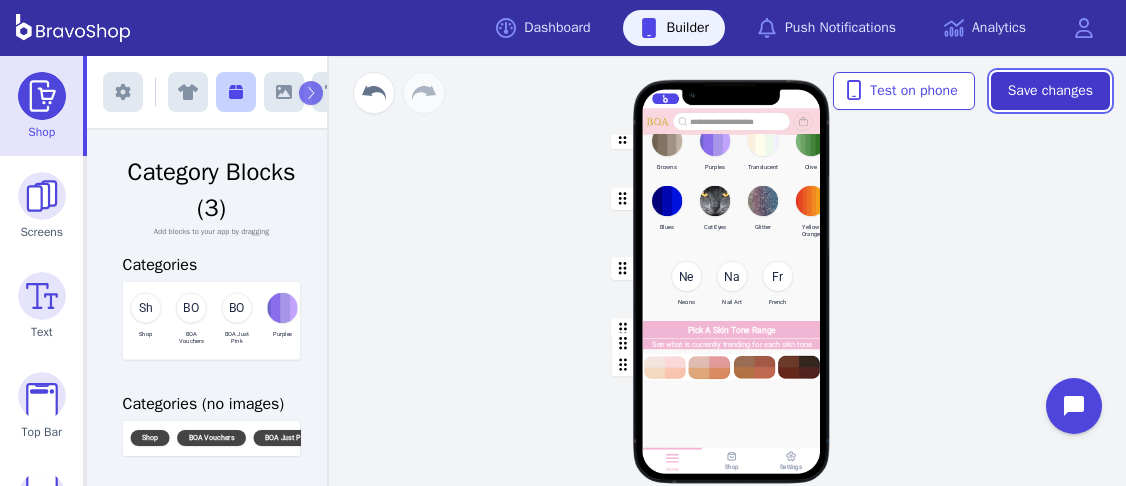 click on "Save changes" at bounding box center (1050, 91) 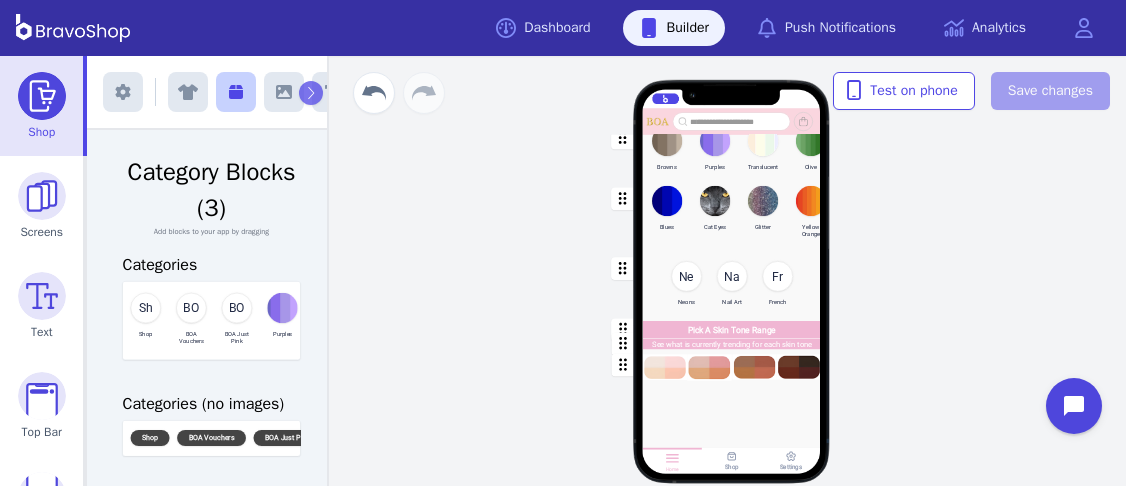 click at bounding box center [732, 284] 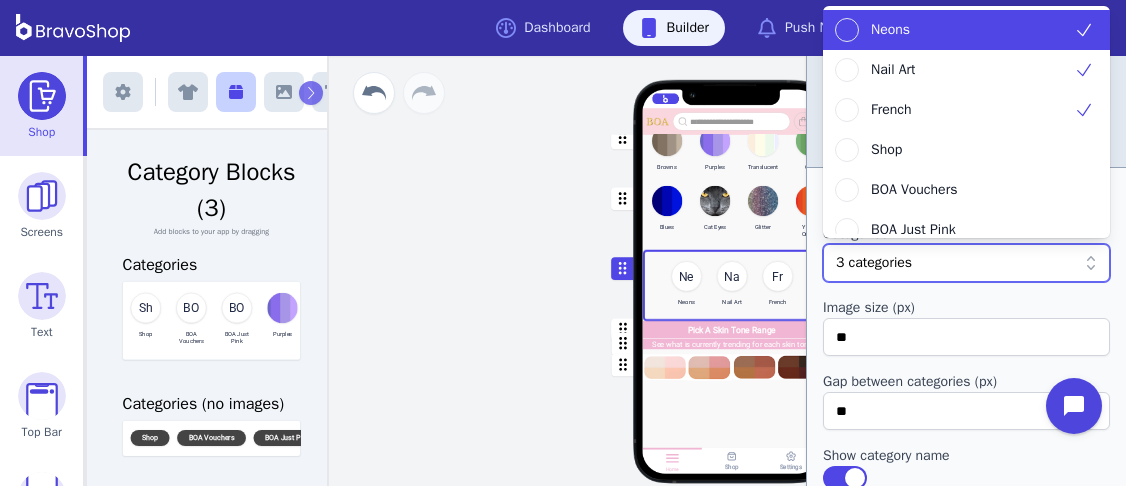 click at bounding box center (994, 263) 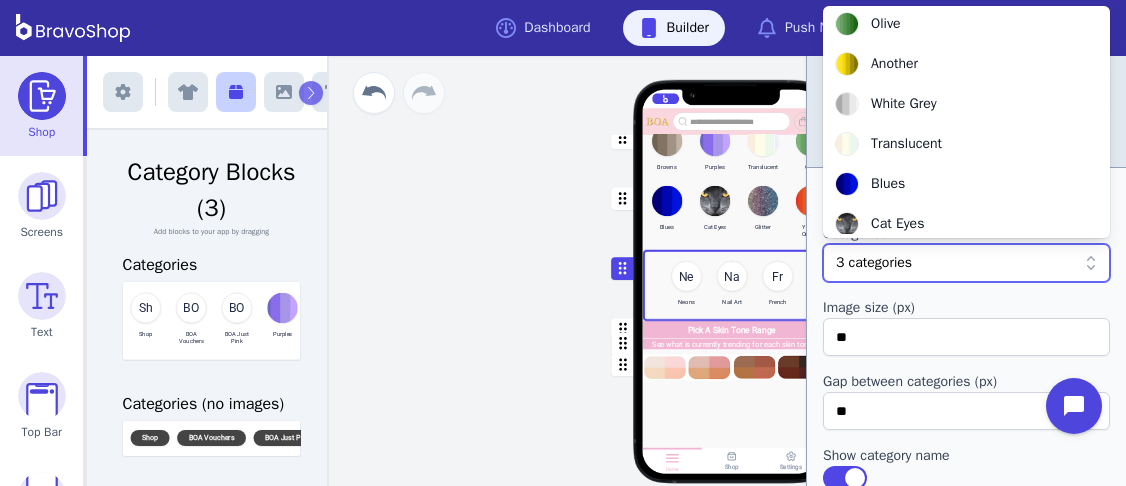 scroll, scrollTop: 656, scrollLeft: 0, axis: vertical 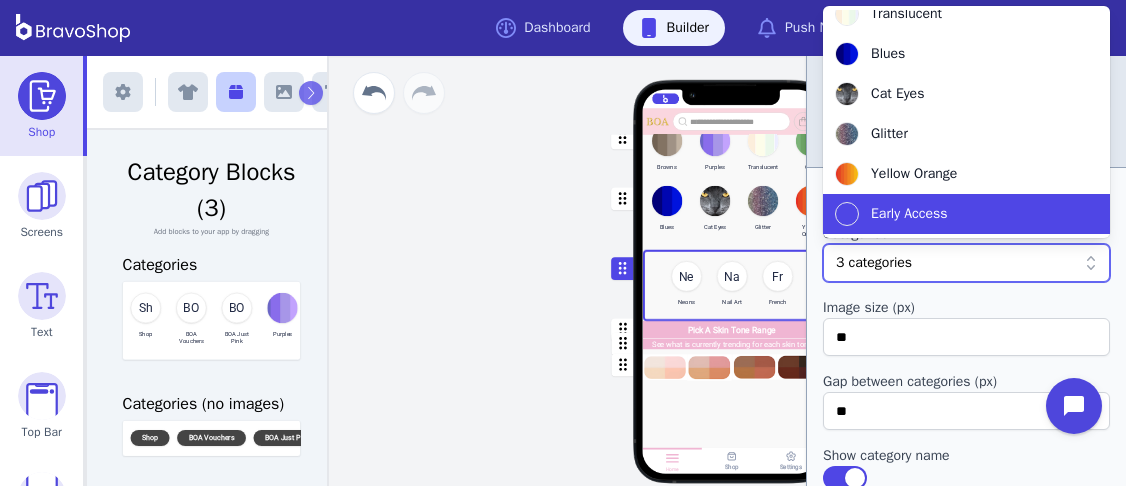 click on "Early Access" at bounding box center (954, 214) 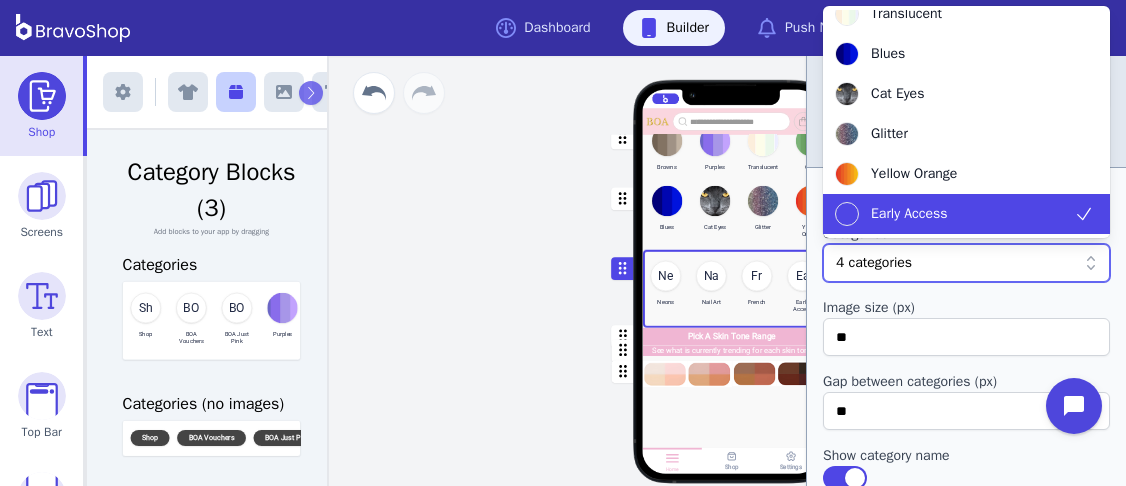 click on "Explore Inspo Rewards My Colour Book Choose Your Colour Choose as many colours and save them as favourites so you can refer back to them later
White Grey Nudes Pinks Reds Browns Purples Translucent Olive Blues Cat Eyes Glitter Yellow Orange Ne Neons Na Nail Art Fr French Ea Early Access Pick A Skin Tone Range See what is currently trending for each skin tone
Drag a block here to get started Home Shop Settings" at bounding box center (731, 271) 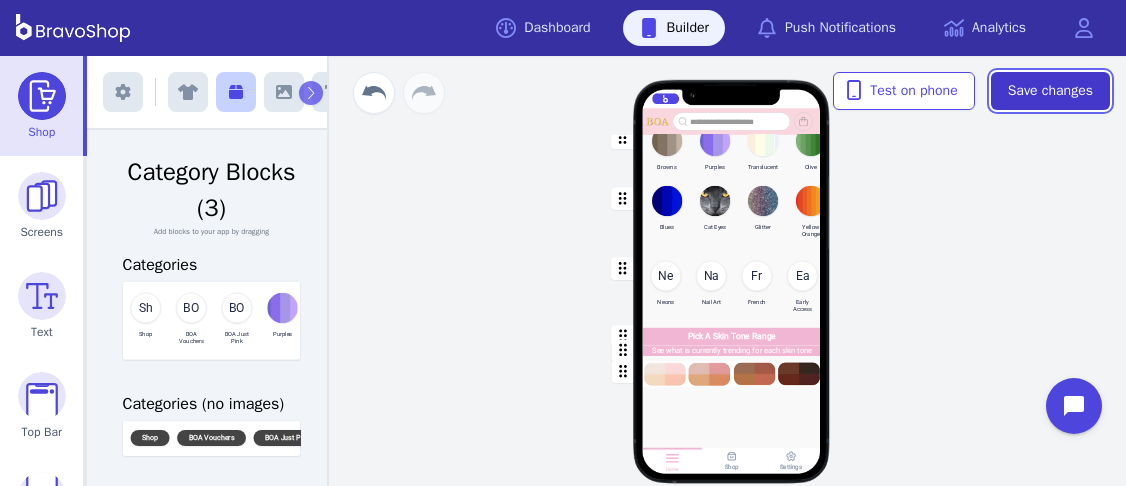 click on "Save changes" at bounding box center [1050, 91] 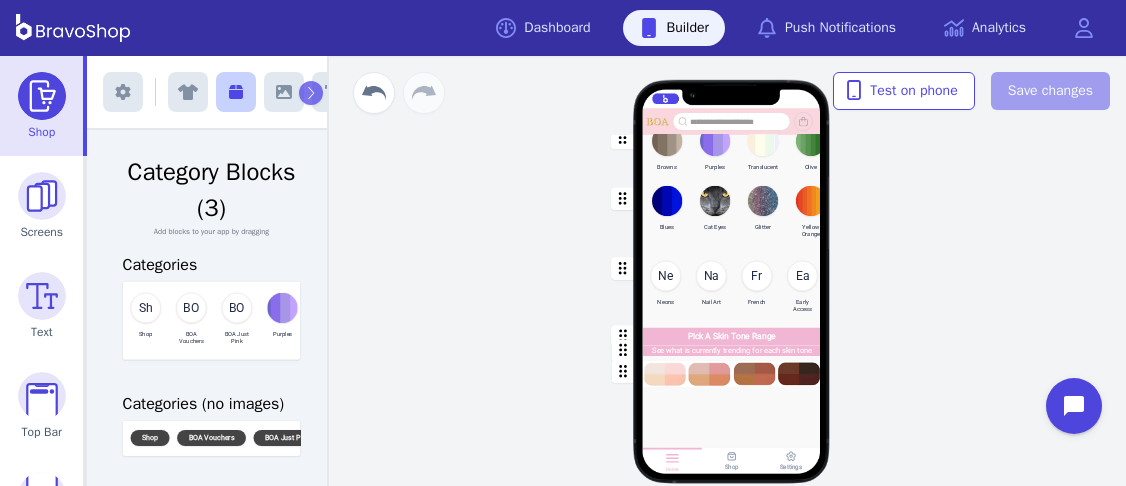 click at bounding box center (732, 215) 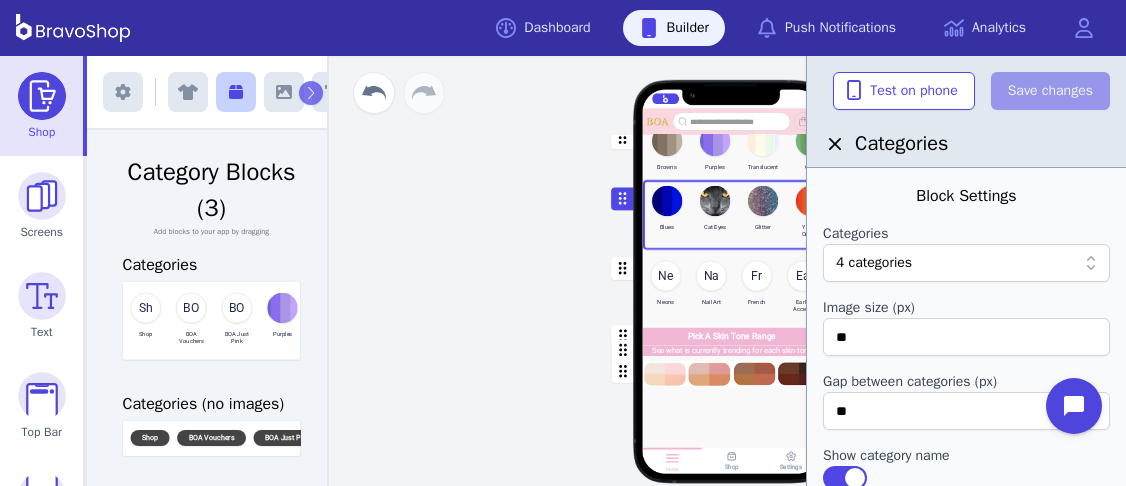 click at bounding box center (732, 288) 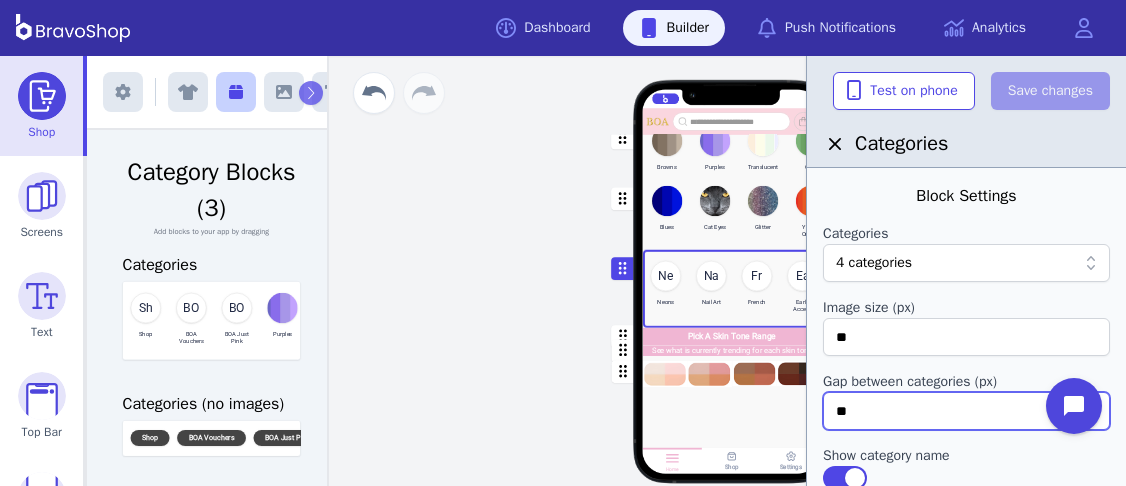 click on "**" at bounding box center (966, 411) 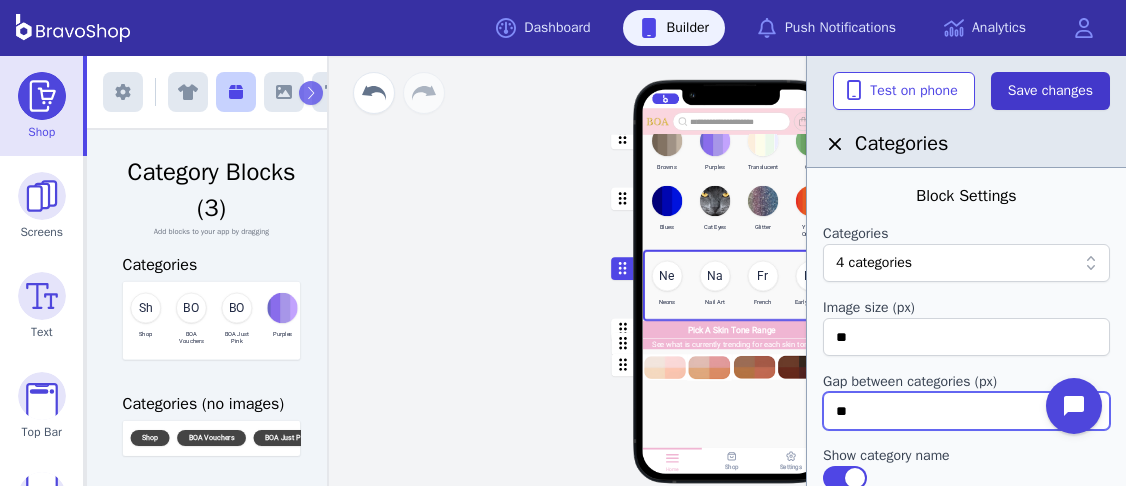 type on "**" 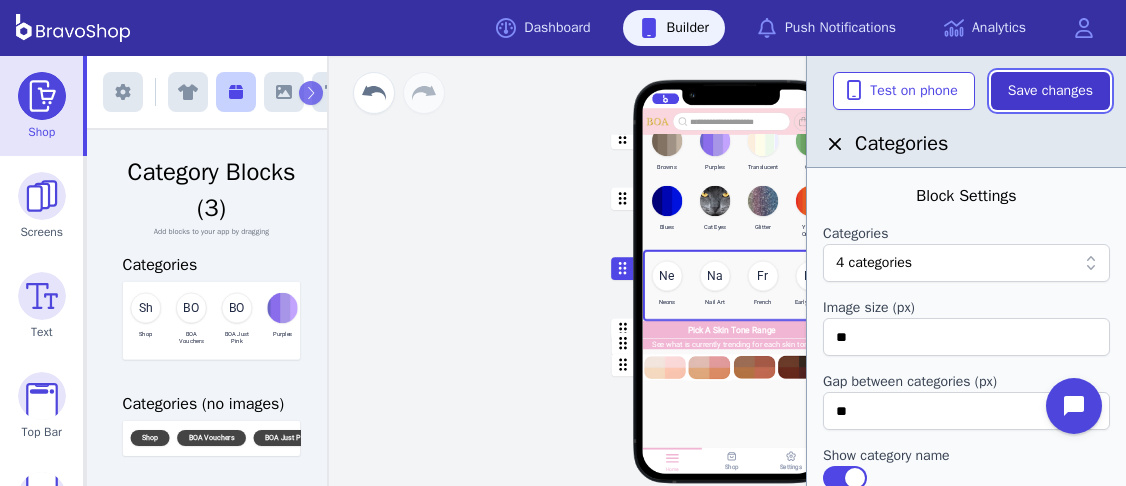 click on "Save changes" at bounding box center [1050, 91] 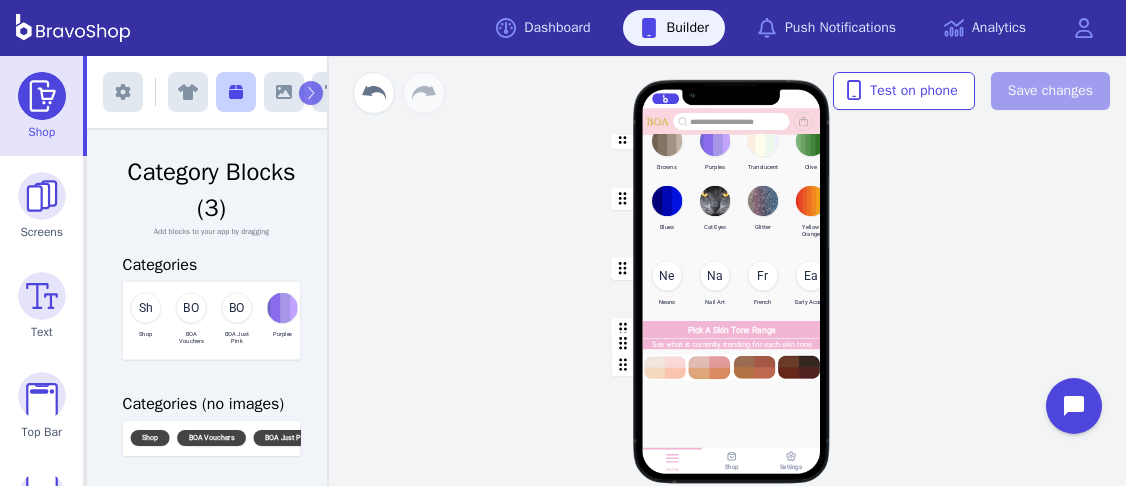click at bounding box center [732, 215] 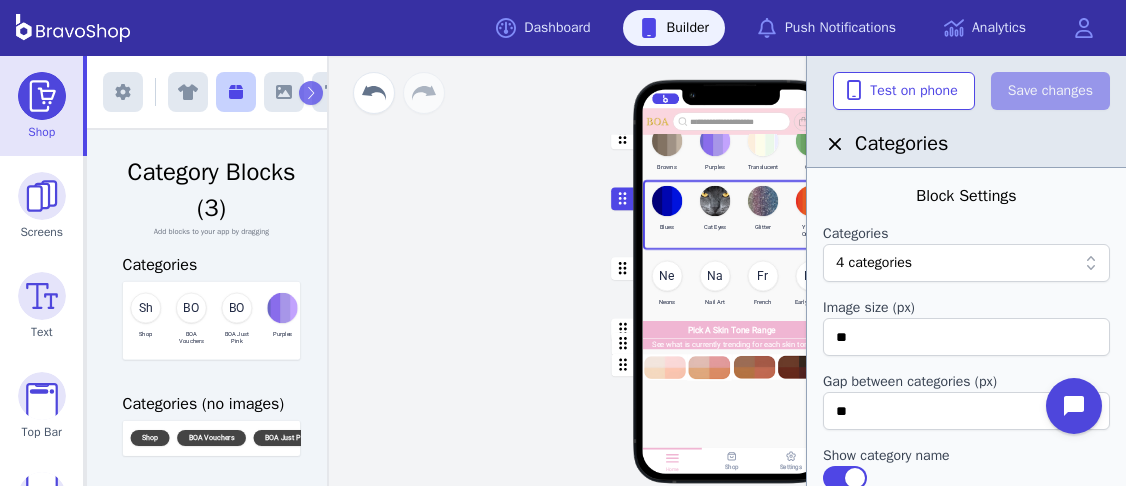 click at bounding box center [732, 284] 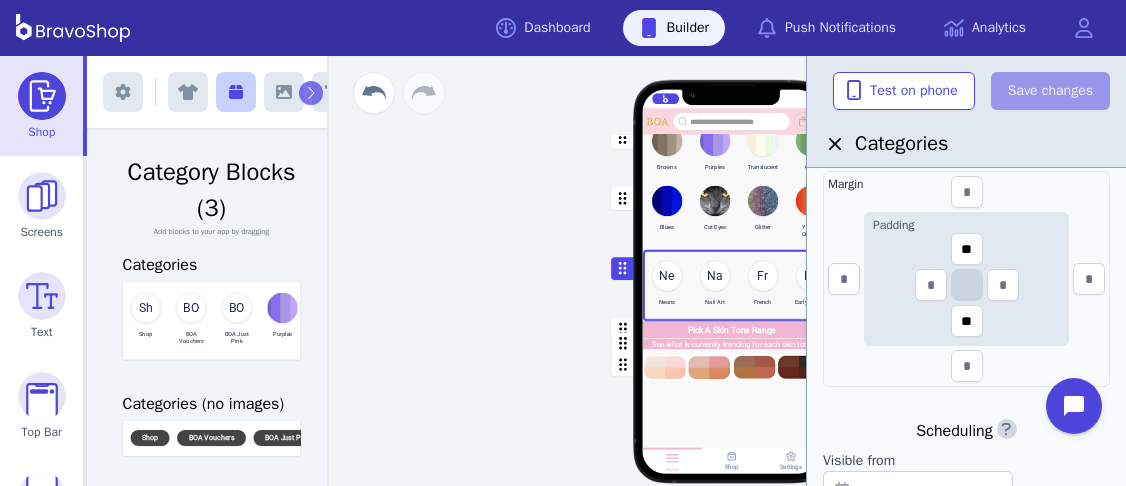 scroll, scrollTop: 586, scrollLeft: 0, axis: vertical 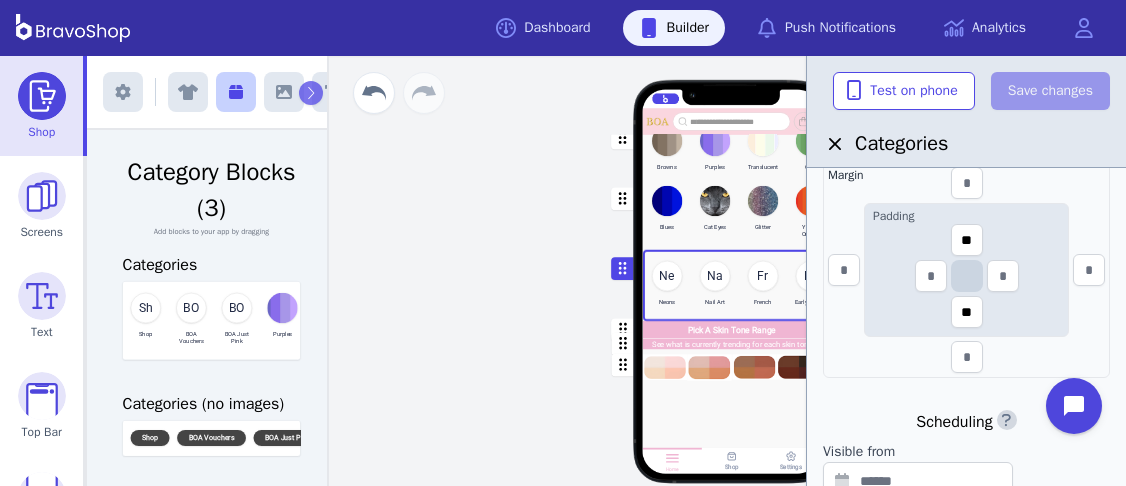 click at bounding box center (732, 215) 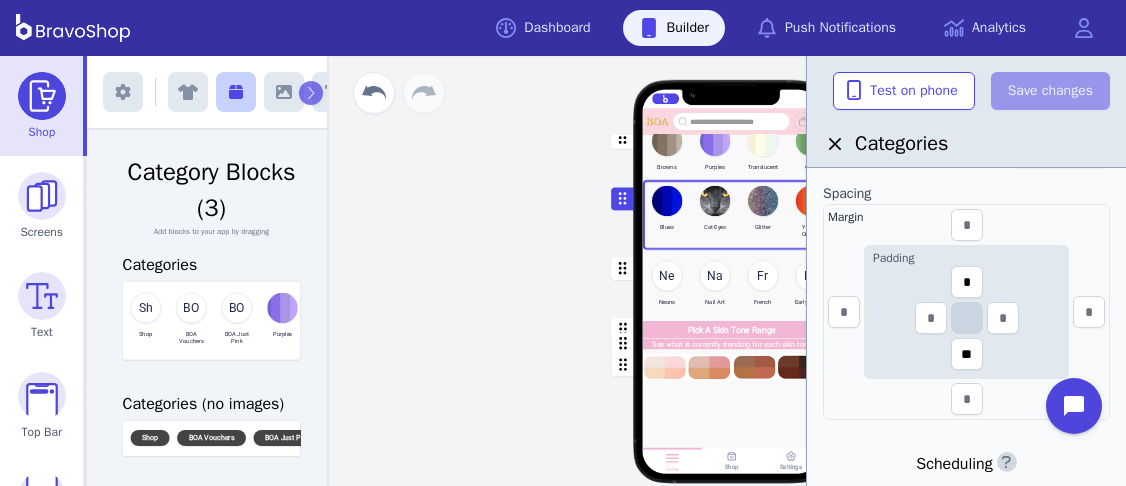 scroll, scrollTop: 546, scrollLeft: 0, axis: vertical 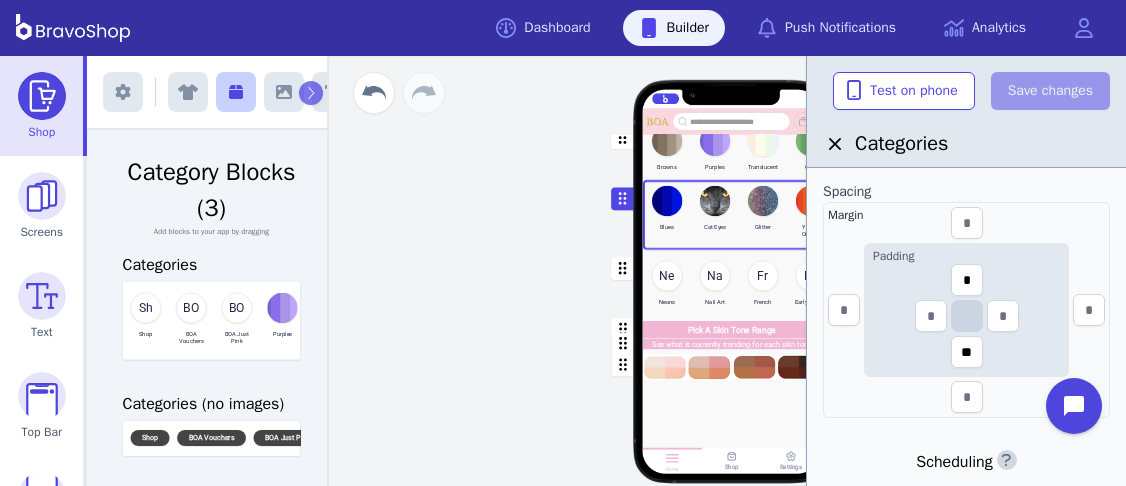 click at bounding box center (732, 284) 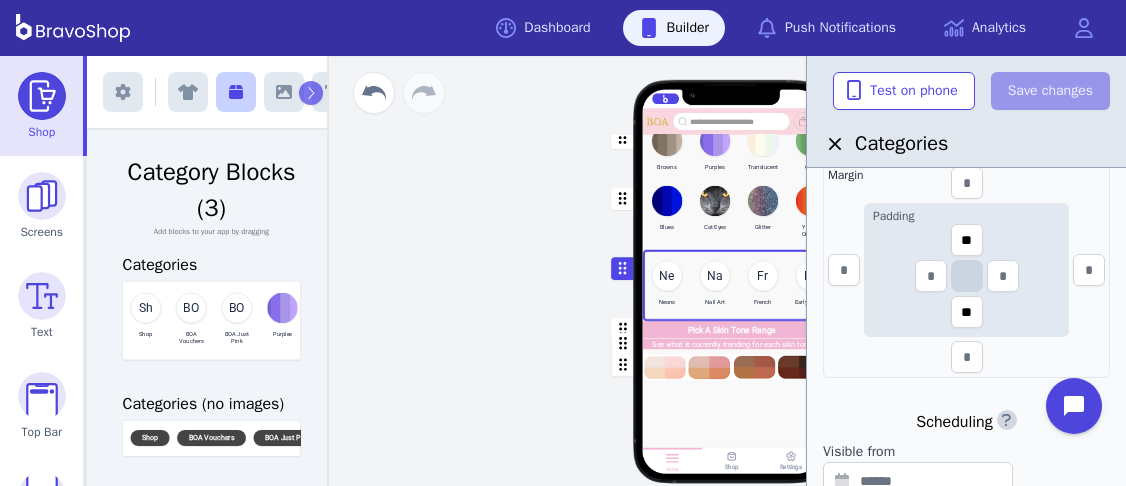 scroll, scrollTop: 581, scrollLeft: 0, axis: vertical 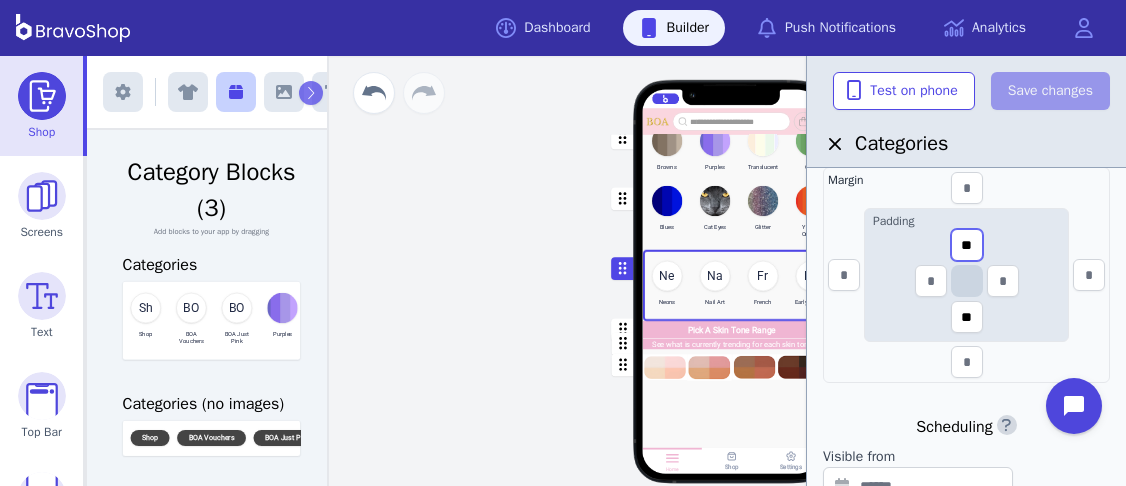 drag, startPoint x: 980, startPoint y: 241, endPoint x: 956, endPoint y: 239, distance: 24.083189 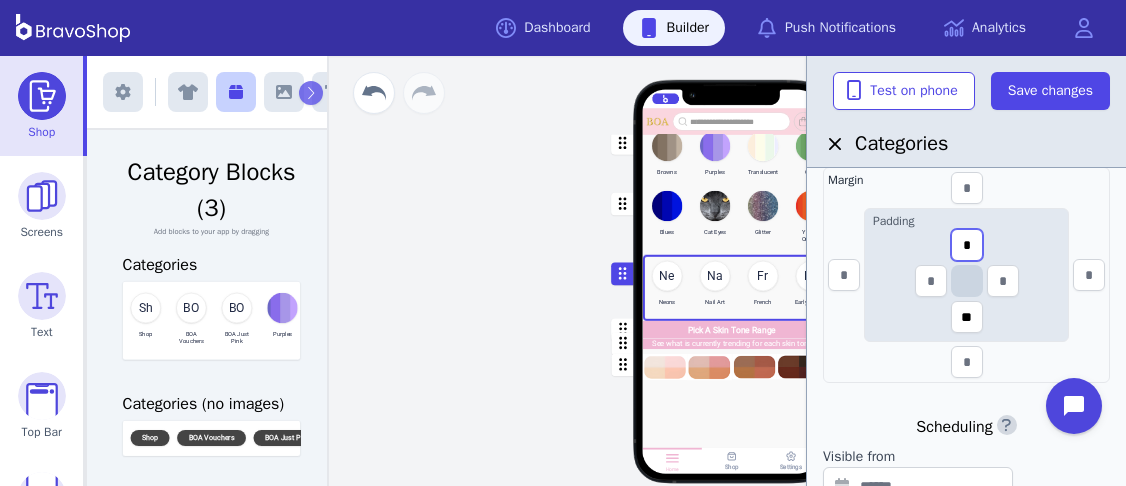 scroll, scrollTop: 349, scrollLeft: 0, axis: vertical 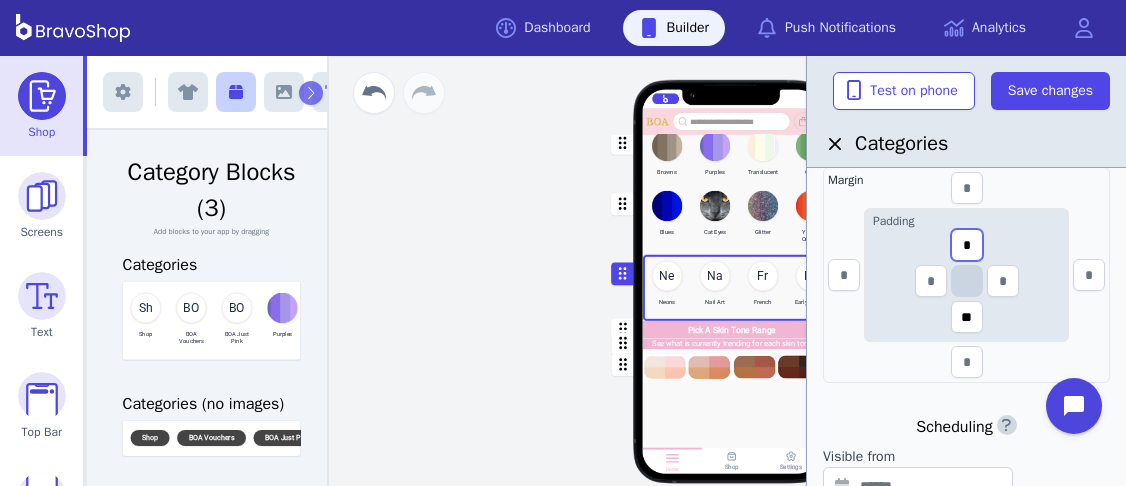type on "*" 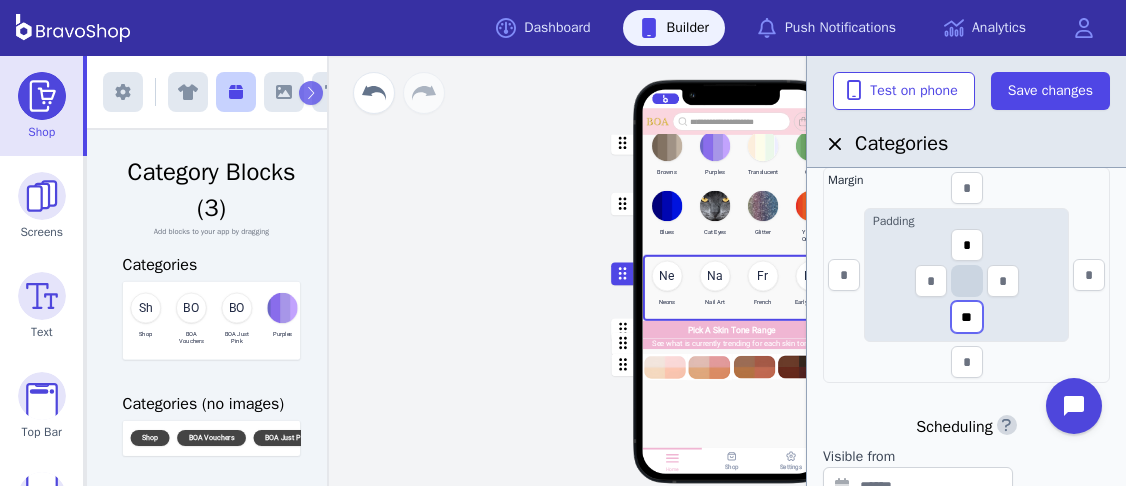 click on "**" at bounding box center (967, 317) 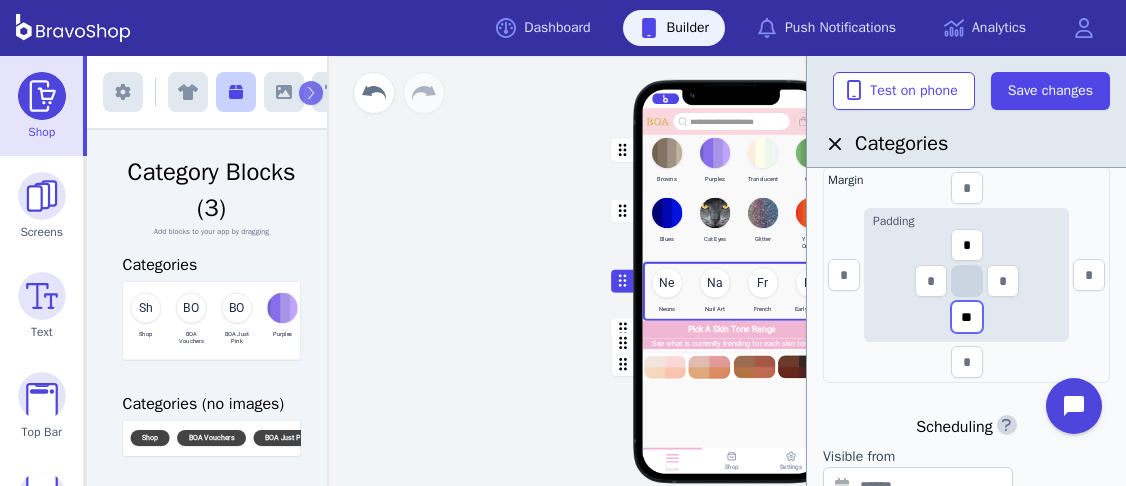 scroll, scrollTop: 343, scrollLeft: 0, axis: vertical 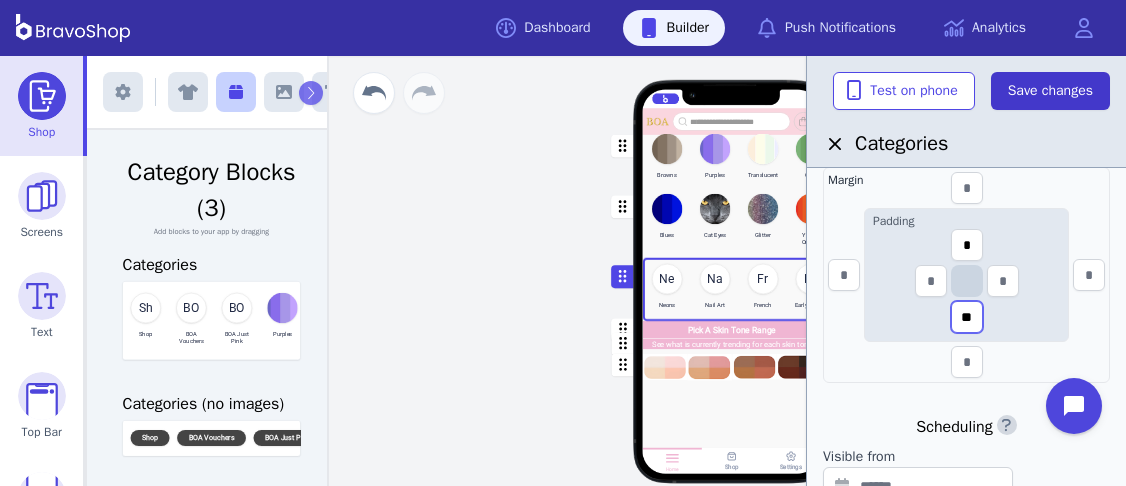 type on "**" 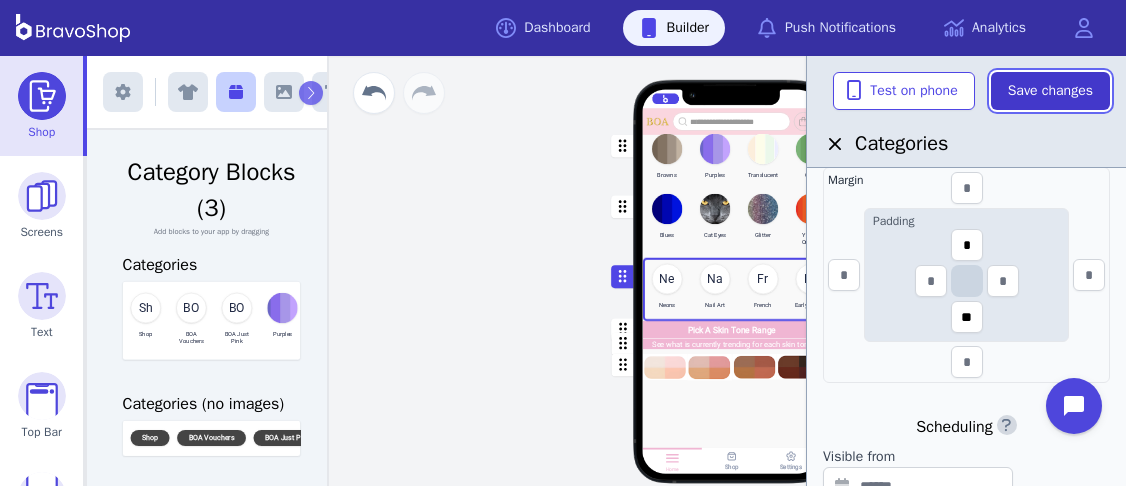 click on "Save changes" at bounding box center [1050, 91] 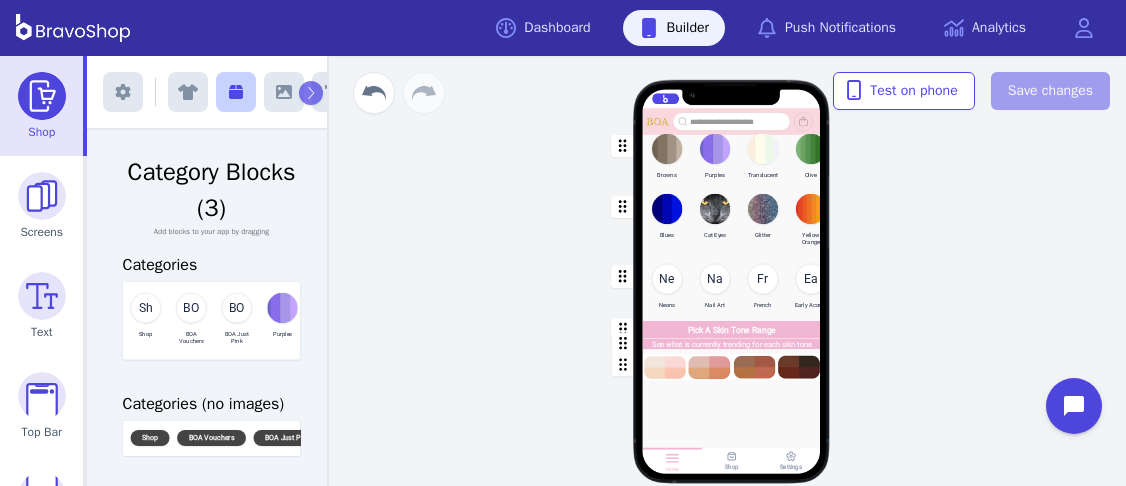 click at bounding box center (732, 157) 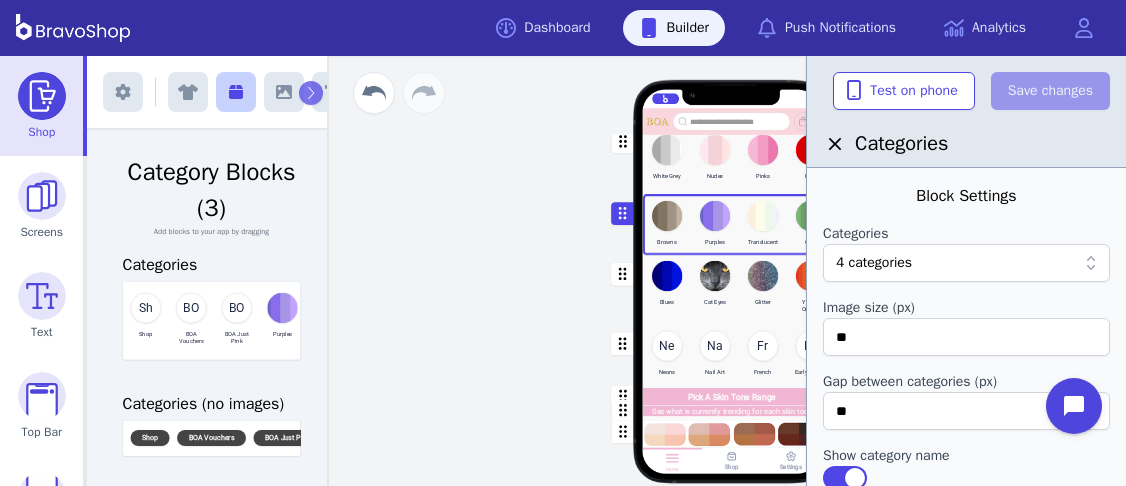 scroll, scrollTop: 203, scrollLeft: 0, axis: vertical 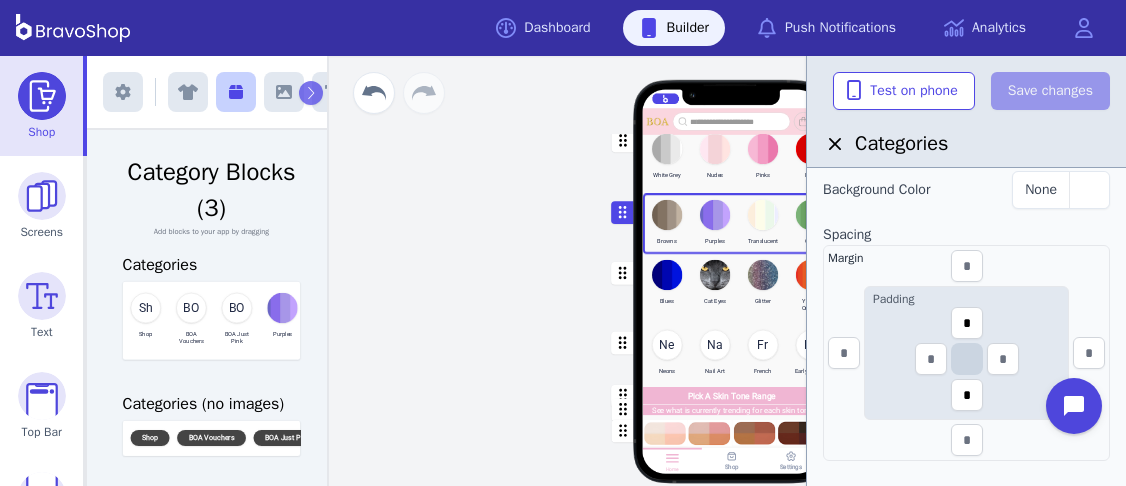 click at bounding box center [732, 289] 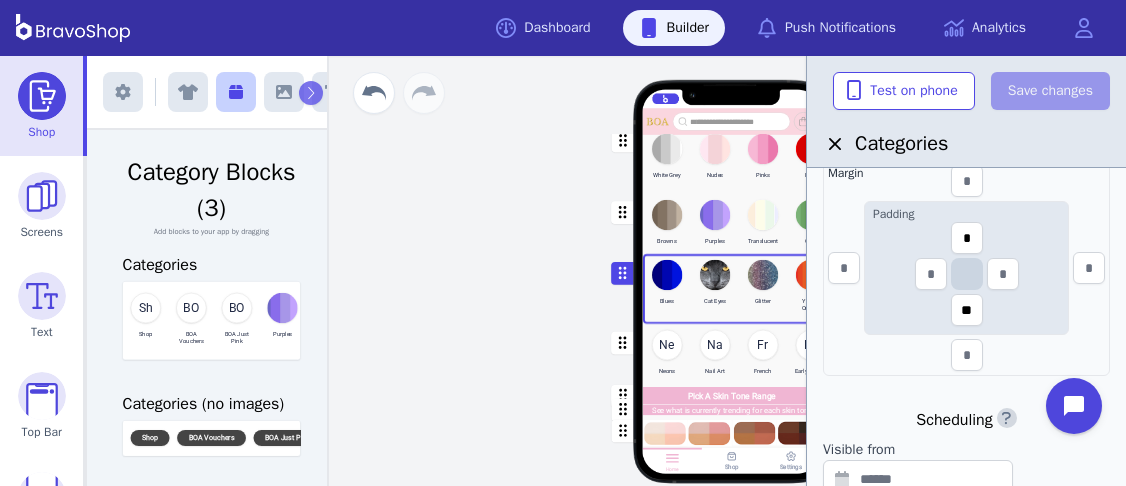 scroll, scrollTop: 594, scrollLeft: 0, axis: vertical 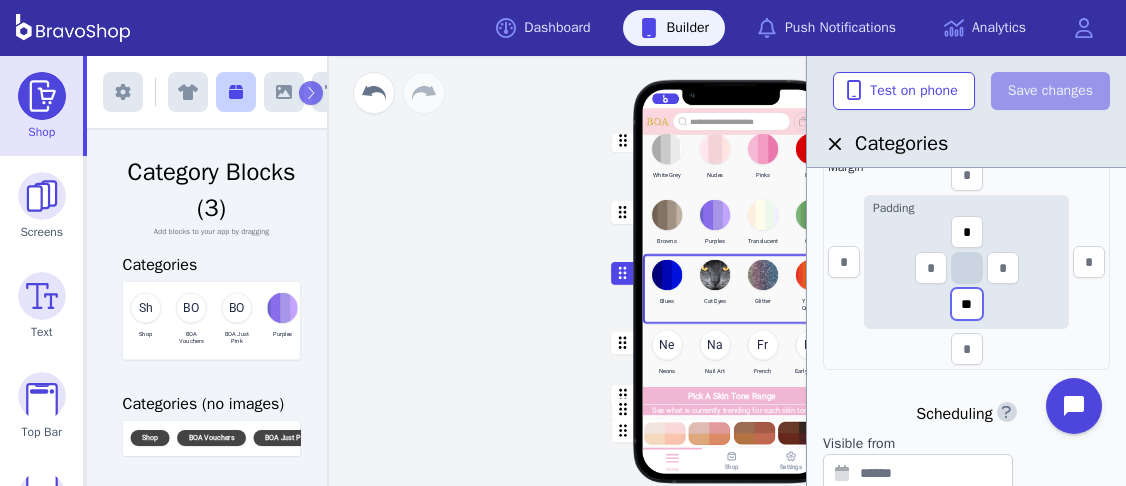click on "**" at bounding box center [967, 304] 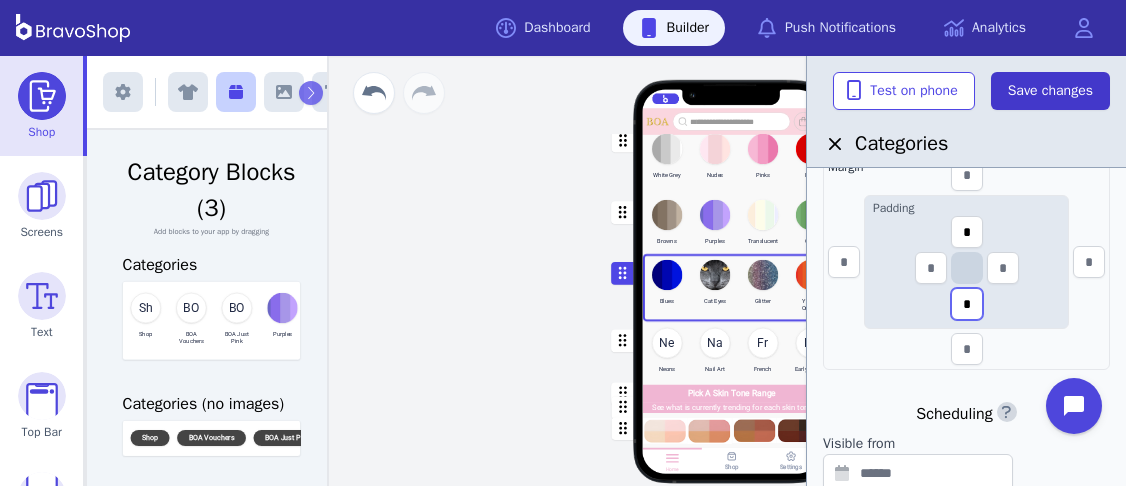 type on "*" 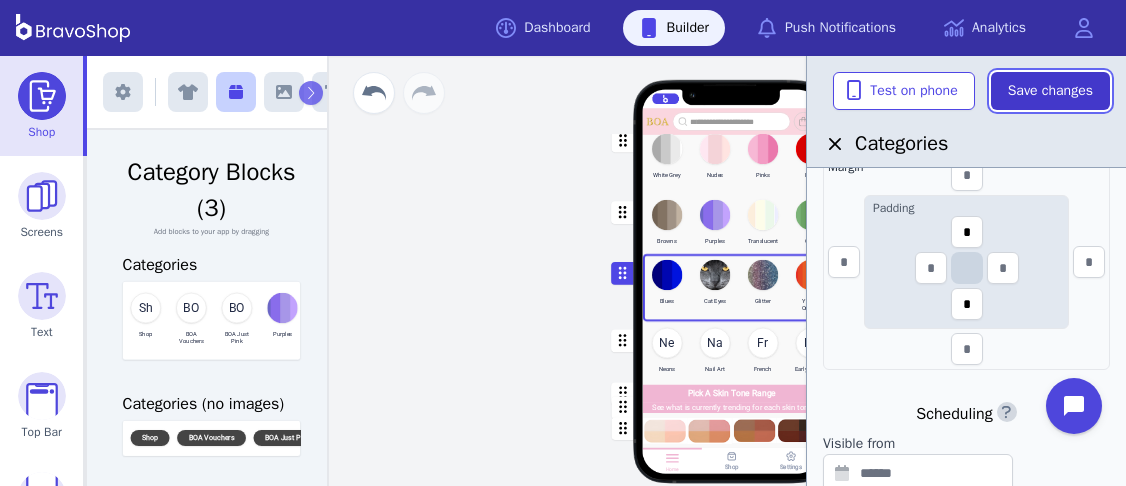 click on "Save changes" at bounding box center [1050, 91] 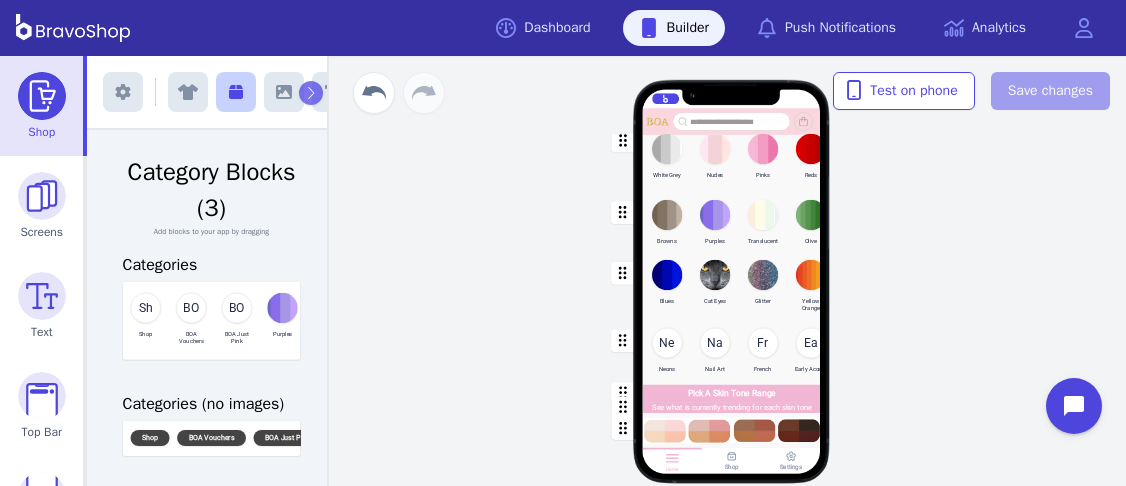 click on "Explore Inspo Rewards My Colour Book Choose Your Colour Choose as many colours and save them as favourites so you can refer back to them later
White Grey Nudes Pinks Reds Browns Purples Translucent Olive Blues Cat Eyes Glitter Yellow Orange Ne Neons Na Nail Art Fr French Ea Early Access Pick A Skin Tone Range See what is currently trending for each skin tone
Drag a block here to get started Home Shop Settings" at bounding box center (731, 271) 